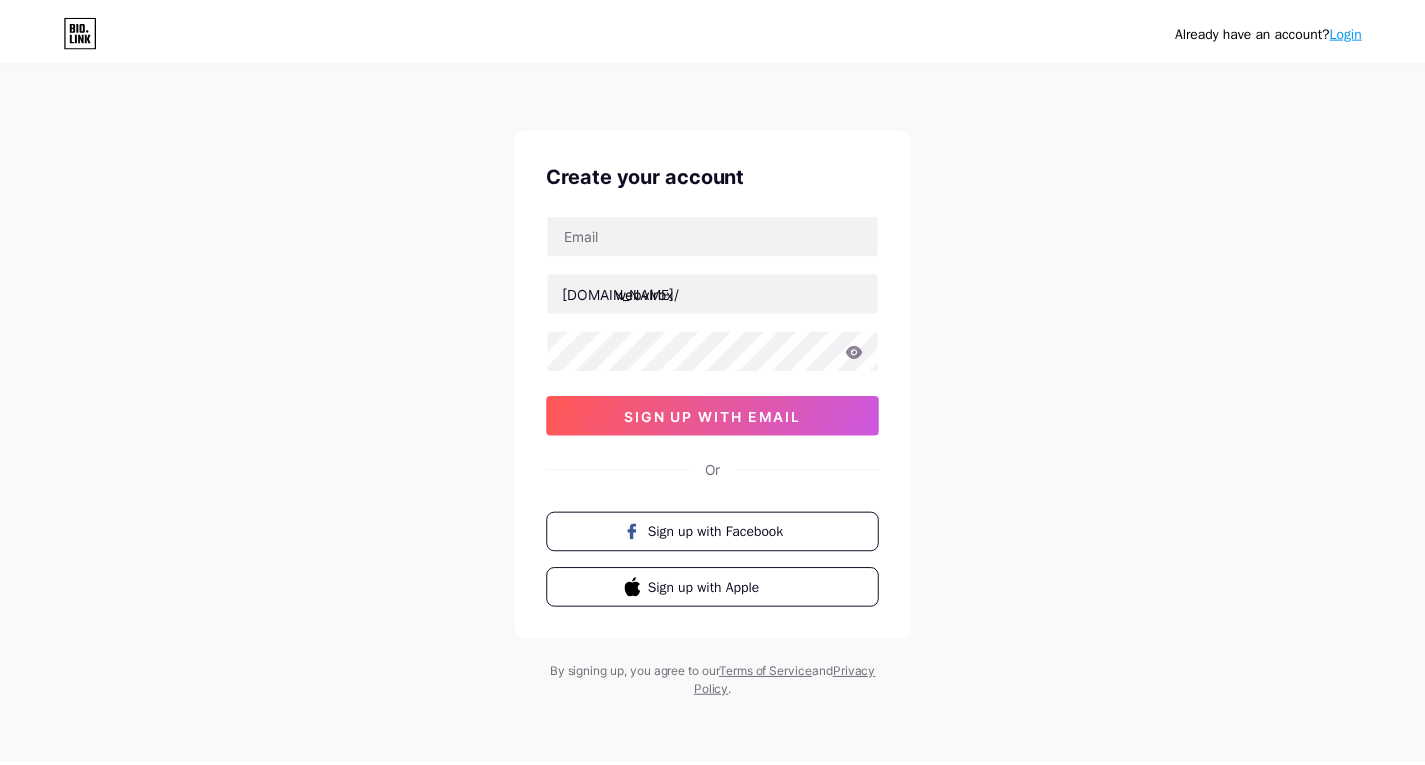scroll, scrollTop: 0, scrollLeft: 0, axis: both 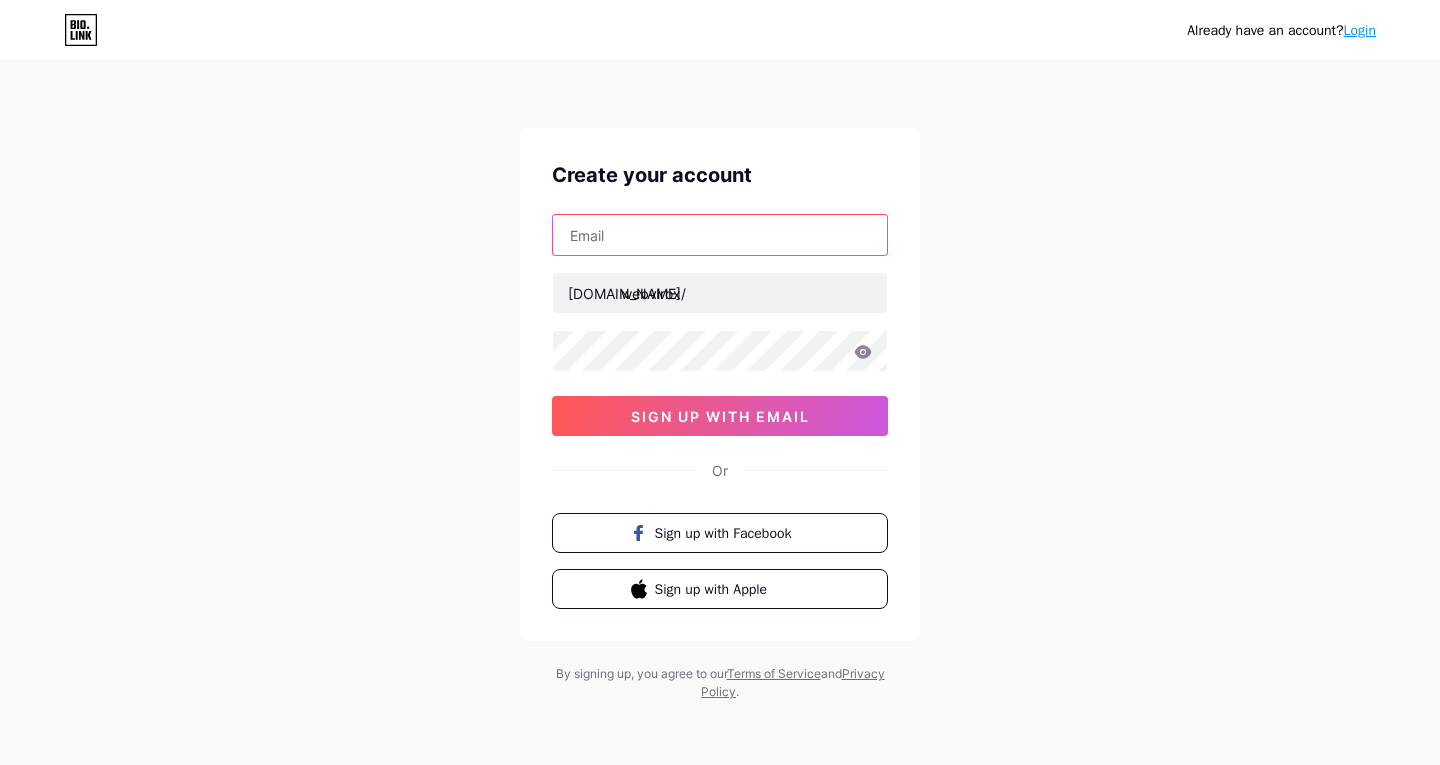 click at bounding box center (720, 235) 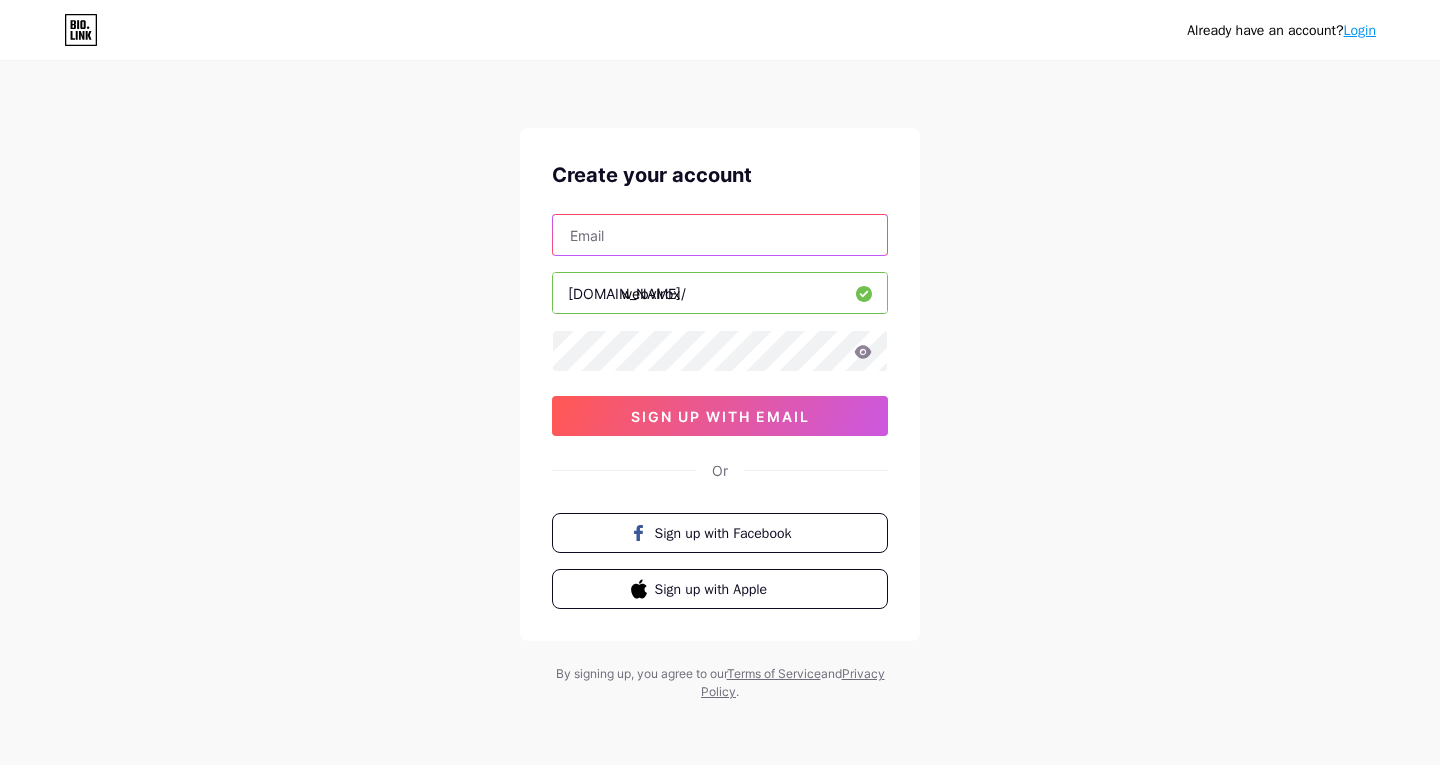 type on "ashi727272@gmail.com" 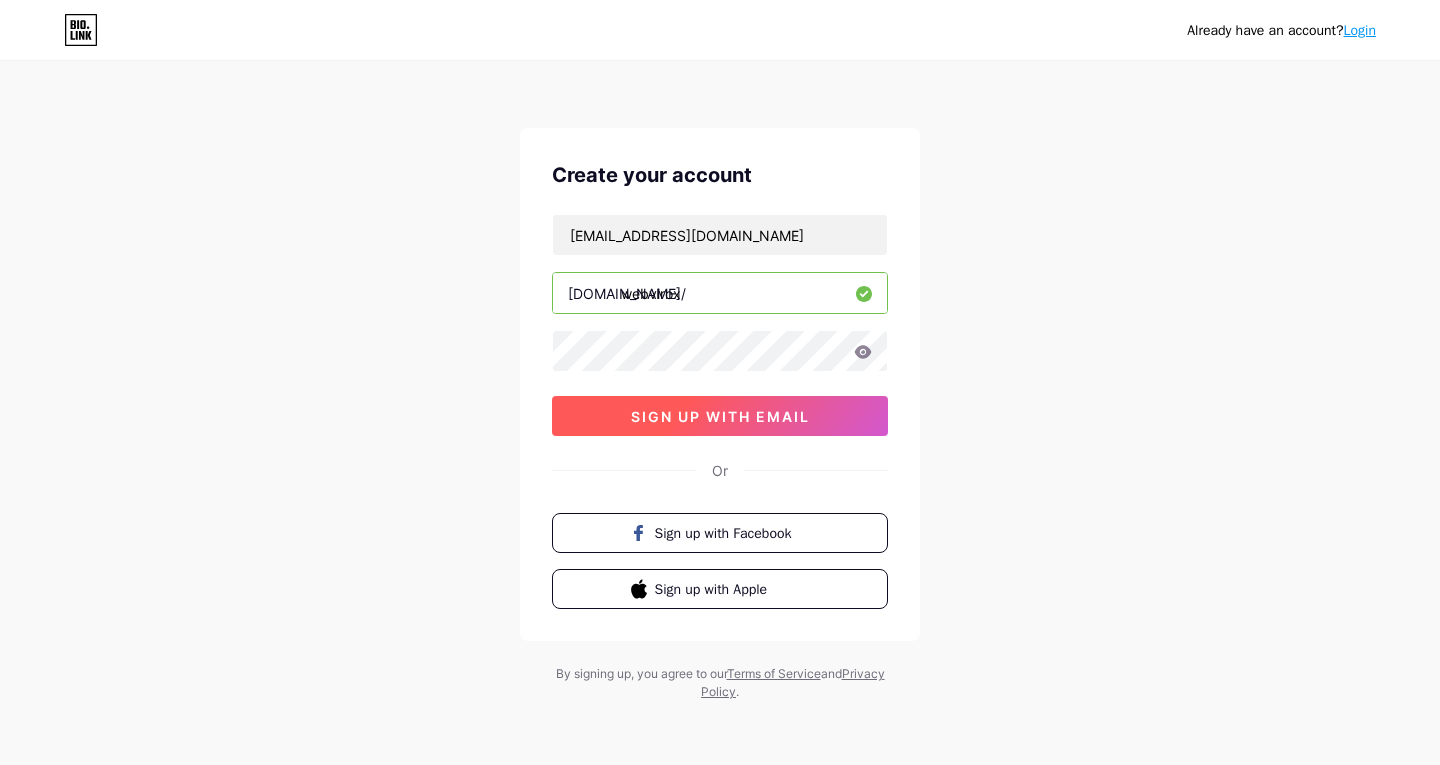 click on "sign up with email" at bounding box center [720, 416] 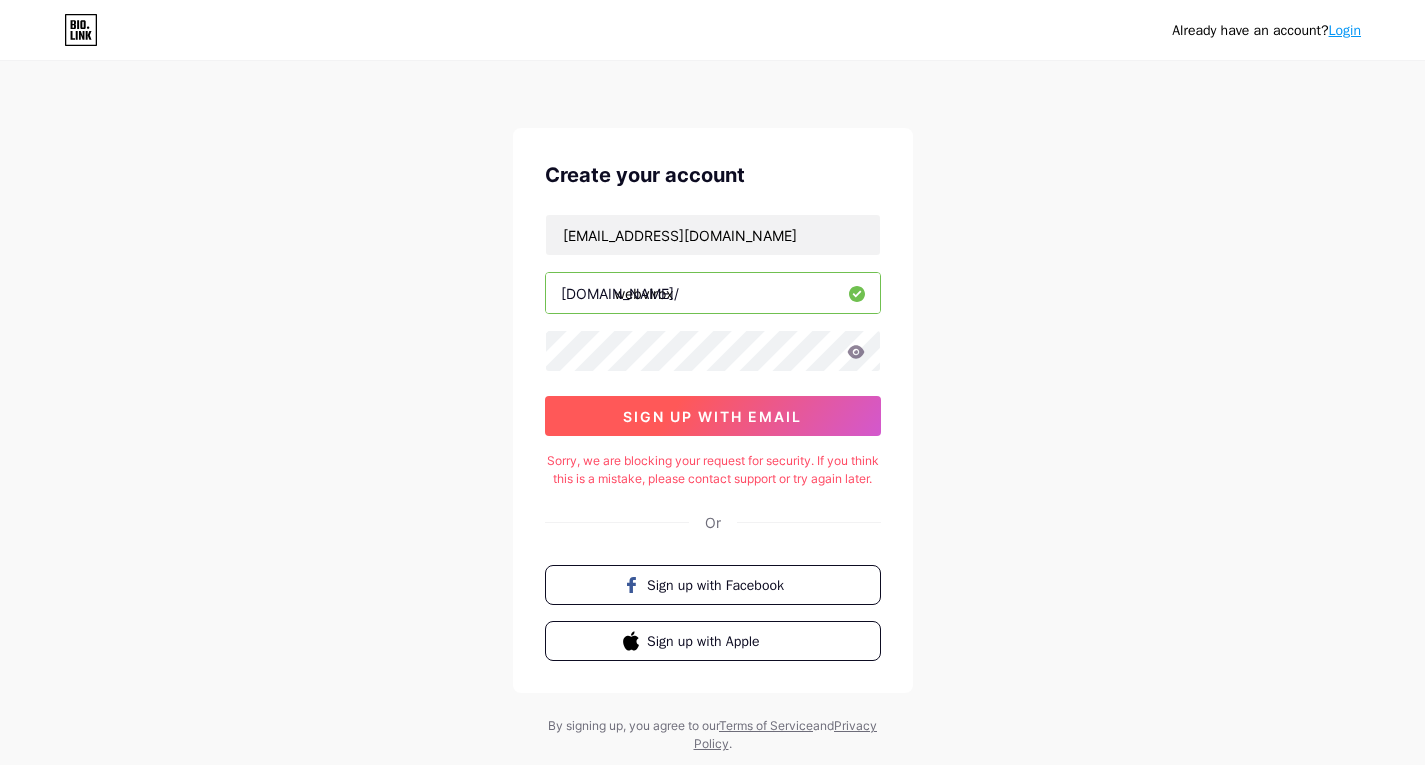 click on "sign up with email" at bounding box center (713, 416) 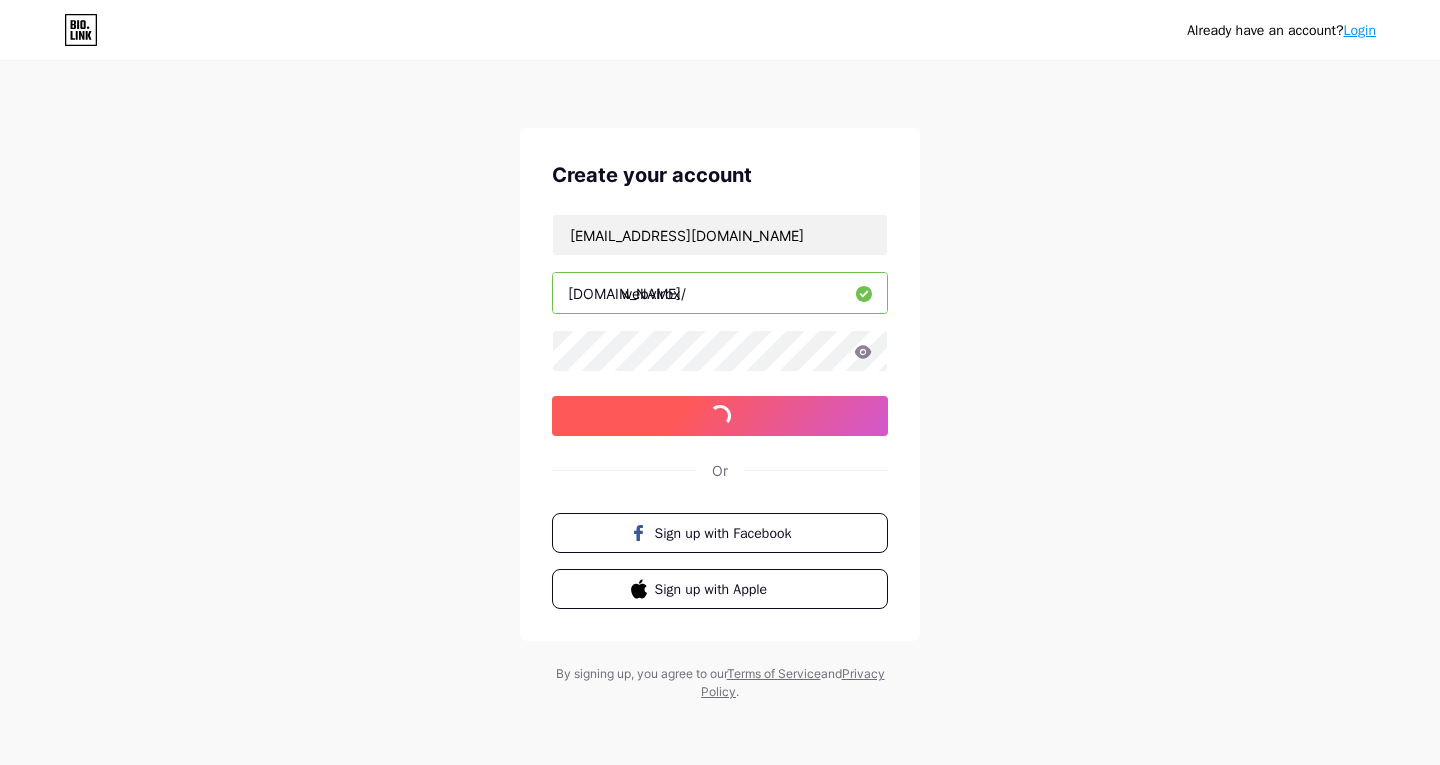 click on "sign up with email" at bounding box center [720, 416] 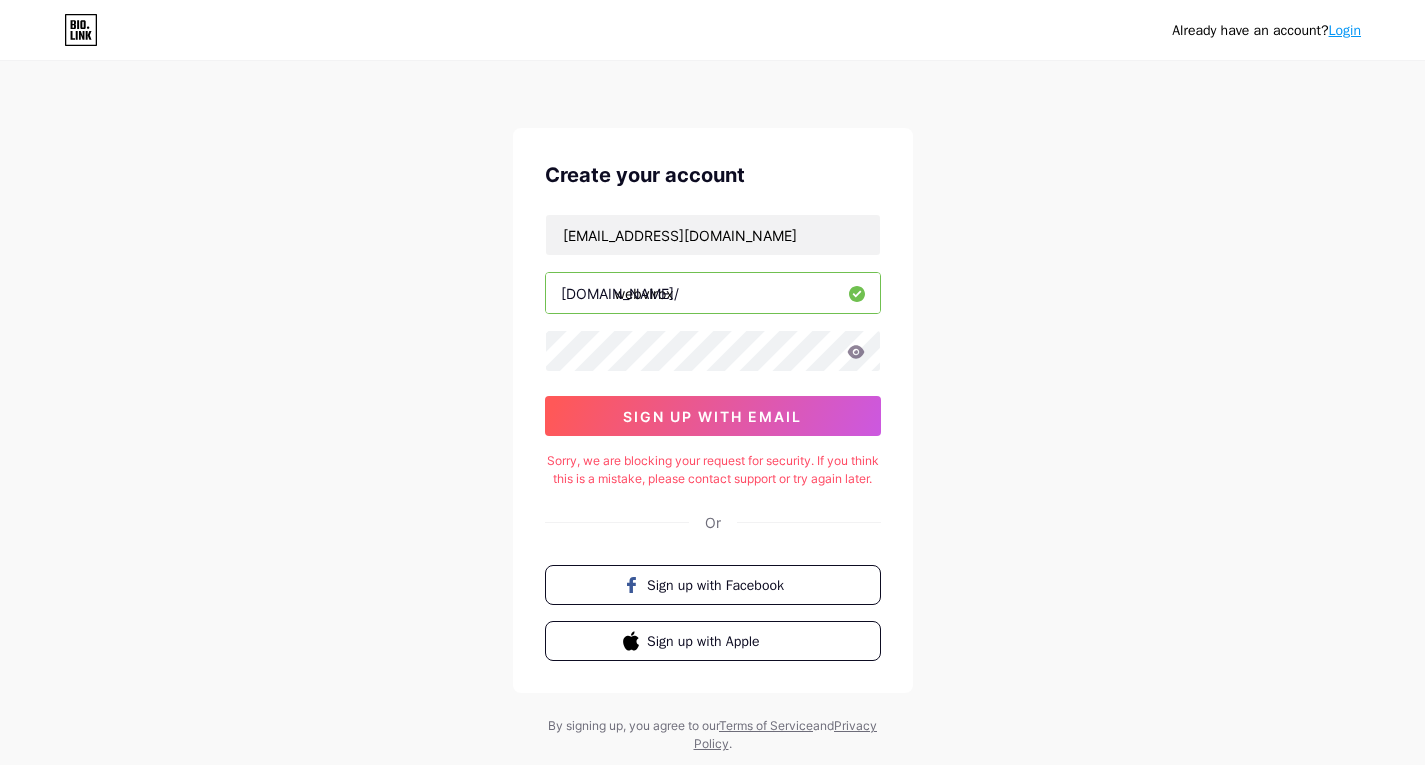 click on "Already have an account?  Login   Create your account     ashi727272@gmail.com     bio.link/   webvirox                     sign up with email     Sorry, we are blocking your request for security. If you think this is a mistake, please contact support or try again later.     Or       Sign up with Facebook
Sign up with Apple
By signing up, you agree to our  Terms of Service  and  Privacy Policy ." at bounding box center (712, 408) 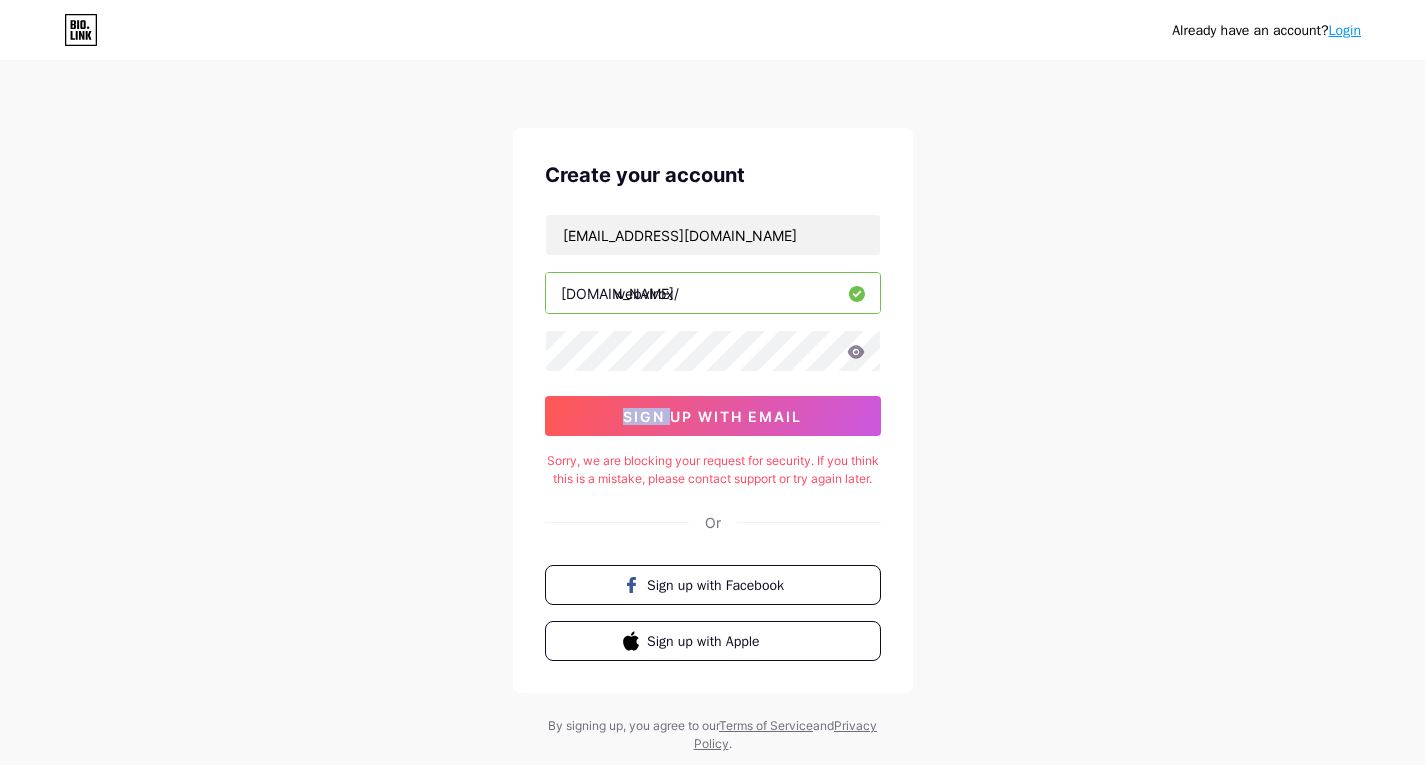 click on "Already have an account?  Login   Create your account     ashi727272@gmail.com     bio.link/   webvirox                     sign up with email     Sorry, we are blocking your request for security. If you think this is a mistake, please contact support or try again later.     Or       Sign up with Facebook
Sign up with Apple
By signing up, you agree to our  Terms of Service  and  Privacy Policy ." at bounding box center (712, 408) 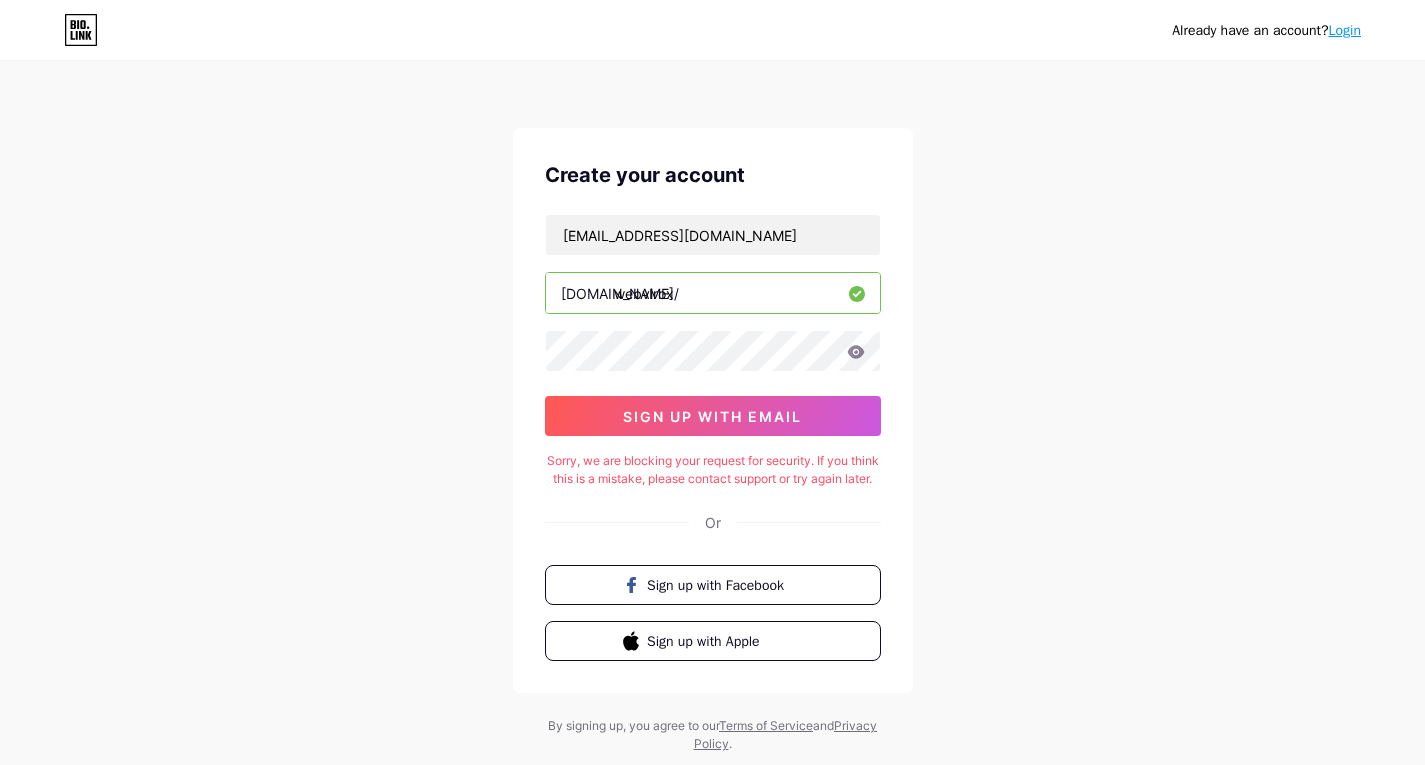 click on "Already have an account?  Login   Create your account     ashi727272@gmail.com     bio.link/   webvirox                     sign up with email     Sorry, we are blocking your request for security. If you think this is a mistake, please contact support or try again later.     Or       Sign up with Facebook
Sign up with Apple
By signing up, you agree to our  Terms of Service  and  Privacy Policy ." at bounding box center [712, 408] 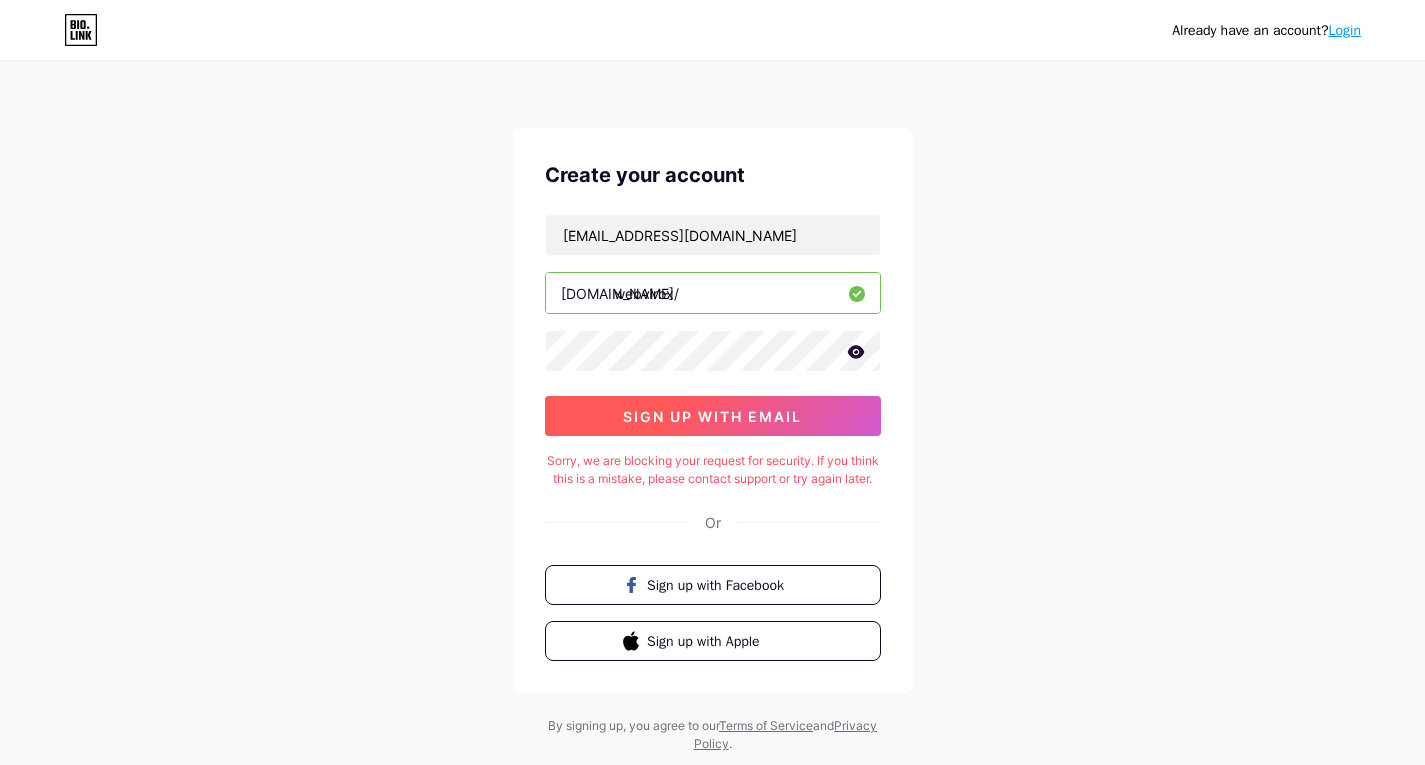 click on "sign up with email" at bounding box center [712, 416] 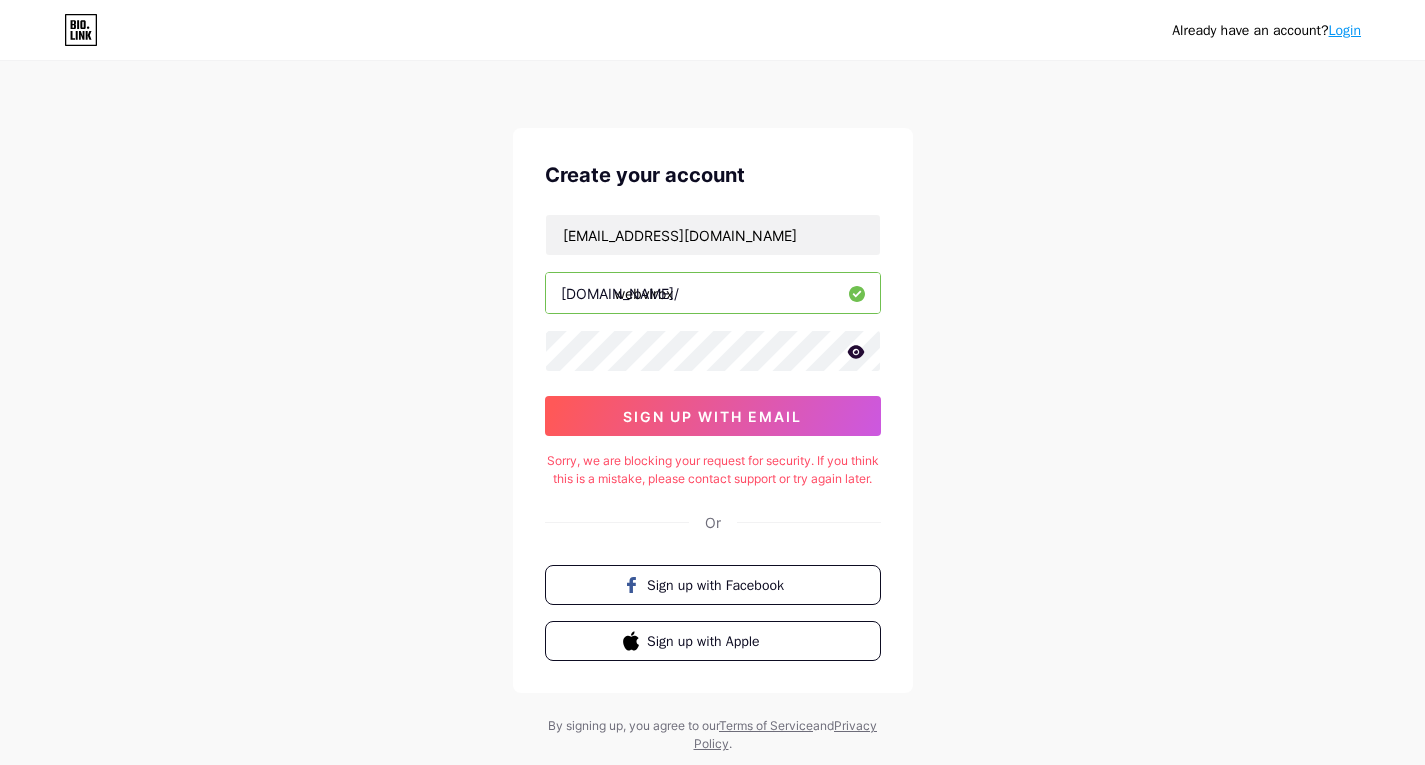 click on "Create your account     ashi727272@gmail.com     bio.link/   webvirox                 03AFcWeA56es8yQWSWbhNGlk5ENxOAvjK45aKGSgr-8IkQQG_9CvWUjIs8F3Xl3eXRjalO2oD1G9n2cxcs68cq73T0Xauwky_YmnRGxWmhhCWM2vfXEUDdmxFmzW07T1q6BtrgvOVWU6ek5DXYaAyXrzfv6fm5I898rxxCYiff4Zx0aR2bEKnegIBkAMYjPPTw-gwCqgkPjFAb4g3eAEr3gHibgIMBfyOgjLW92001QMHA8ifFjY_YkGmF_UIccN3yzEPoizbONzDcU2JVY60Fb4DOUUuknvgnx2j8UrlGFMfP7CBmYcaO29__XNEtTpyCdvoUPWOV_d45GOywntDk1TKIM41nAgLBMJLbM68jcZupjrsljsUEpXnGDQH3G8qrfRLSKG5GJVuJ-5xEN8eFyYVuuOvfSeXkhZURPTY2MwlFJnB8D7u8dwnTv36KsvFqIPgvfG04A2hnFxKr5jFFqkbdFChigPT7ezgEI4bvARIP7iF8JDe6i0tkQKcDfyxBHZ5j_1Jd_MVKheuxGty6NgiCgNaKD2o0VRSltqrkdq6dR5SUDoXwBNCbEZ_R4l-wZsgfmlTh-rZfj4JeByMOAFl5nMl9V8WzOT-uhsfv9YfqWlJxTtlqY37_eJDJ-QY4dN8oIUV7CPqzXtGyNJ0cDfUa8ZluneOQCva9As1ORbCBm3AZEvyJdQ481uul3yOTPRcR-J7AYTU1QUuu3J3q7F4MzWLB6HDBb8VvXH3R0-St6aS1oIH1nZOVEH3LldaWT5v8evpfAPn6K5_2eOgx23hONkxmkRmwPlImYgCUgd4PR-EKEF0cvy5ZbJ_yAprCfAJyo2Lh208o9ZMMiKg29ULIqUNK4iKW8TPIW-DX9t3HExeOErasLL9W6qWlu6uXmRHTvRjnHnOy     sign up with email" at bounding box center (713, 410) 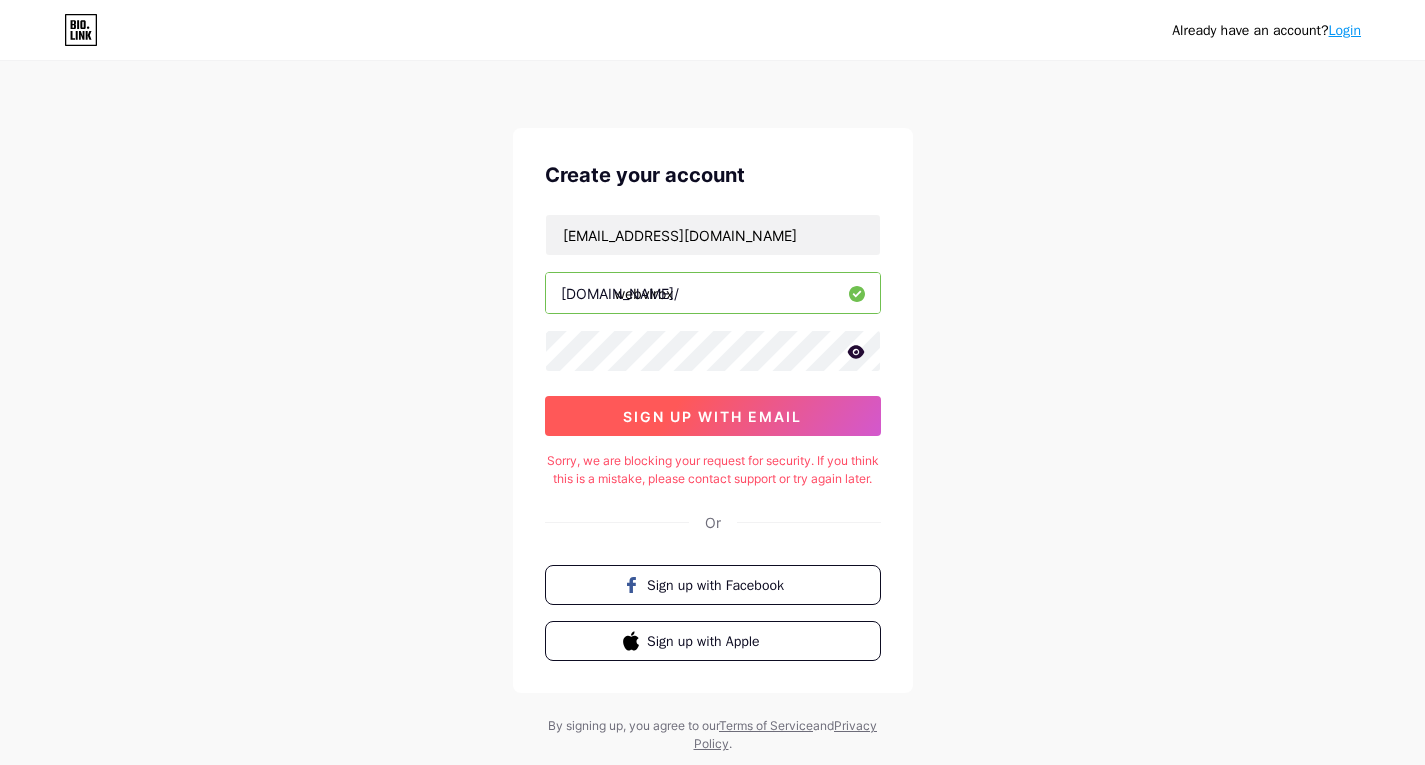 click on "sign up with email" at bounding box center (713, 416) 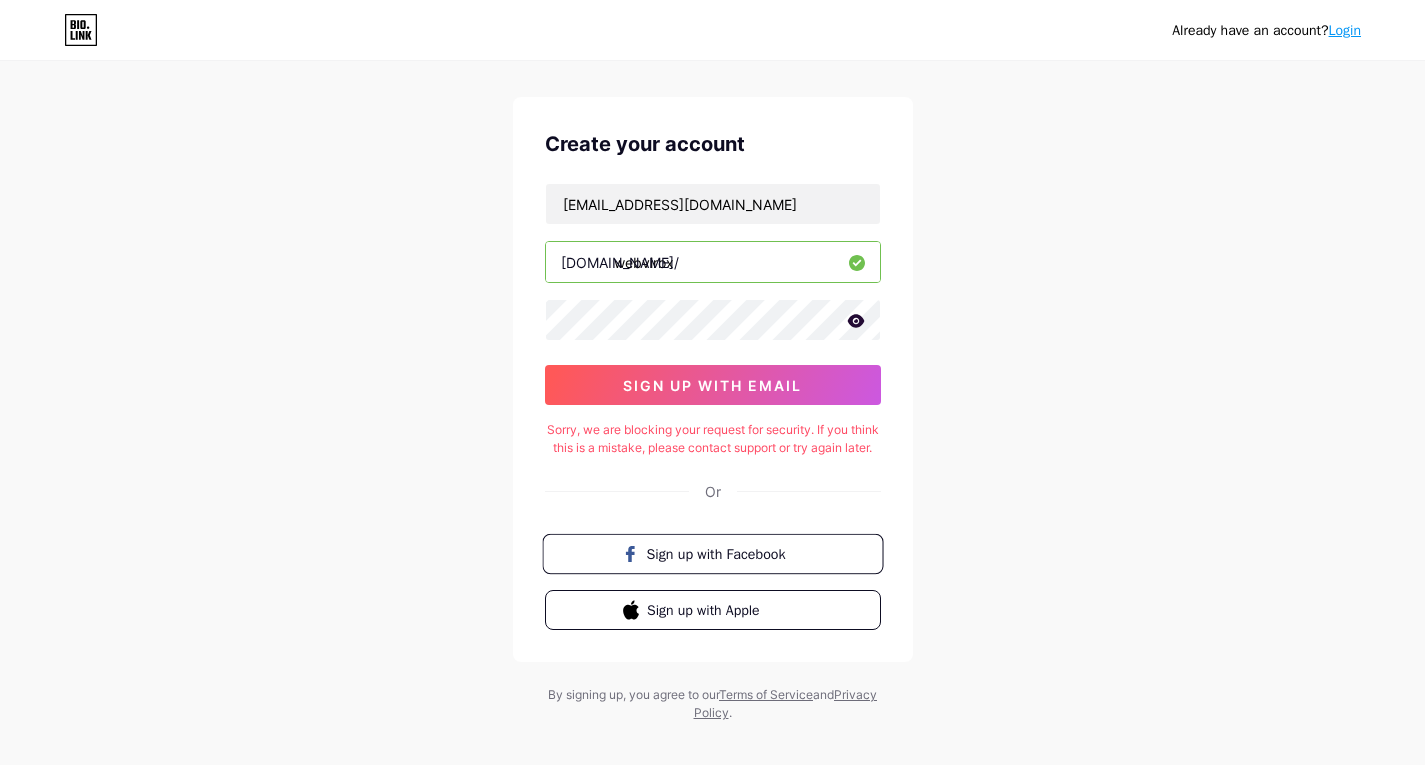 scroll, scrollTop: 0, scrollLeft: 0, axis: both 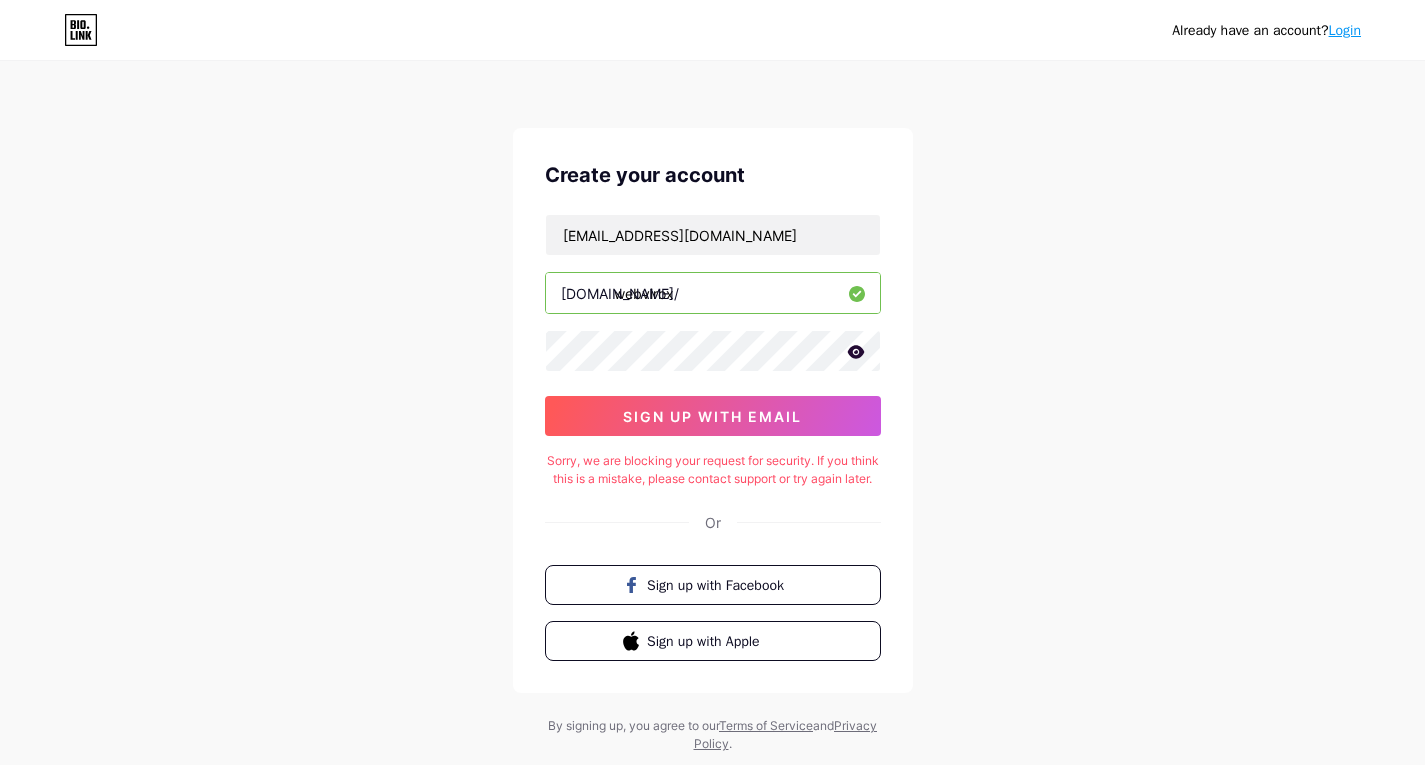 click on "webvirox" at bounding box center [713, 293] 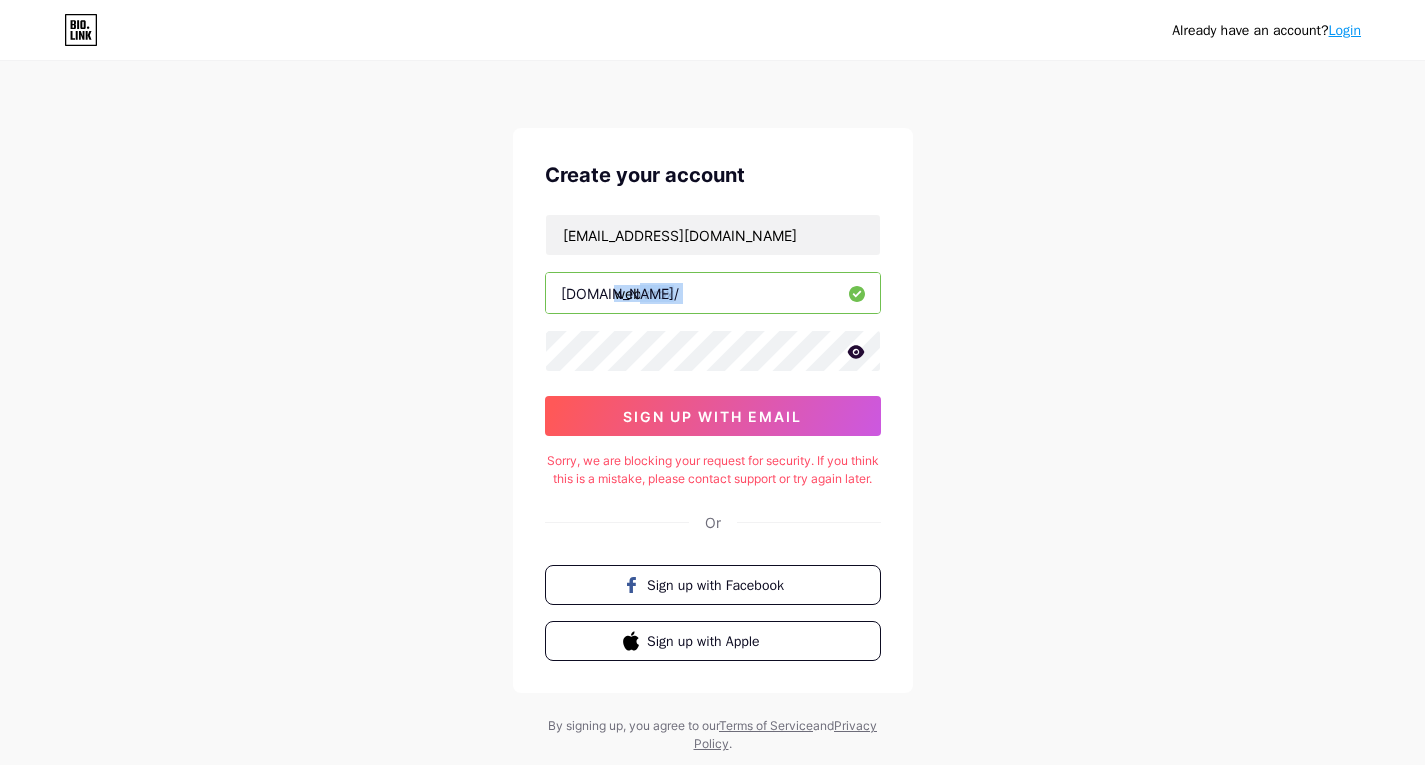 click on "Already have an account?  Login   Create your account     ashi727272@gmail.com     bio.link/   webvirox                     sign up with email     Sorry, we are blocking your request for security. If you think this is a mistake, please contact support or try again later.     Or       Sign up with Facebook
Sign up with Apple
By signing up, you agree to our  Terms of Service  and  Privacy Policy ." at bounding box center (712, 408) 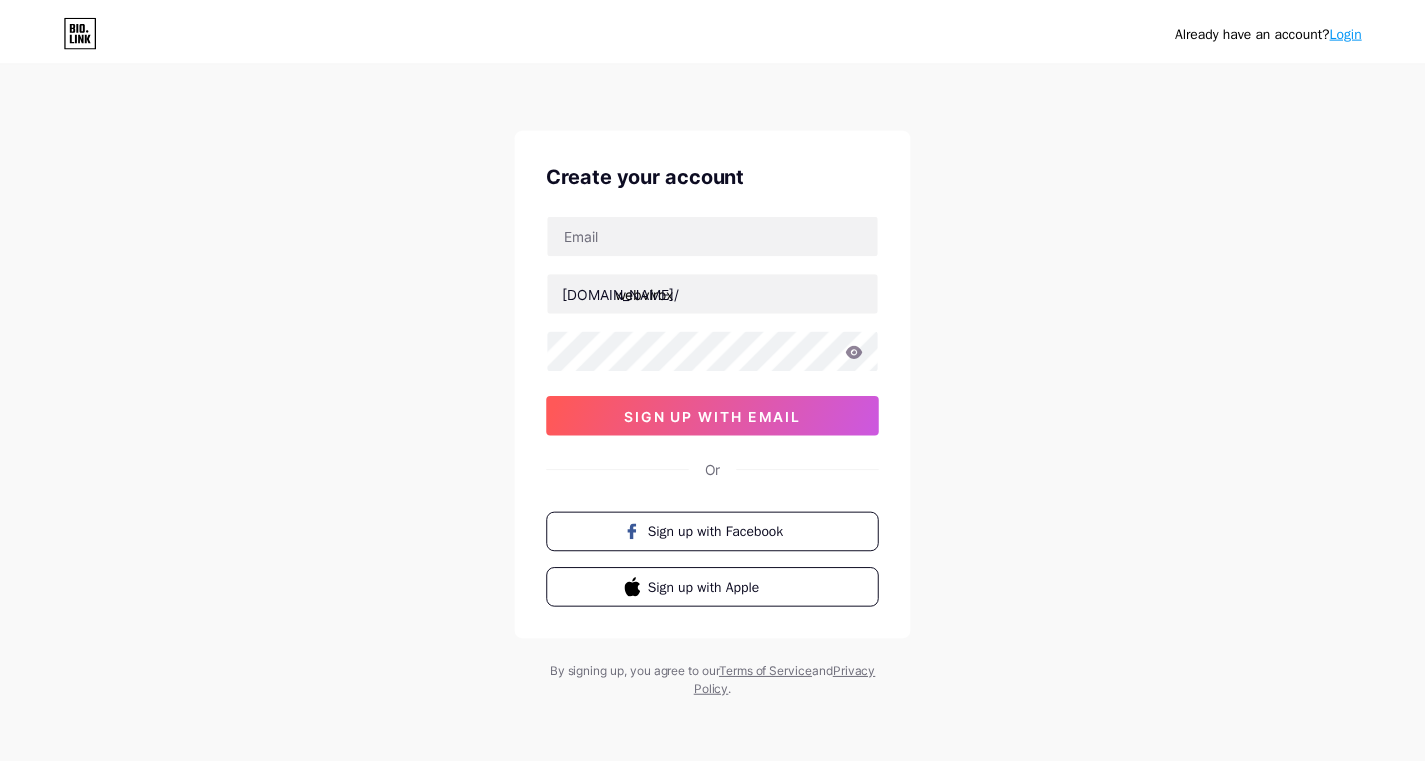 scroll, scrollTop: 0, scrollLeft: 0, axis: both 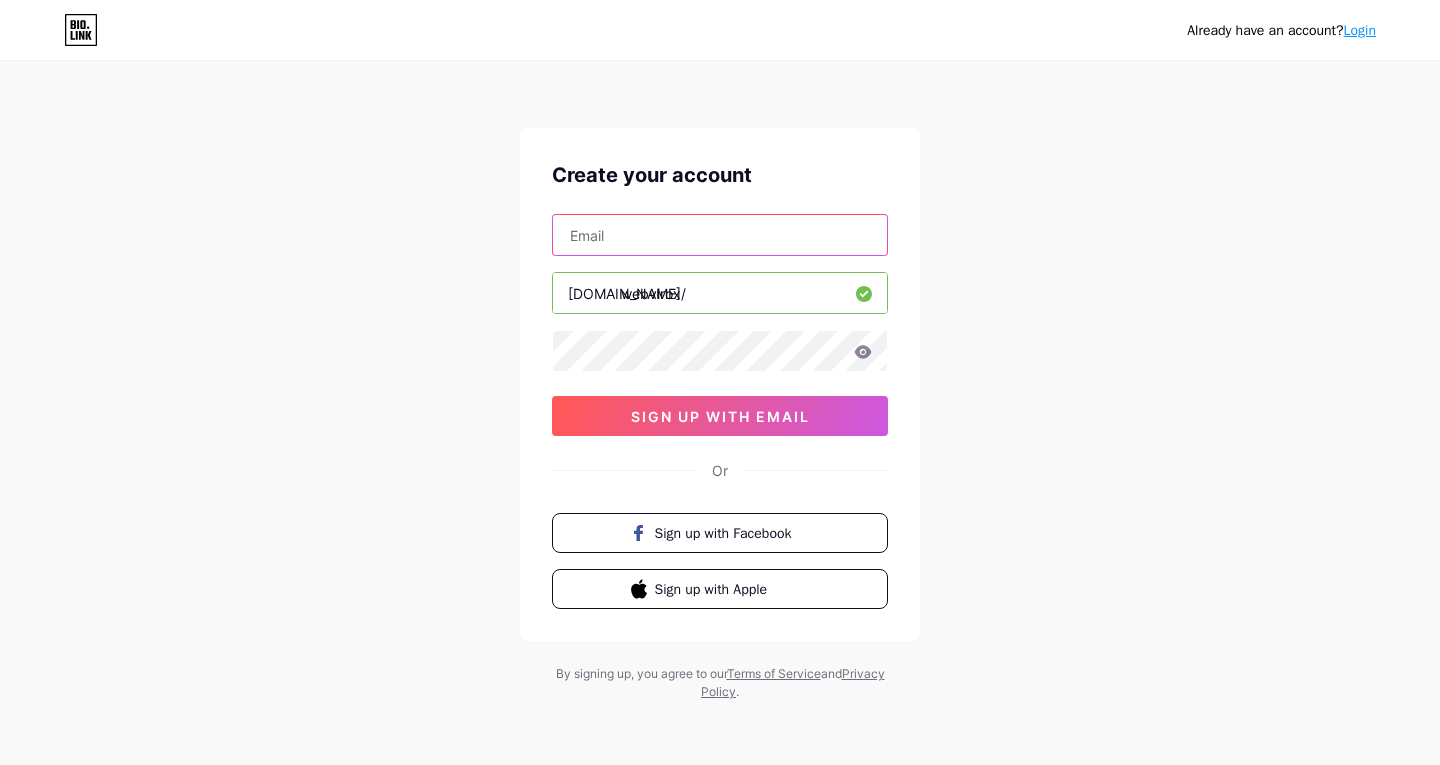 click at bounding box center (720, 235) 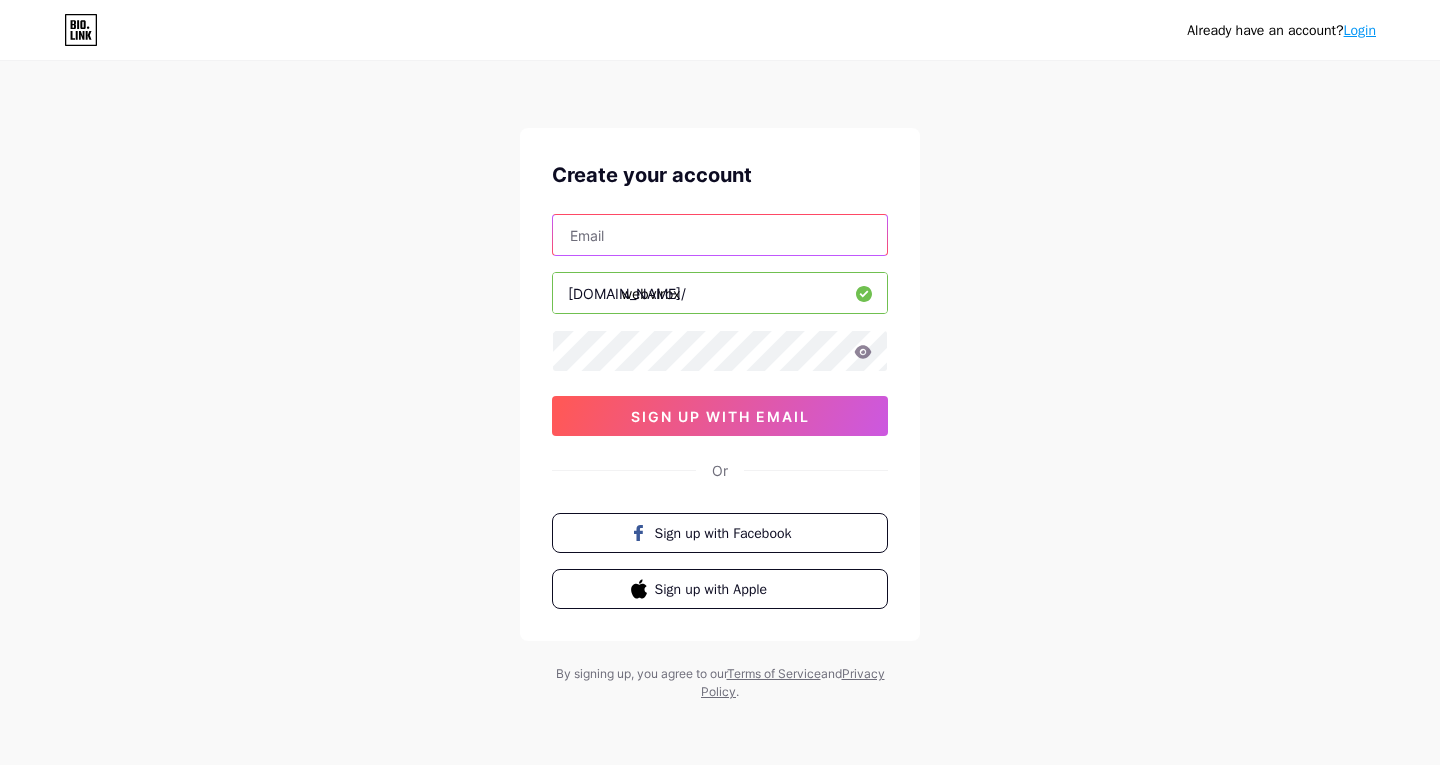type on "[EMAIL_ADDRESS][DOMAIN_NAME]" 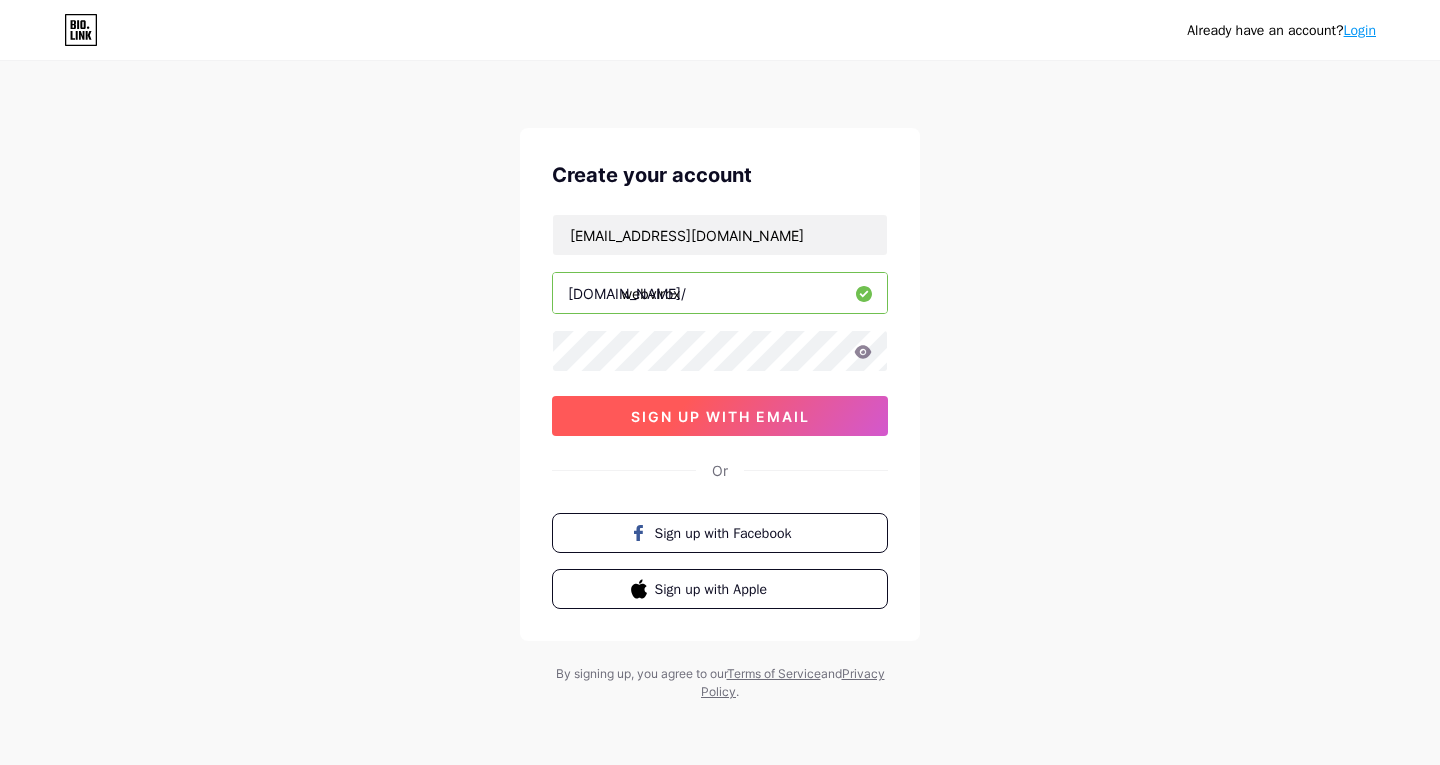 click on "sign up with email" at bounding box center (720, 416) 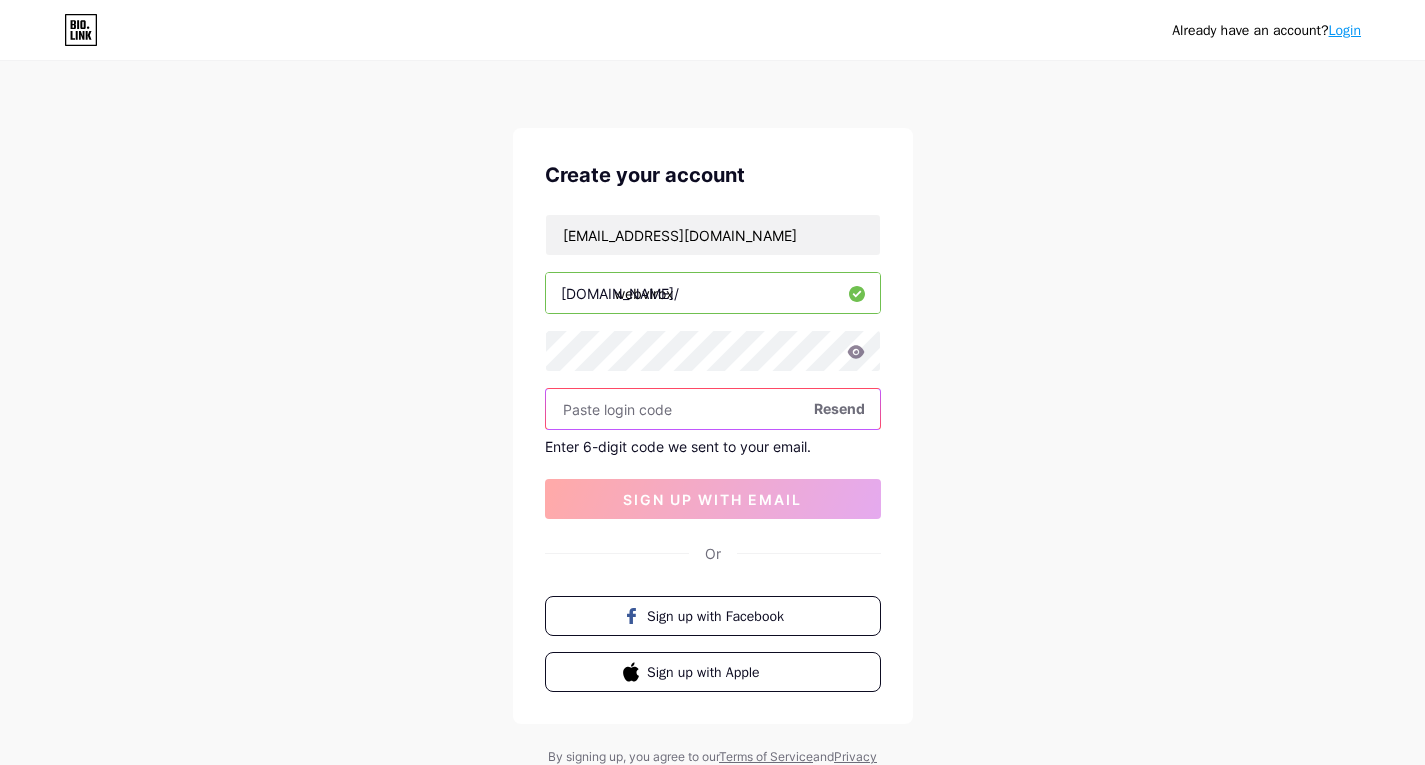 paste on "349575" 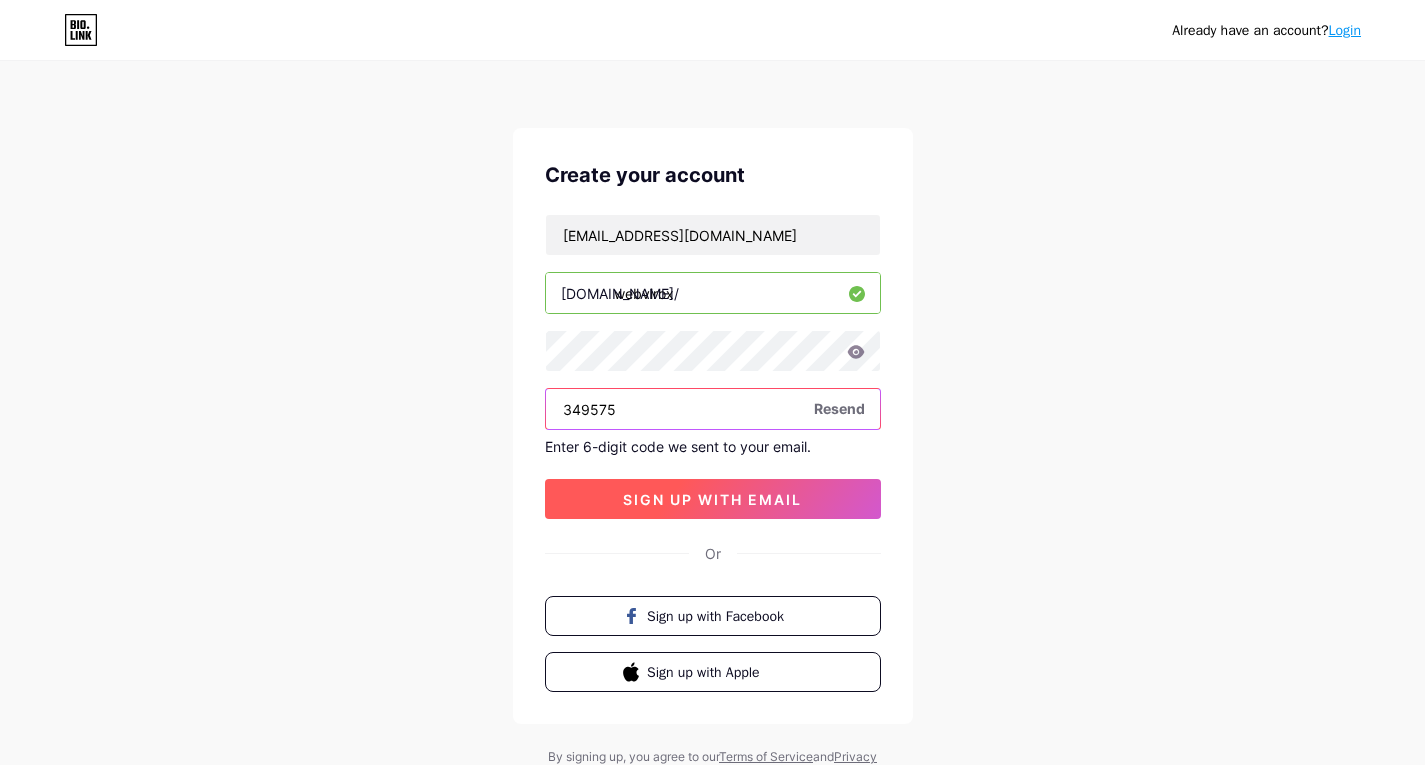 type on "349575" 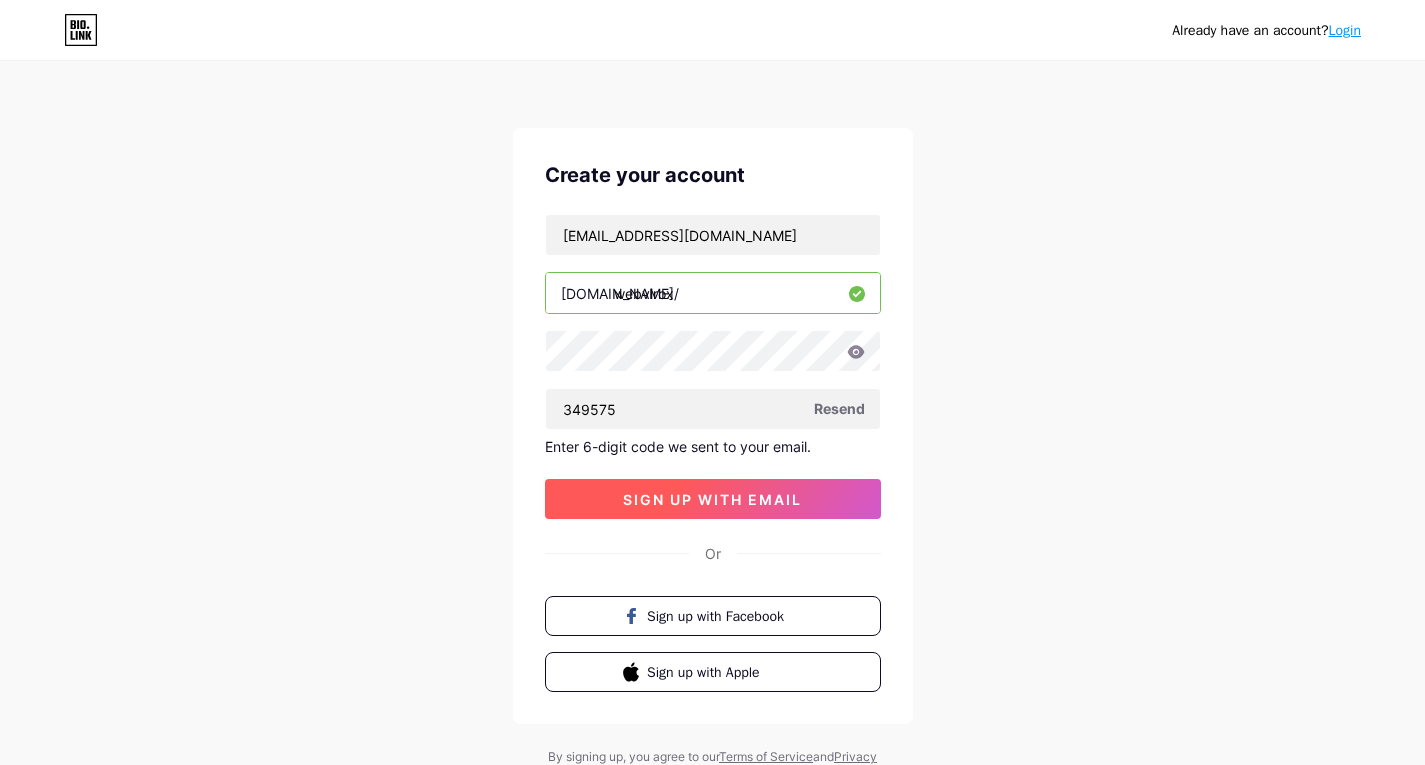 click on "sign up with email" at bounding box center (713, 499) 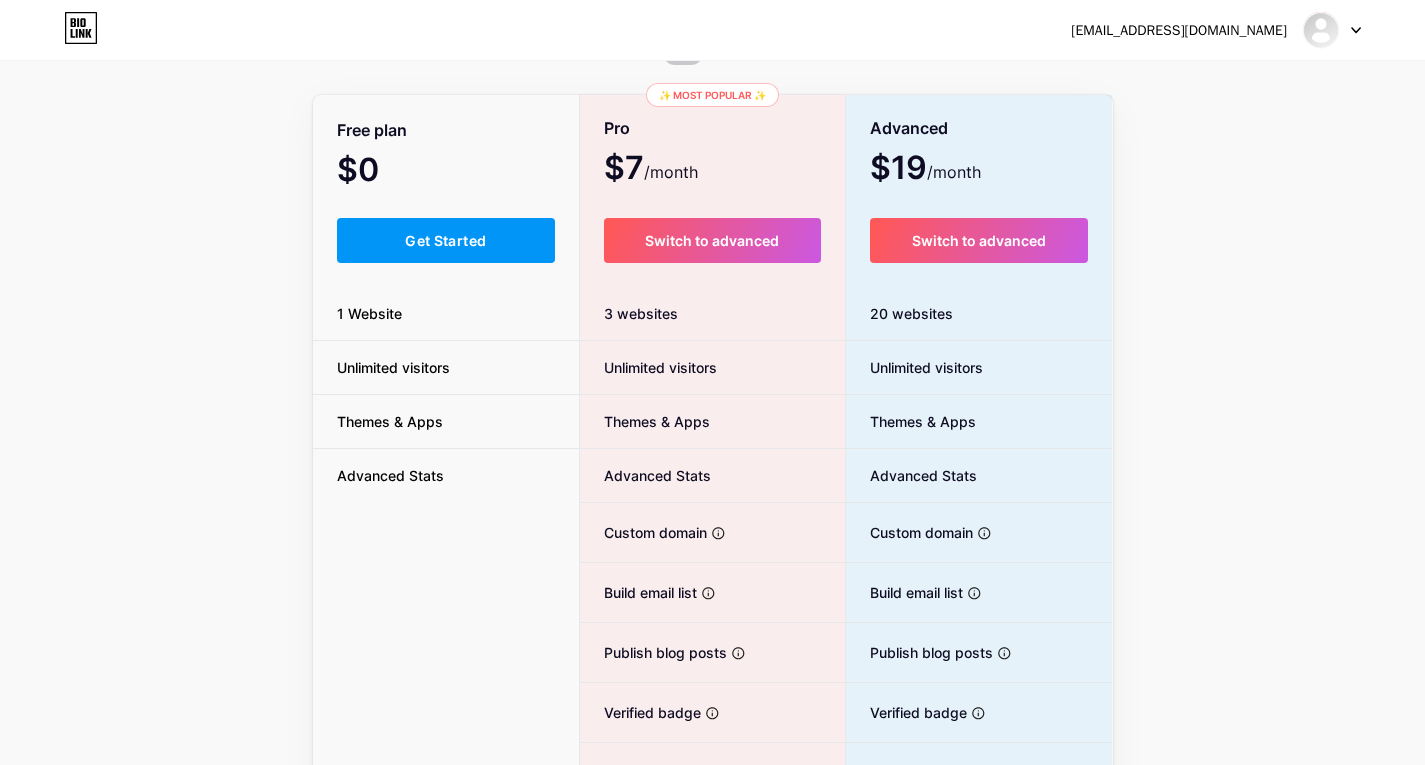 scroll, scrollTop: 100, scrollLeft: 0, axis: vertical 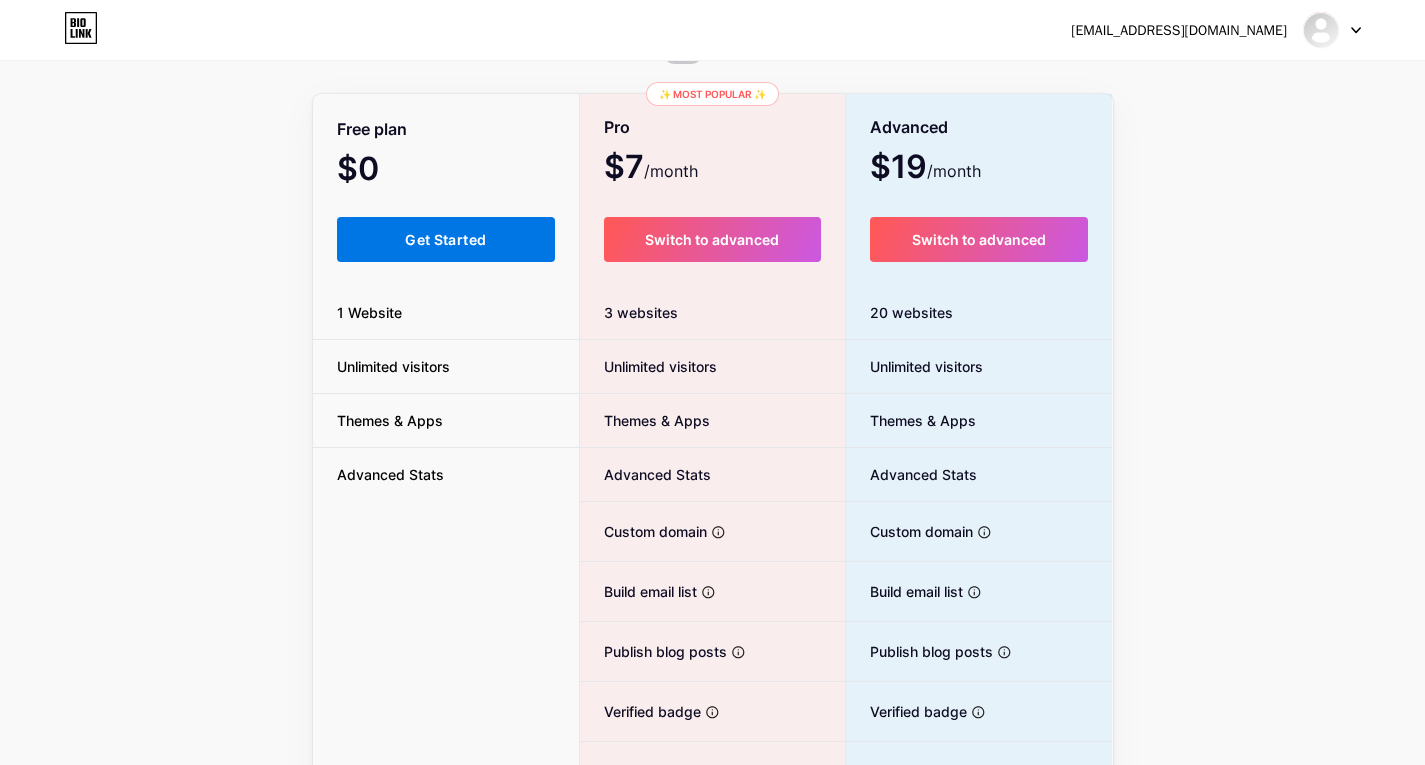 click on "Get Started" at bounding box center [445, 239] 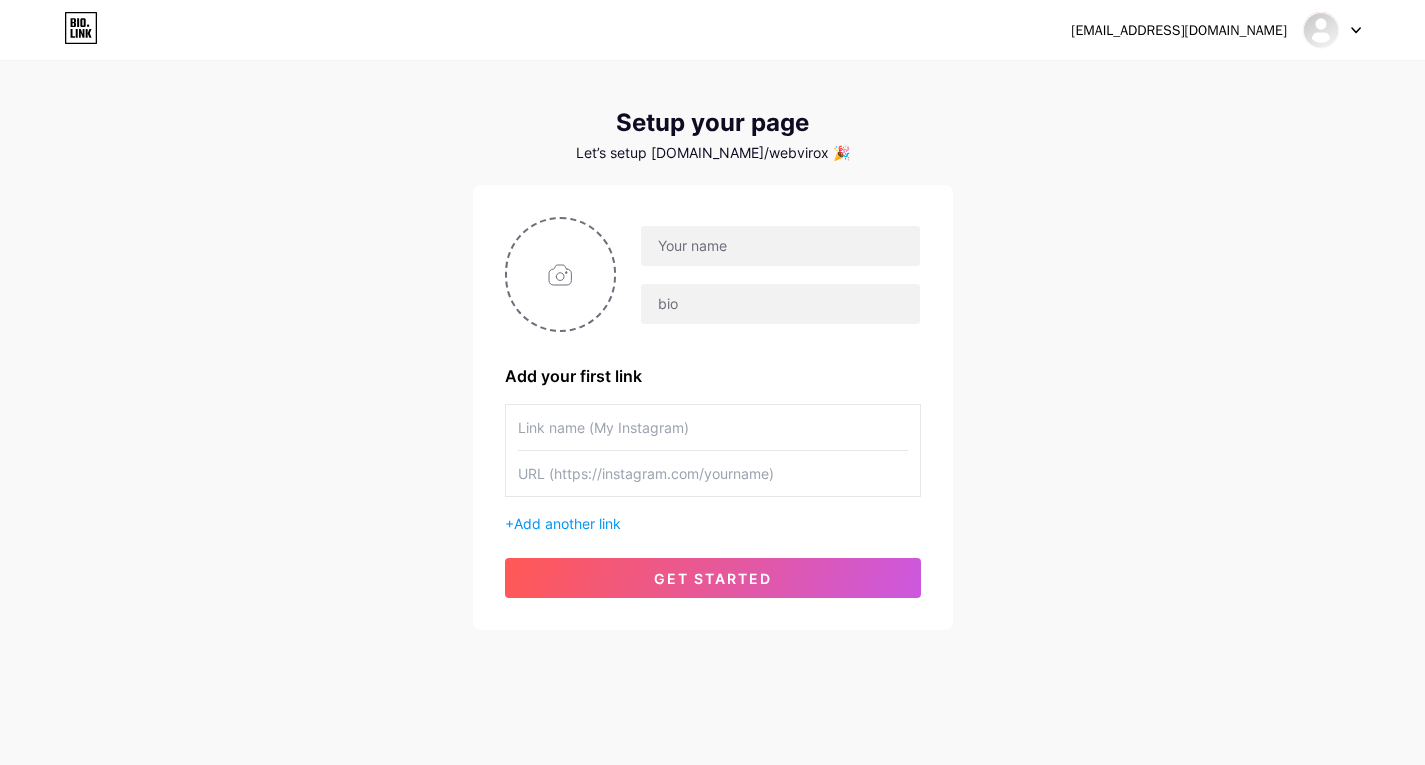 scroll, scrollTop: 28, scrollLeft: 0, axis: vertical 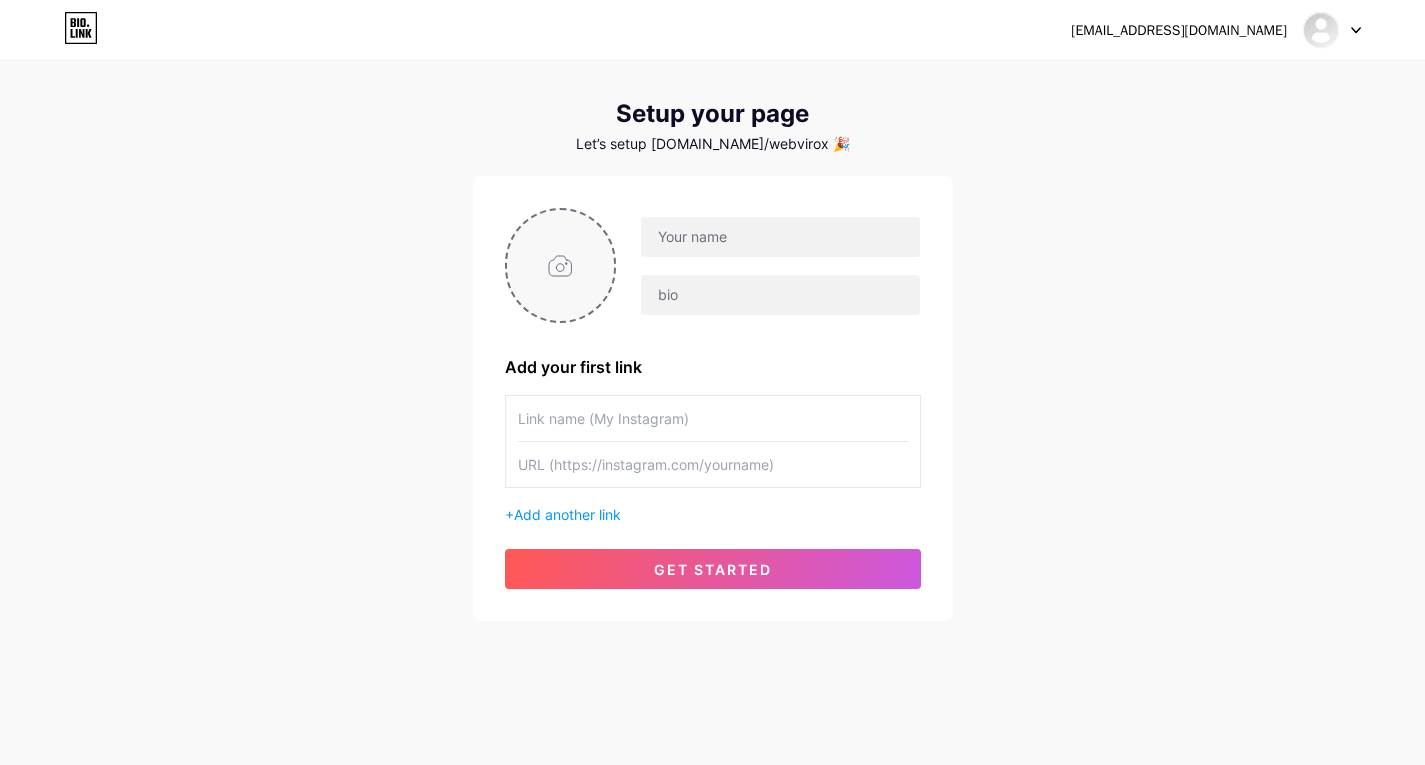 click at bounding box center [561, 265] 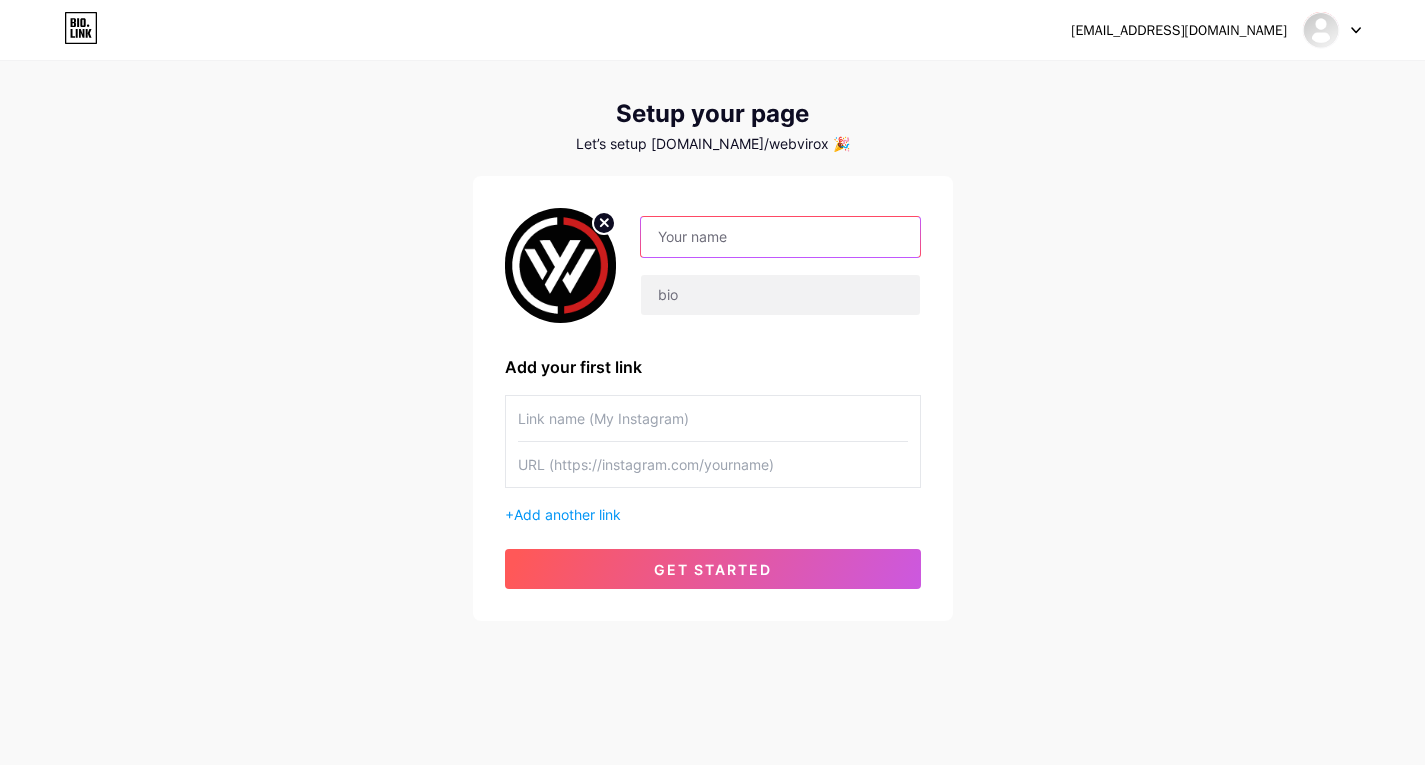 click at bounding box center (780, 237) 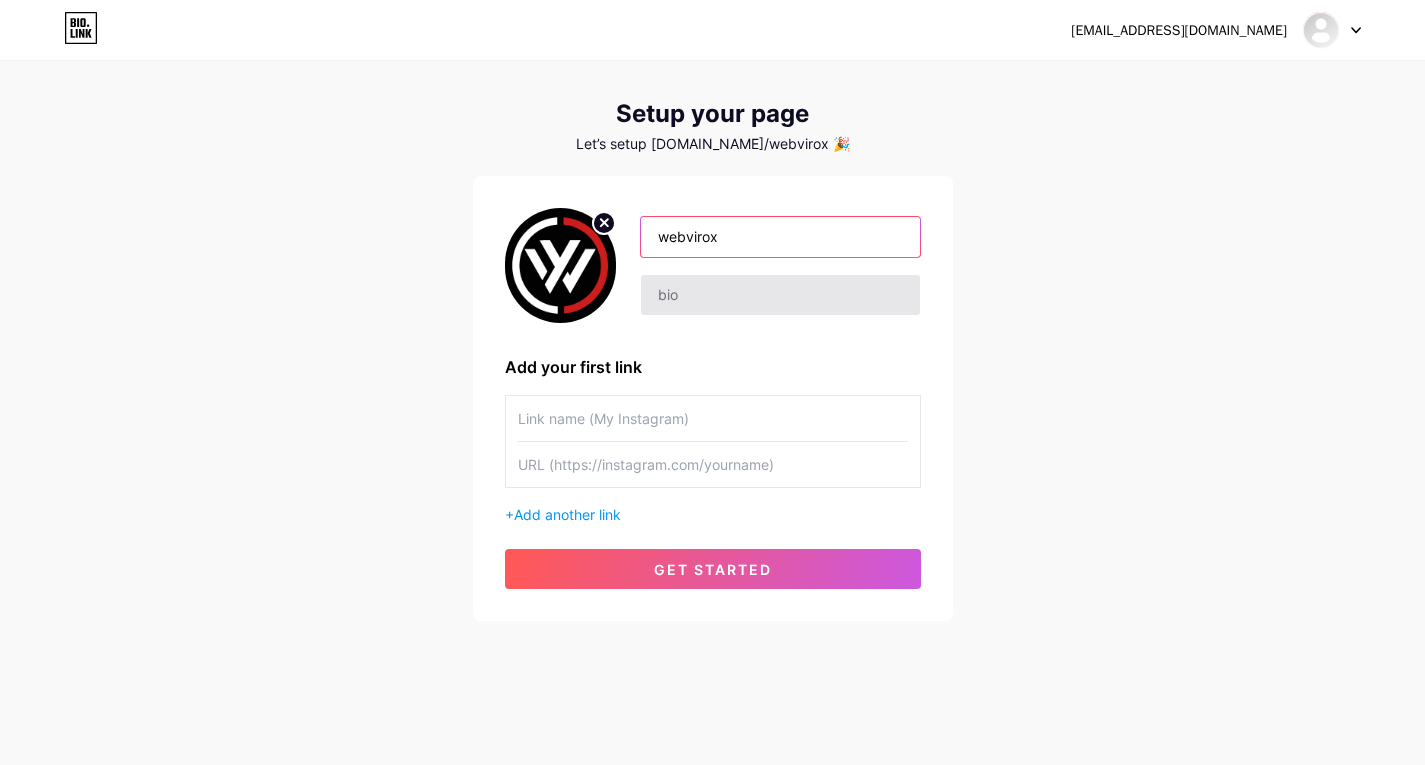 type on "webvirox" 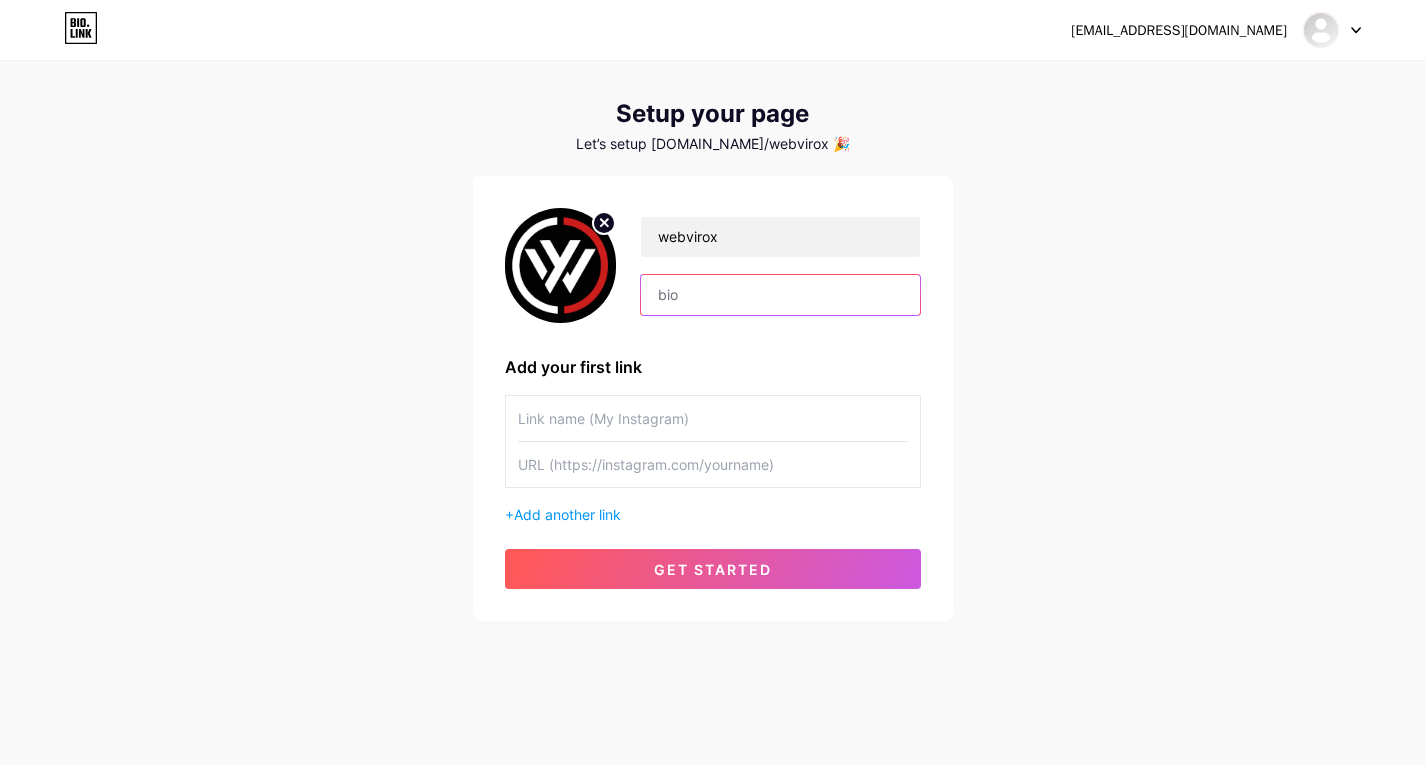 click at bounding box center (780, 295) 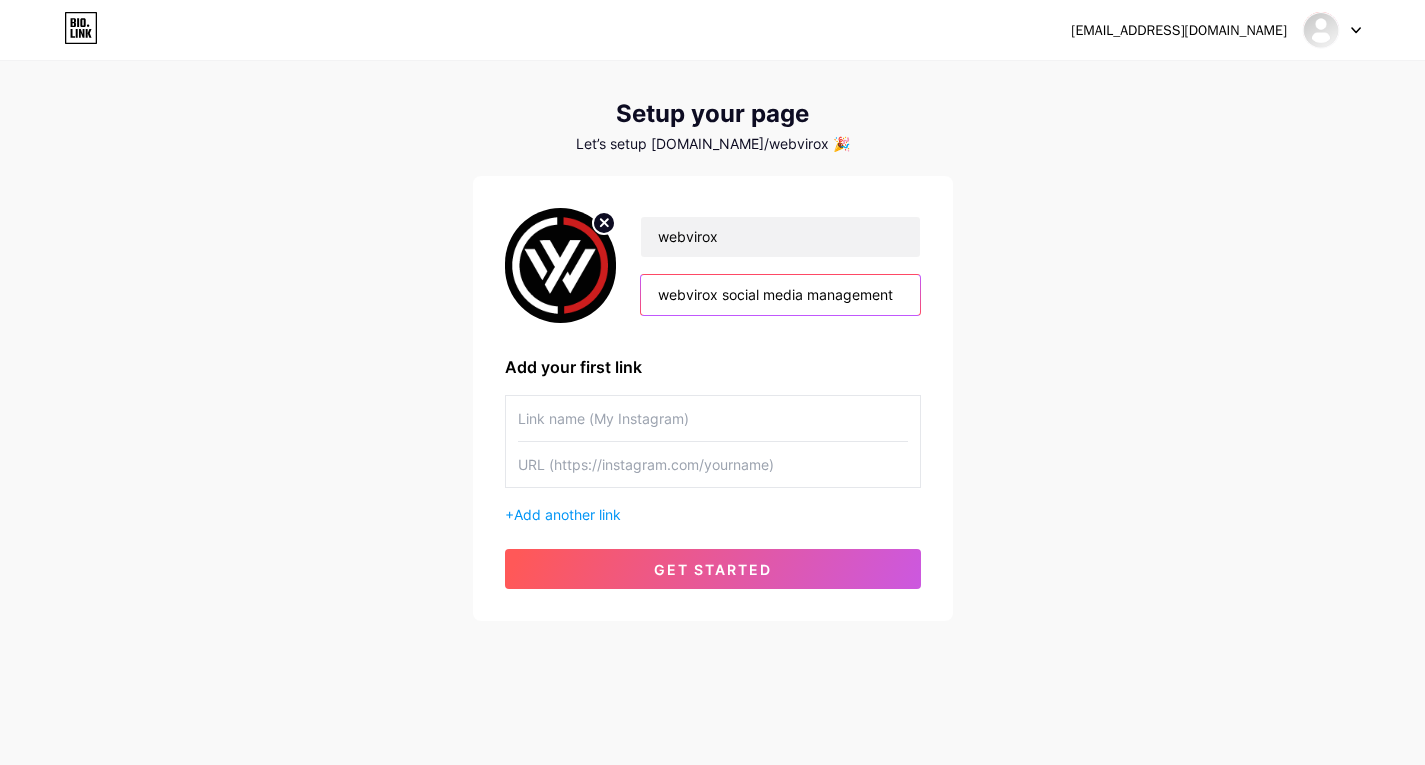 type on "webvirox social media management" 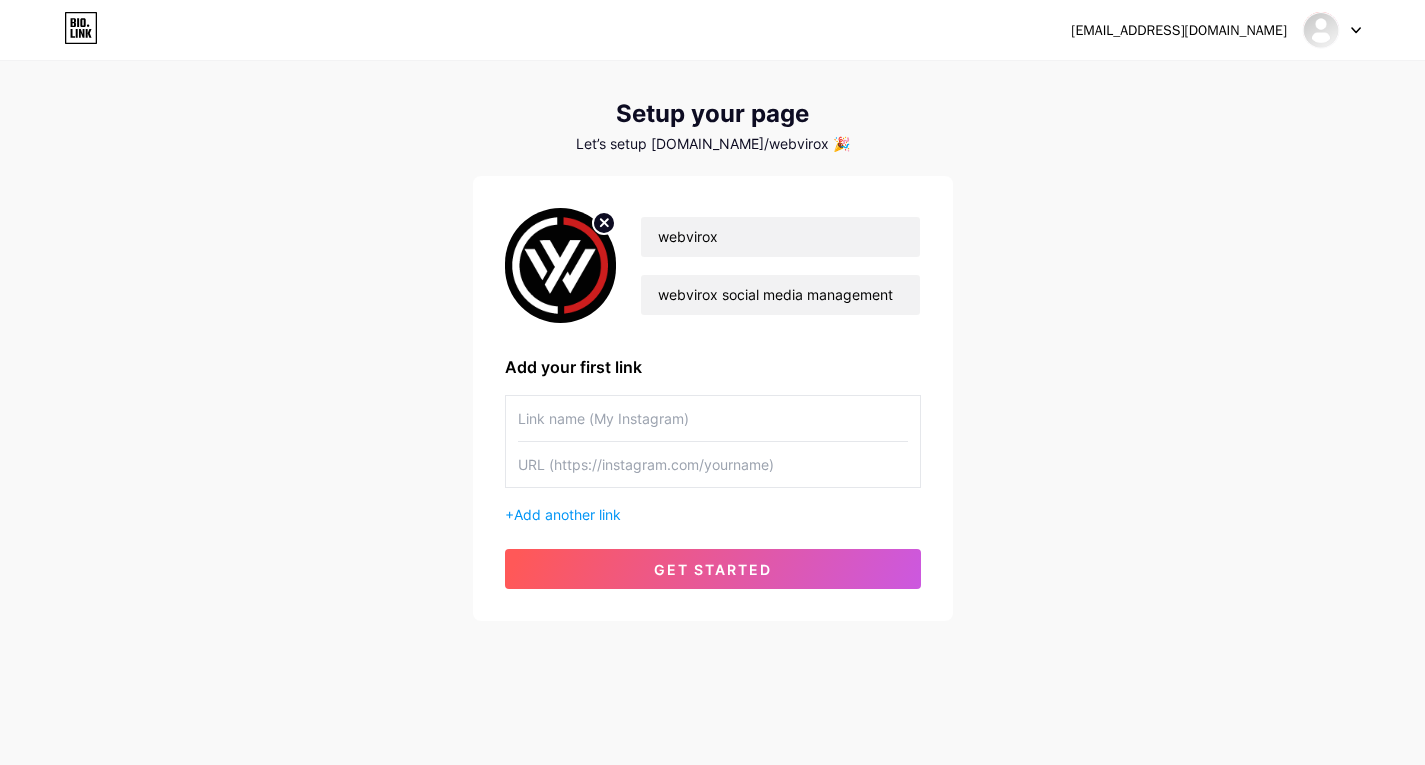 click on "ashi727272@gmail.com           Dashboard     Logout   Setup your page   Let’s setup bio.link/webvirox 🎉               webvirox     webvirox social media management     Add your first link
+  Add another link     get started" at bounding box center [712, 328] 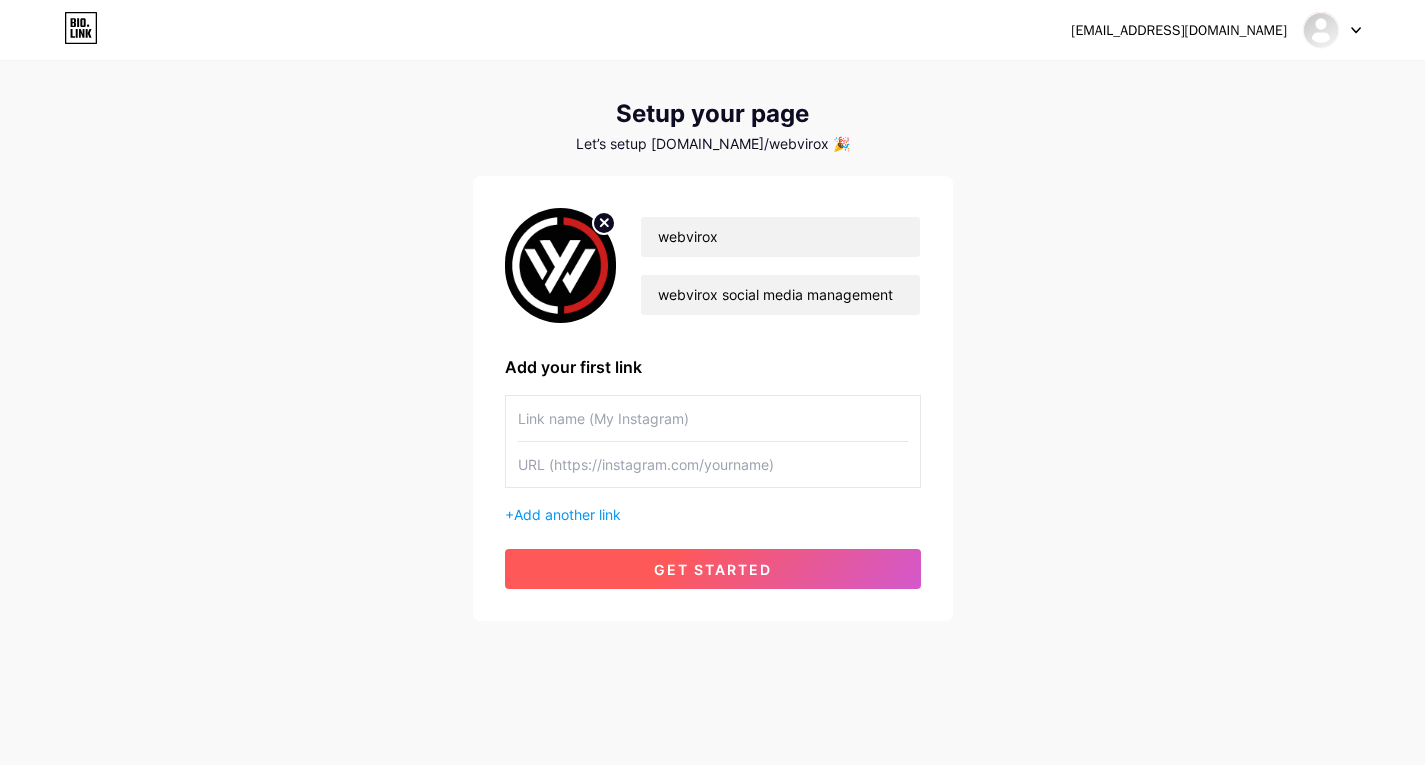 click on "get started" at bounding box center (713, 569) 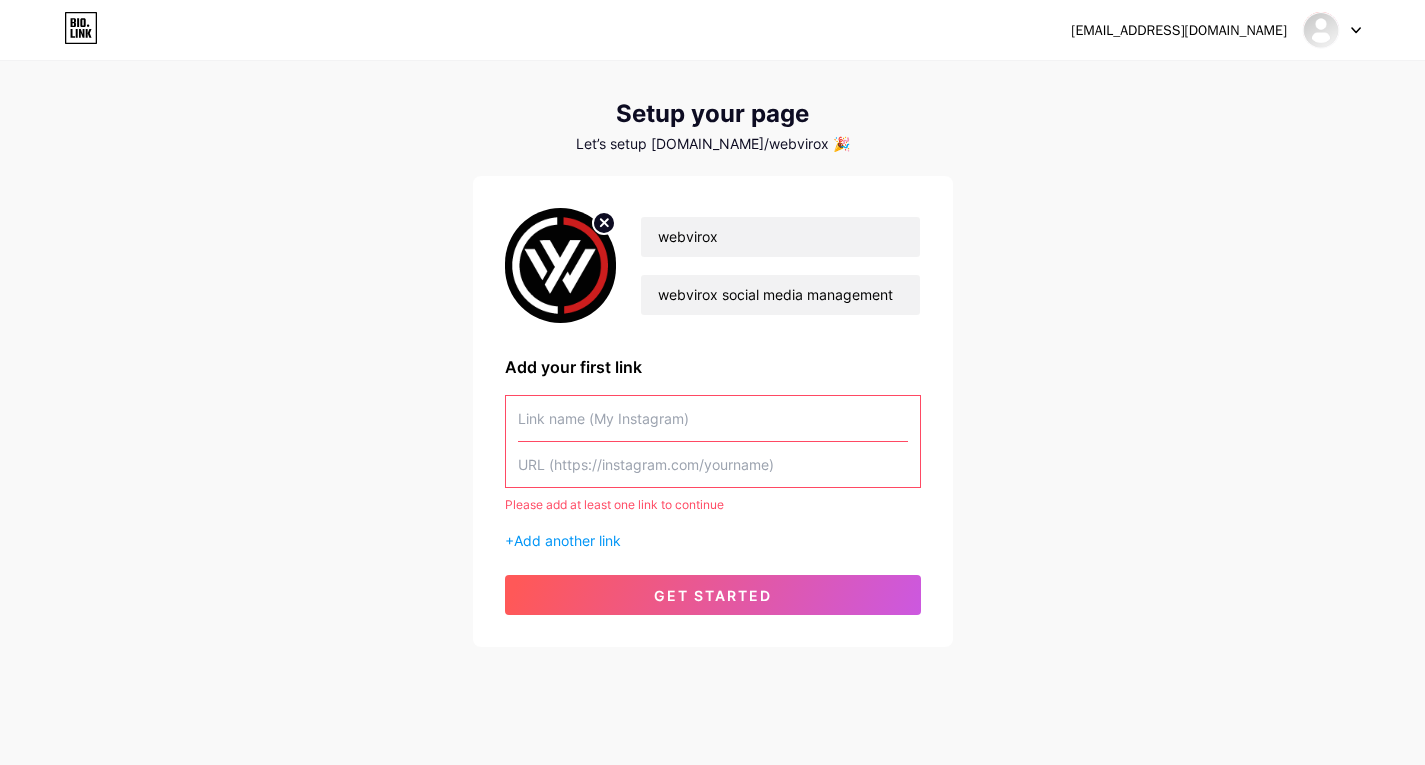 click at bounding box center (713, 418) 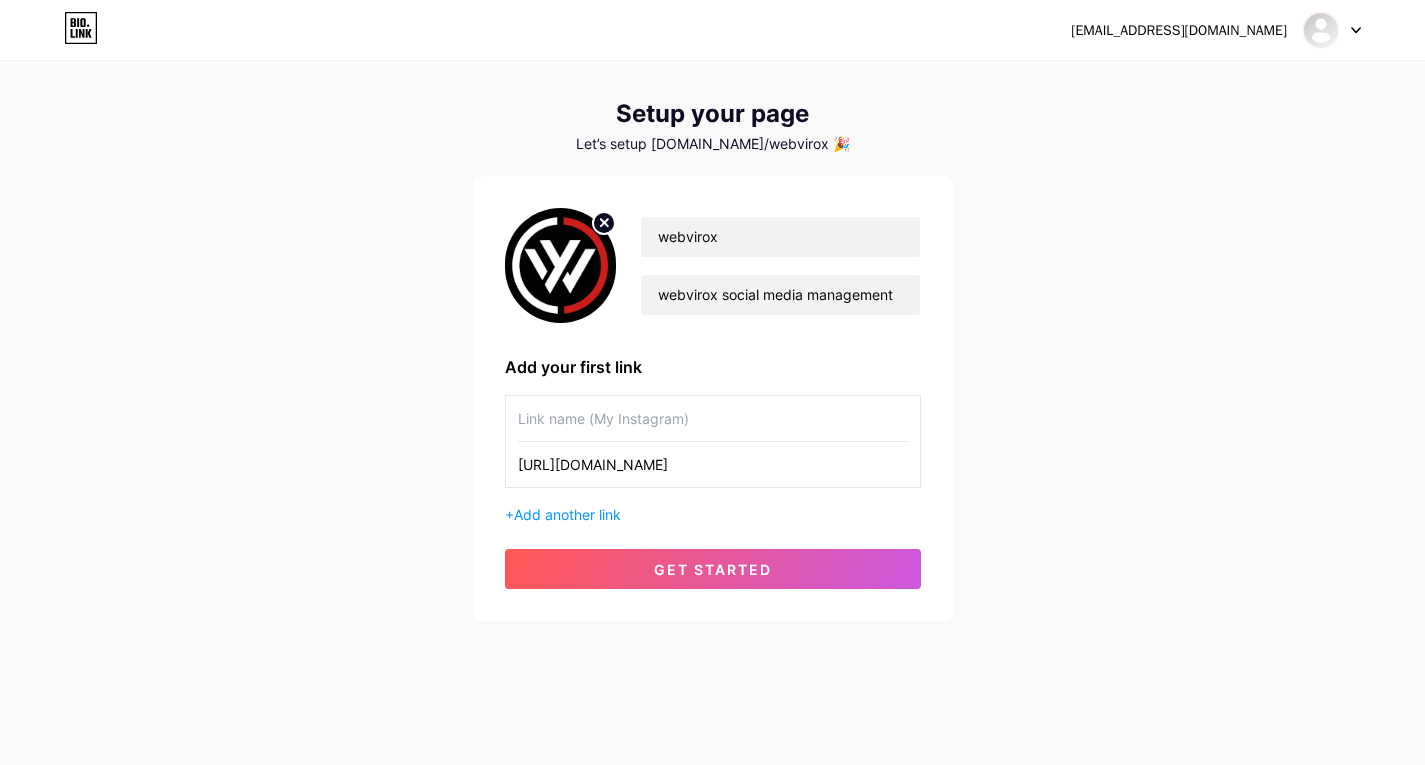 type on "[URL][DOMAIN_NAME]" 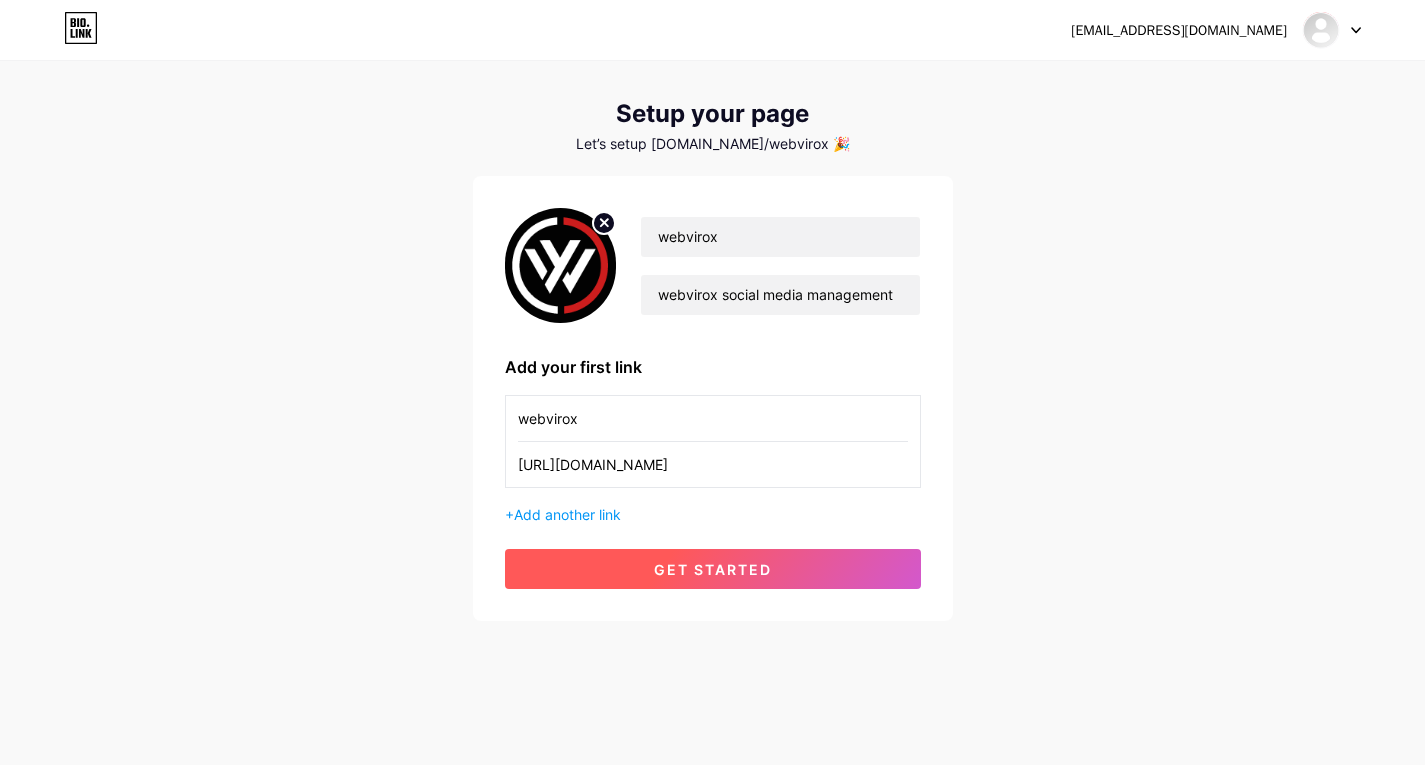 type on "webvirox" 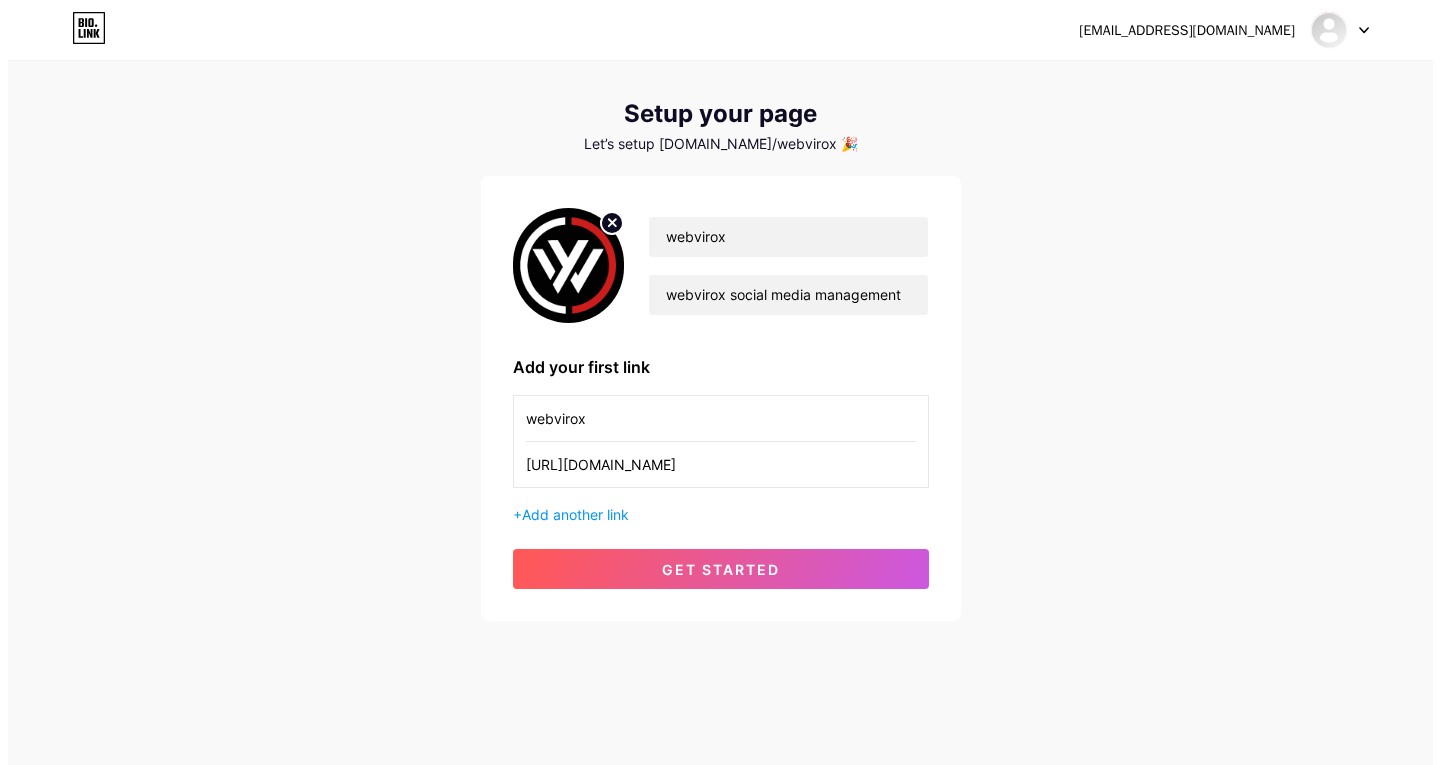scroll, scrollTop: 0, scrollLeft: 0, axis: both 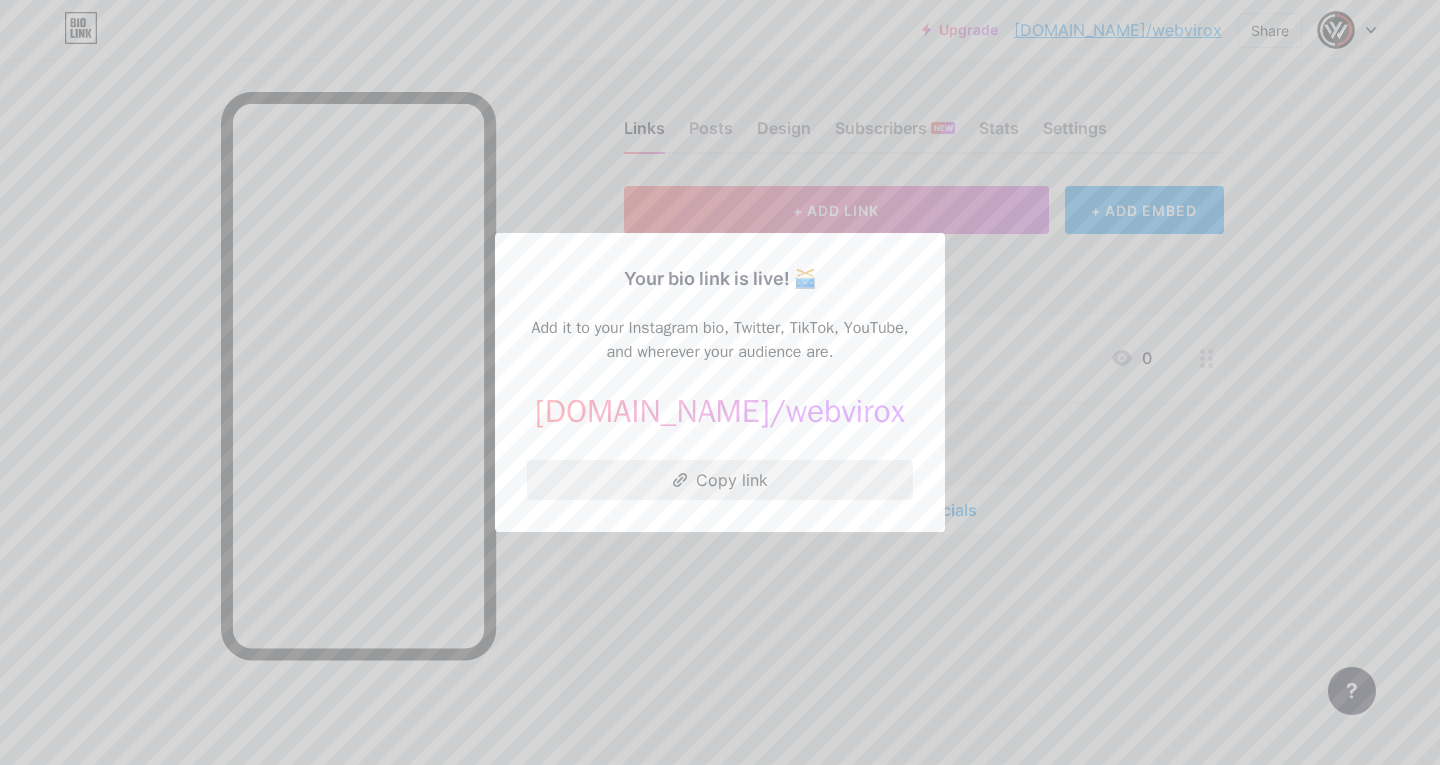 click on "Copy link" at bounding box center (720, 480) 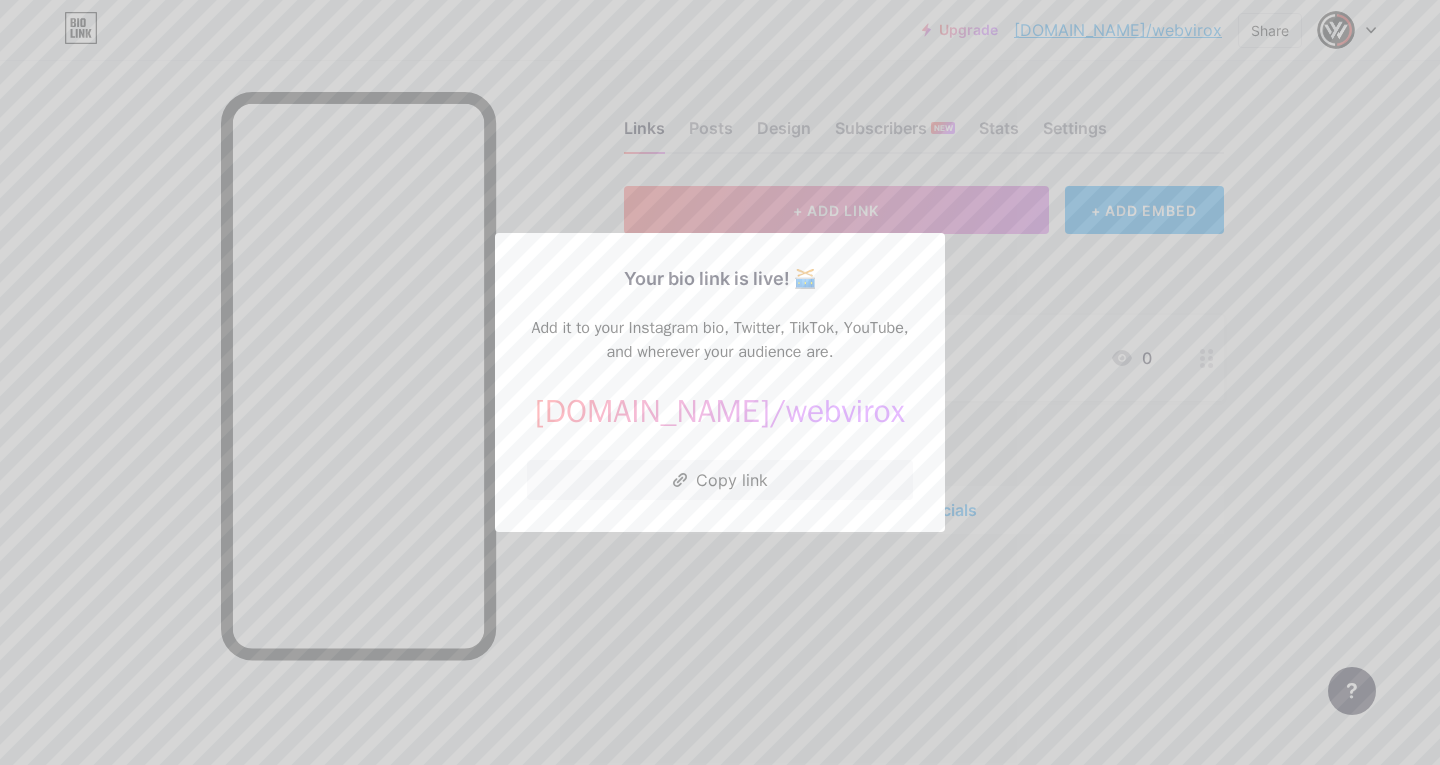 click at bounding box center [720, 382] 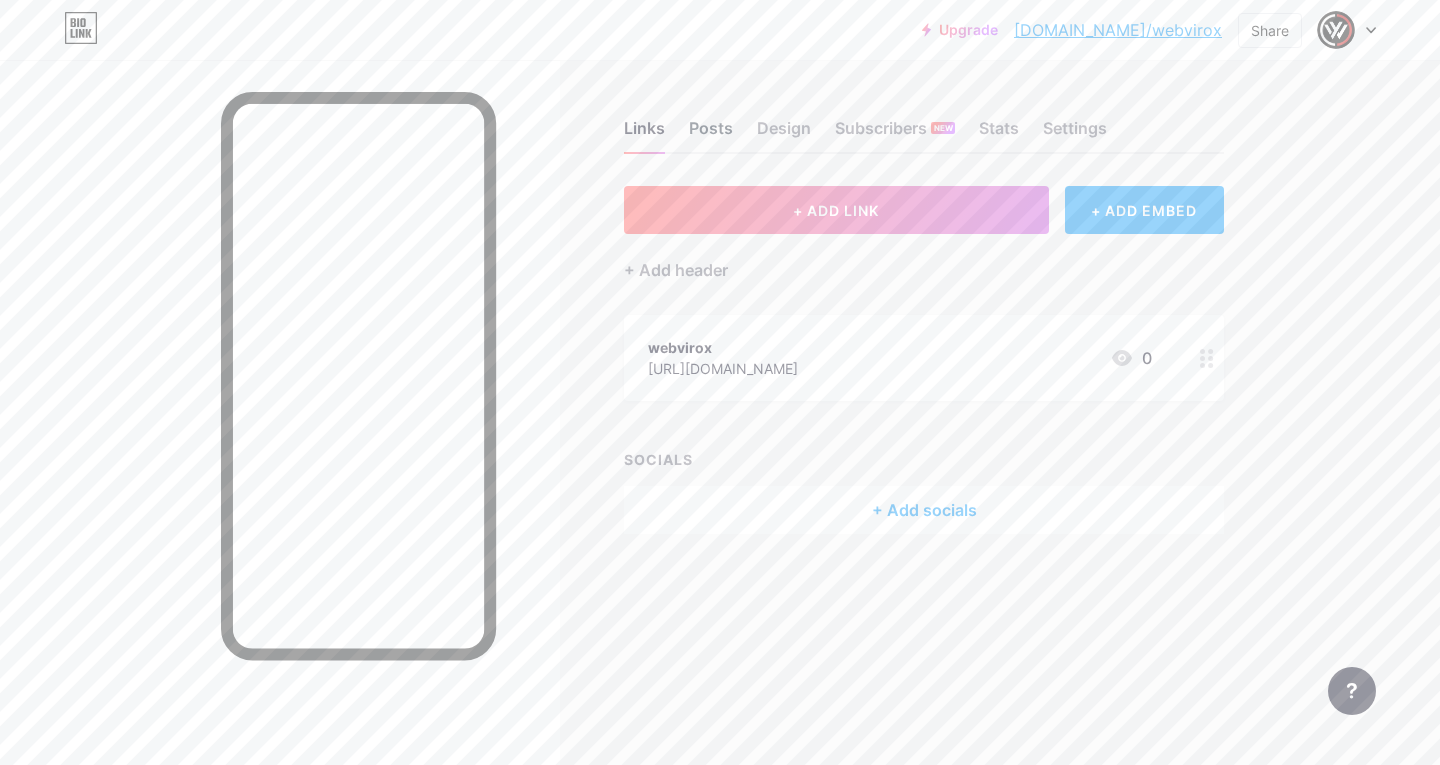 click on "Posts" at bounding box center [711, 134] 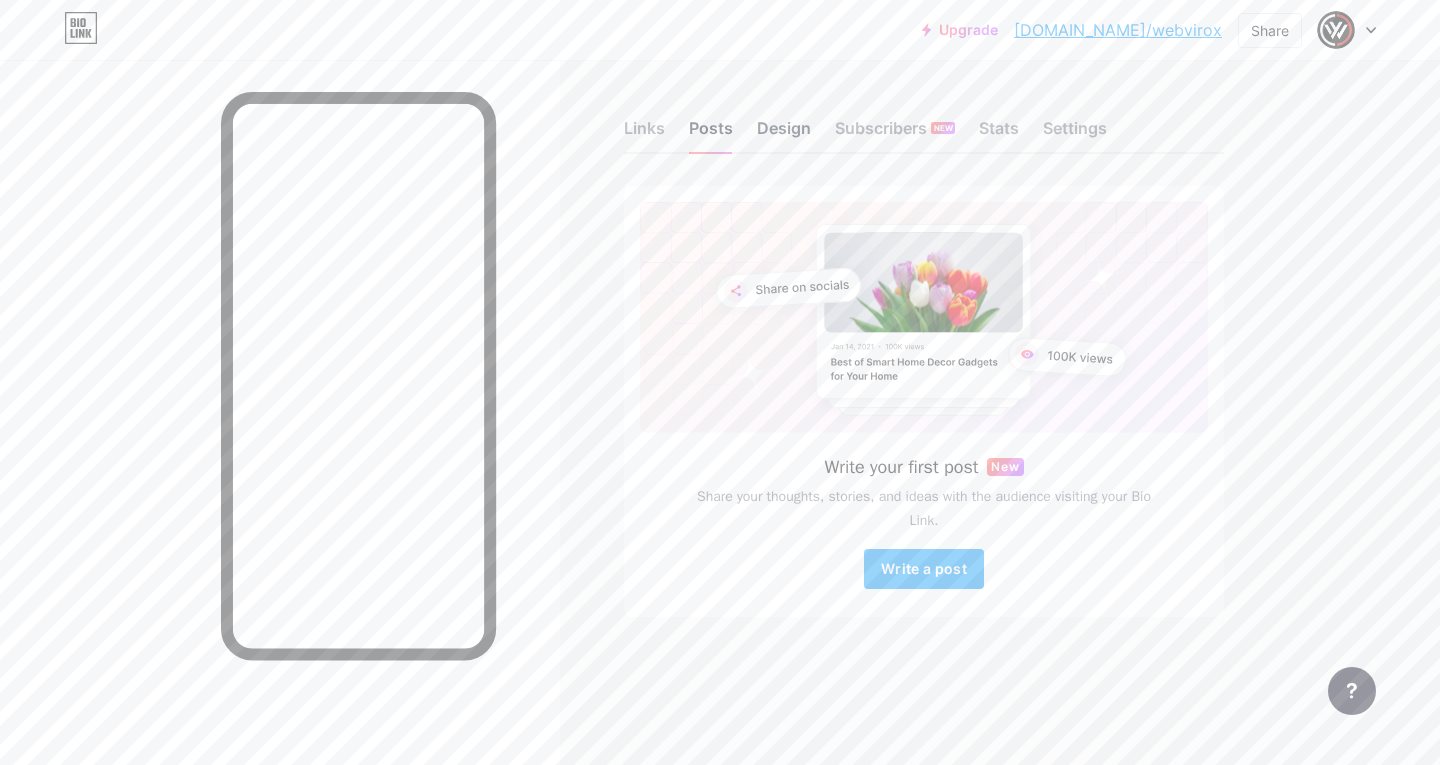 click on "Design" at bounding box center (784, 134) 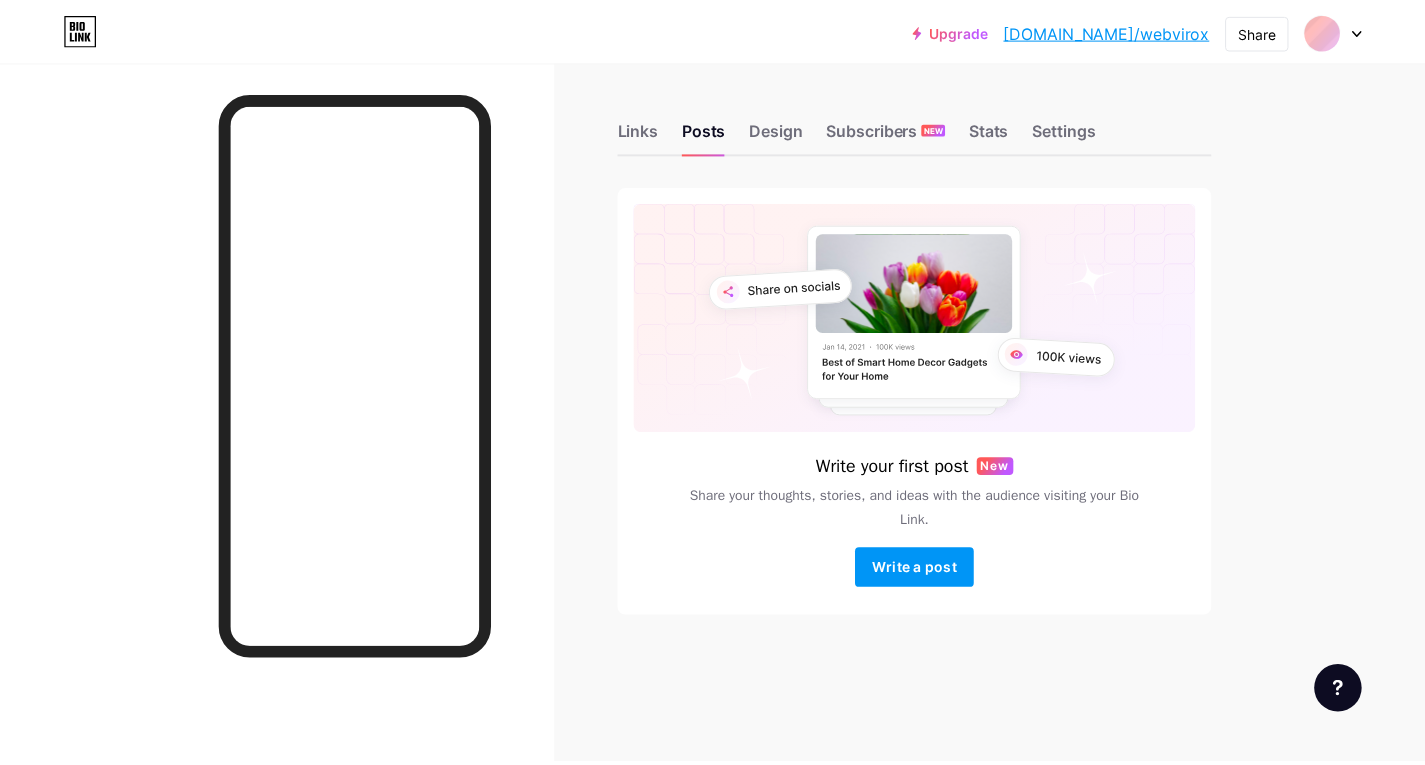 scroll, scrollTop: 0, scrollLeft: 0, axis: both 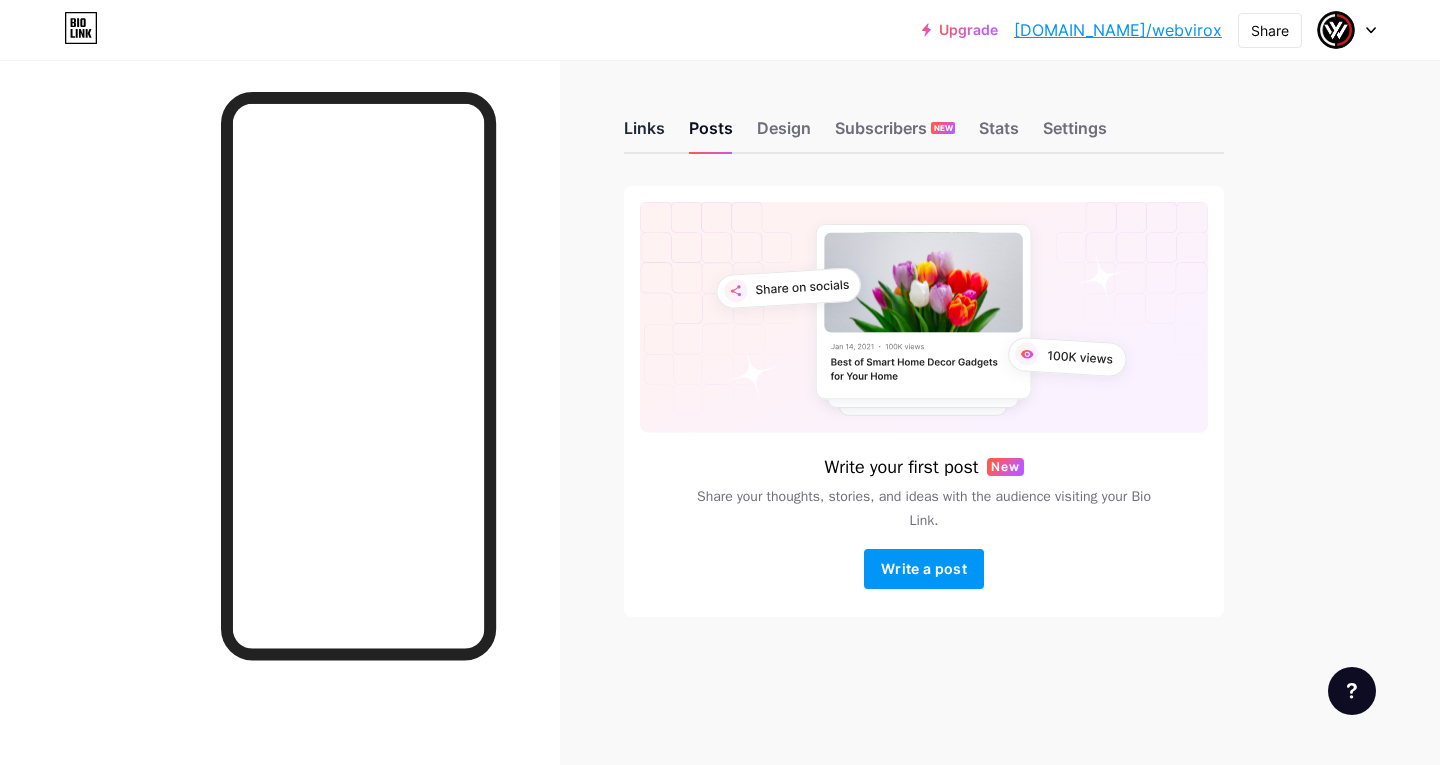 click on "Links" at bounding box center (644, 134) 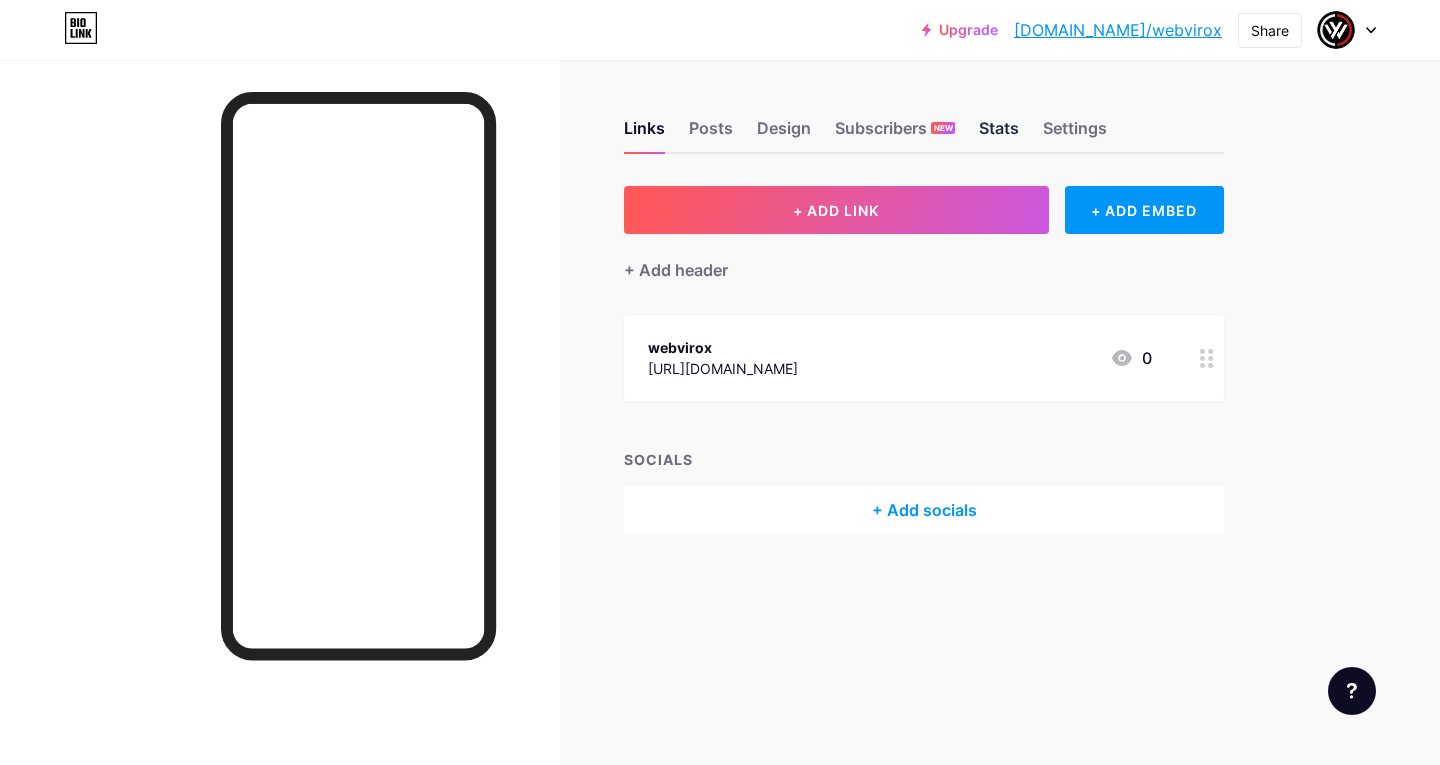 click on "Stats" at bounding box center [999, 134] 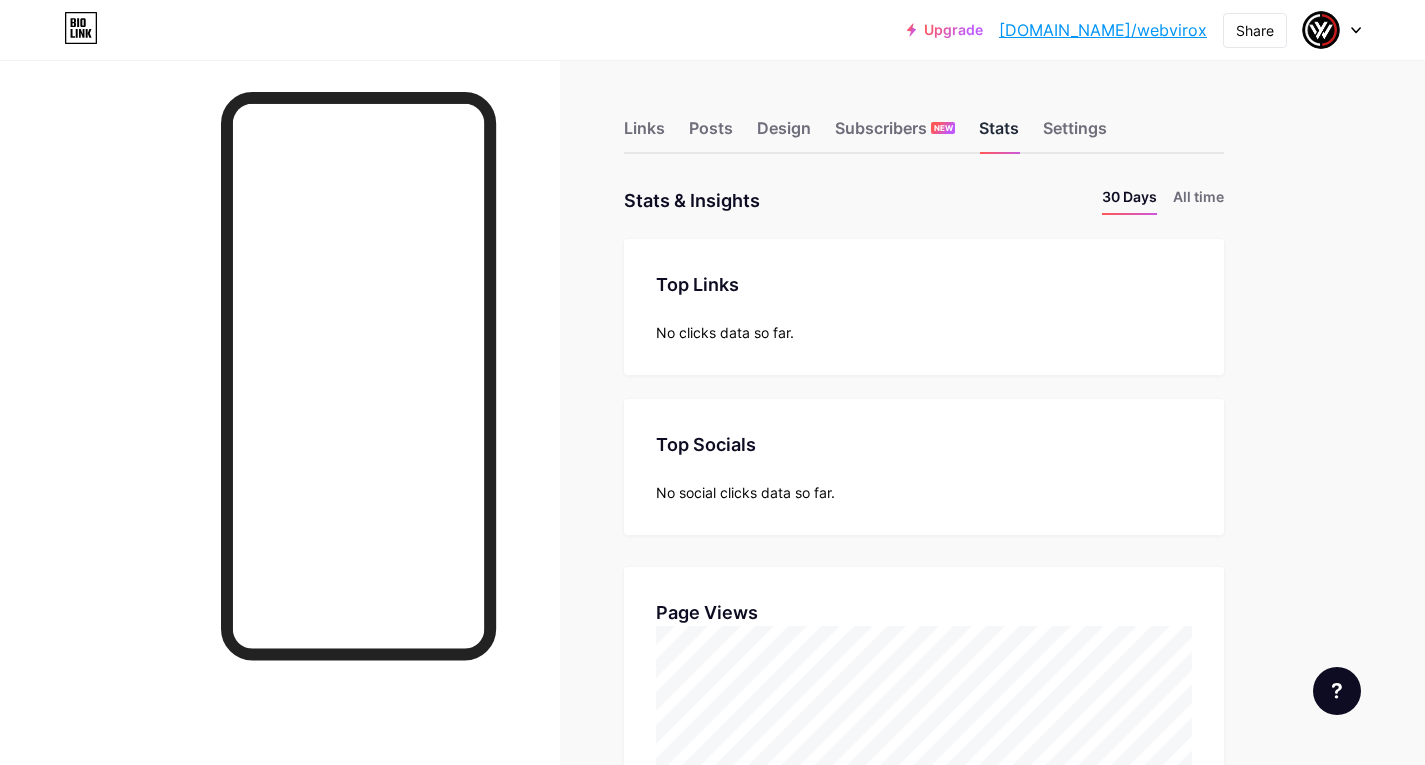scroll, scrollTop: 999235, scrollLeft: 998575, axis: both 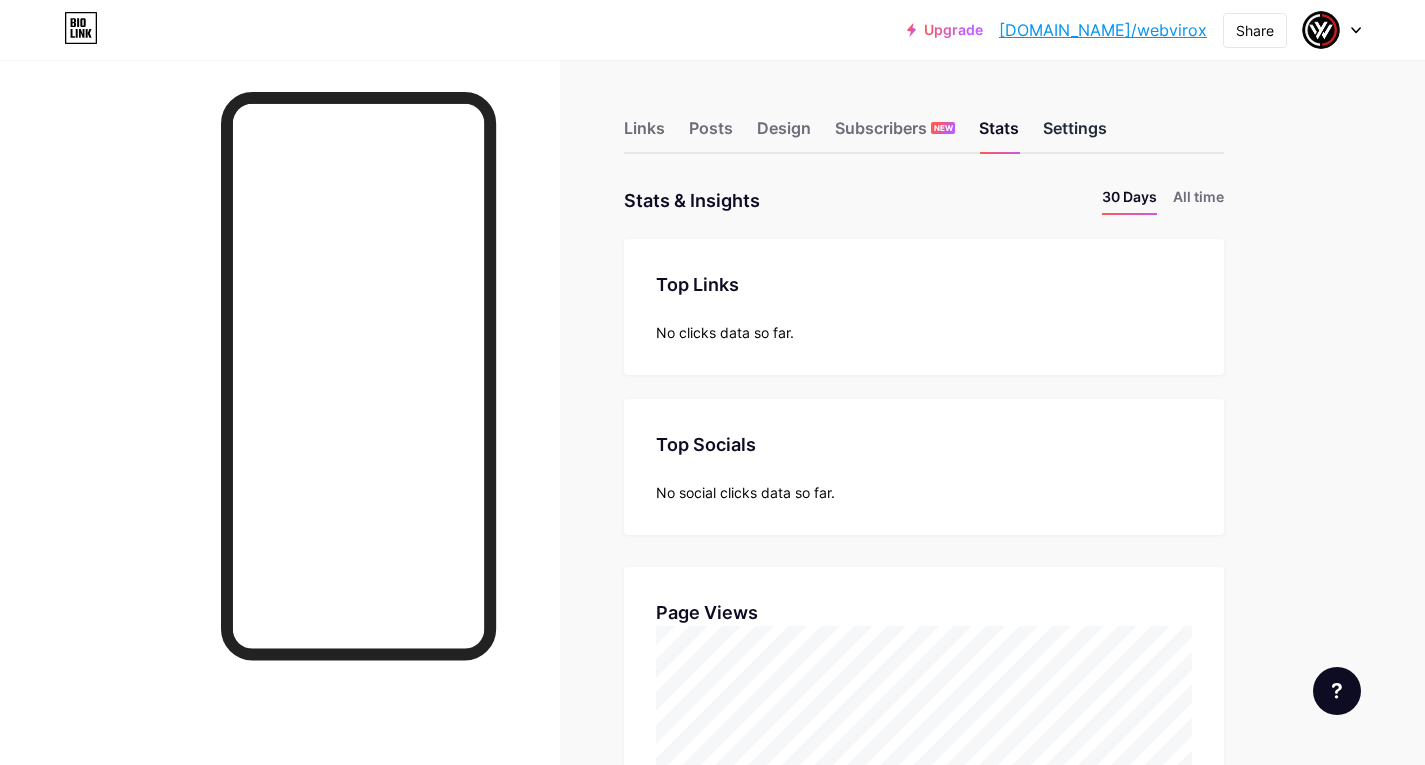 click on "Settings" at bounding box center (1075, 134) 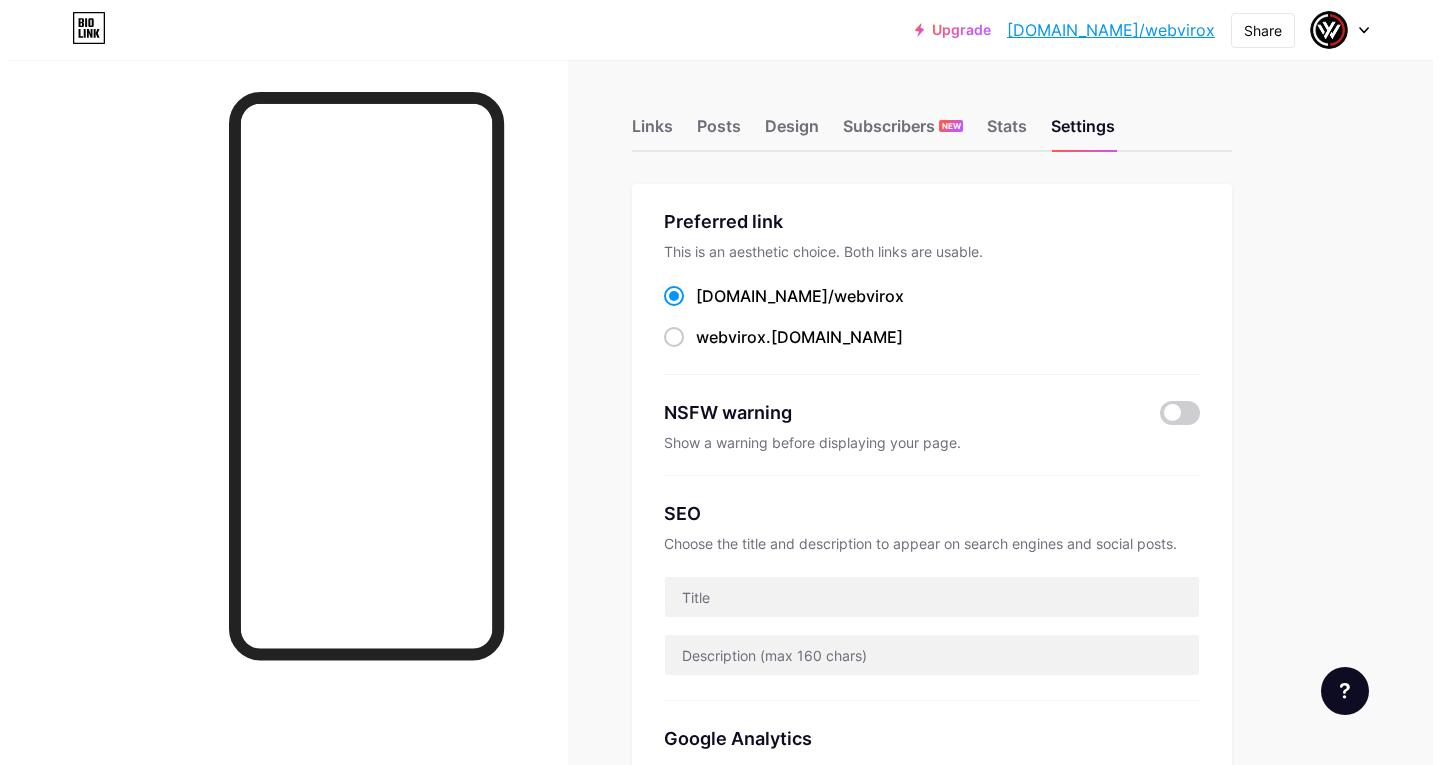 scroll, scrollTop: 0, scrollLeft: 0, axis: both 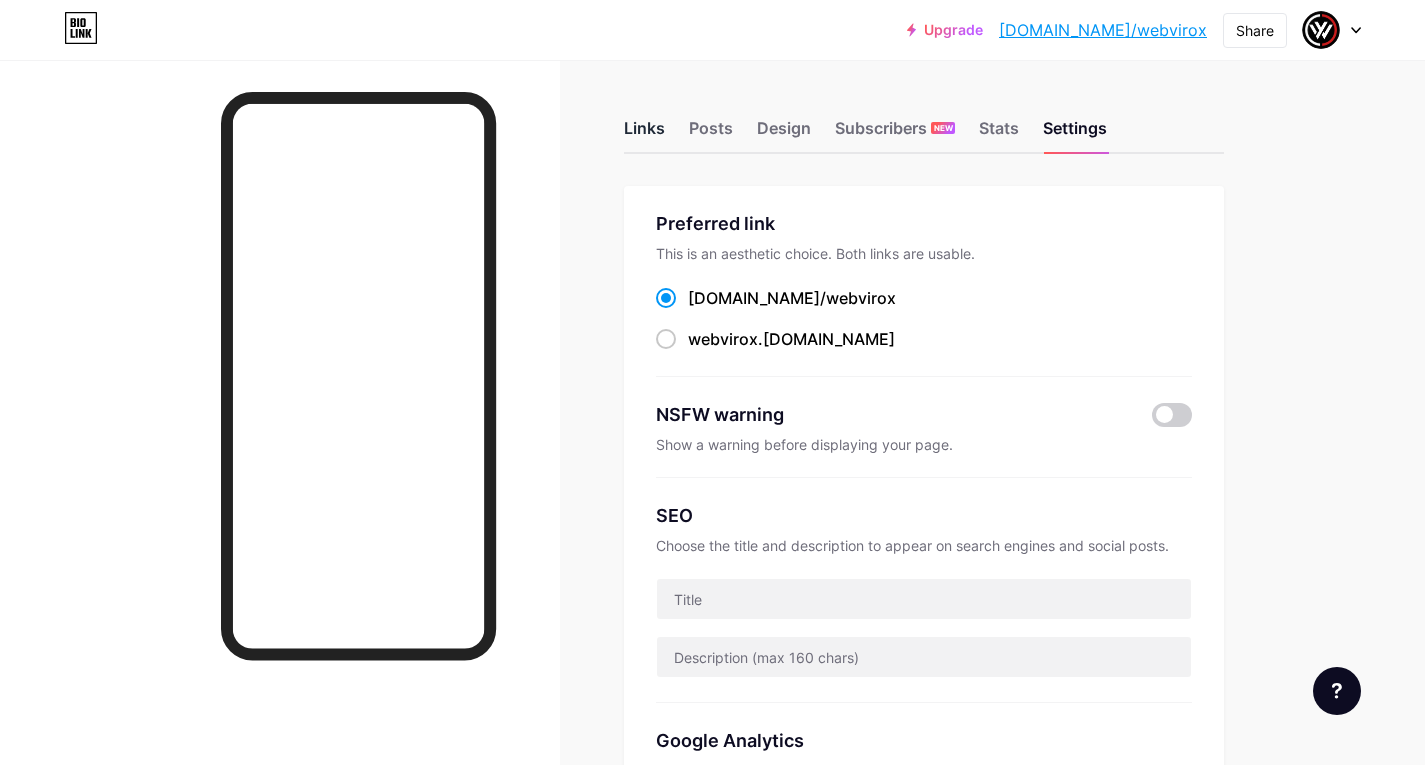 click on "Links" at bounding box center [644, 134] 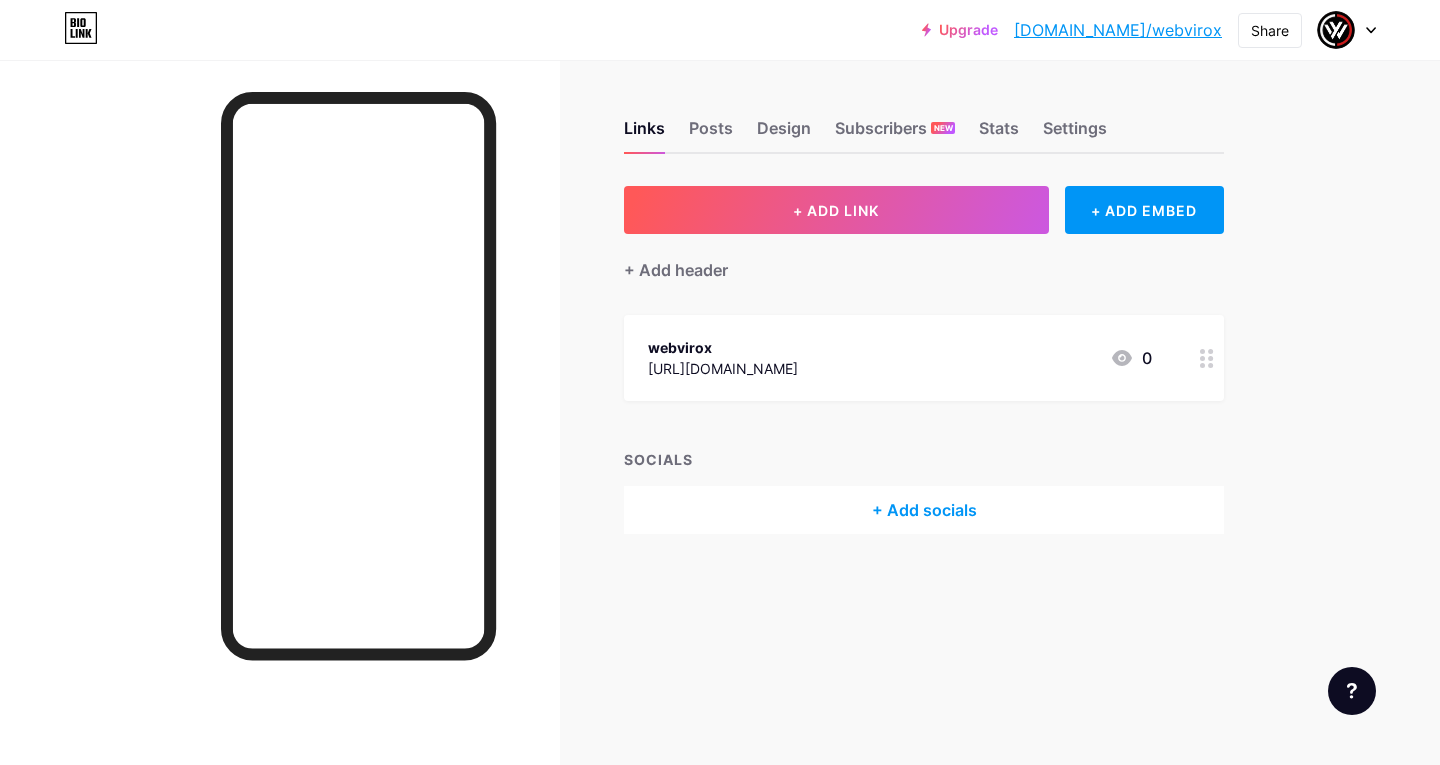 click on "+ Add socials" at bounding box center [924, 510] 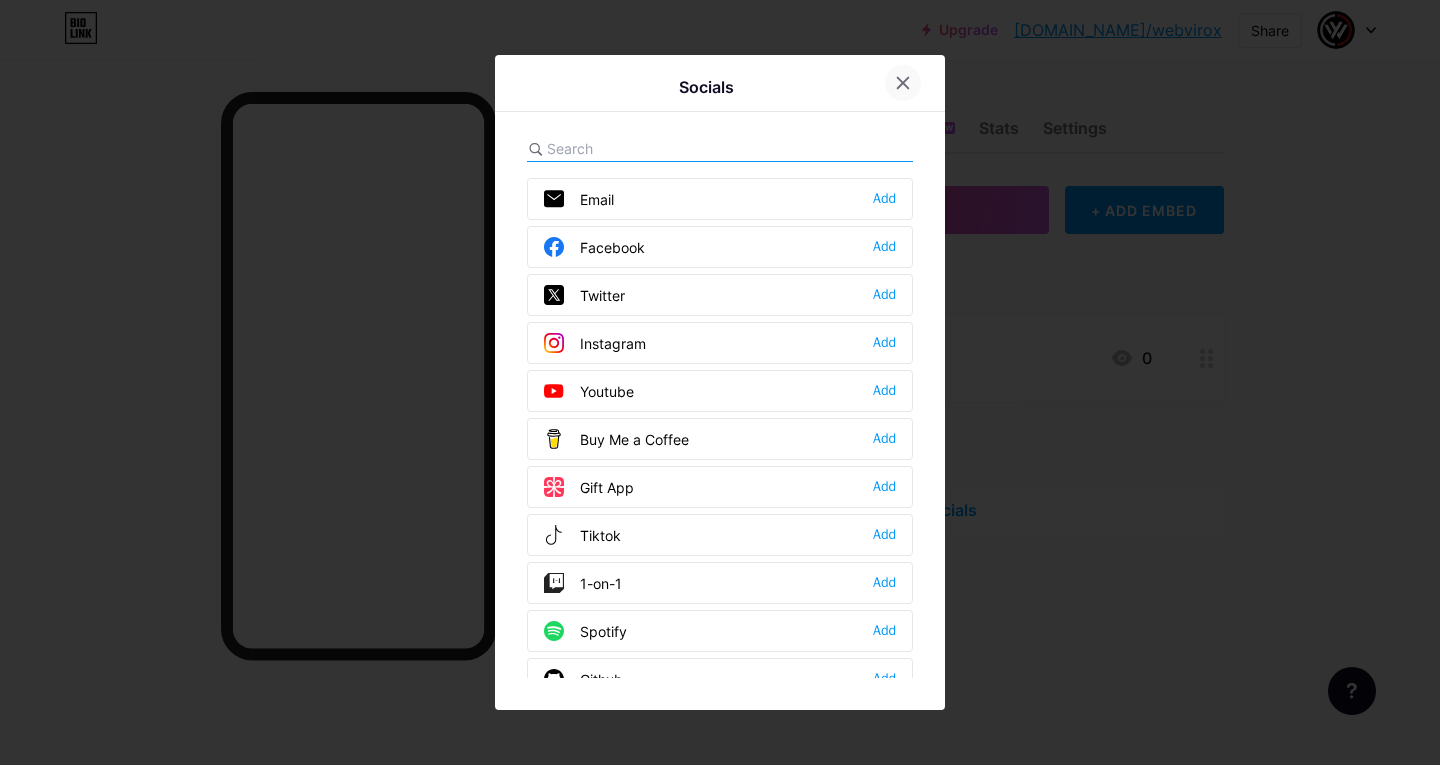 click at bounding box center (903, 83) 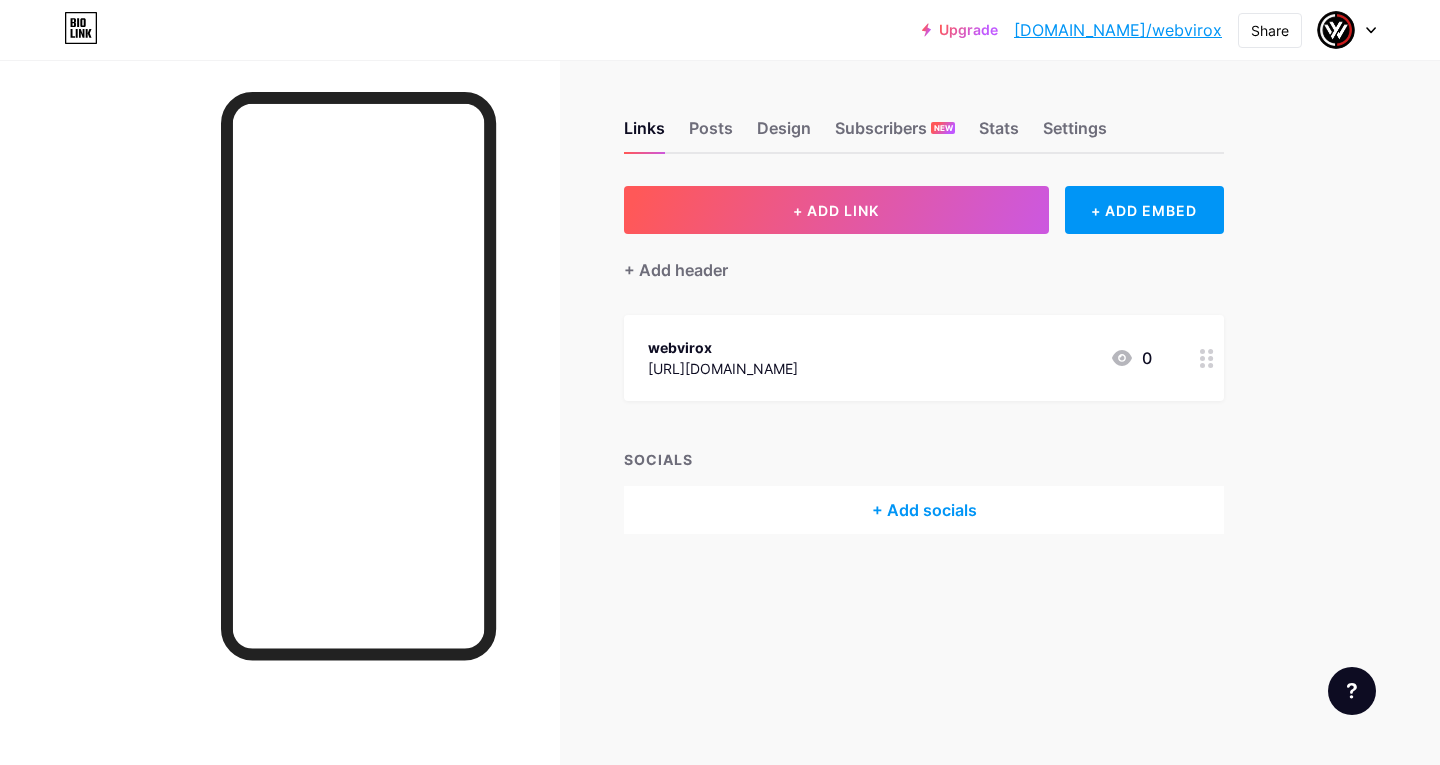 click on "+ Add socials" at bounding box center (924, 510) 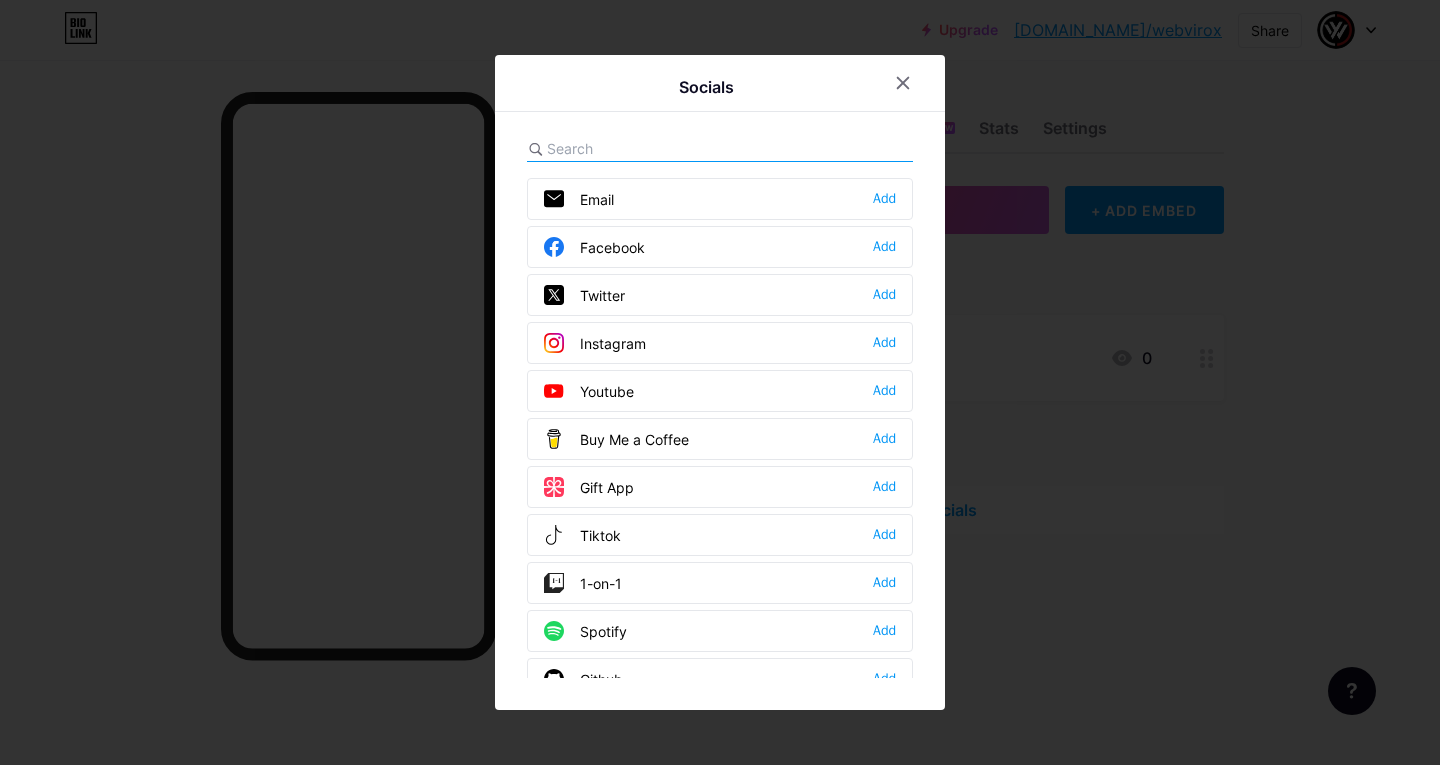 click on "Instagram
Add" at bounding box center [720, 343] 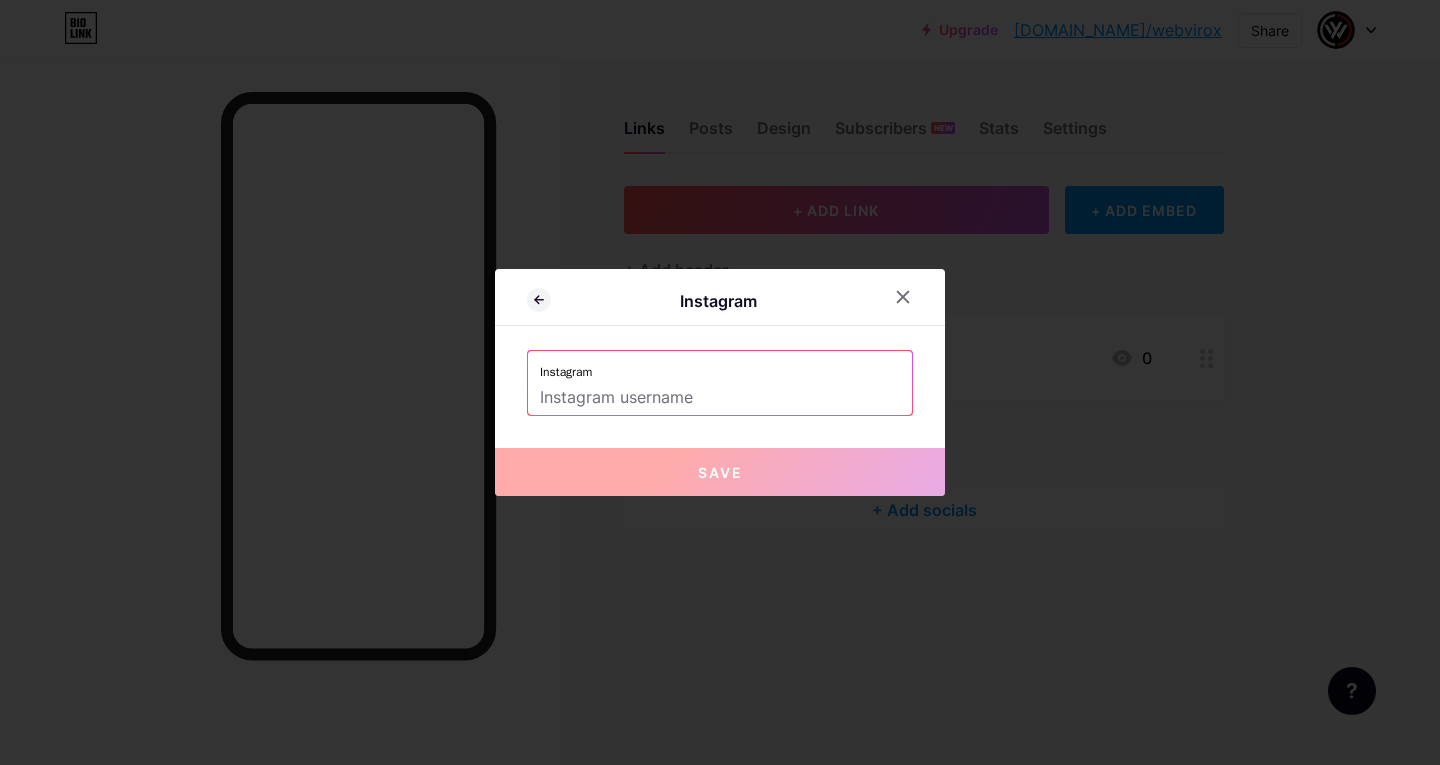 click at bounding box center [720, 398] 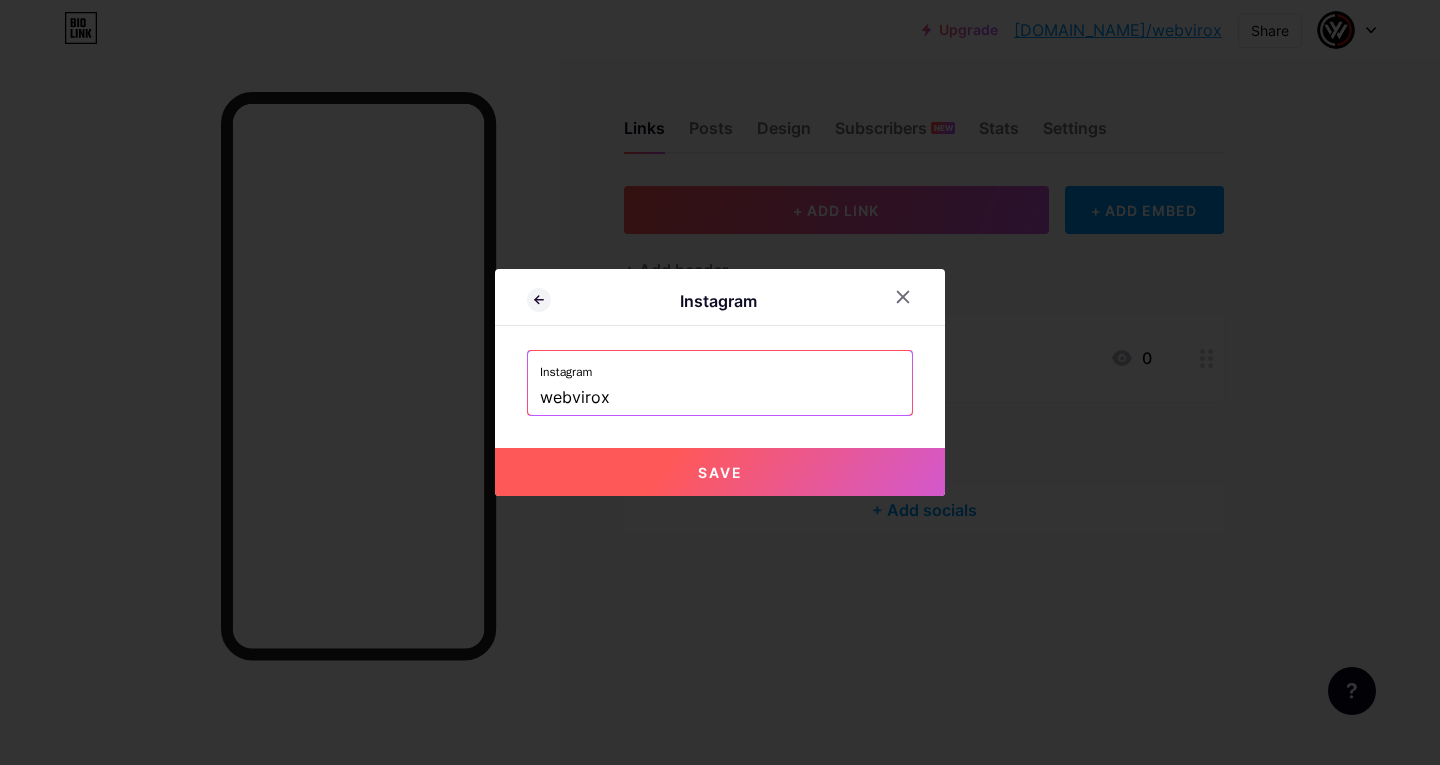 click on "Save" at bounding box center (720, 472) 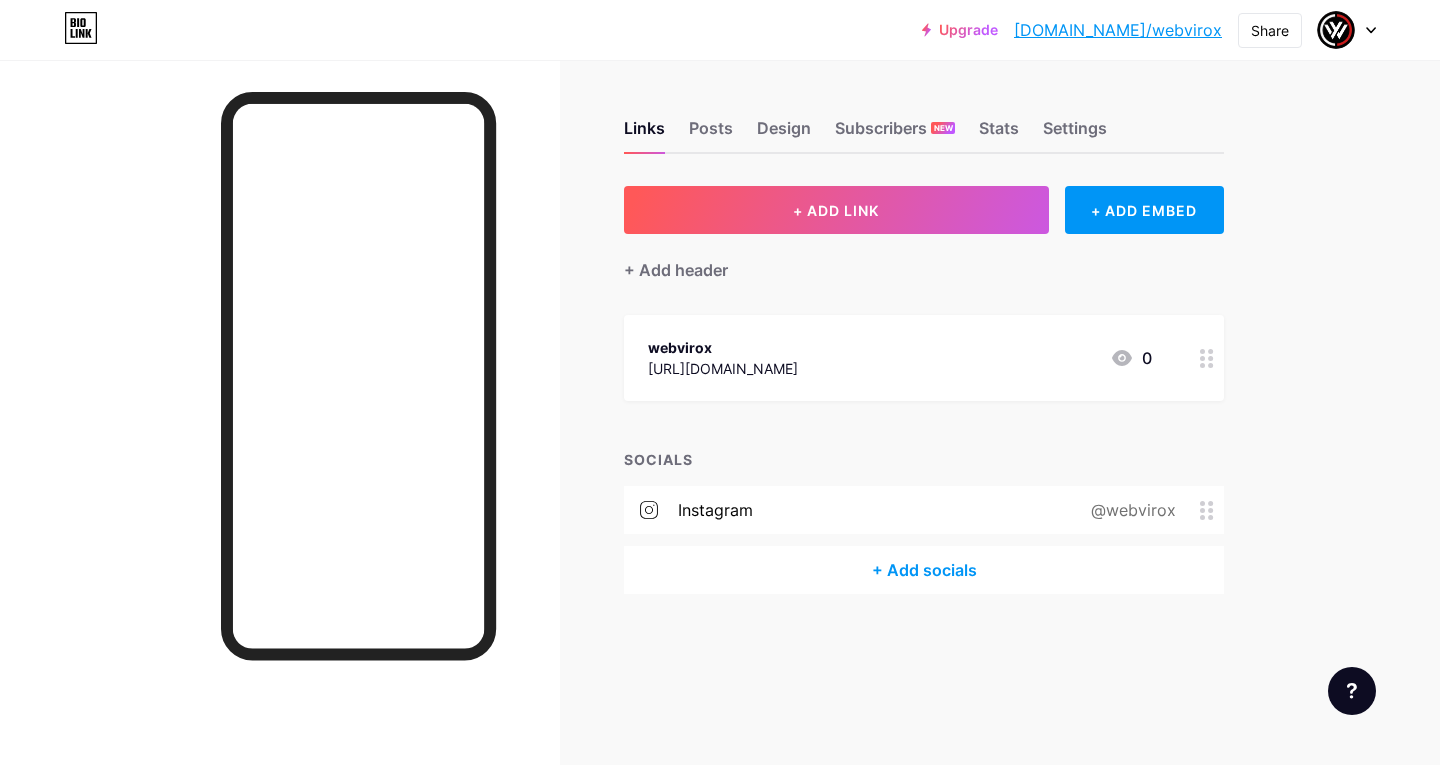 click 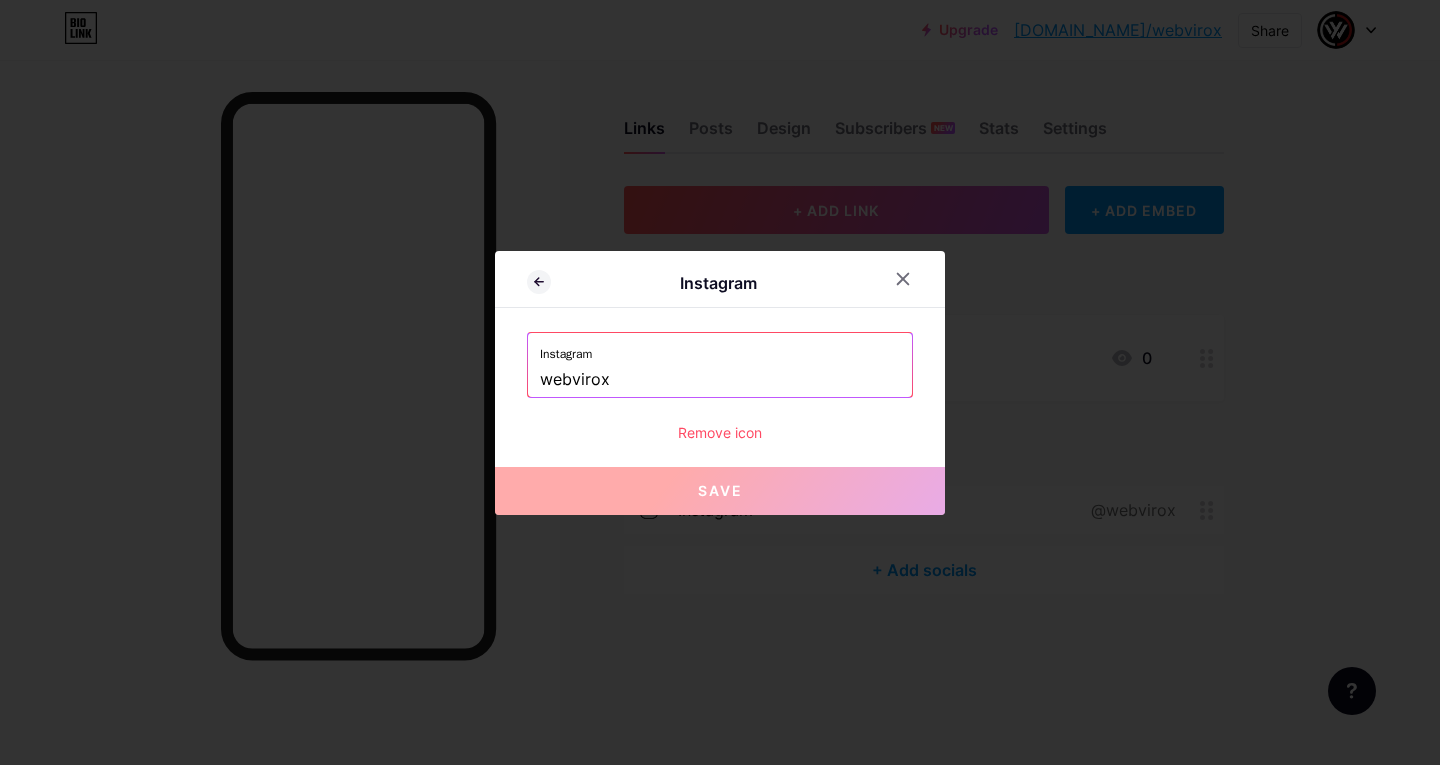 click on "webvirox" at bounding box center [720, 380] 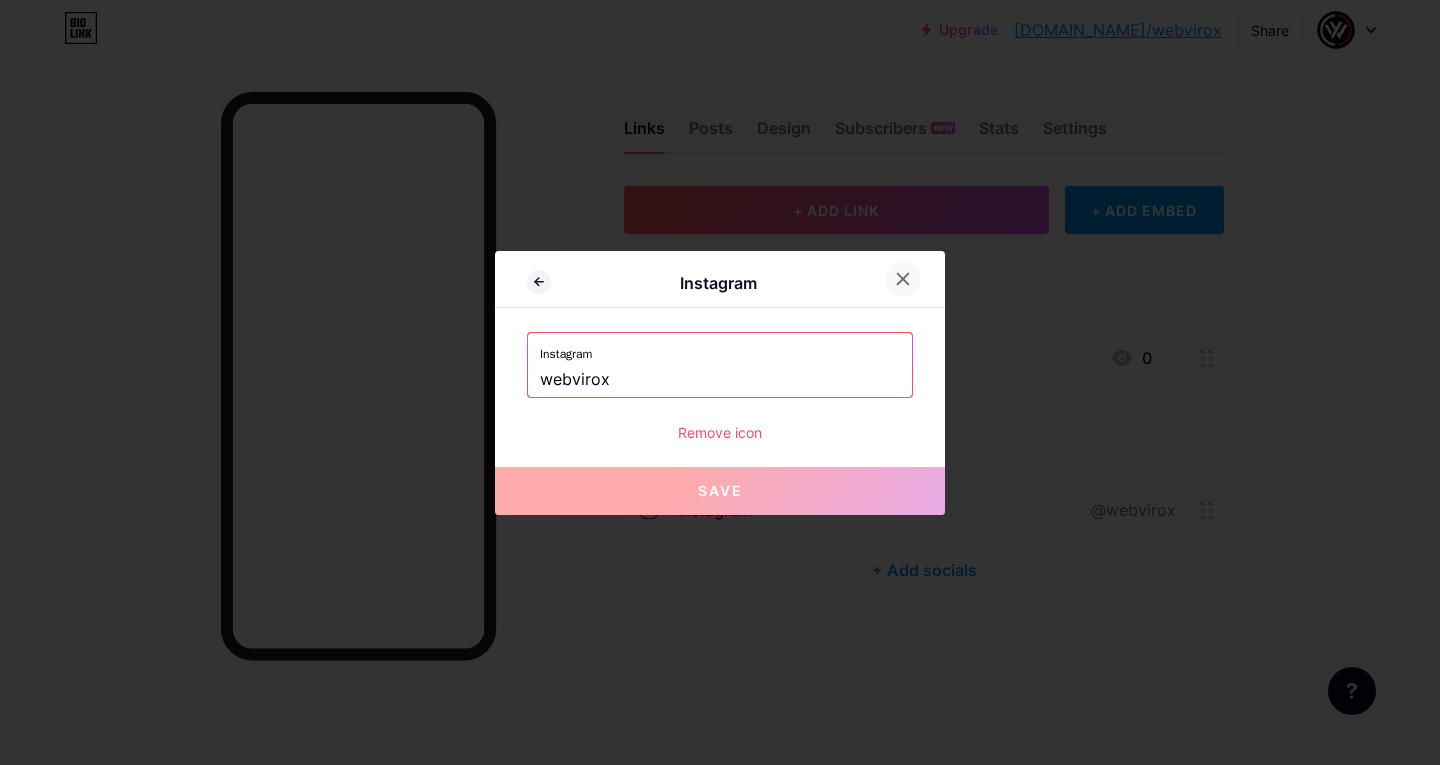 click 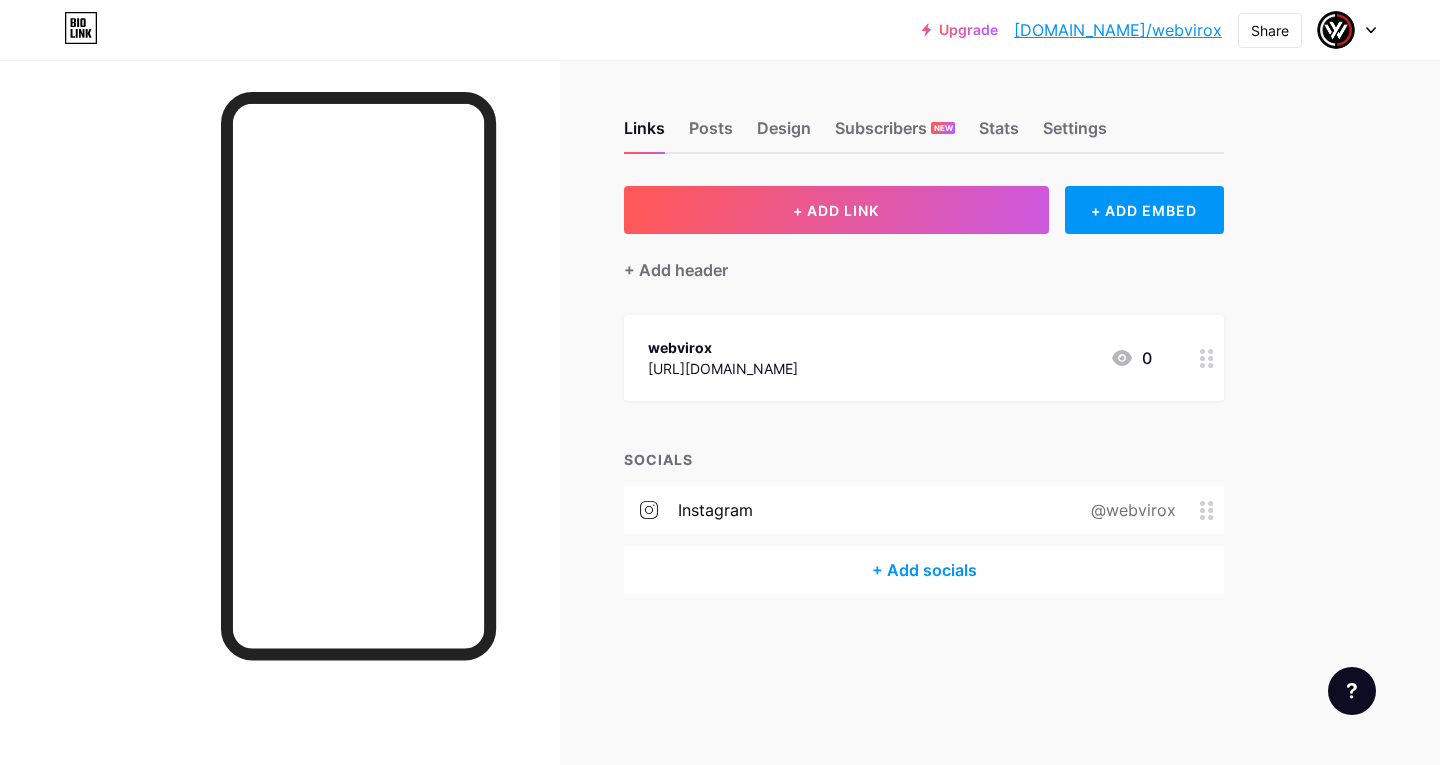 click 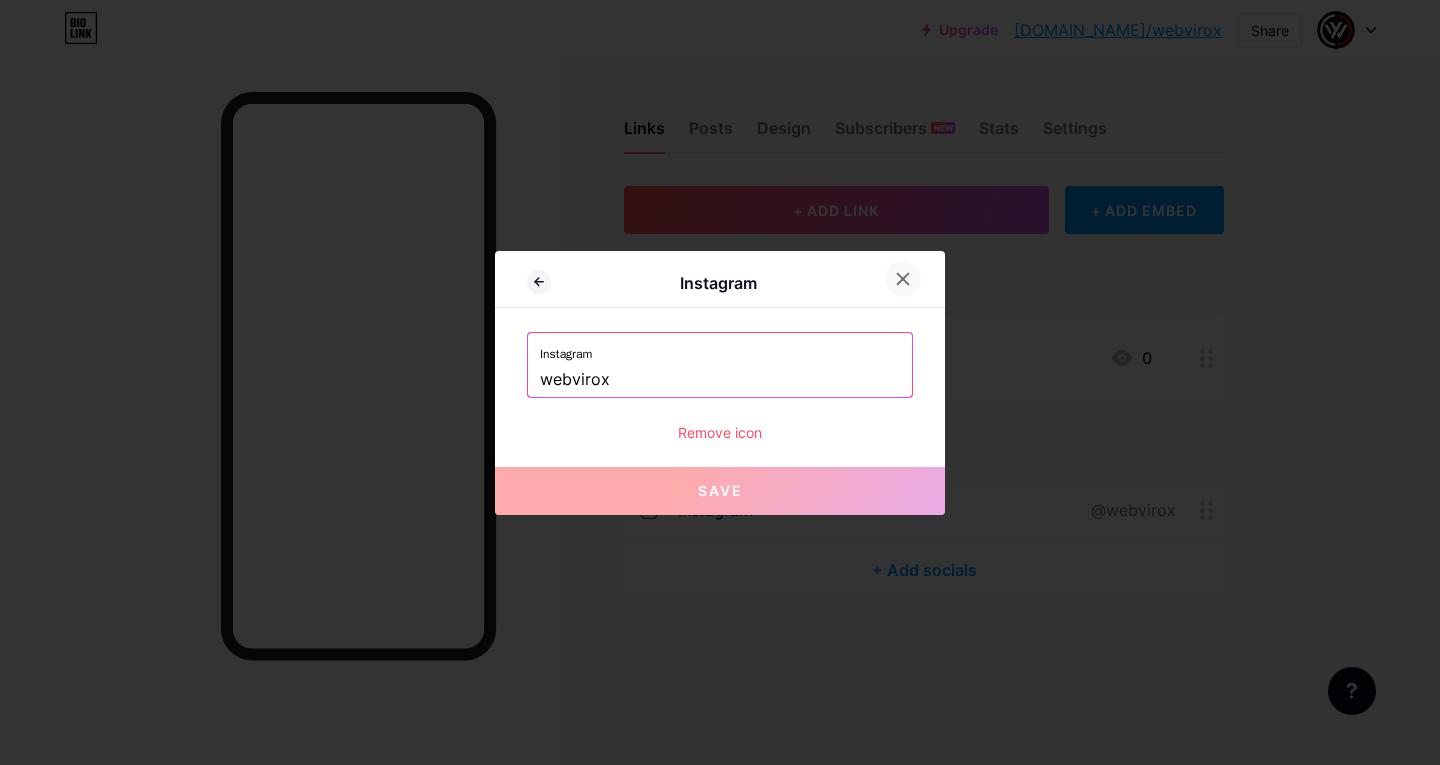 click 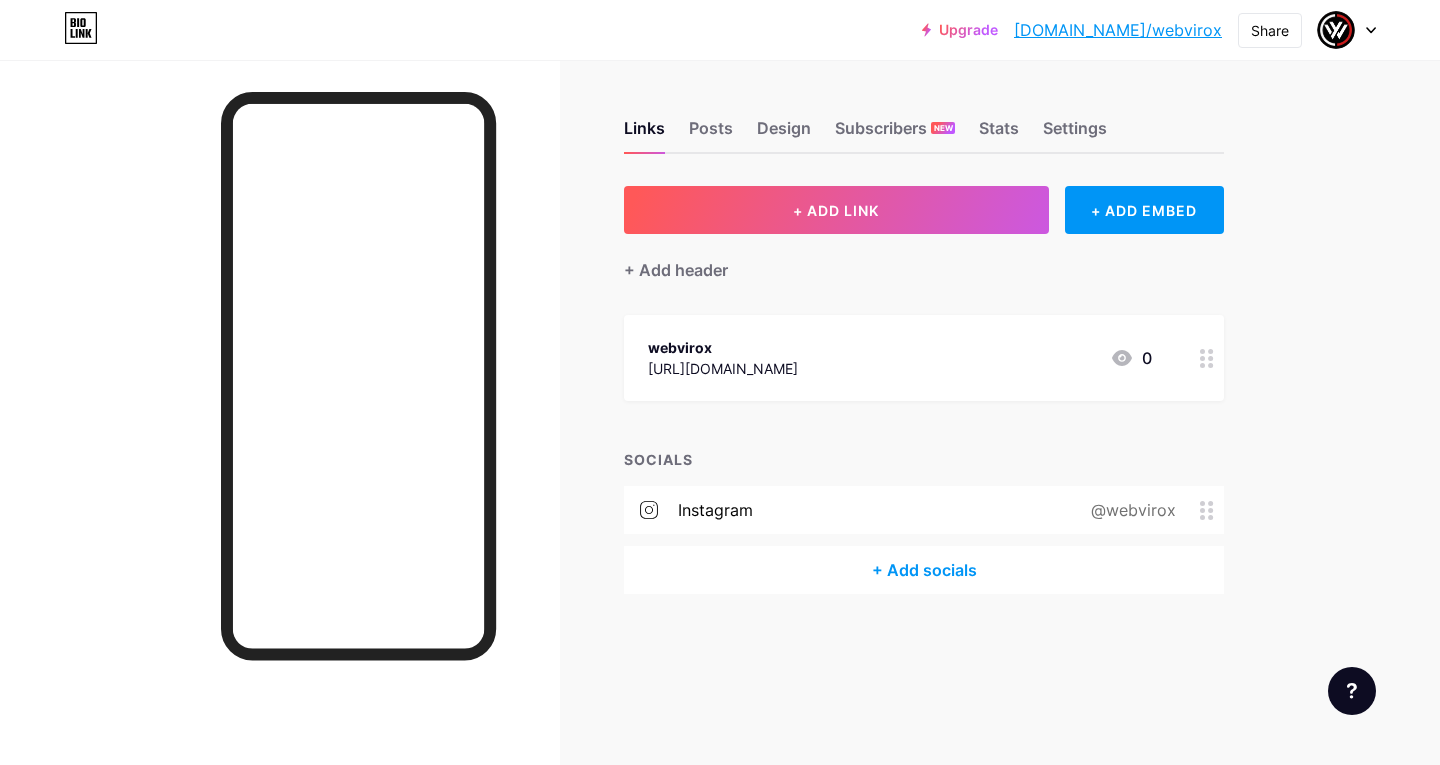 click on "[URL][DOMAIN_NAME]" at bounding box center [723, 368] 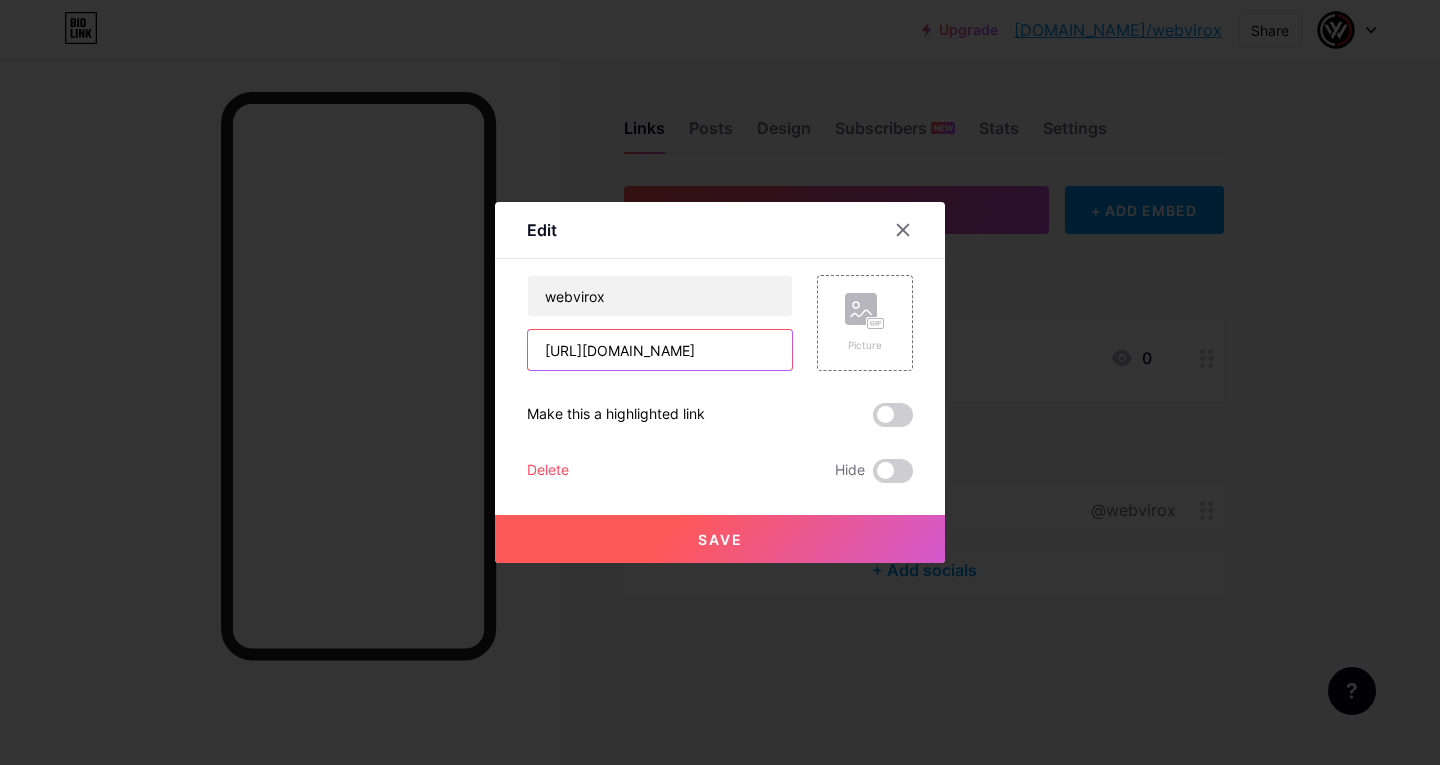 click on "[URL][DOMAIN_NAME]" at bounding box center (660, 350) 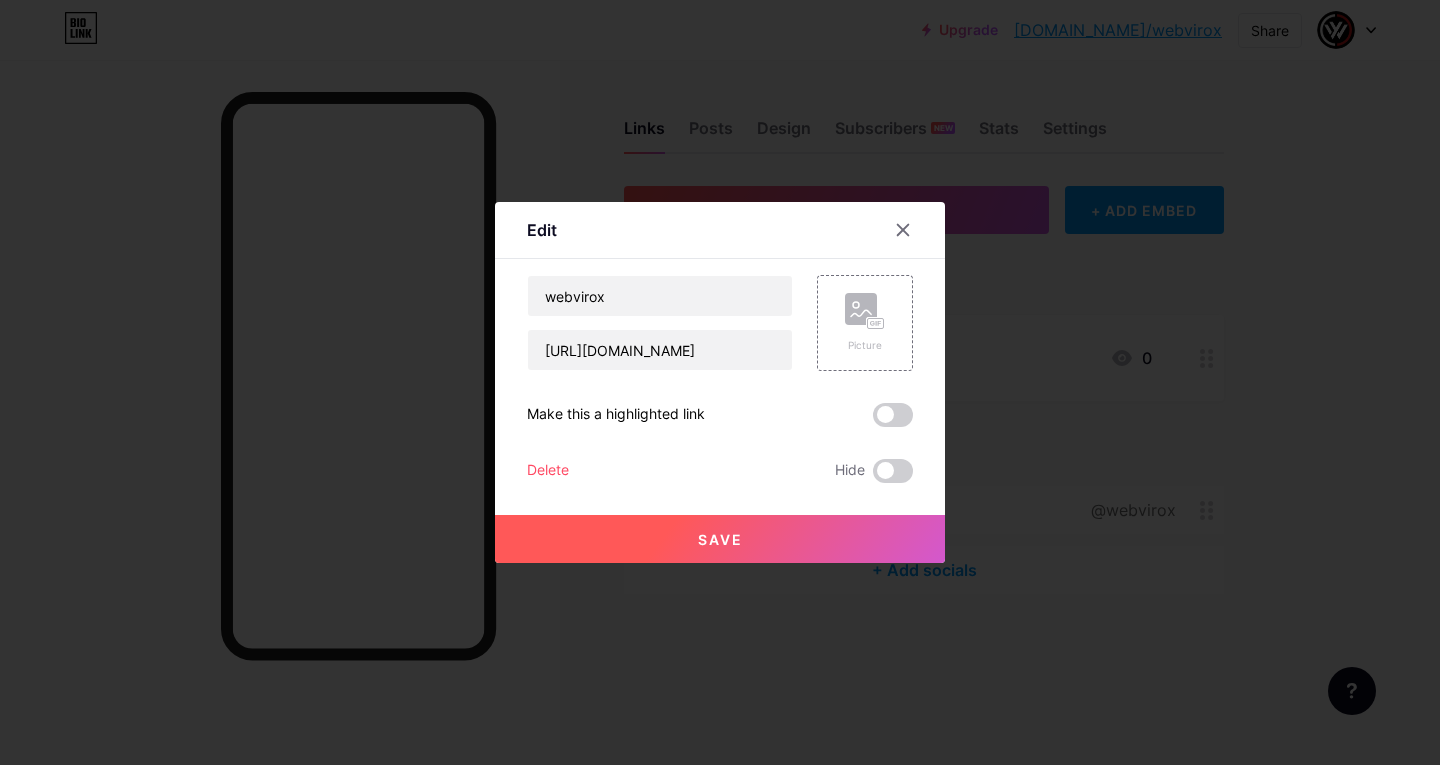 click at bounding box center (720, 382) 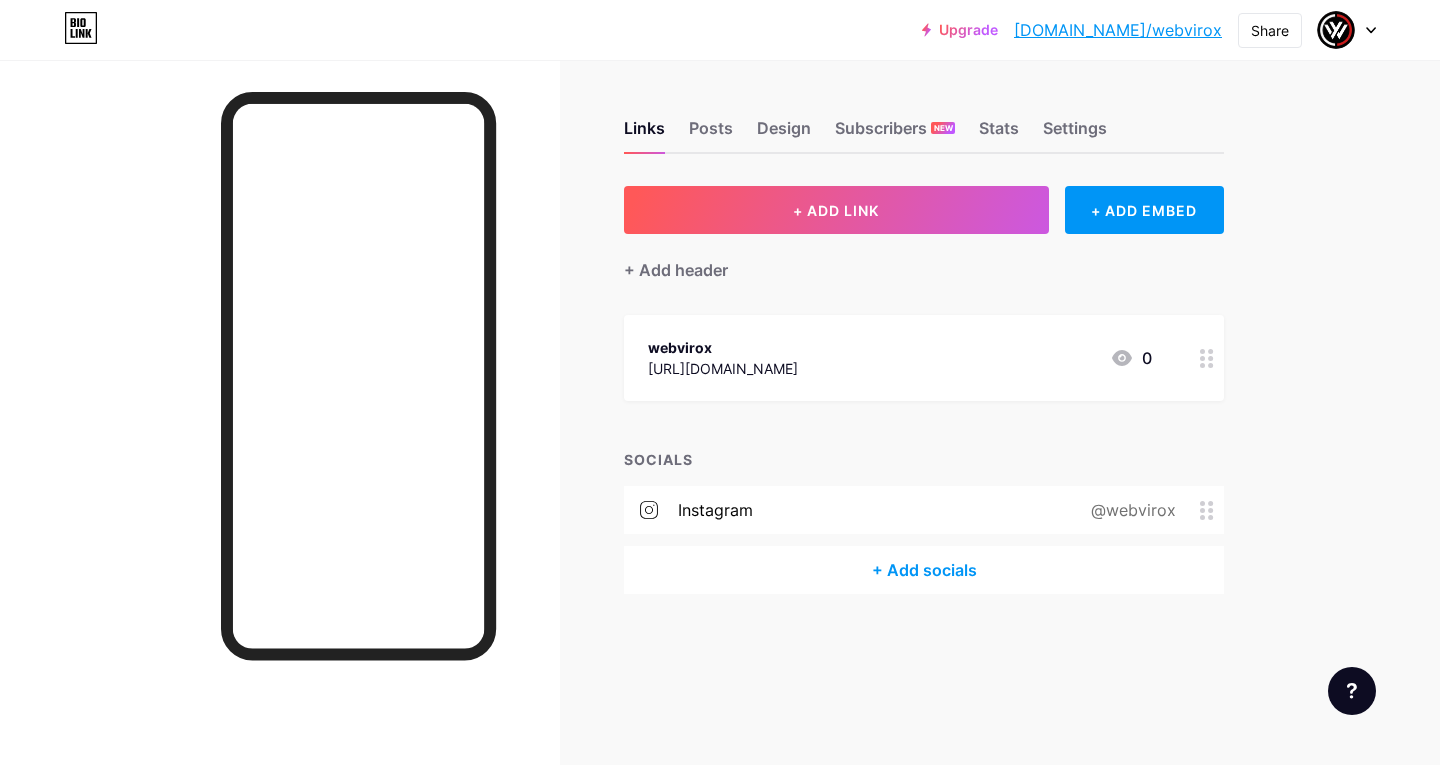 click on "webvirox" at bounding box center (723, 347) 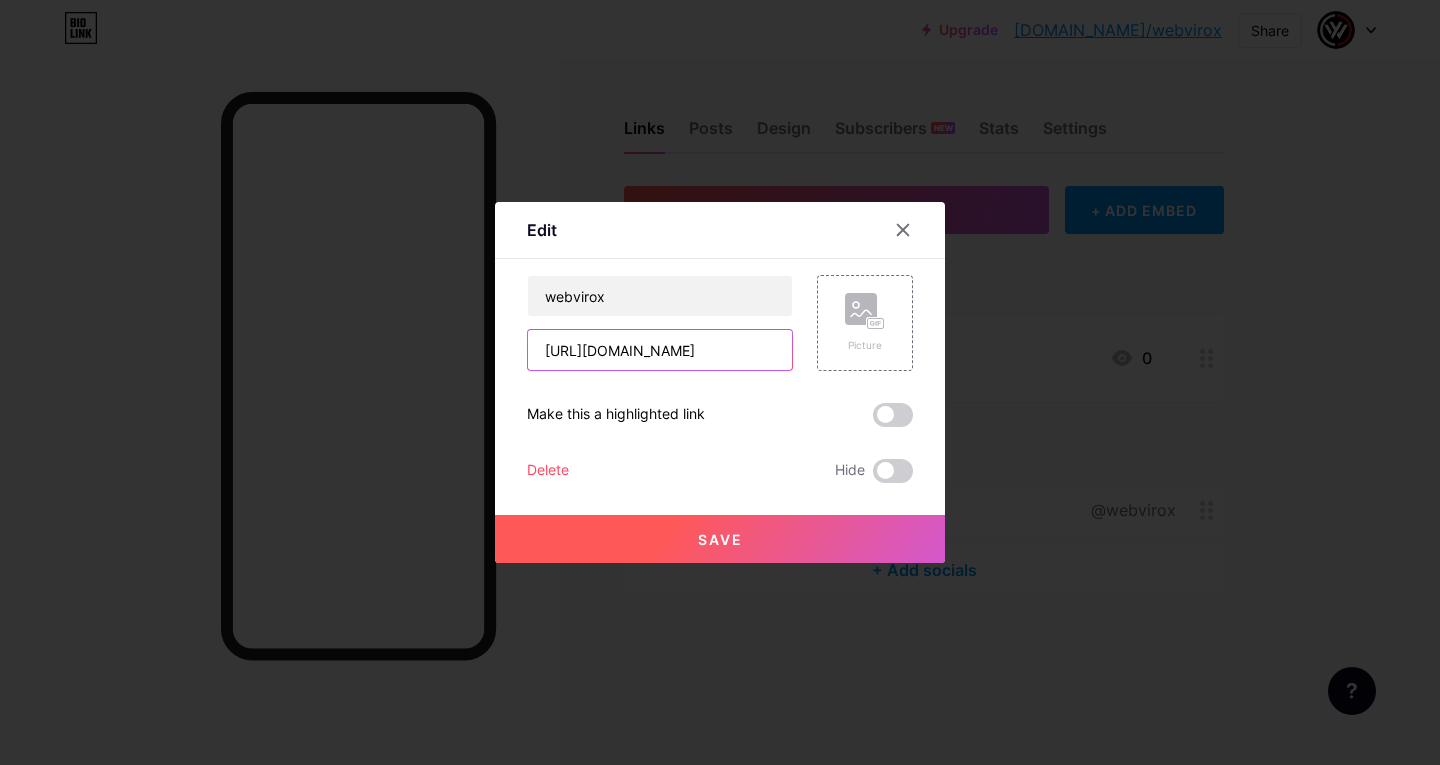 click on "[URL][DOMAIN_NAME]" at bounding box center (660, 350) 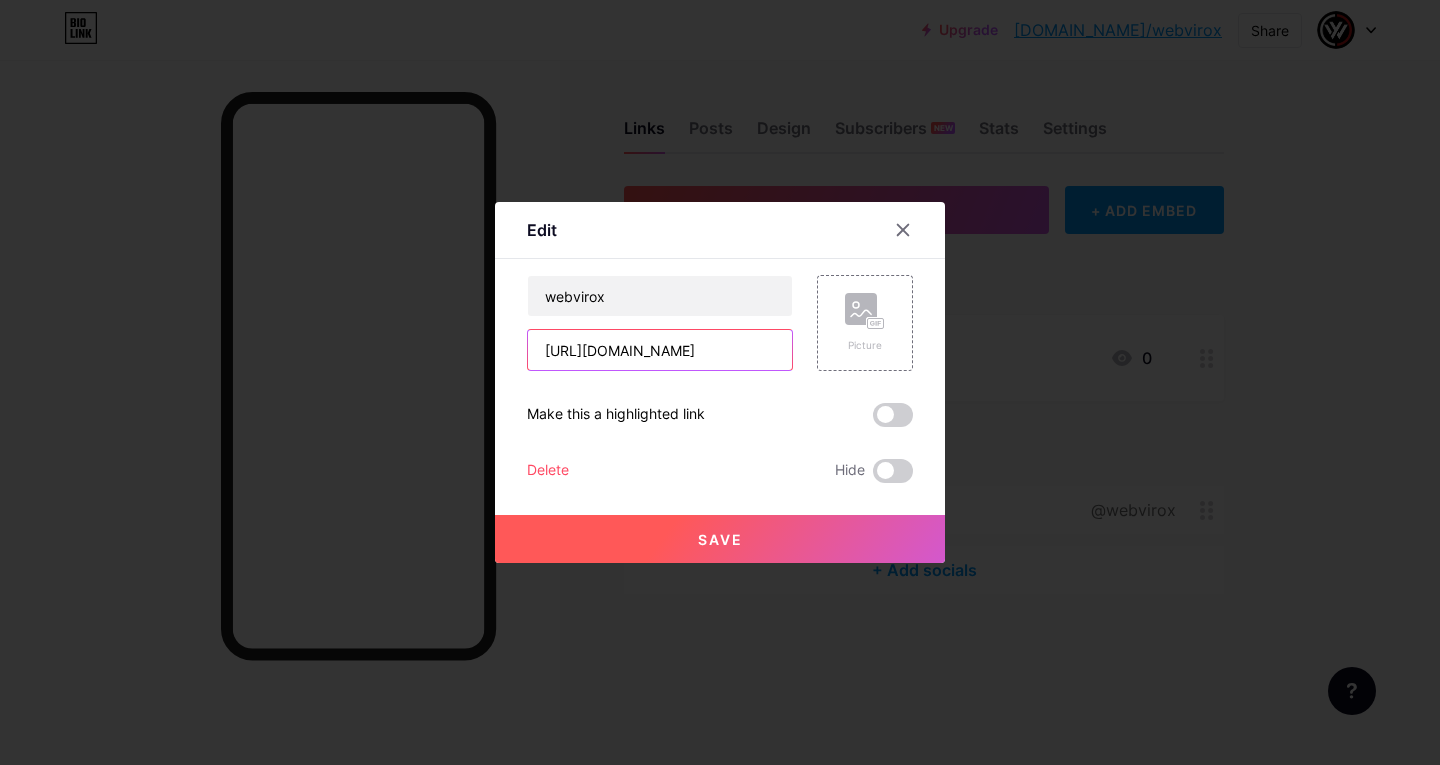 drag, startPoint x: 538, startPoint y: 351, endPoint x: 798, endPoint y: 360, distance: 260.15573 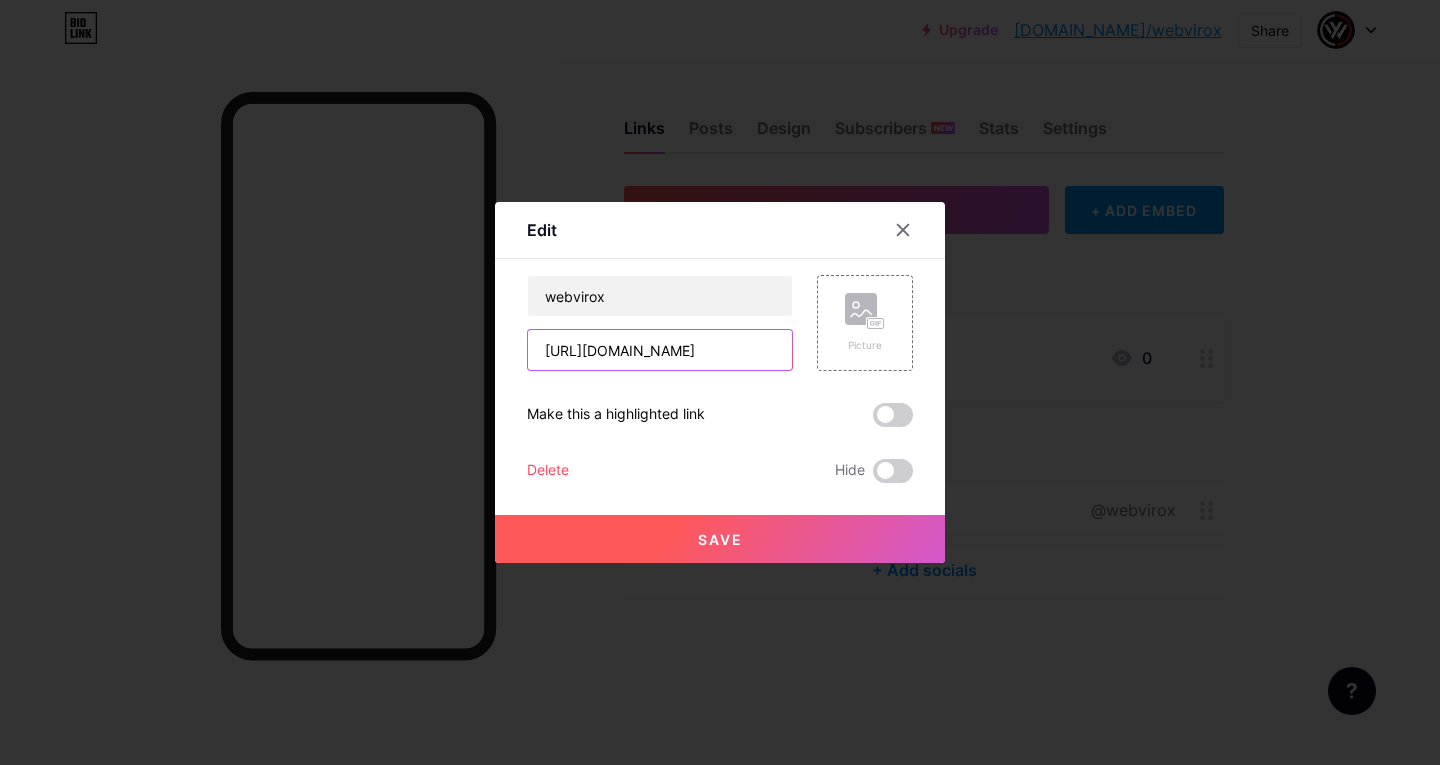 click on "webvirox     [URL][DOMAIN_NAME]                     Picture" at bounding box center [720, 323] 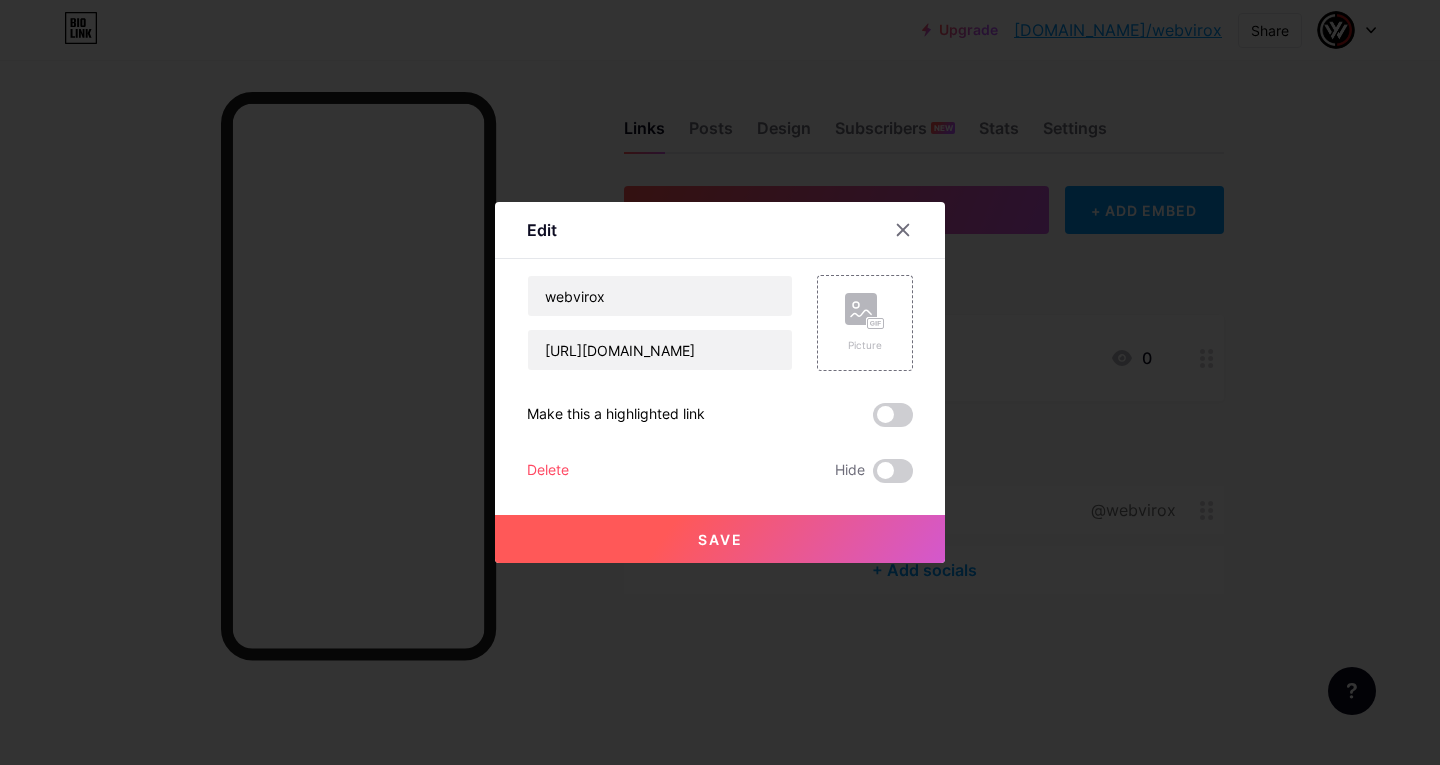 click on "Picture" at bounding box center (853, 323) 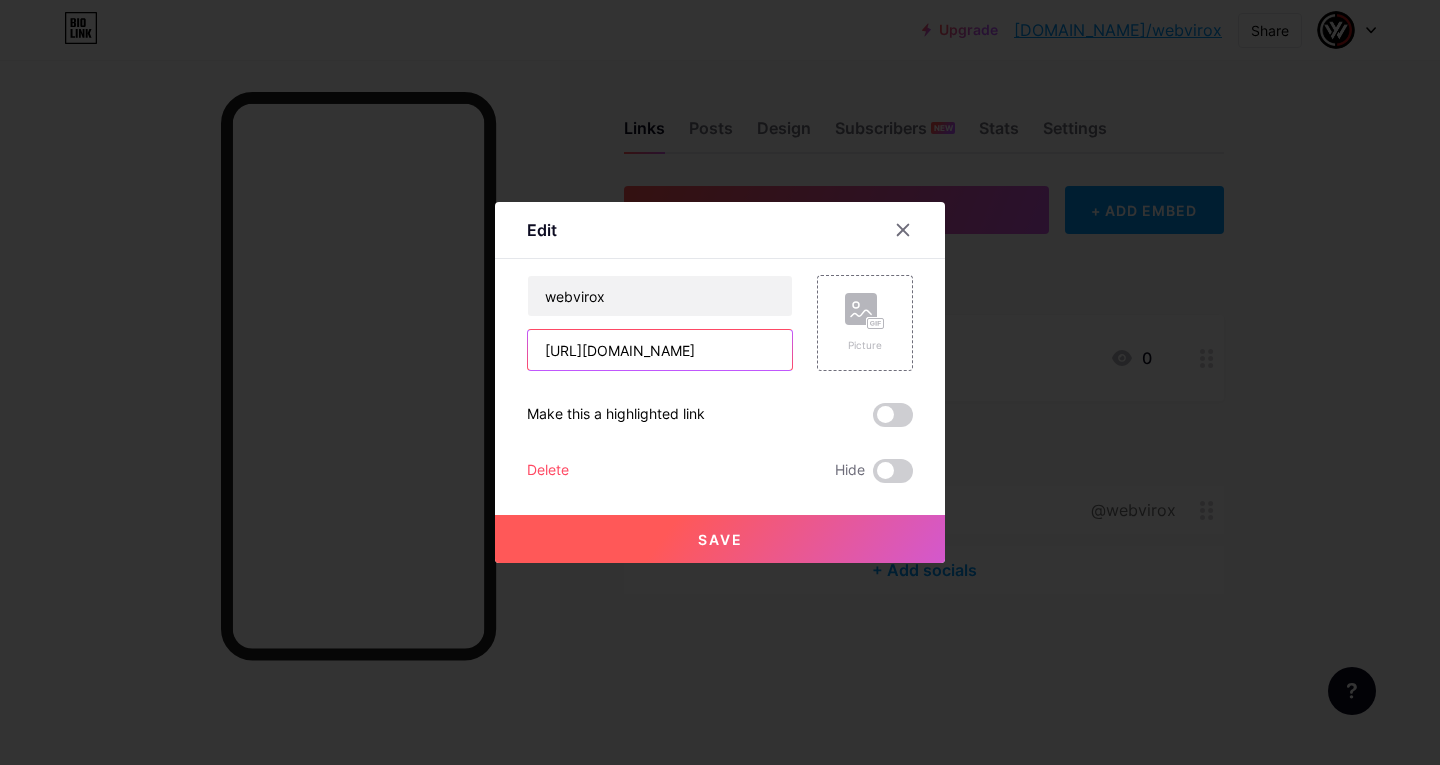 click on "[URL][DOMAIN_NAME]" at bounding box center [660, 350] 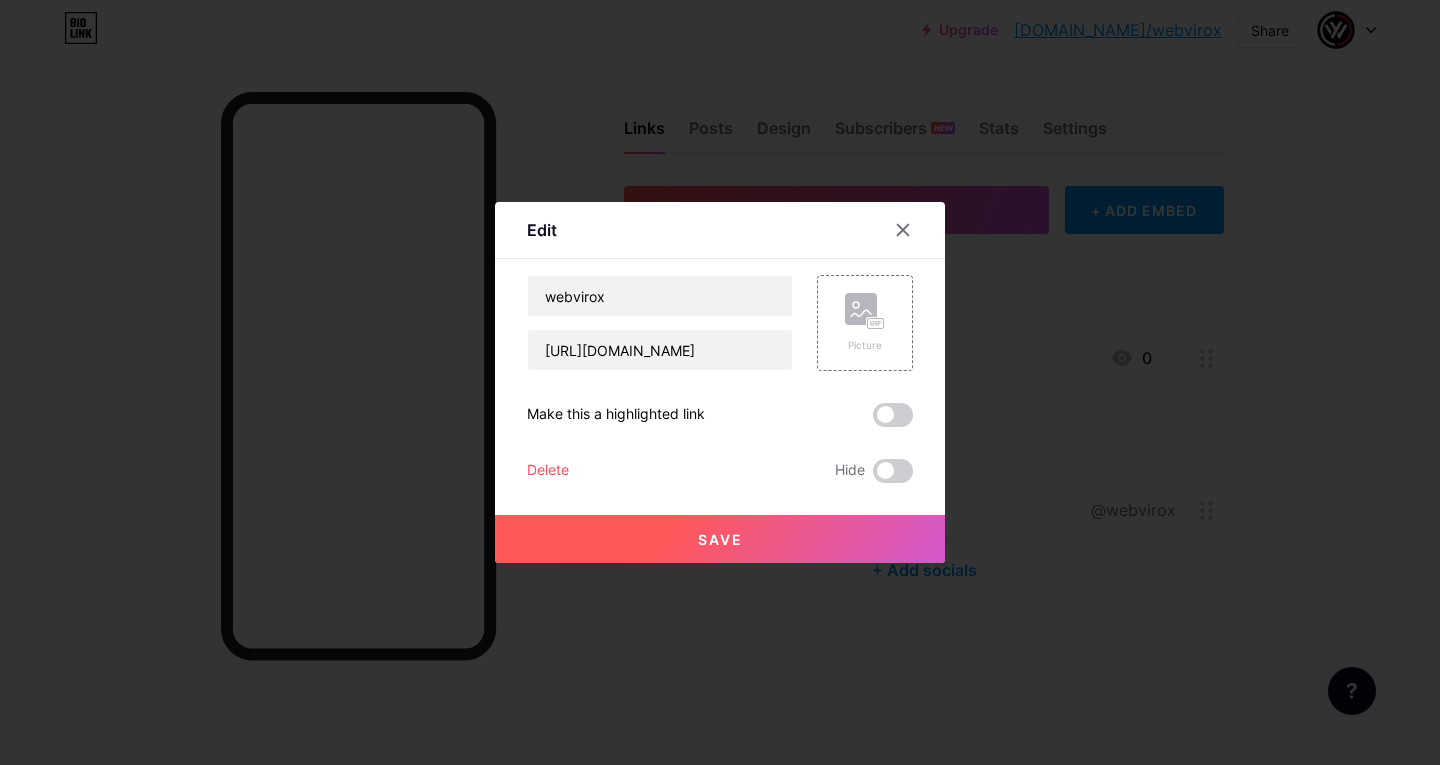 click on "Save" at bounding box center [720, 539] 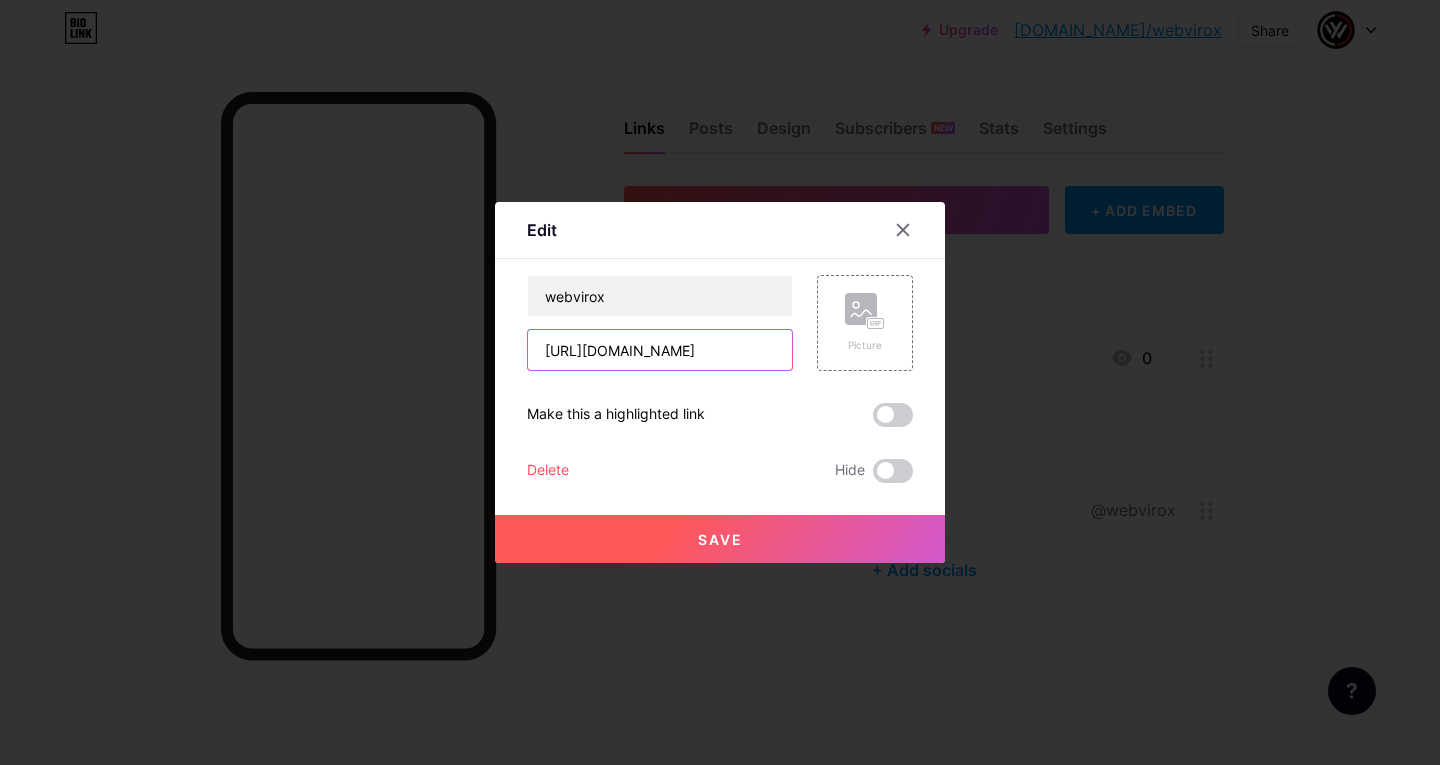 click on "[URL][DOMAIN_NAME]" at bounding box center [660, 350] 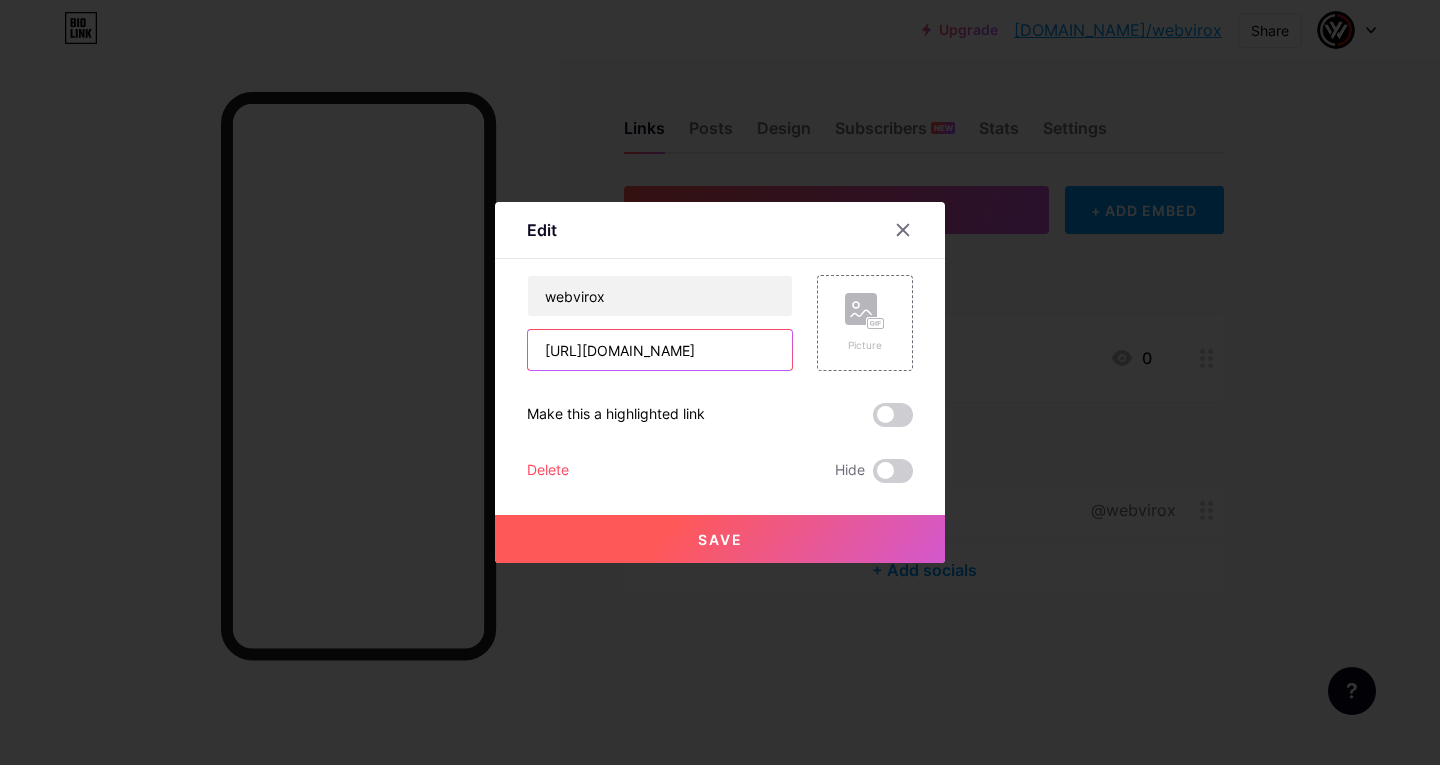 paste on "www." 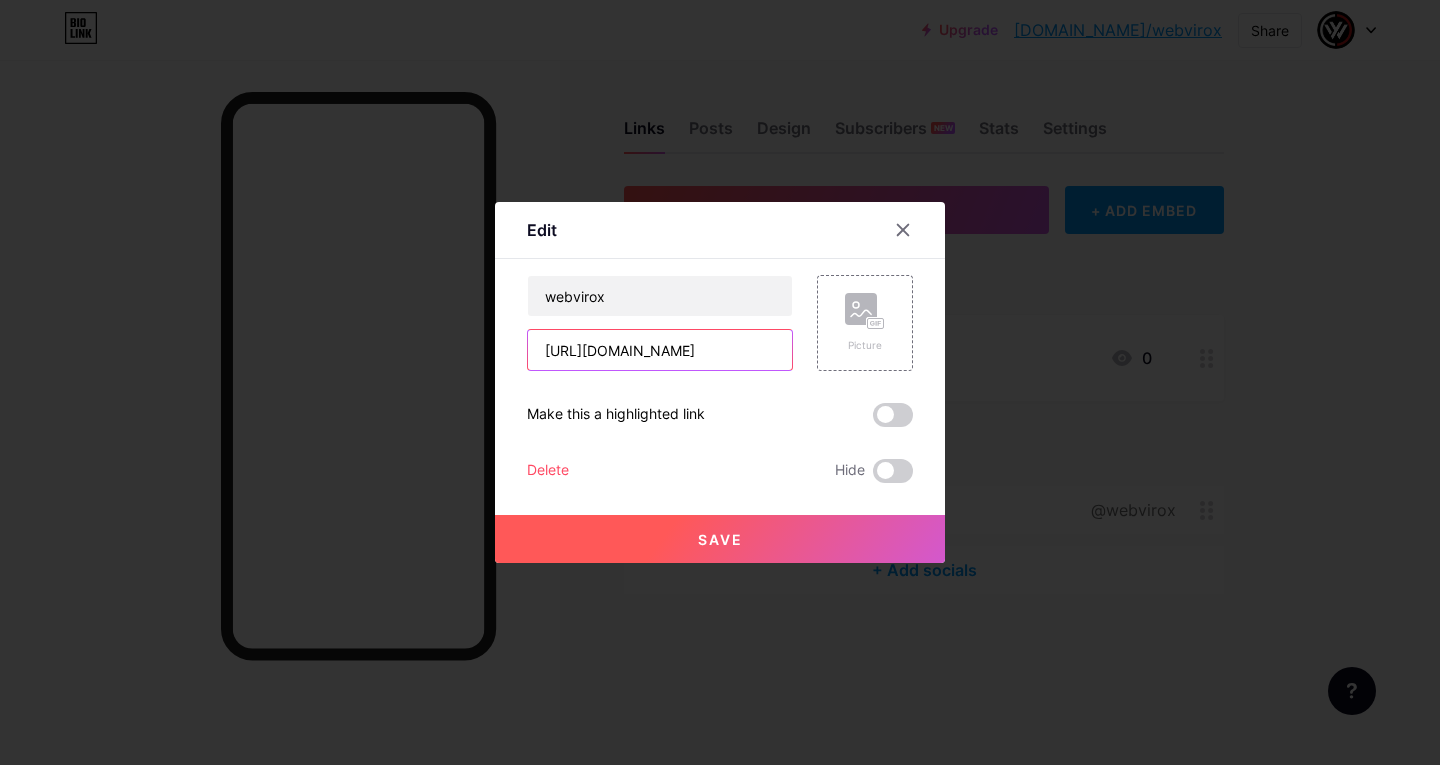 scroll, scrollTop: 0, scrollLeft: 22, axis: horizontal 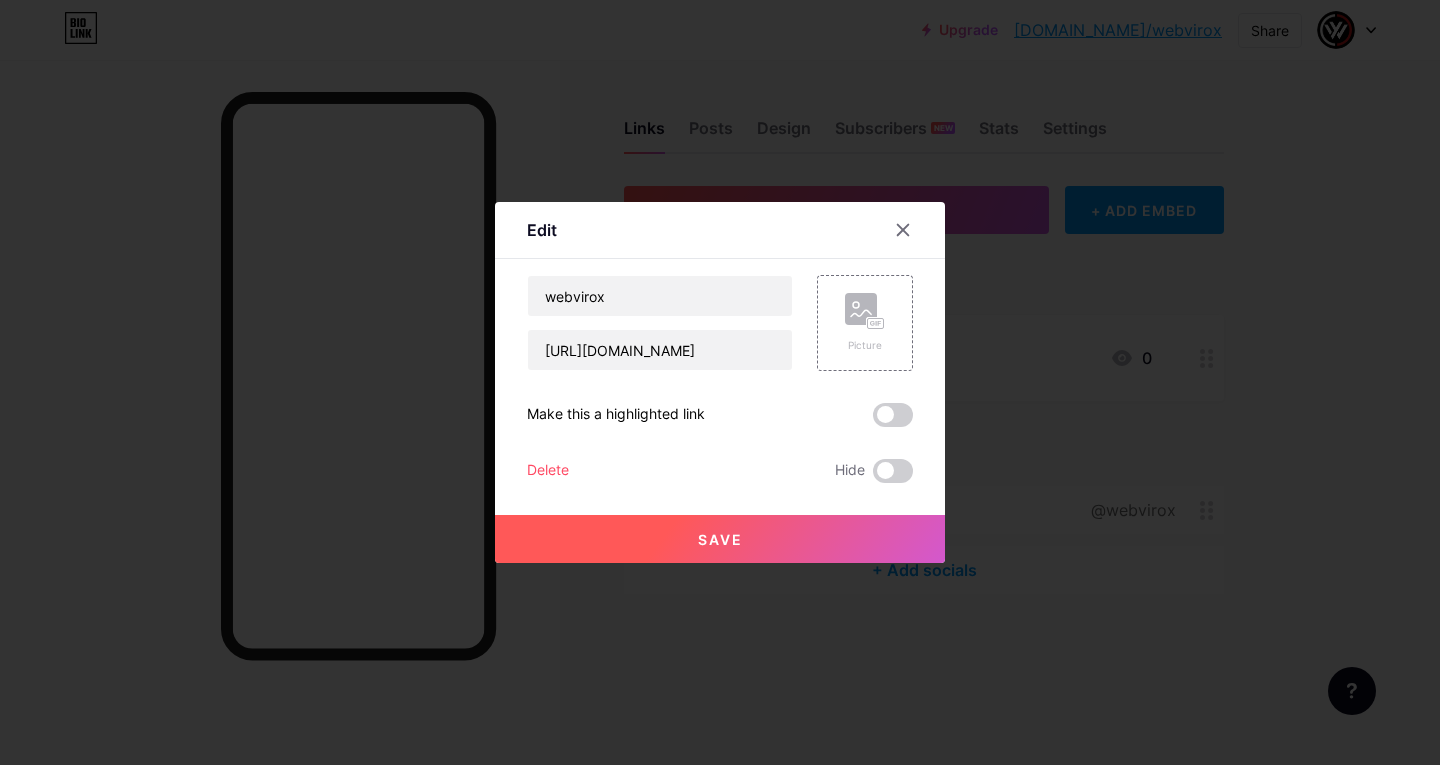 click on "Save" at bounding box center (720, 539) 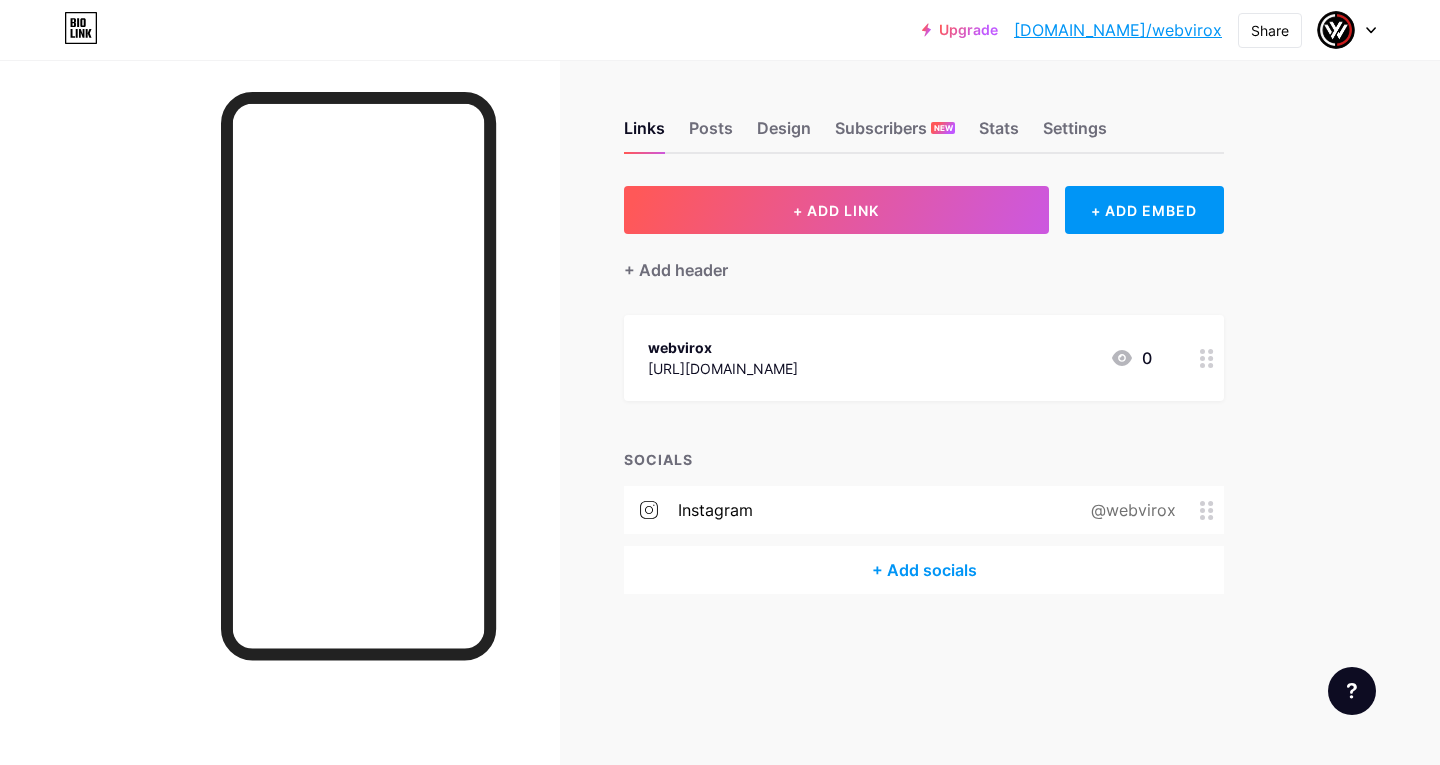 click 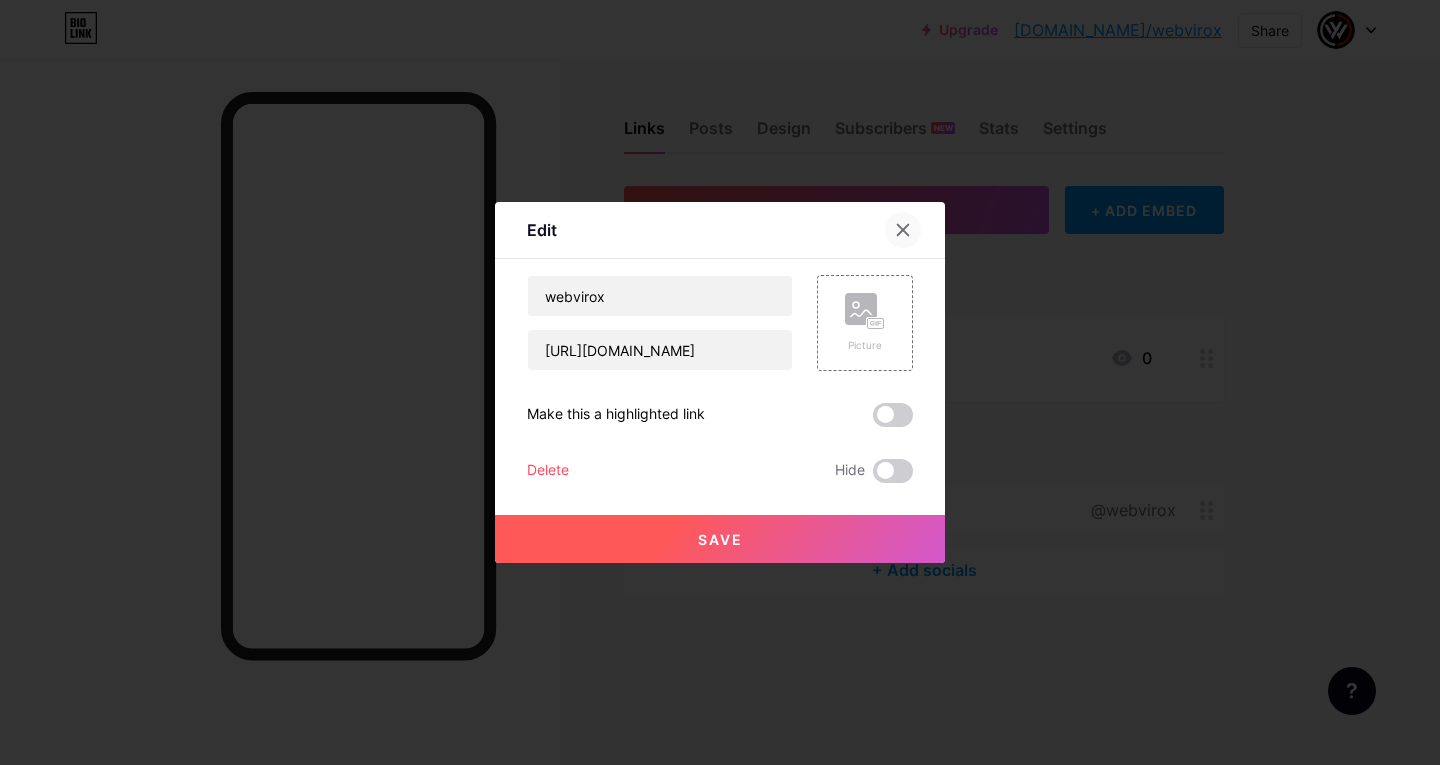 click 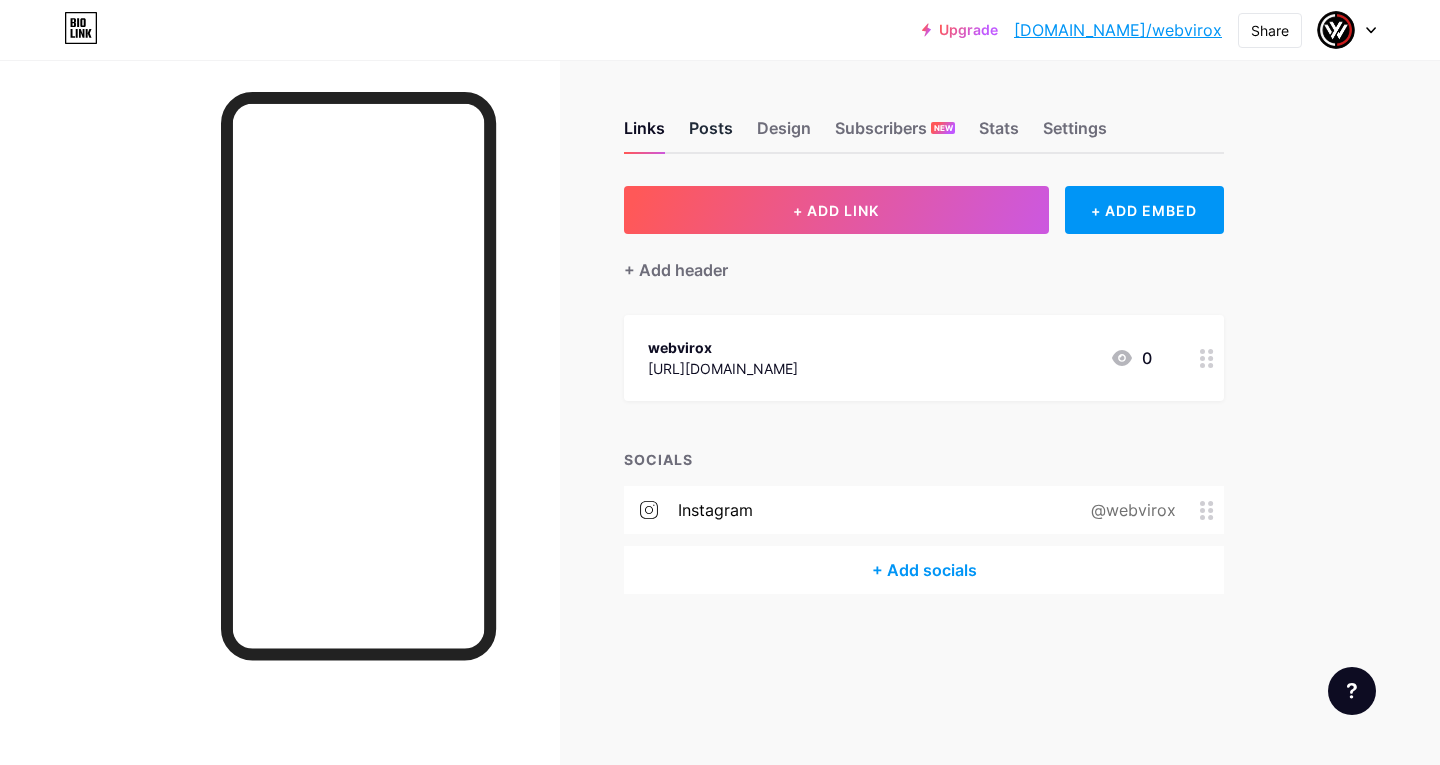 click on "Posts" at bounding box center (711, 134) 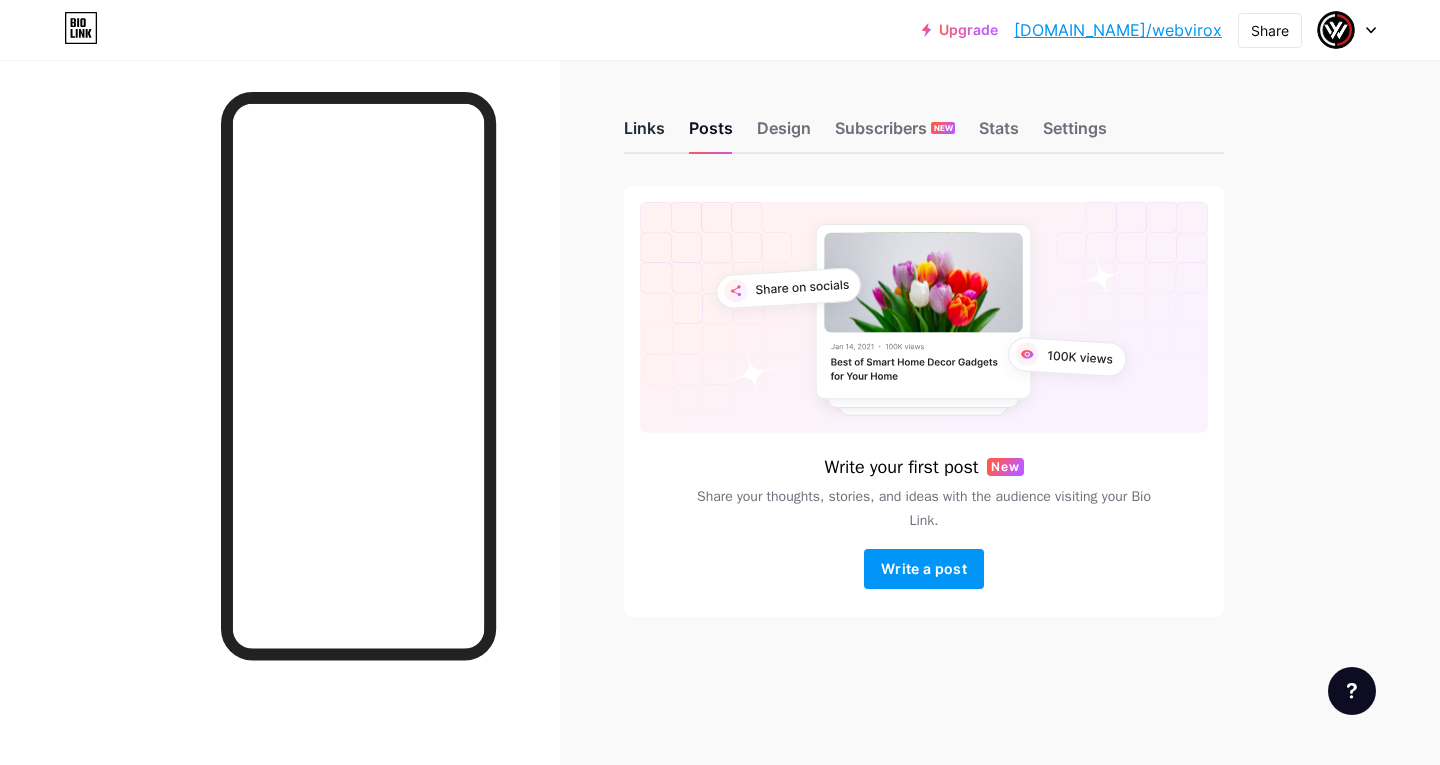 click on "Links" at bounding box center [644, 134] 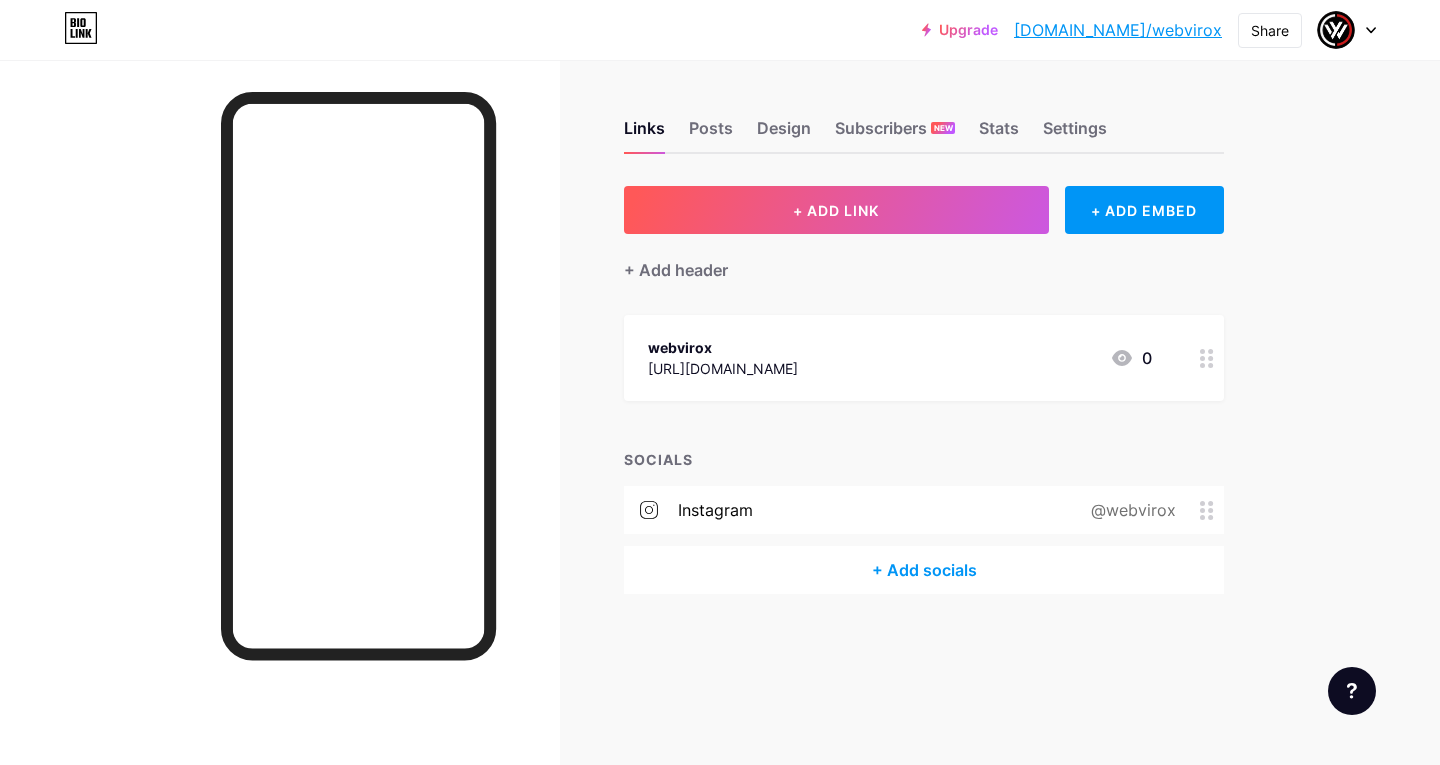 click on "instagram" at bounding box center [715, 510] 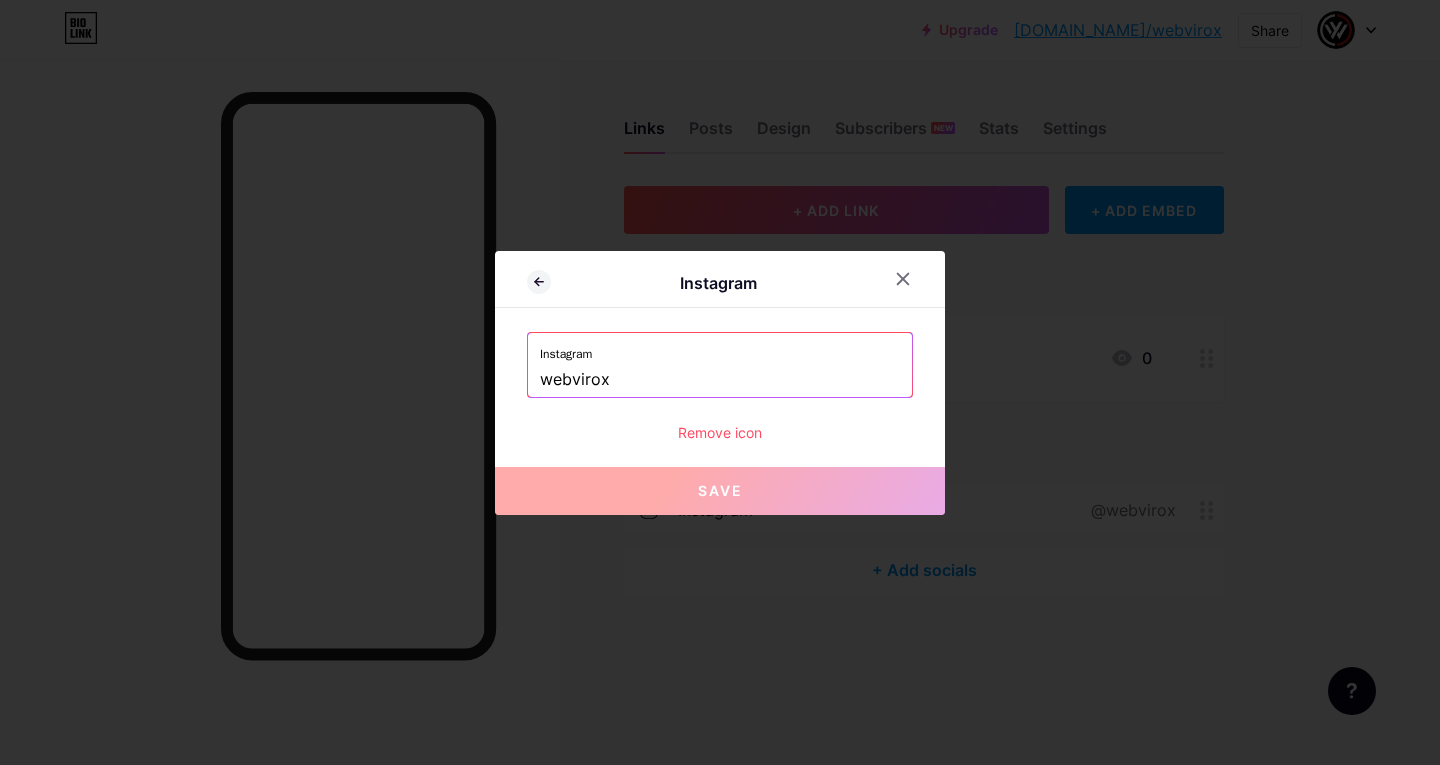 click on "webvirox" at bounding box center (720, 380) 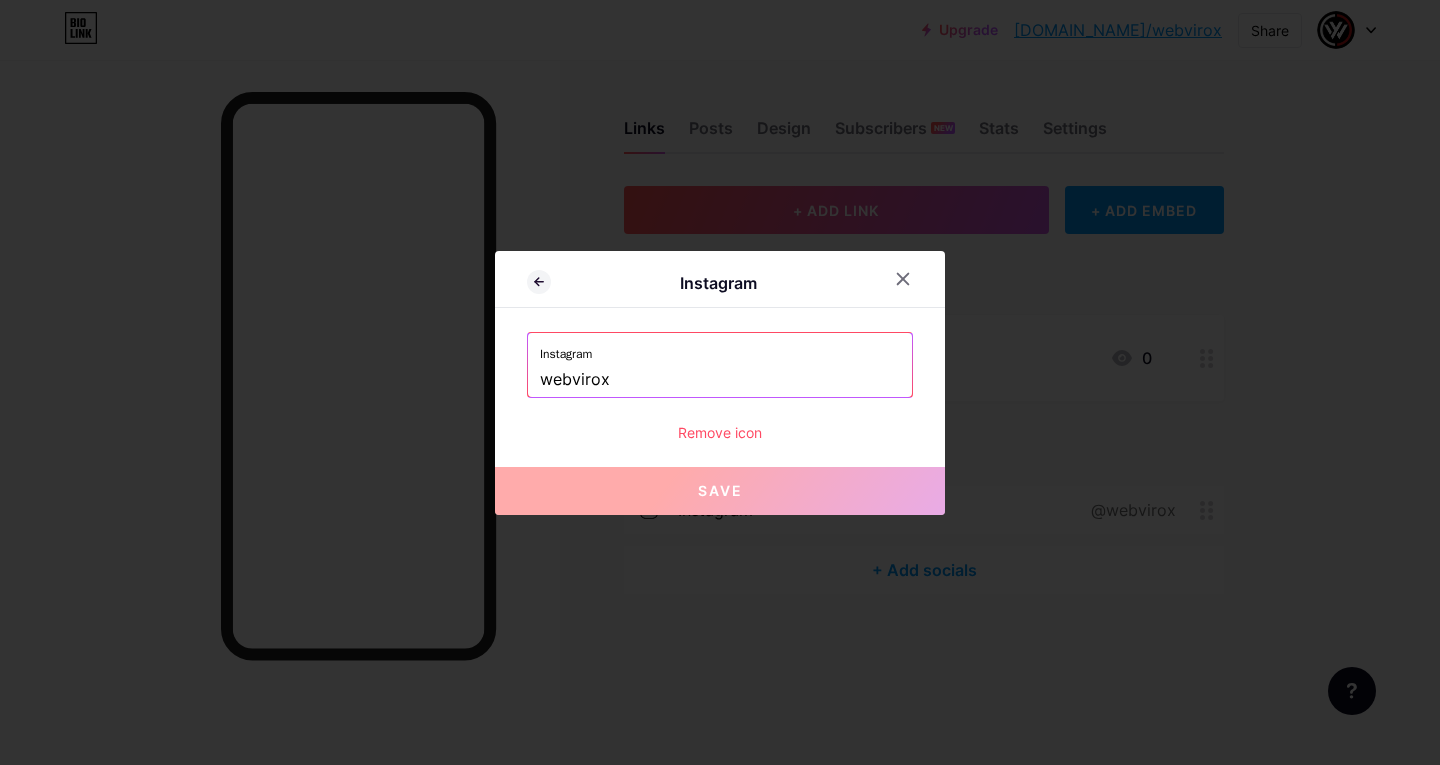 paste on "[URL][DOMAIN_NAME]" 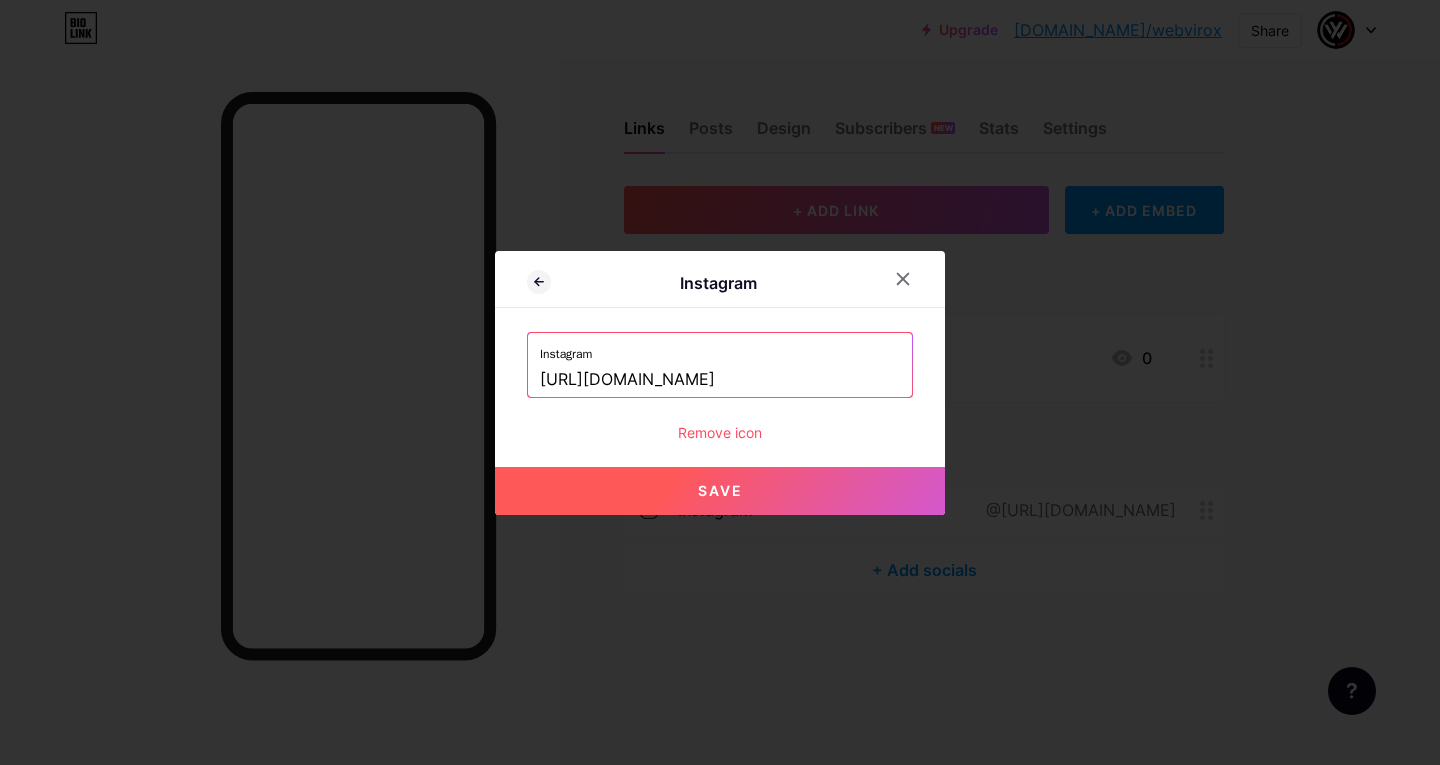 click on "Save" at bounding box center [720, 491] 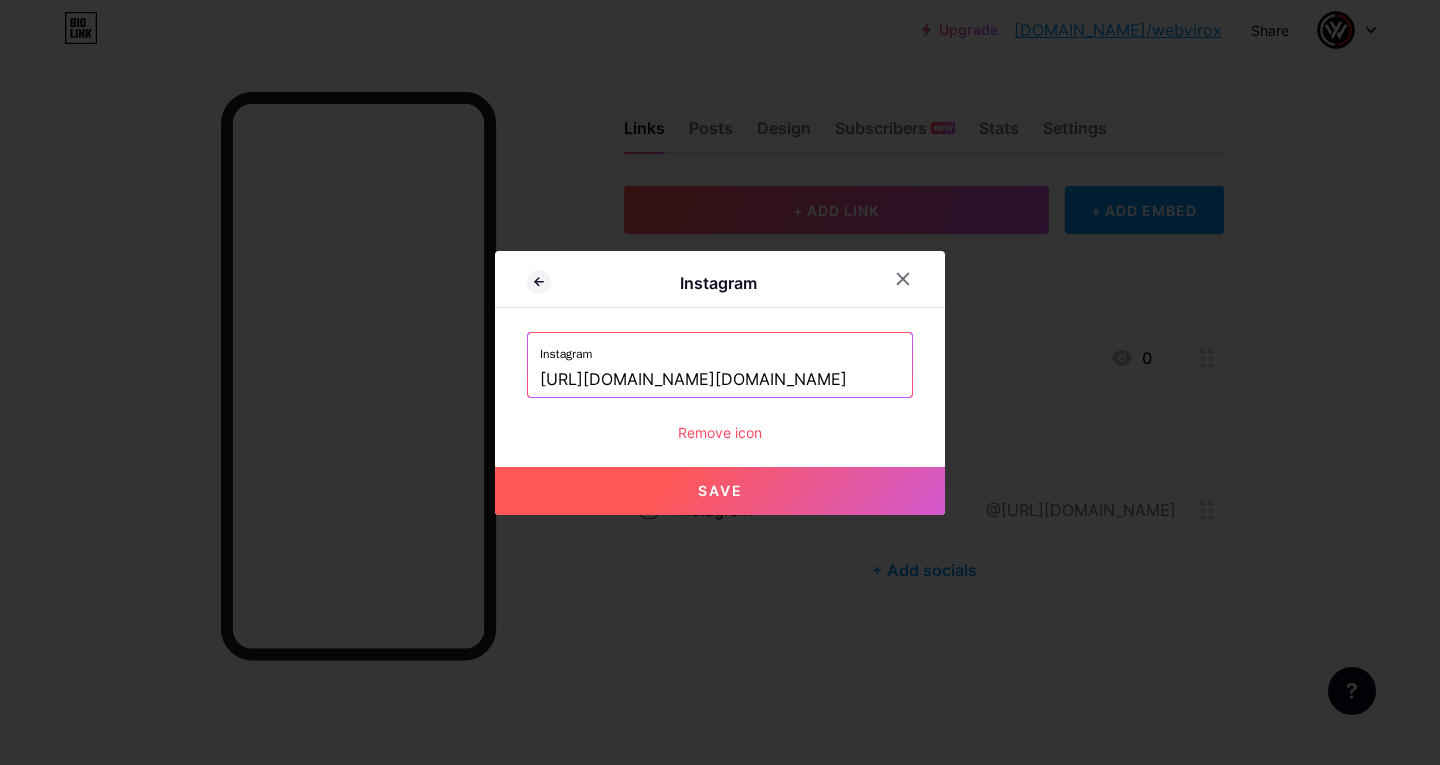 click on "Save" at bounding box center [720, 491] 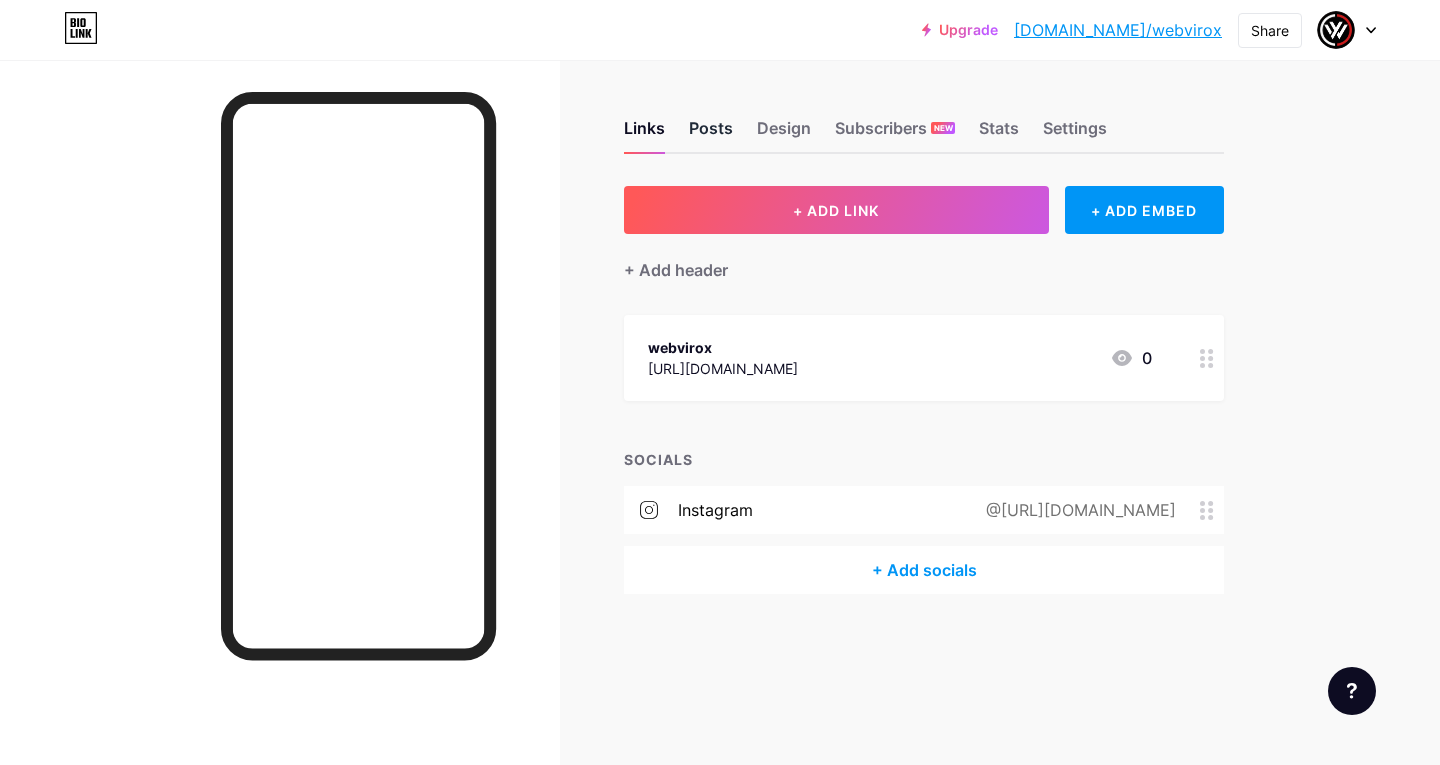 click on "Posts" at bounding box center [711, 134] 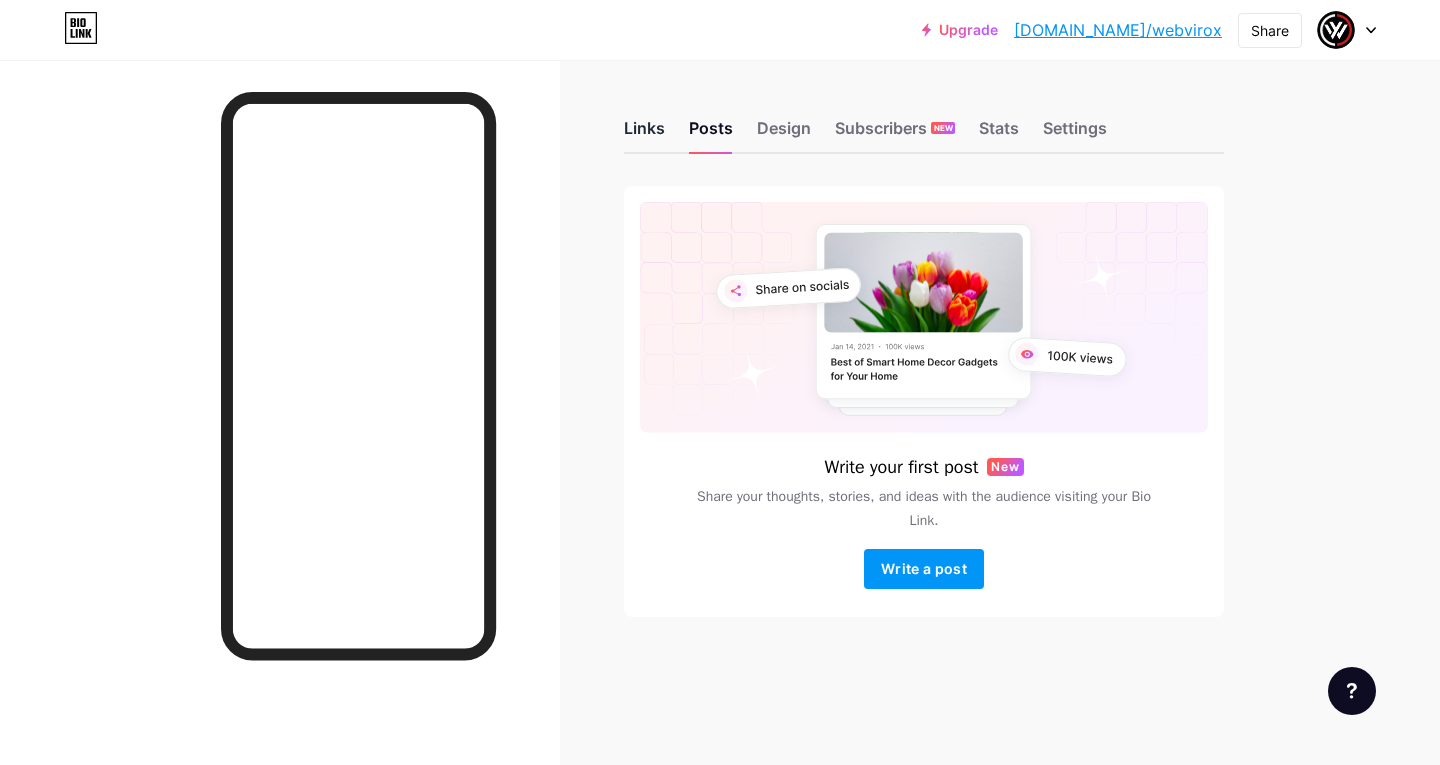 click on "Links" at bounding box center (644, 134) 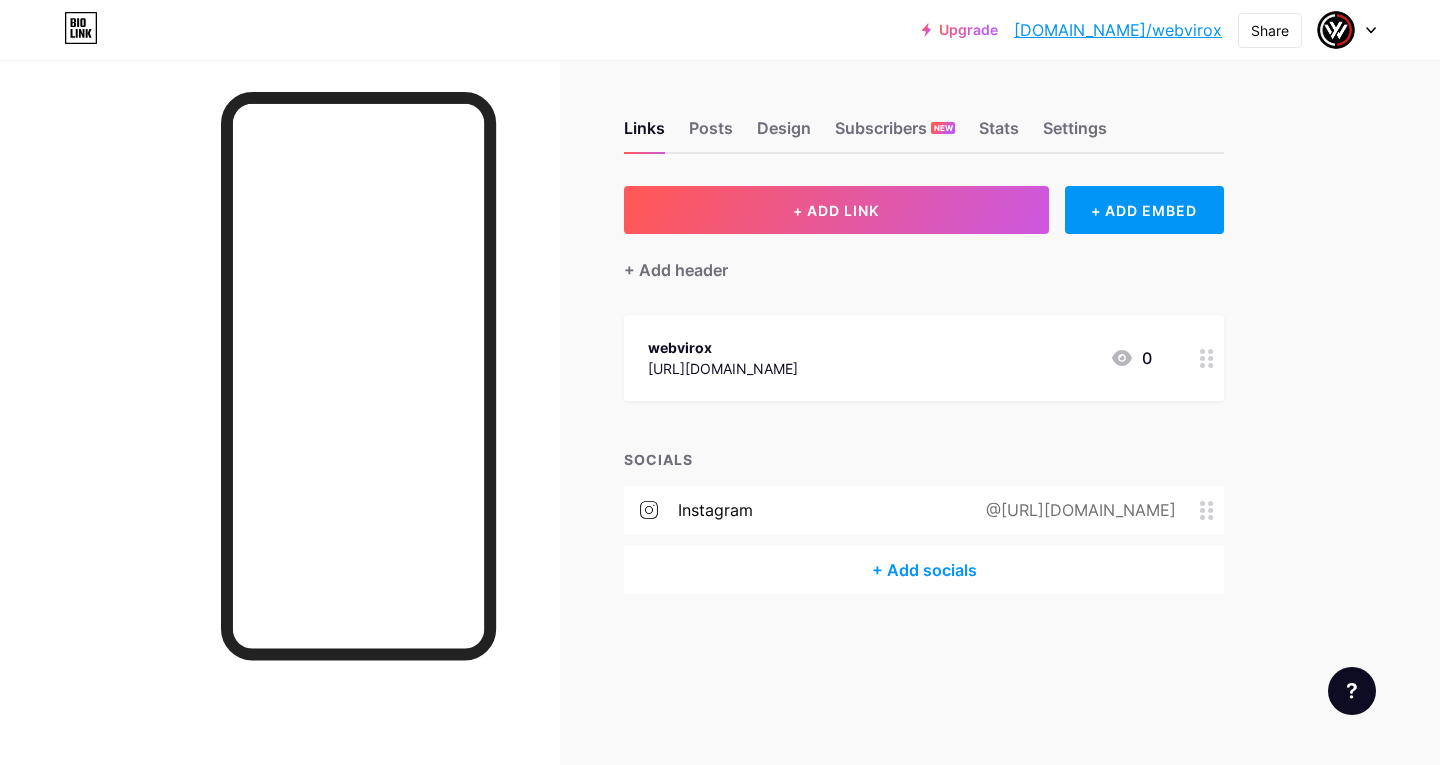 click on "+ Add socials" at bounding box center (924, 570) 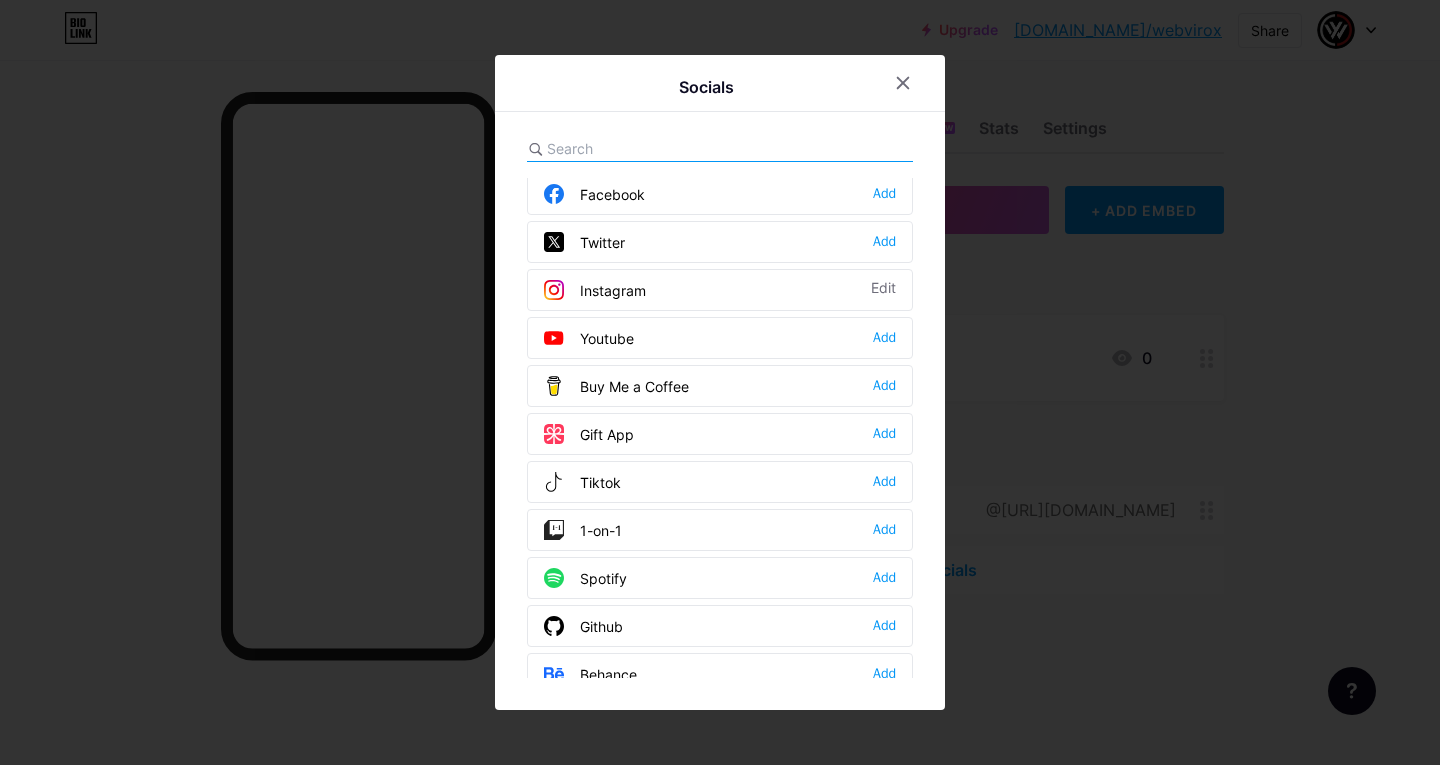 scroll, scrollTop: 0, scrollLeft: 0, axis: both 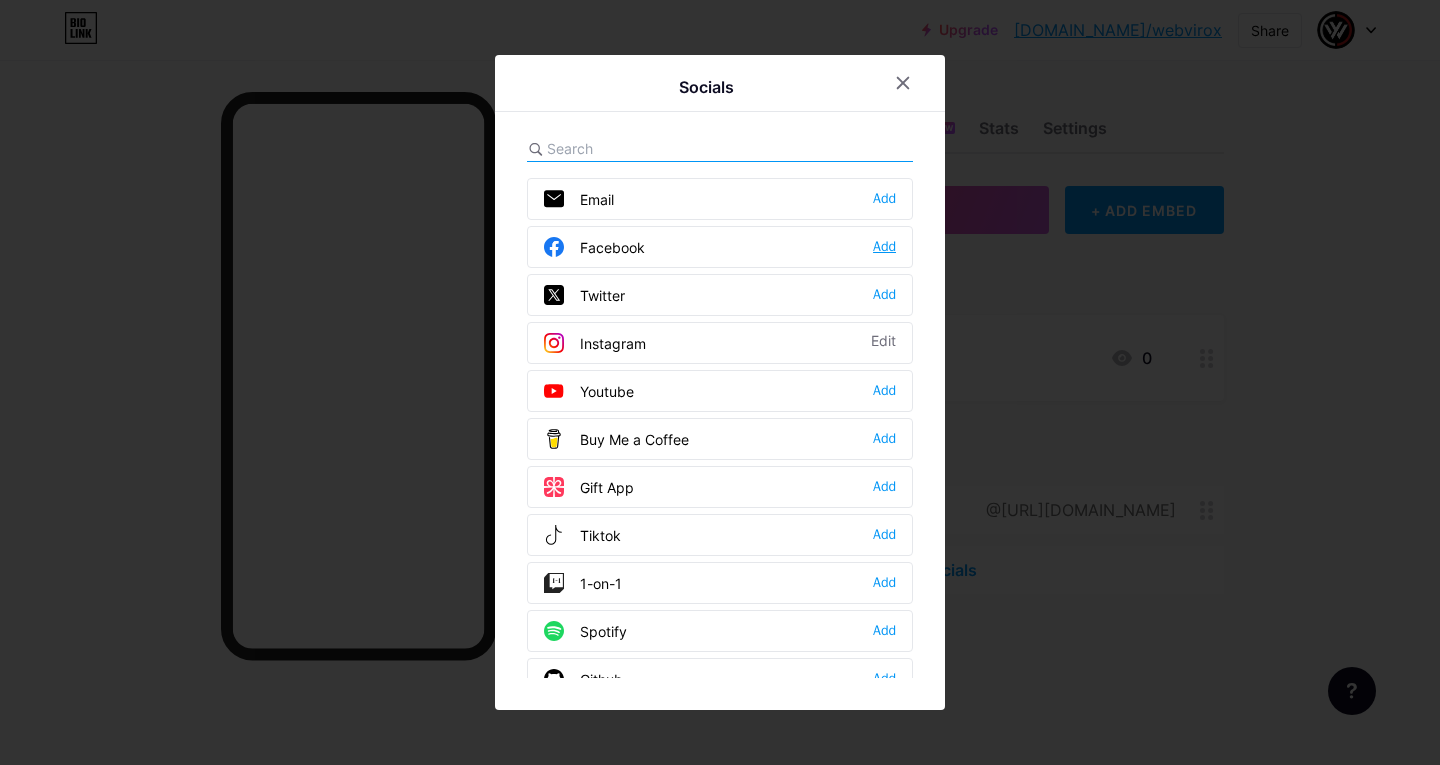 click on "Add" at bounding box center [884, 247] 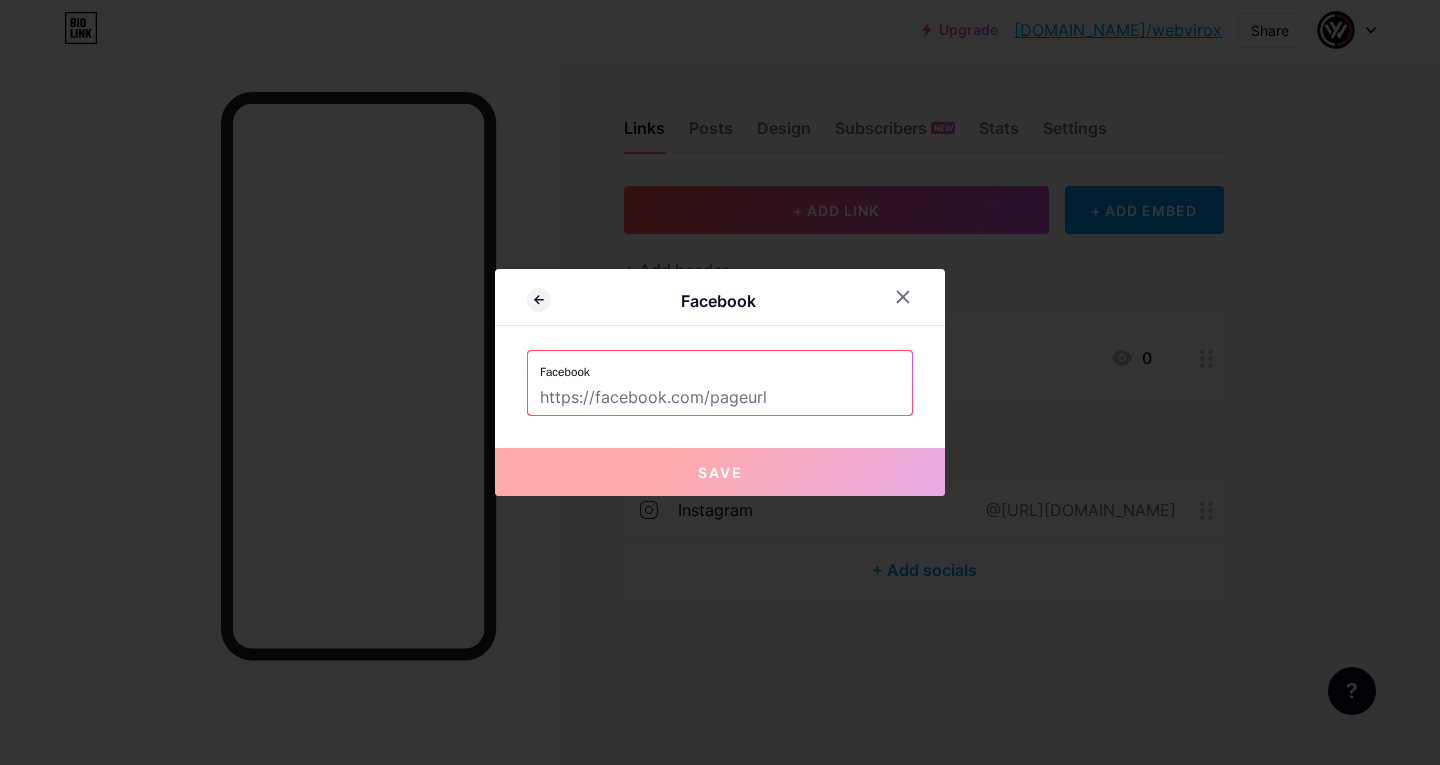 click on "Facebook" at bounding box center [720, 366] 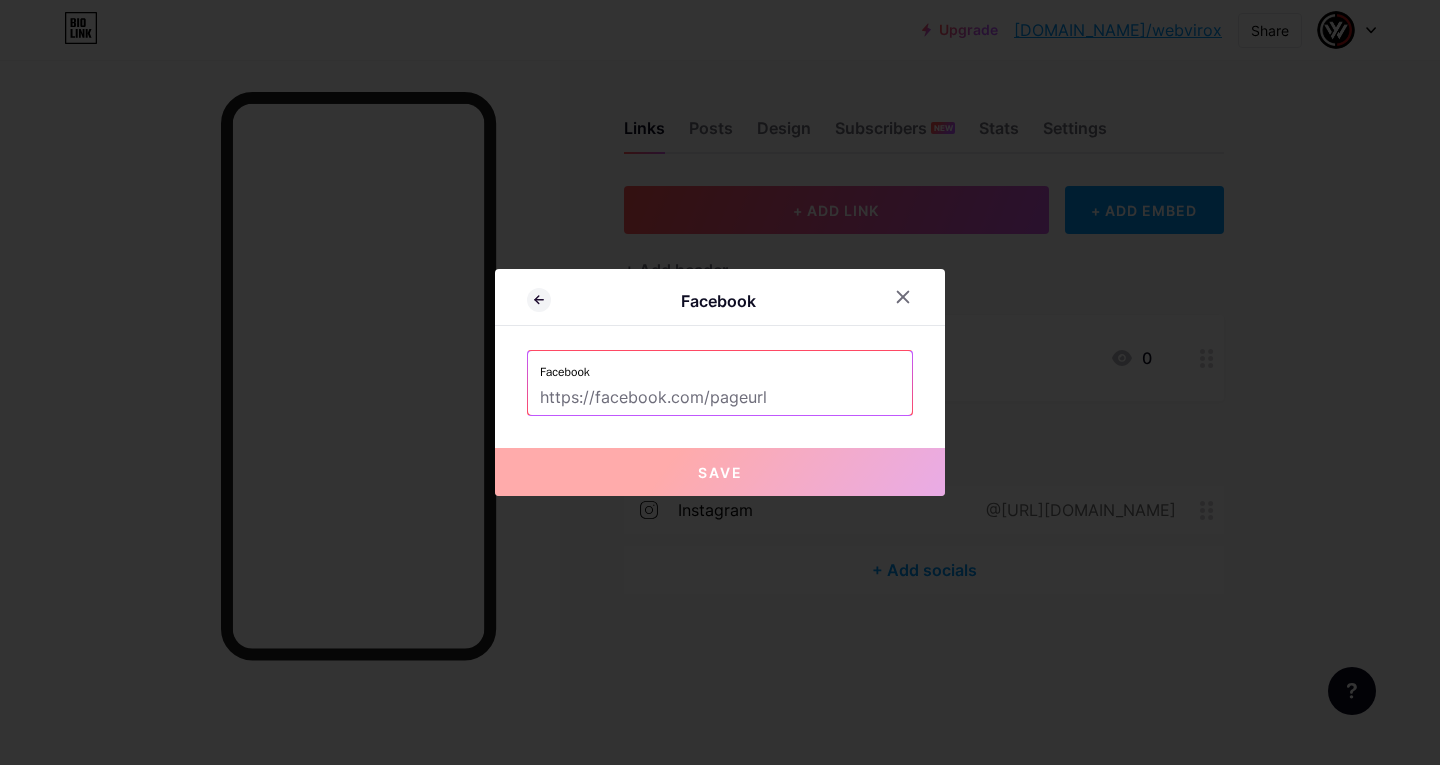 paste on "[URL][DOMAIN_NAME]" 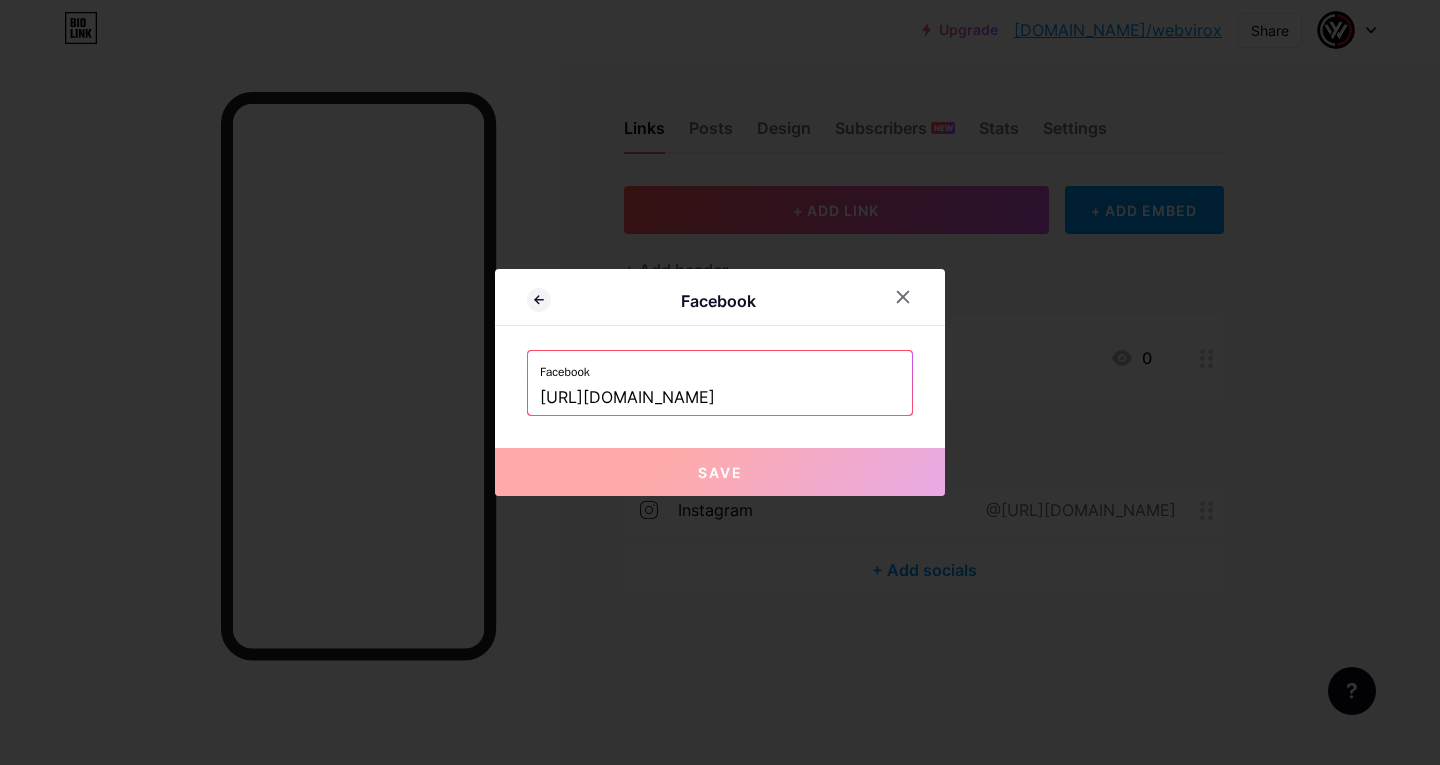 scroll, scrollTop: 0, scrollLeft: 102, axis: horizontal 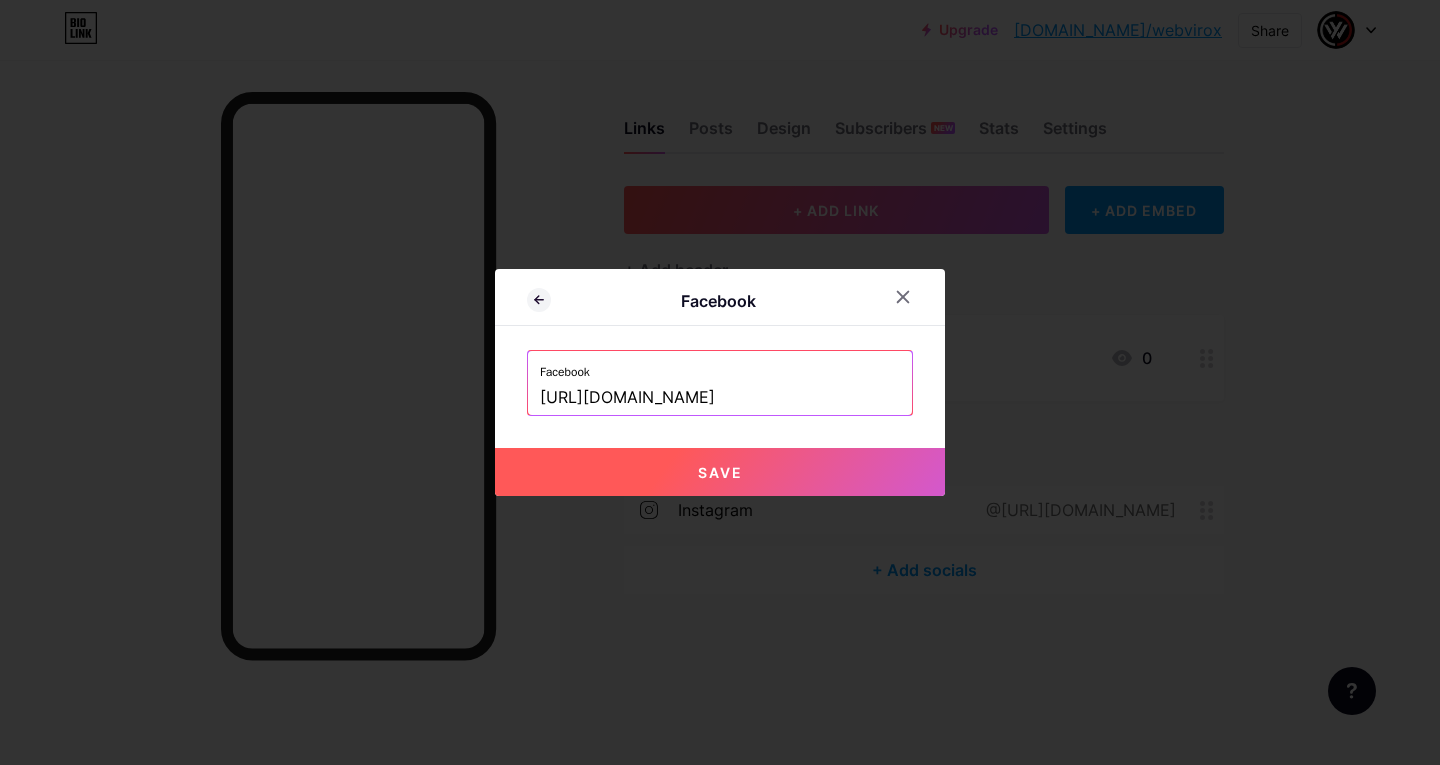 type on "[URL][DOMAIN_NAME]" 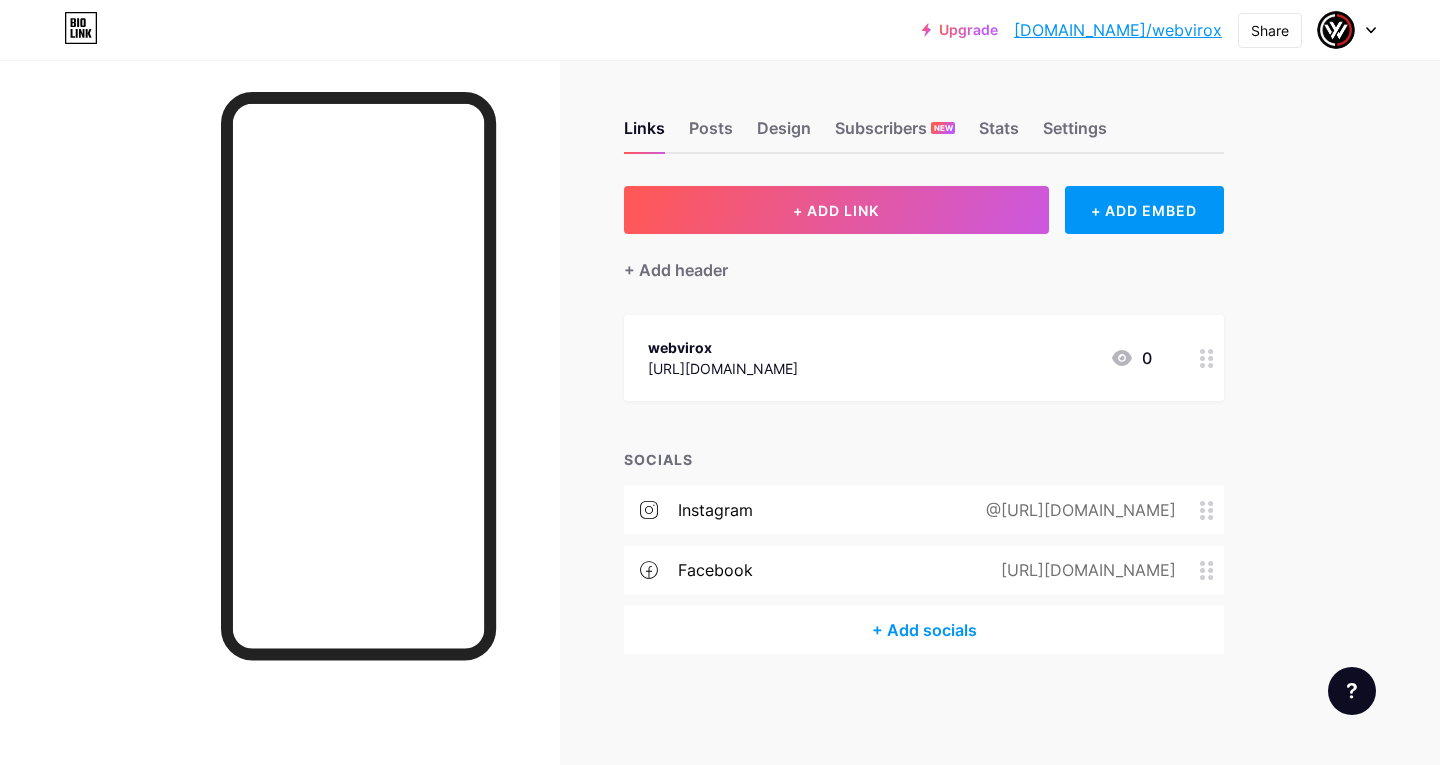 click on "+ Add socials" at bounding box center [924, 630] 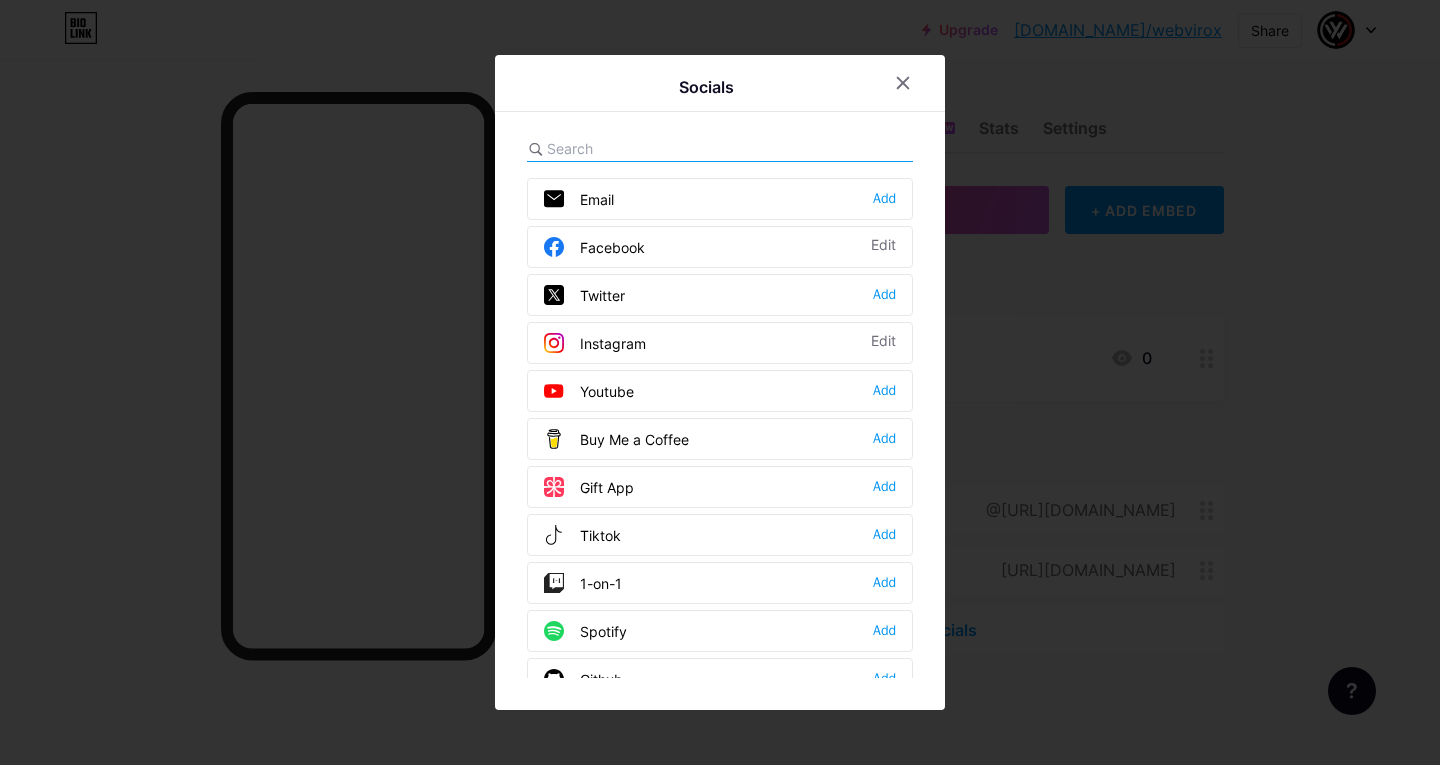 click on "Add" at bounding box center [884, 295] 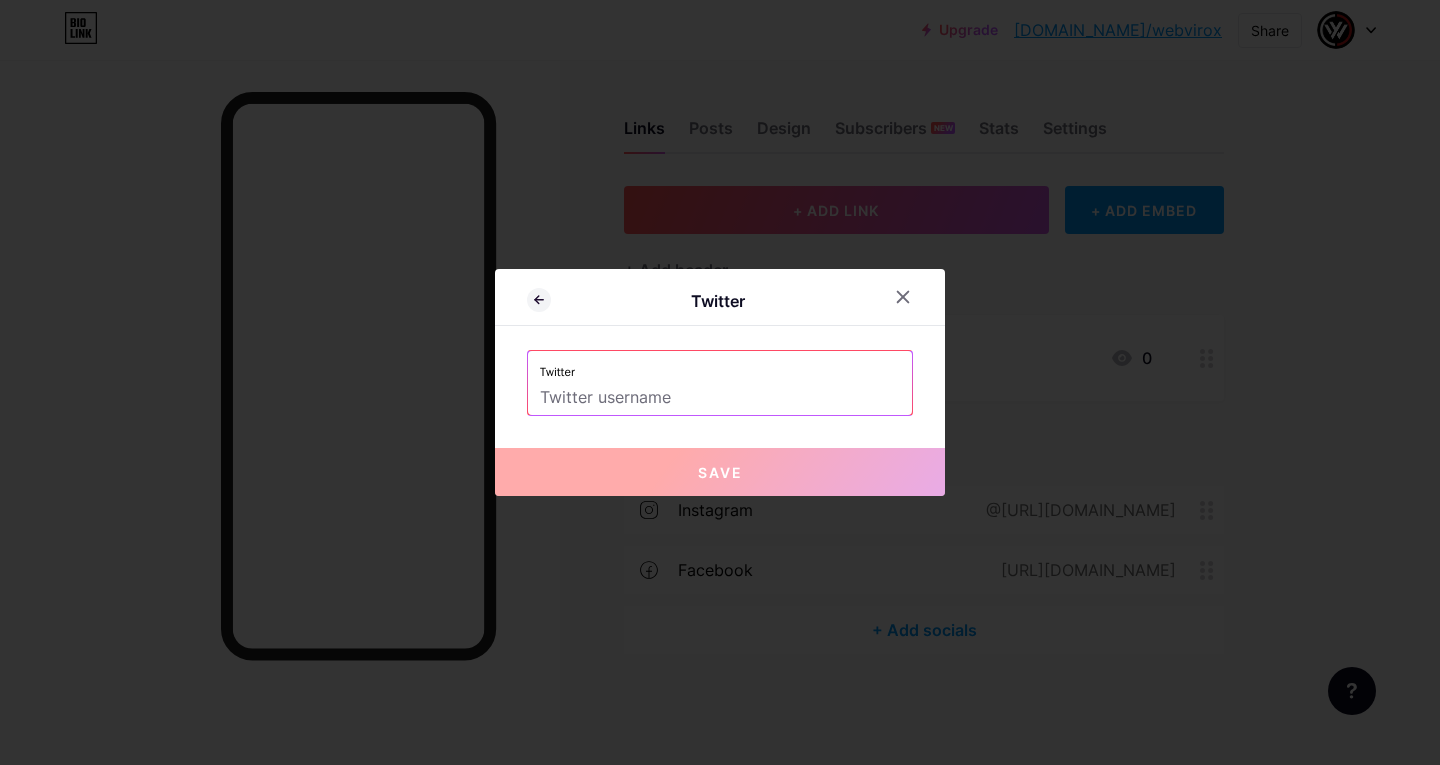 click at bounding box center (720, 398) 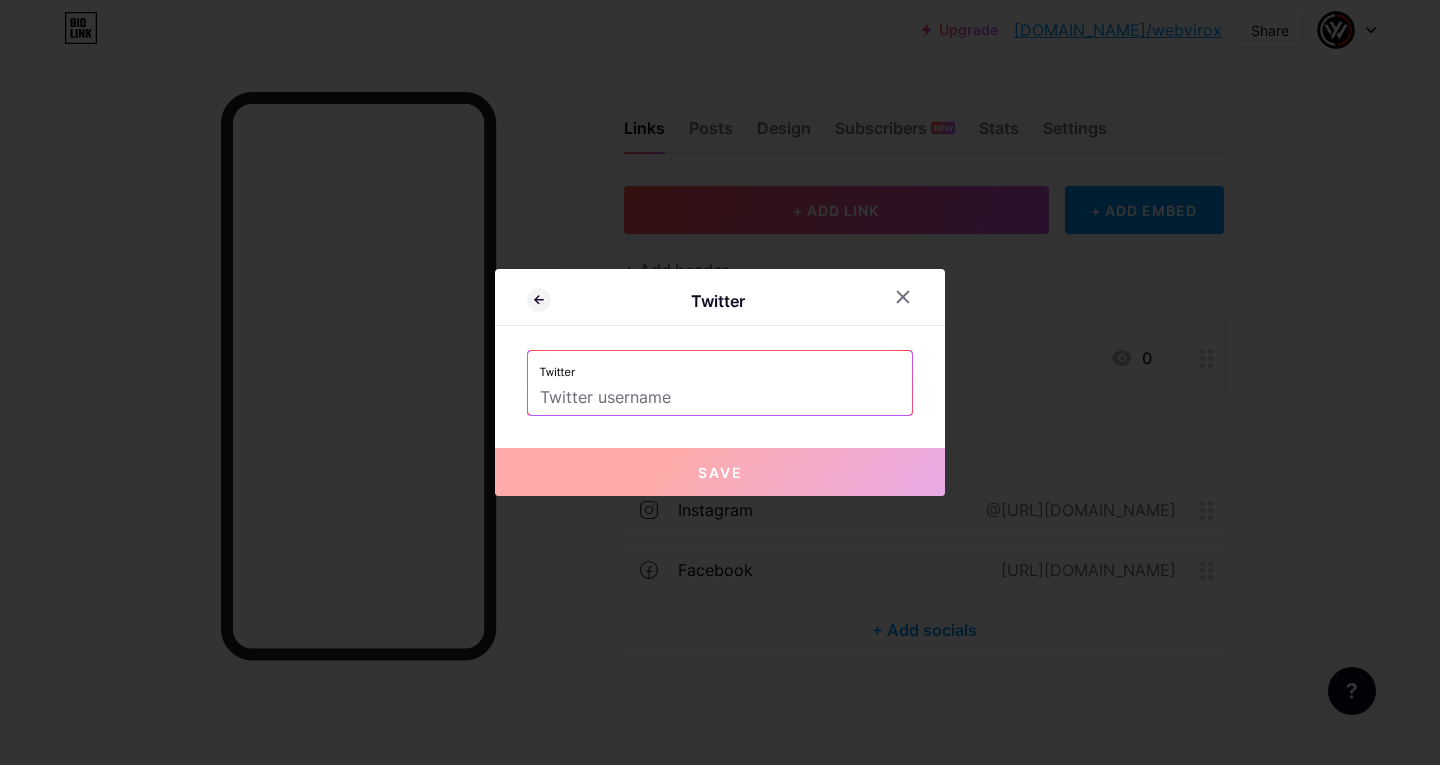 paste on "[URL][DOMAIN_NAME]" 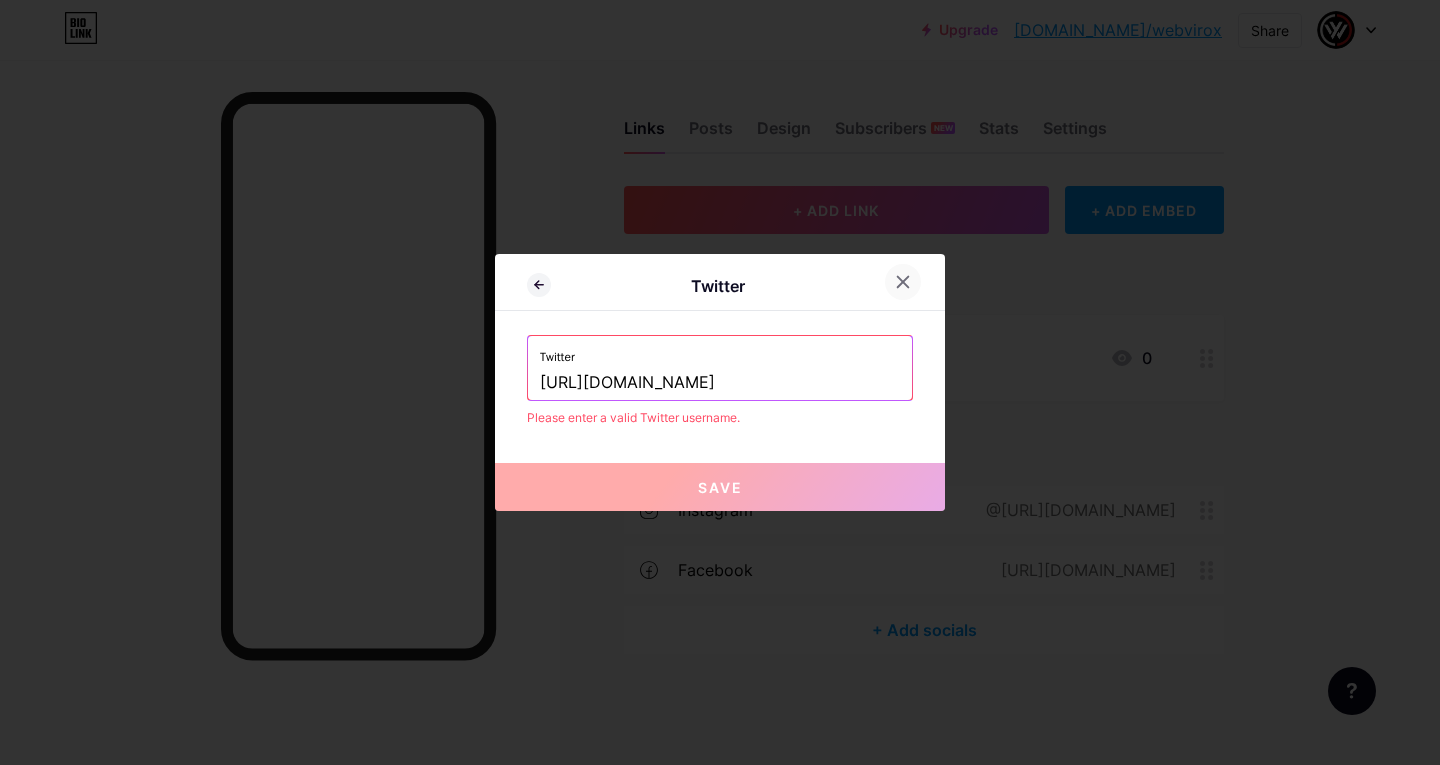 type on "[URL][DOMAIN_NAME]" 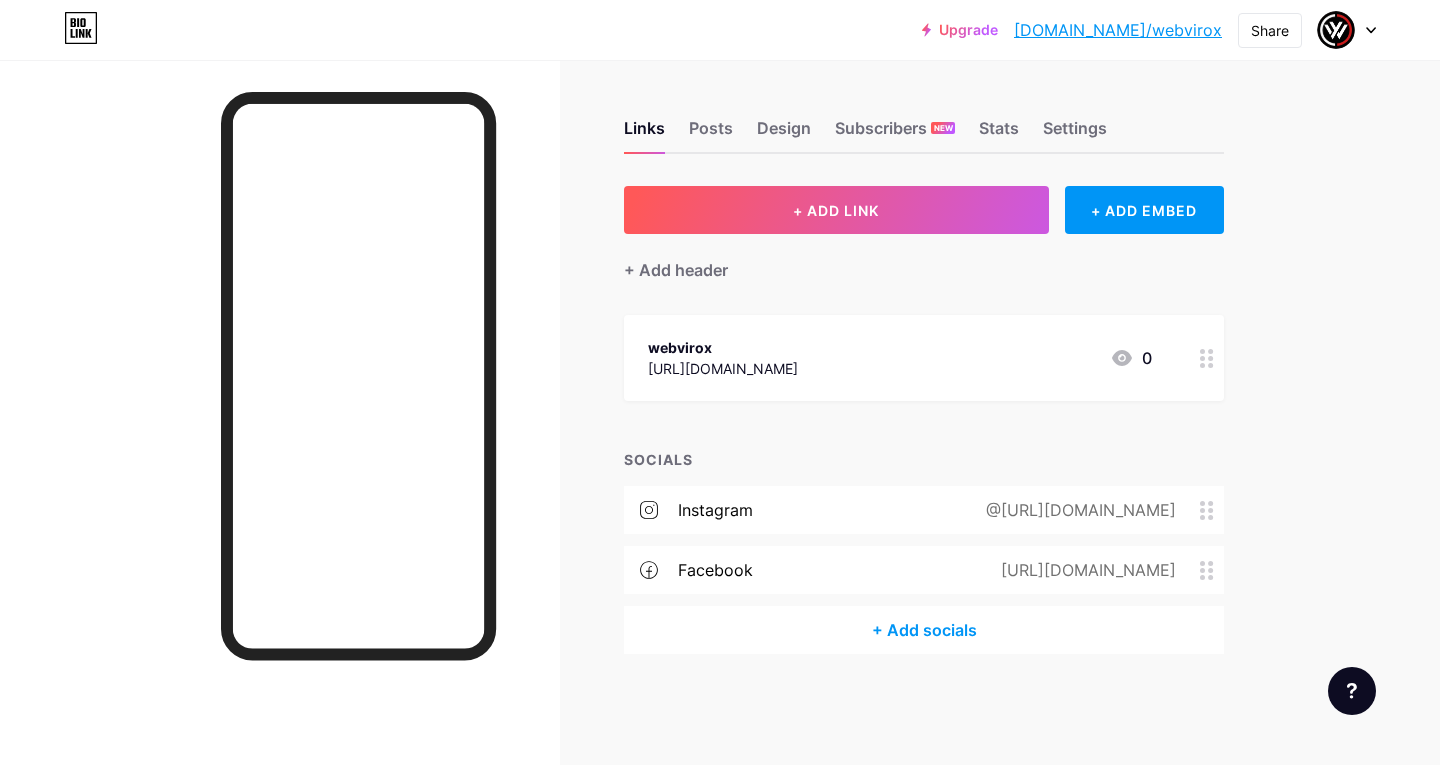 click on "+ Add socials" at bounding box center (924, 630) 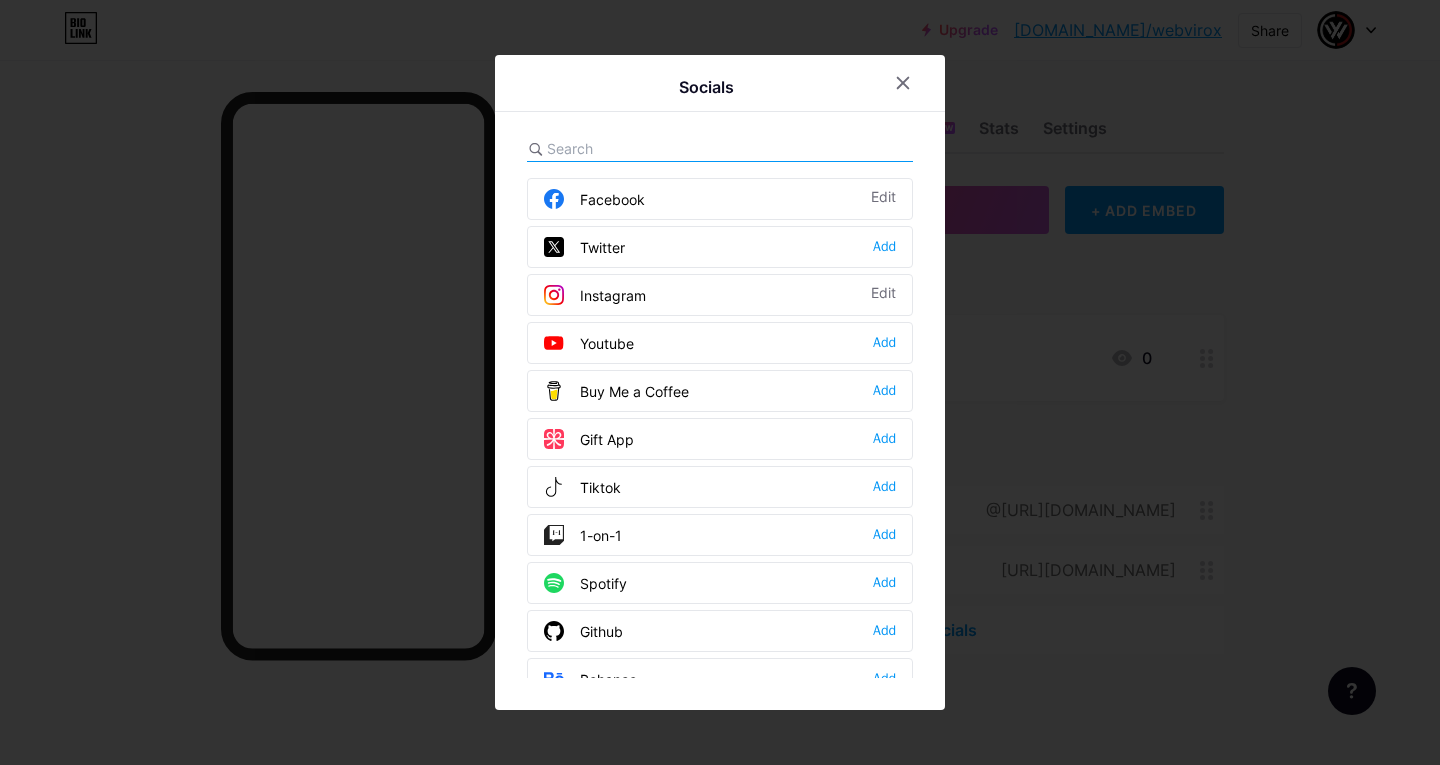 scroll, scrollTop: 0, scrollLeft: 0, axis: both 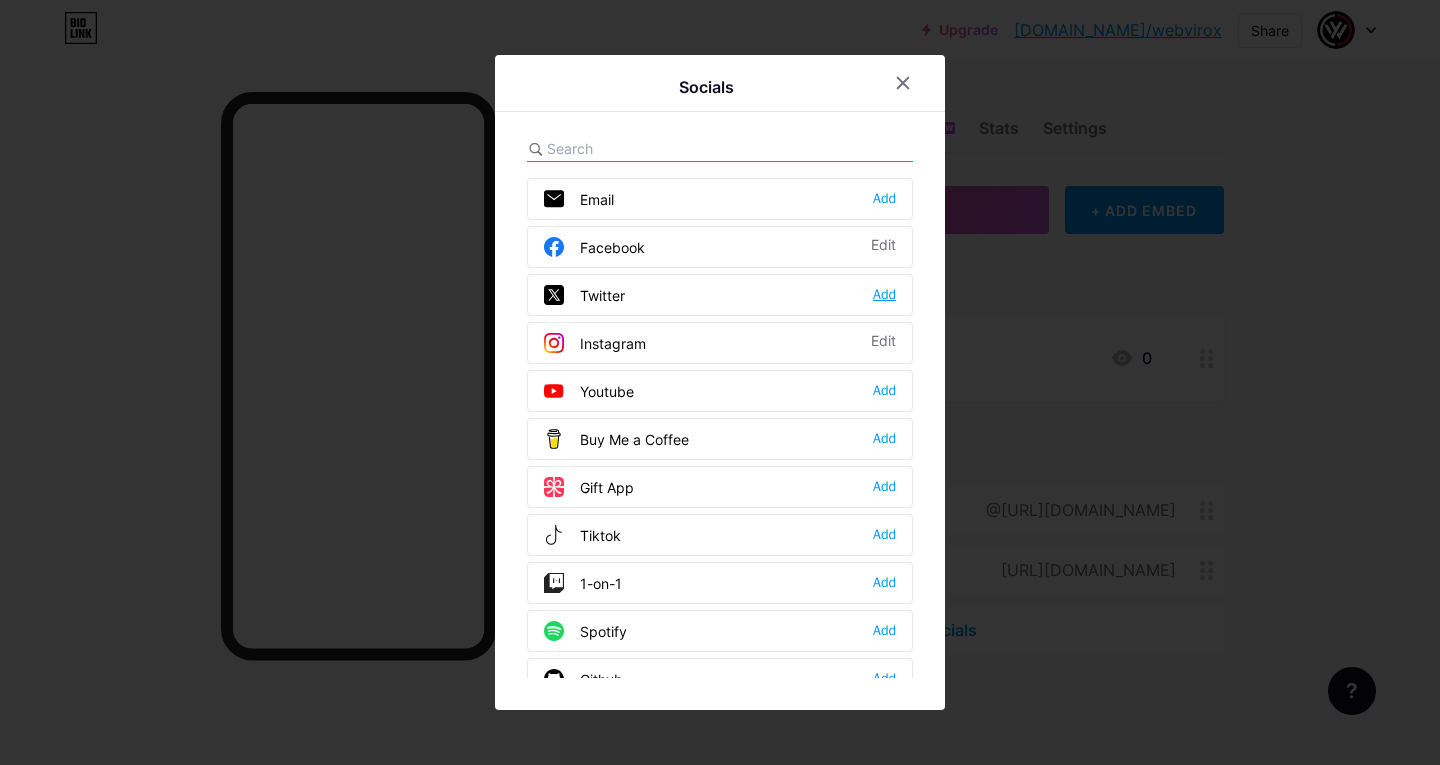 click on "Add" at bounding box center [884, 295] 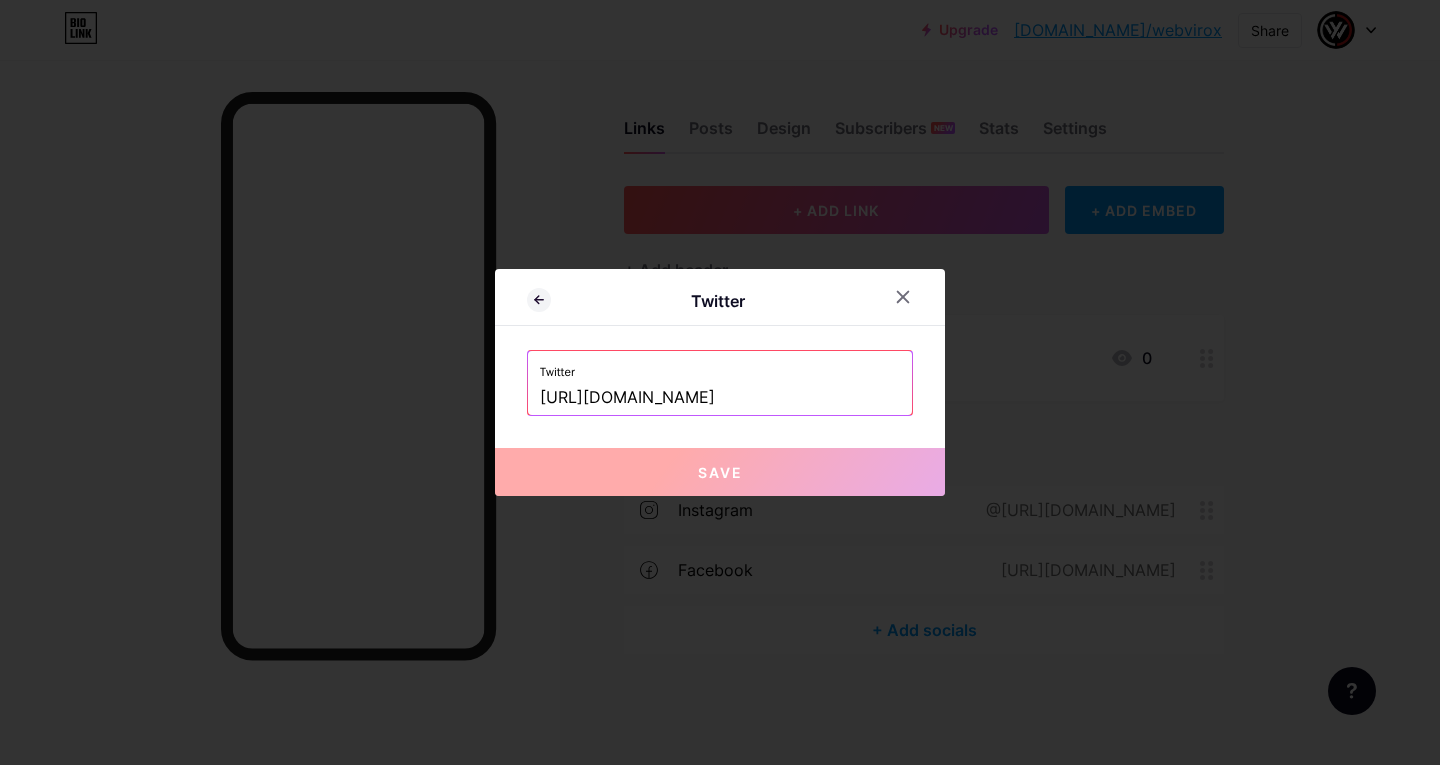 click on "[URL][DOMAIN_NAME]" at bounding box center (720, 398) 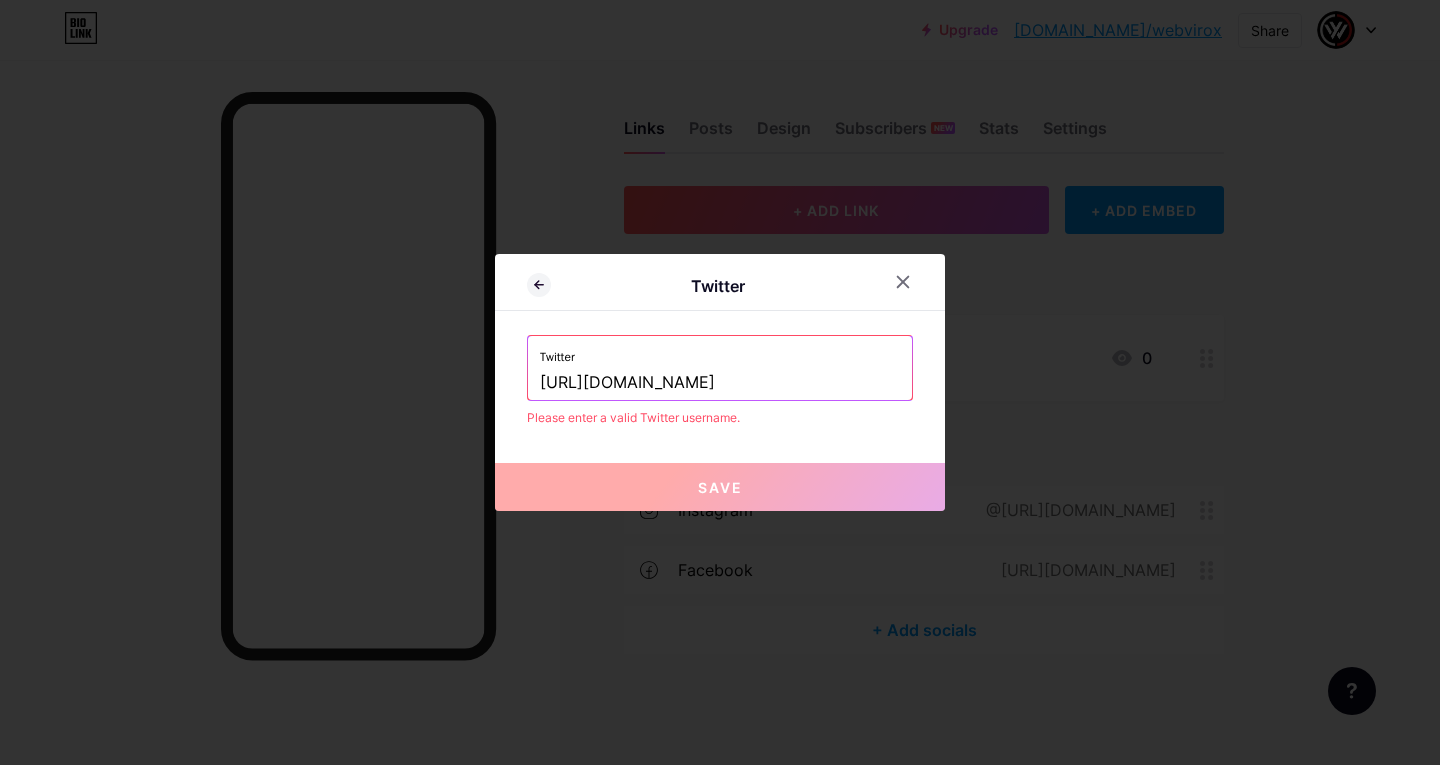 click on "[URL][DOMAIN_NAME]" at bounding box center [720, 383] 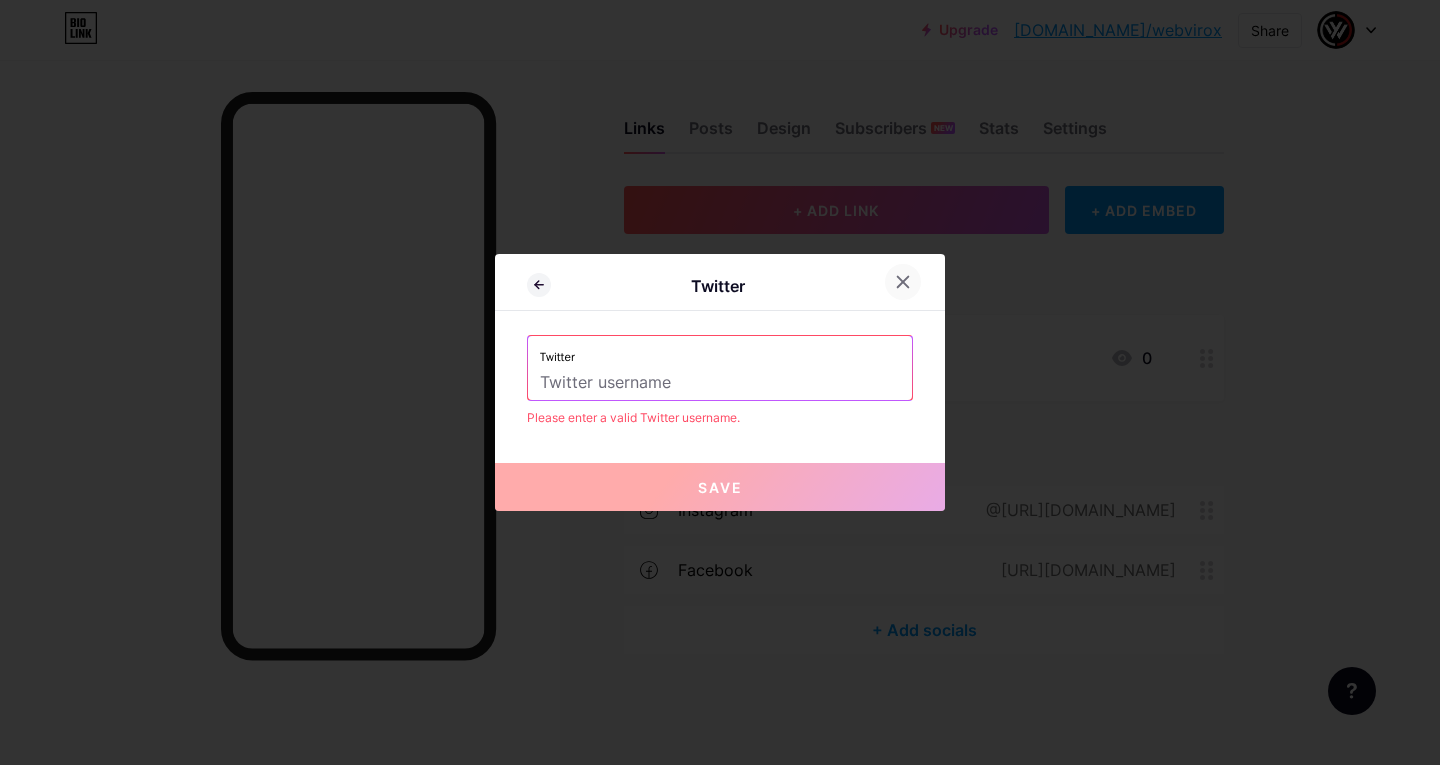 type 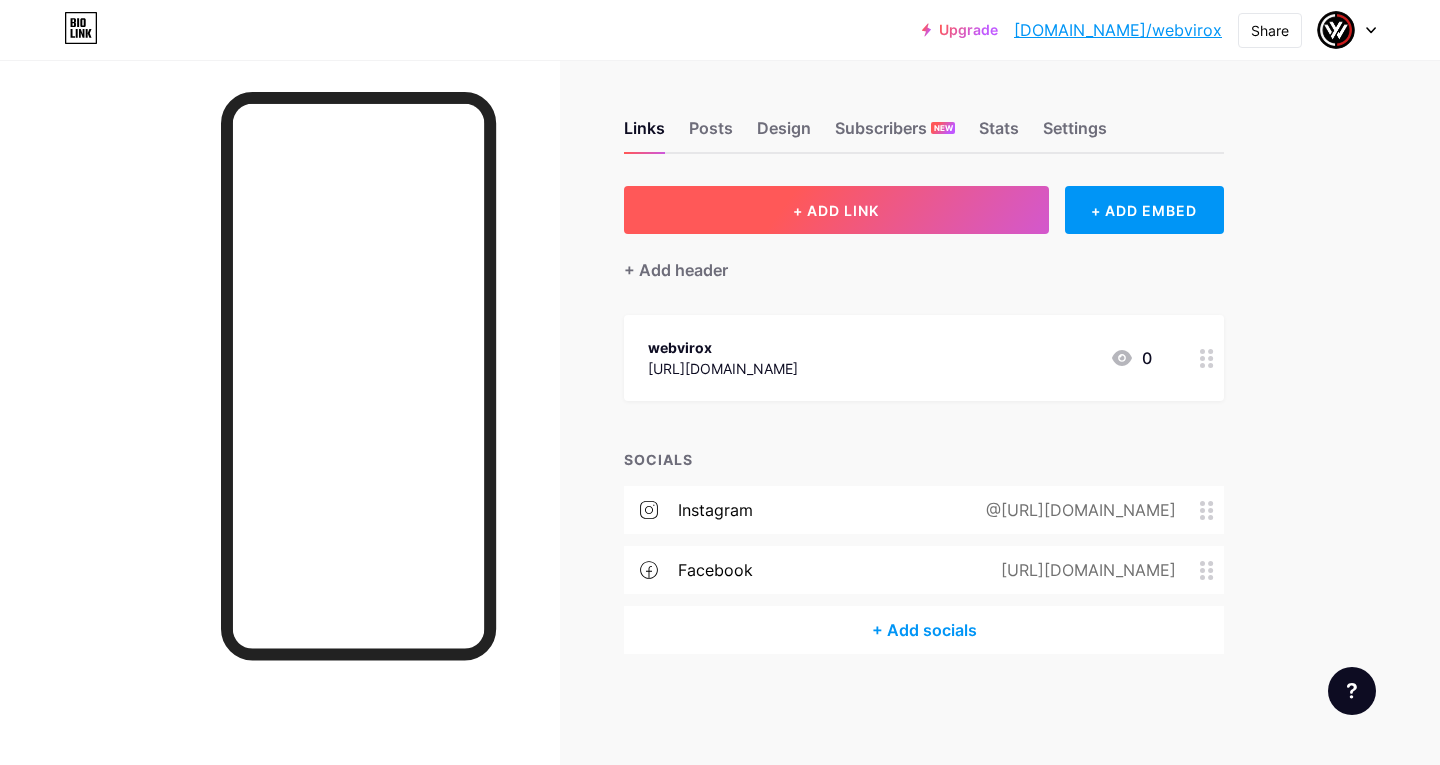 click on "+ ADD LINK" at bounding box center (836, 210) 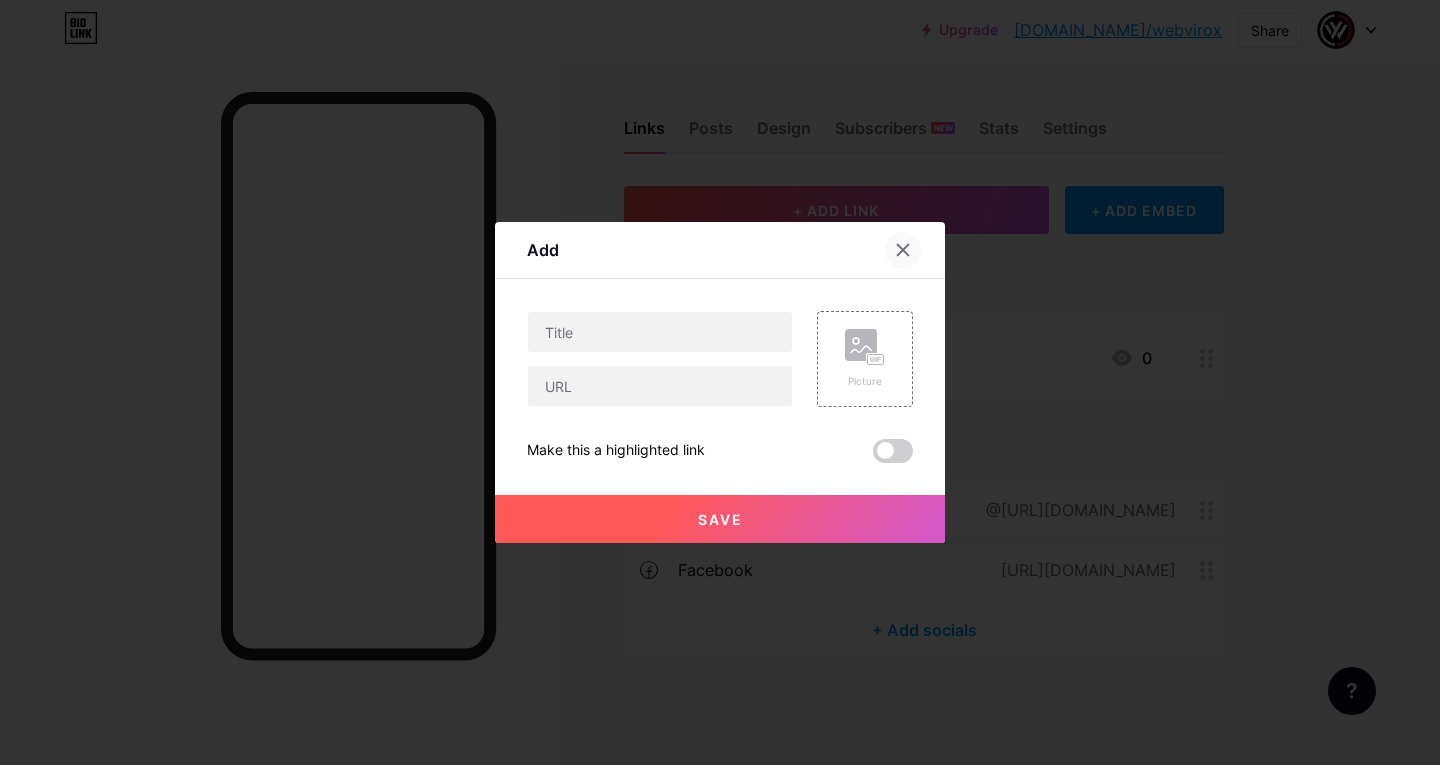 click 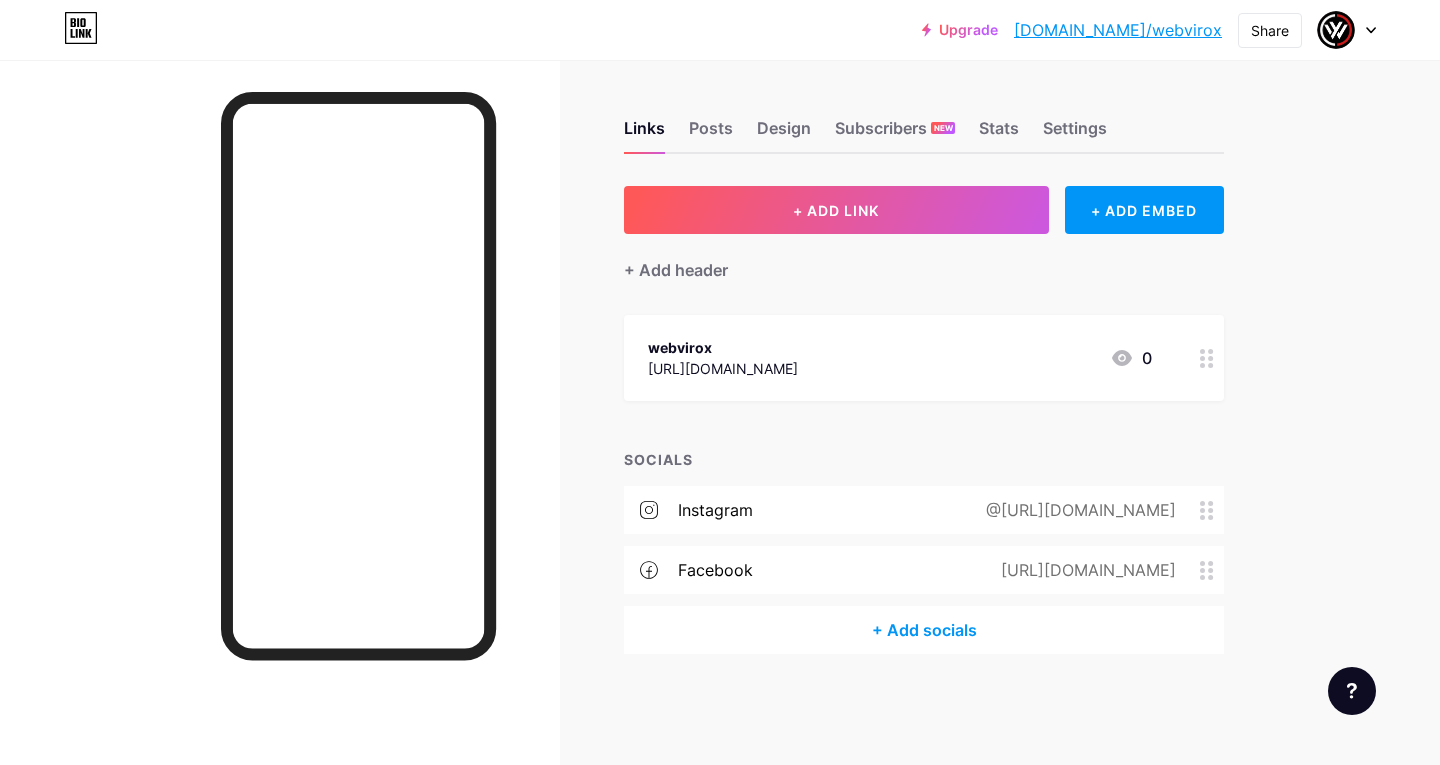 click on "+ Add socials" at bounding box center (924, 630) 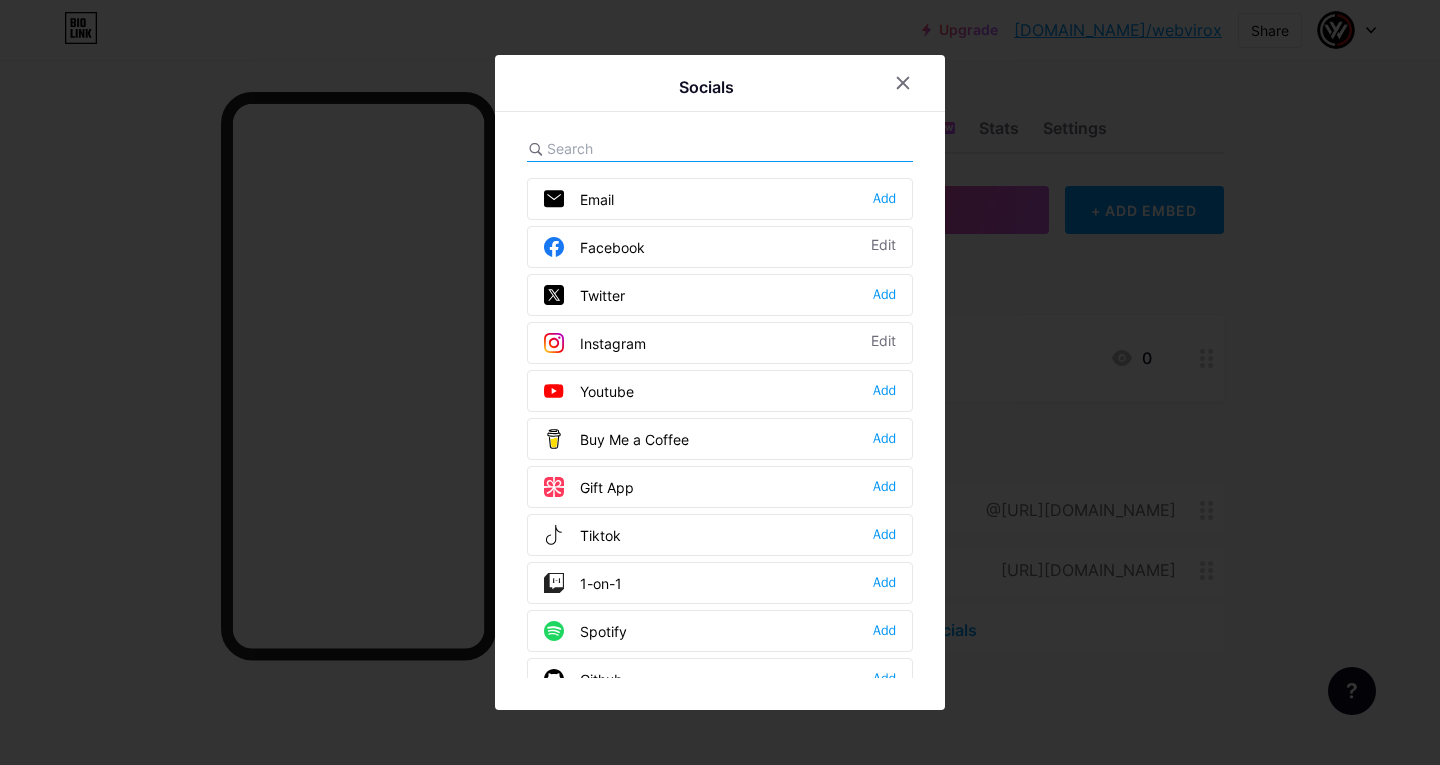 click on "Twitter
Add" at bounding box center (720, 295) 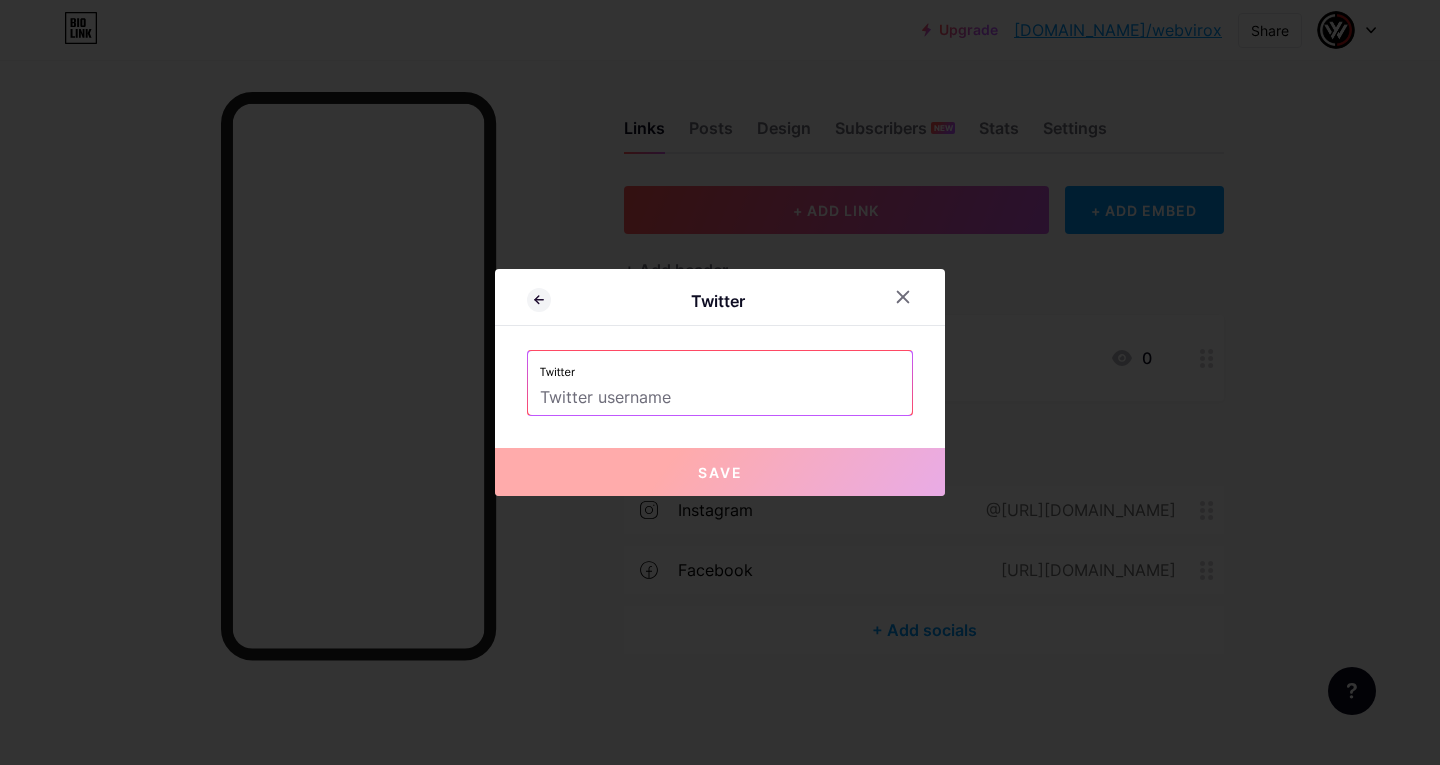 click at bounding box center [720, 398] 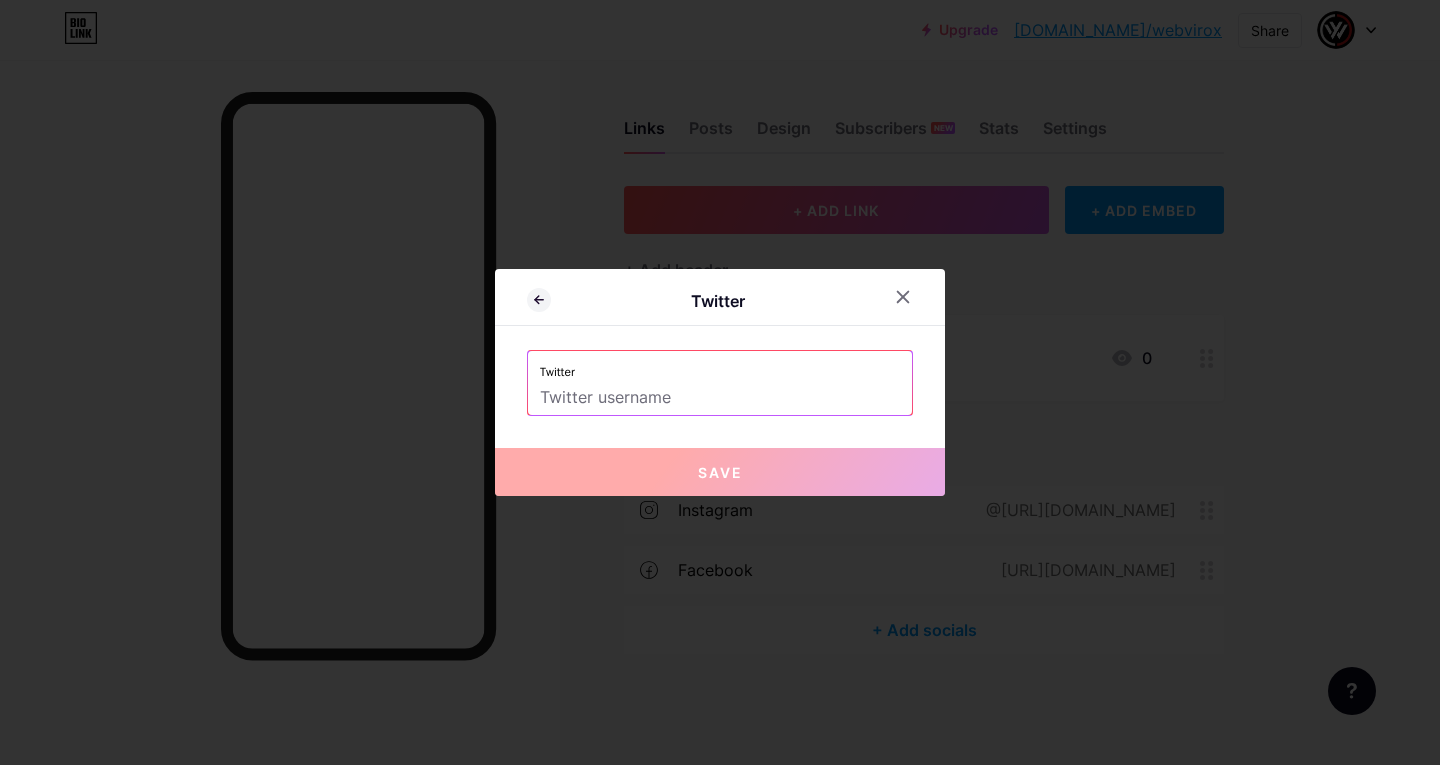 paste on "[URL][DOMAIN_NAME]" 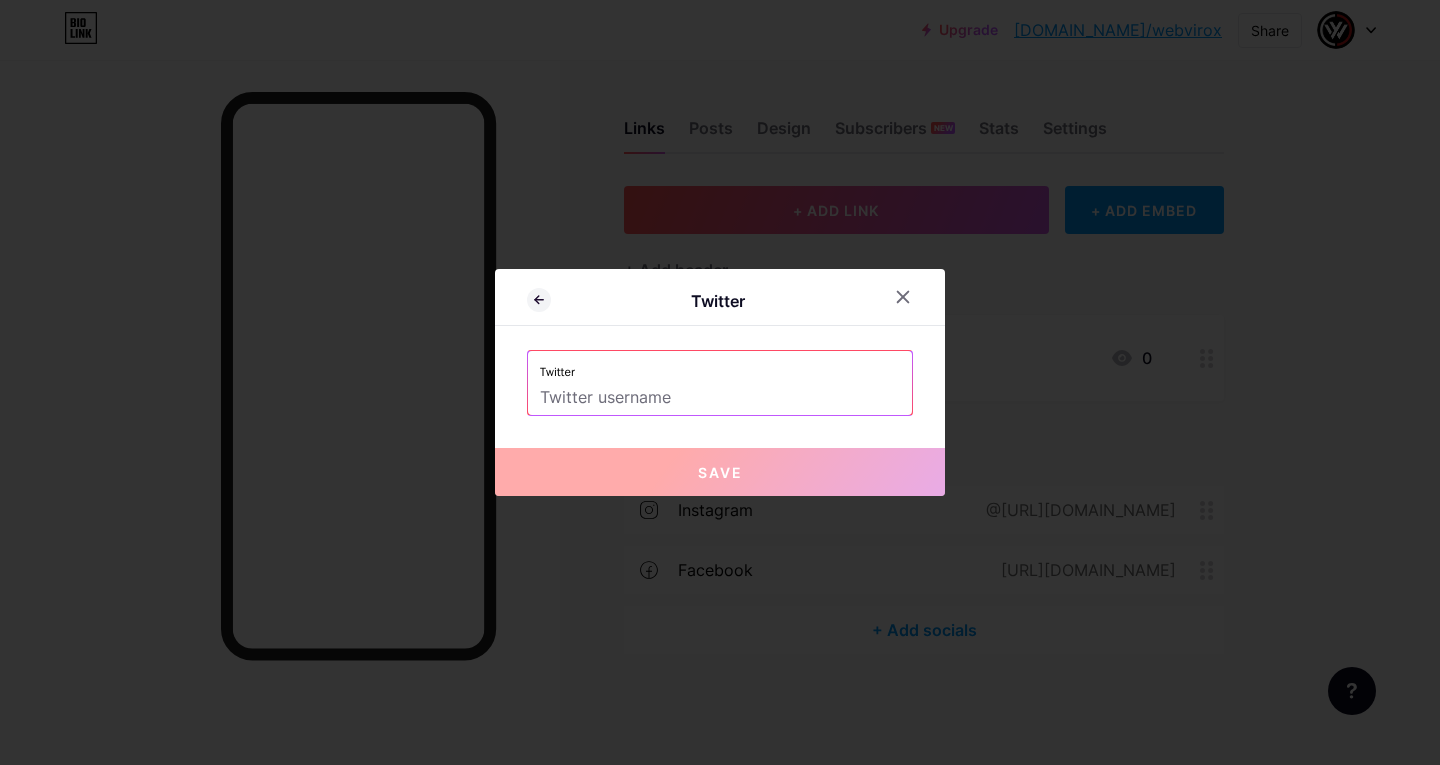 type on "[URL][DOMAIN_NAME]" 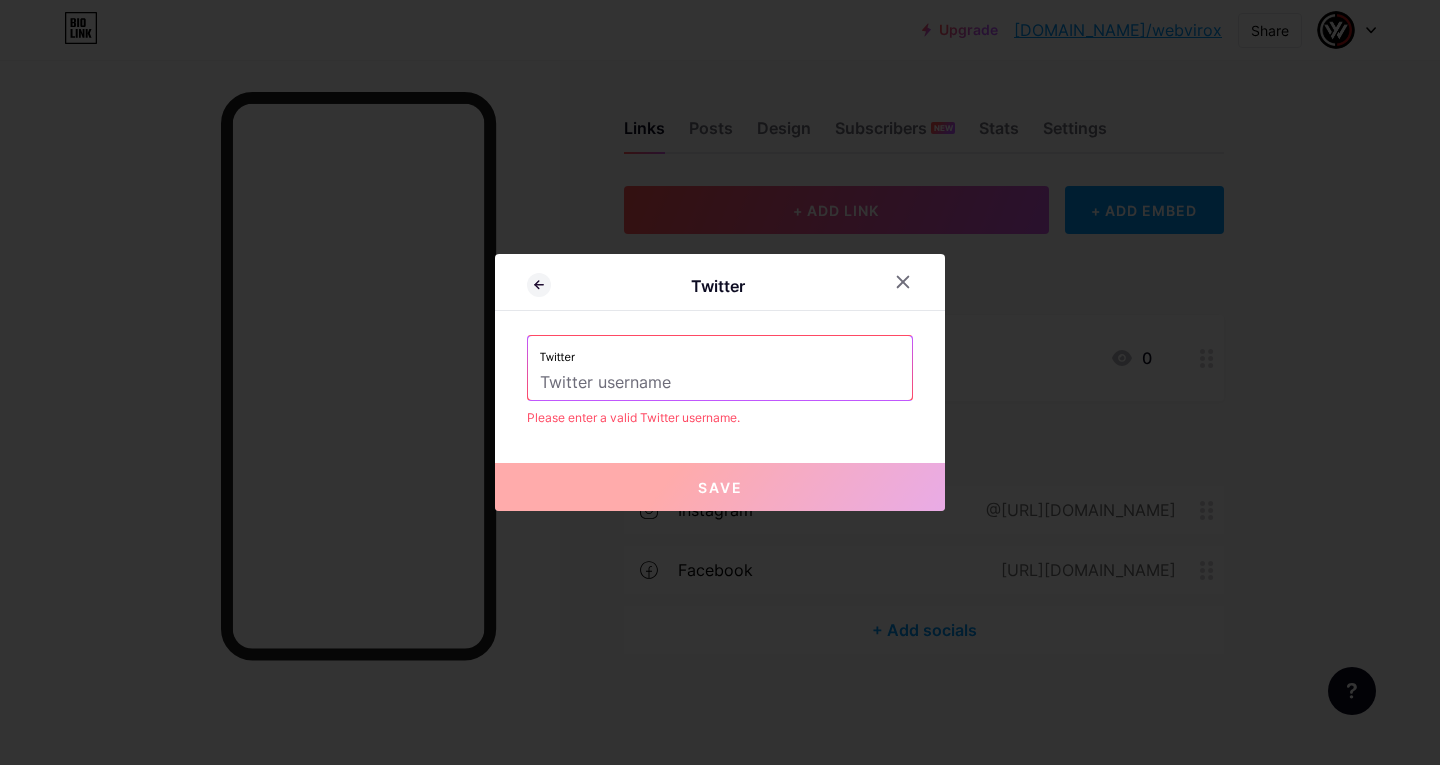 scroll, scrollTop: 0, scrollLeft: 0, axis: both 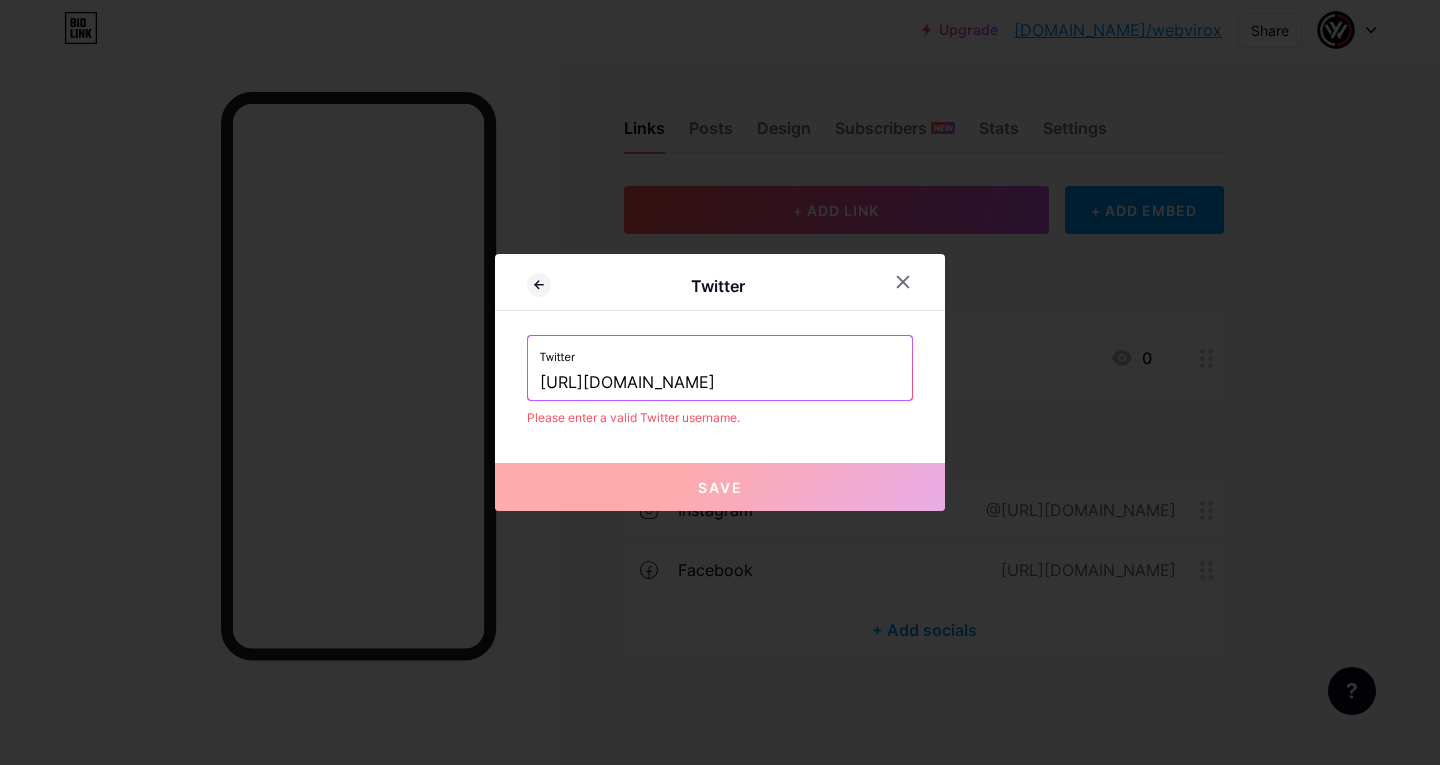 type on "[URL][DOMAIN_NAME]" 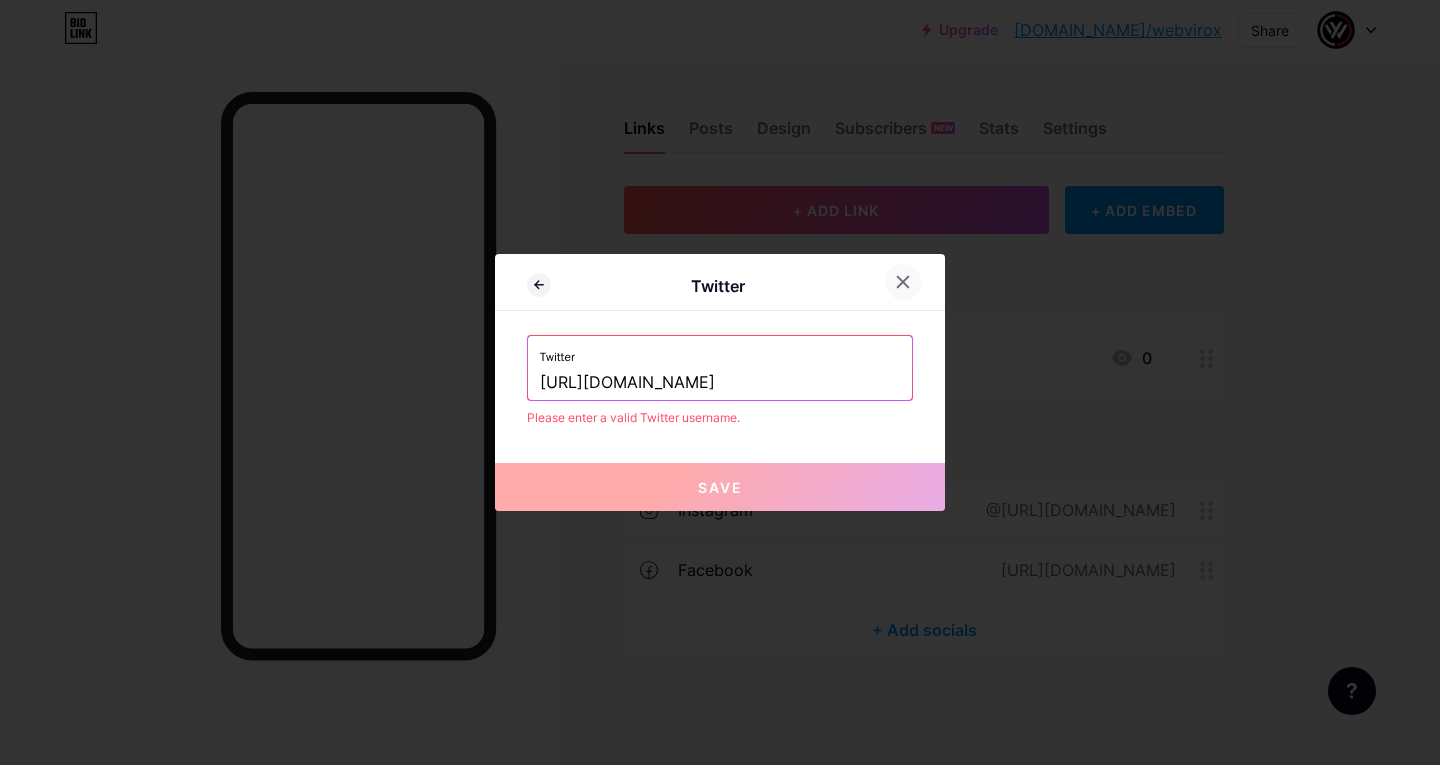 click 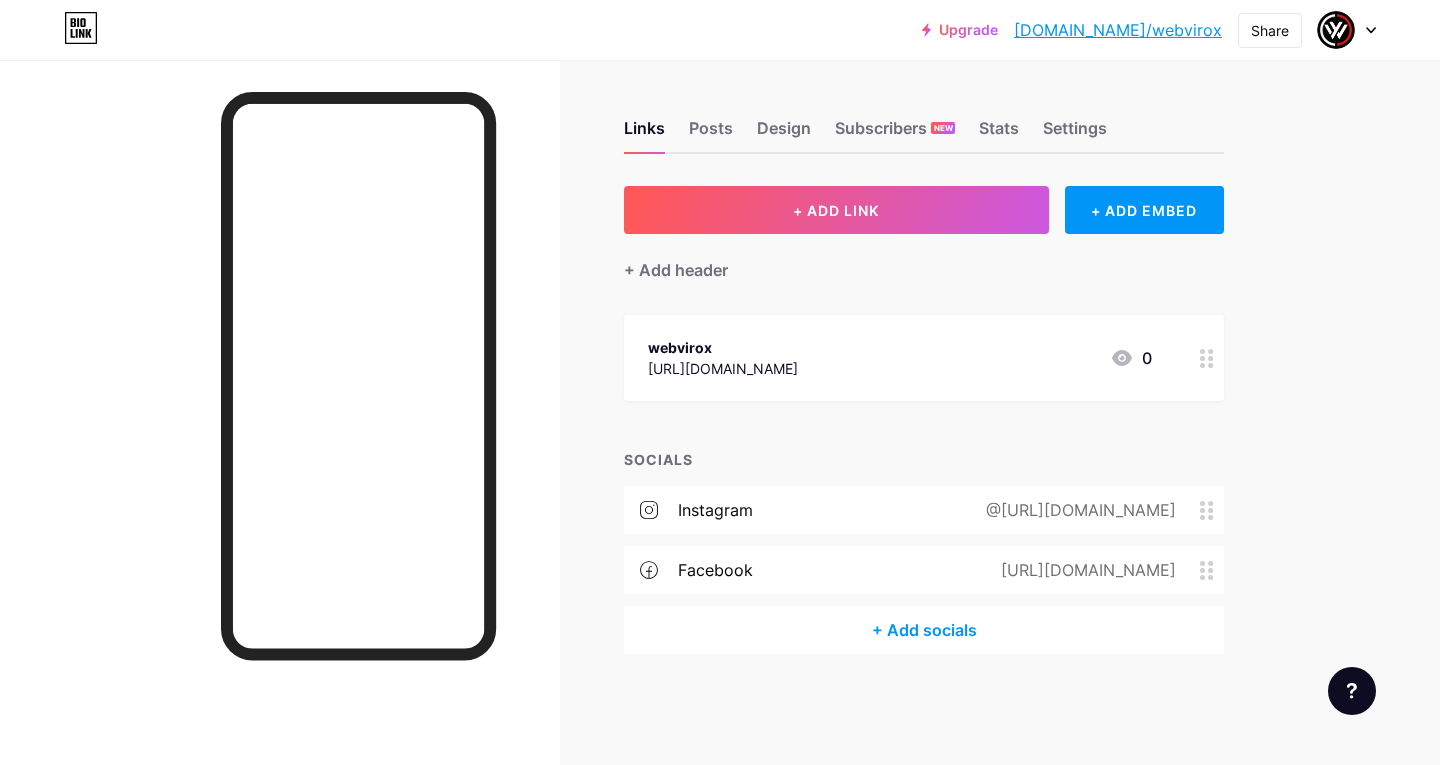 click on "+ Add socials" at bounding box center [924, 630] 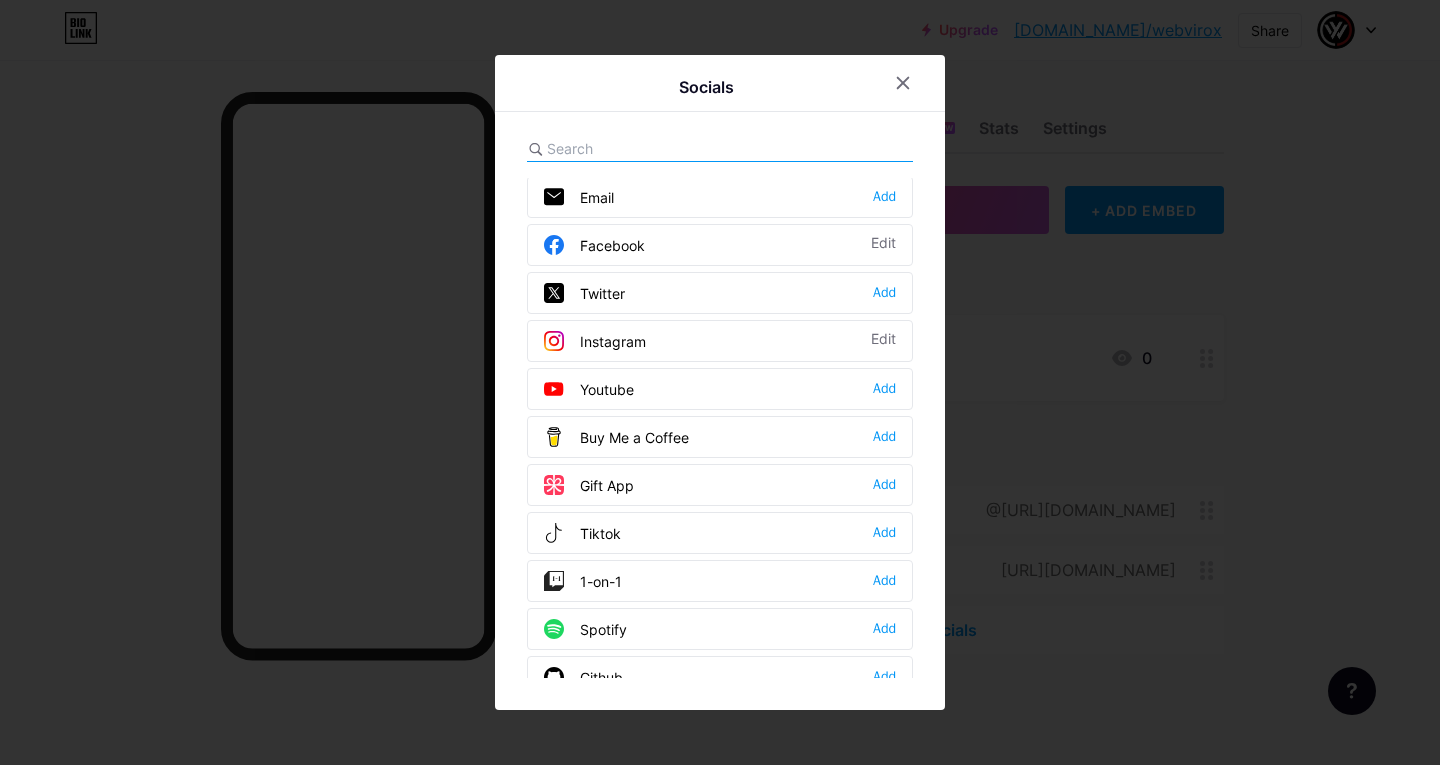 scroll, scrollTop: 0, scrollLeft: 0, axis: both 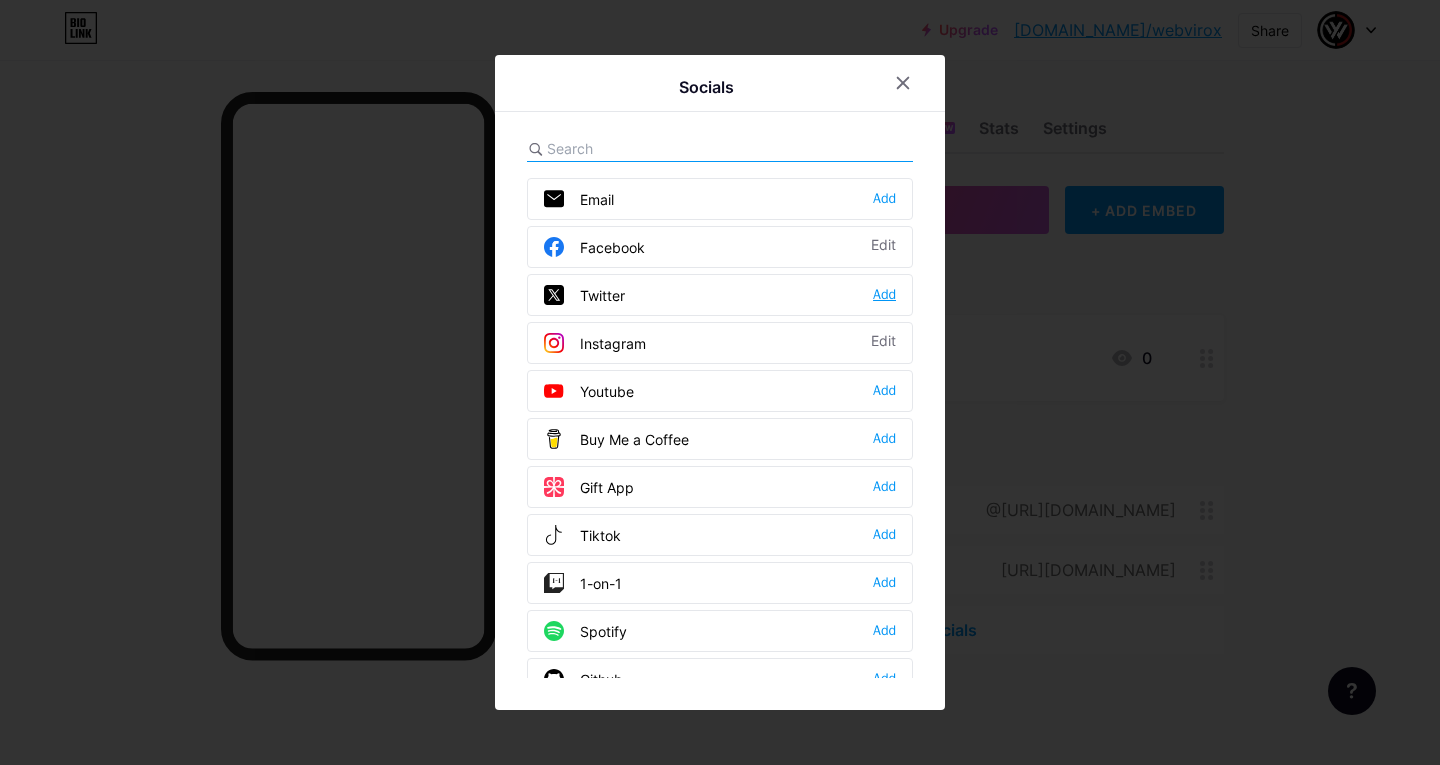 click on "Add" at bounding box center [884, 295] 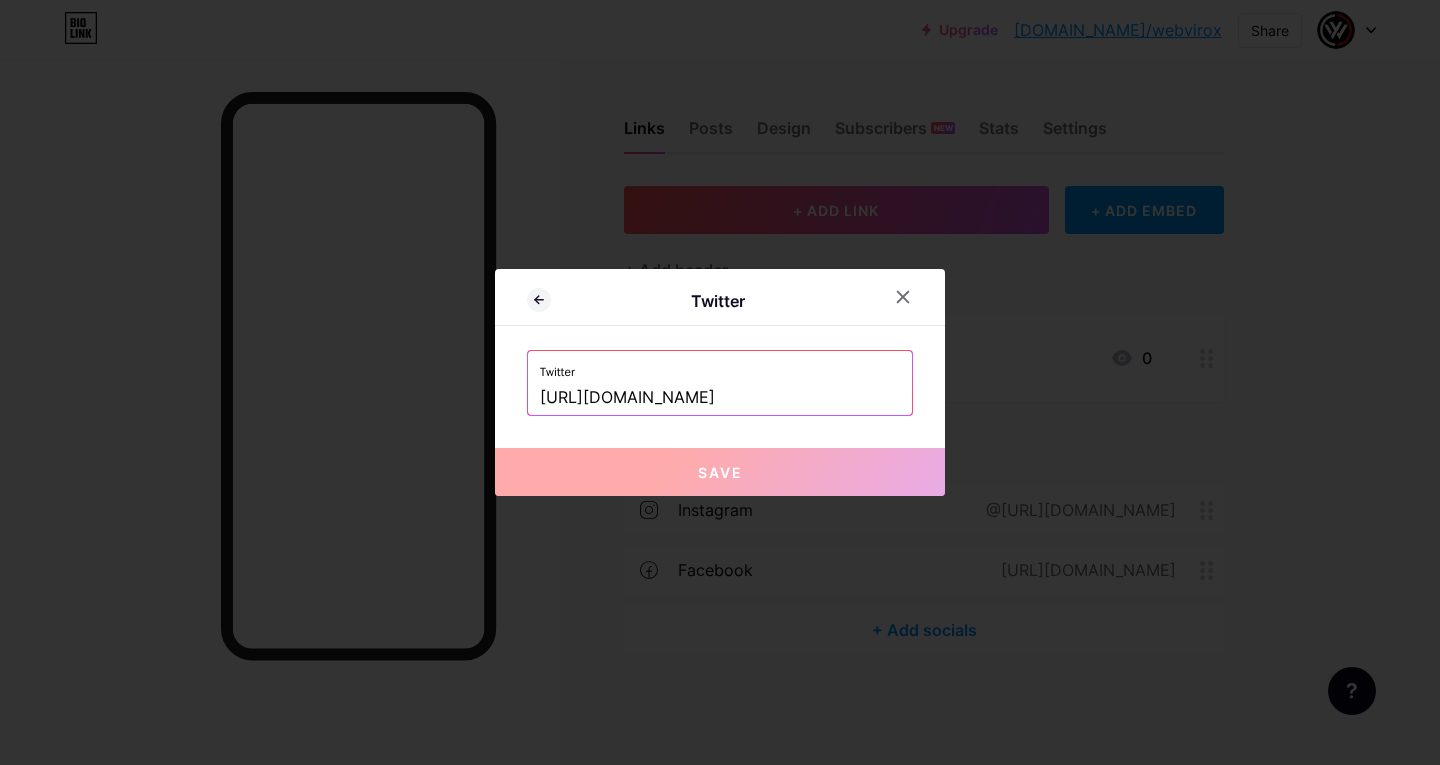 click on "Twitter       Twitter   [URL][DOMAIN_NAME]         Save" at bounding box center (720, 382) 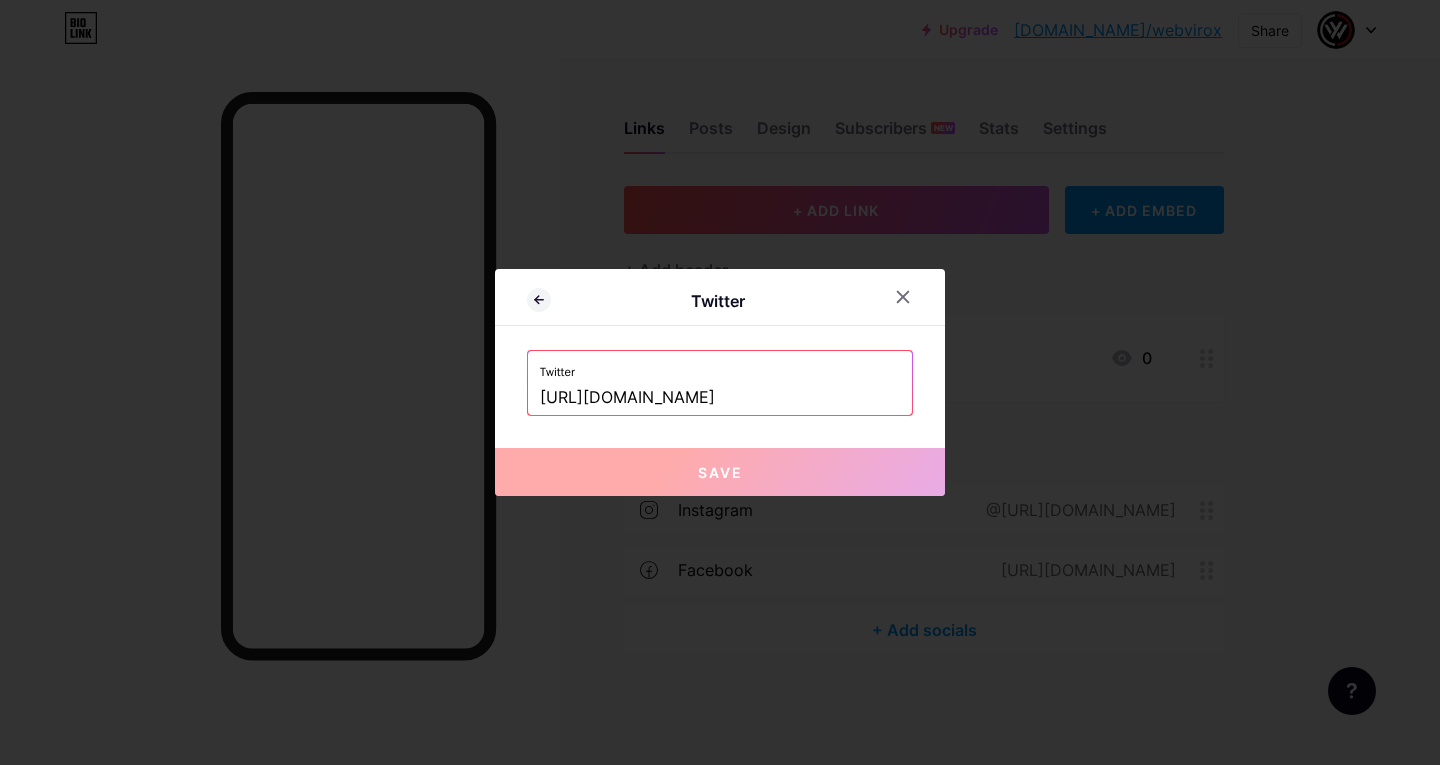 click on "[URL][DOMAIN_NAME]" at bounding box center [720, 398] 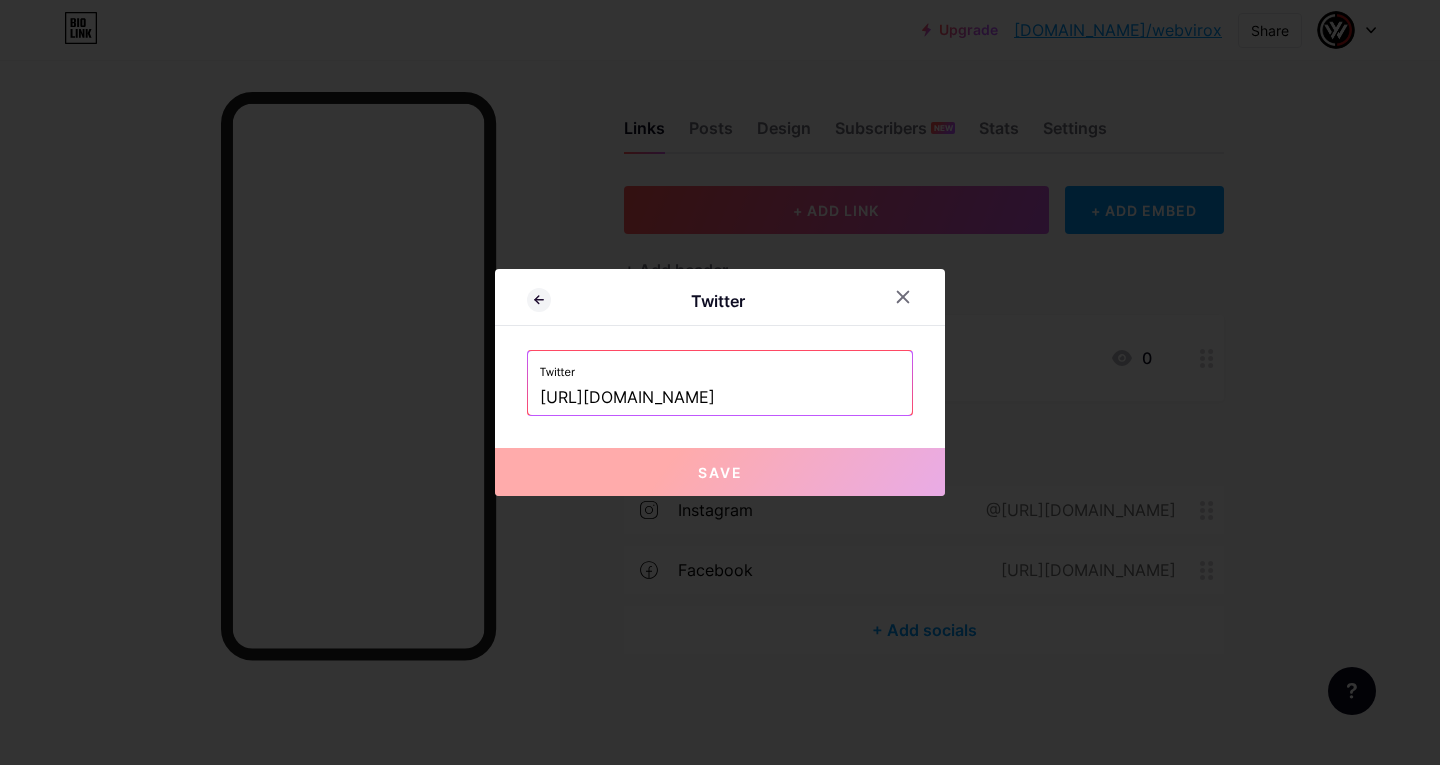 click on "[URL][DOMAIN_NAME]" at bounding box center (720, 398) 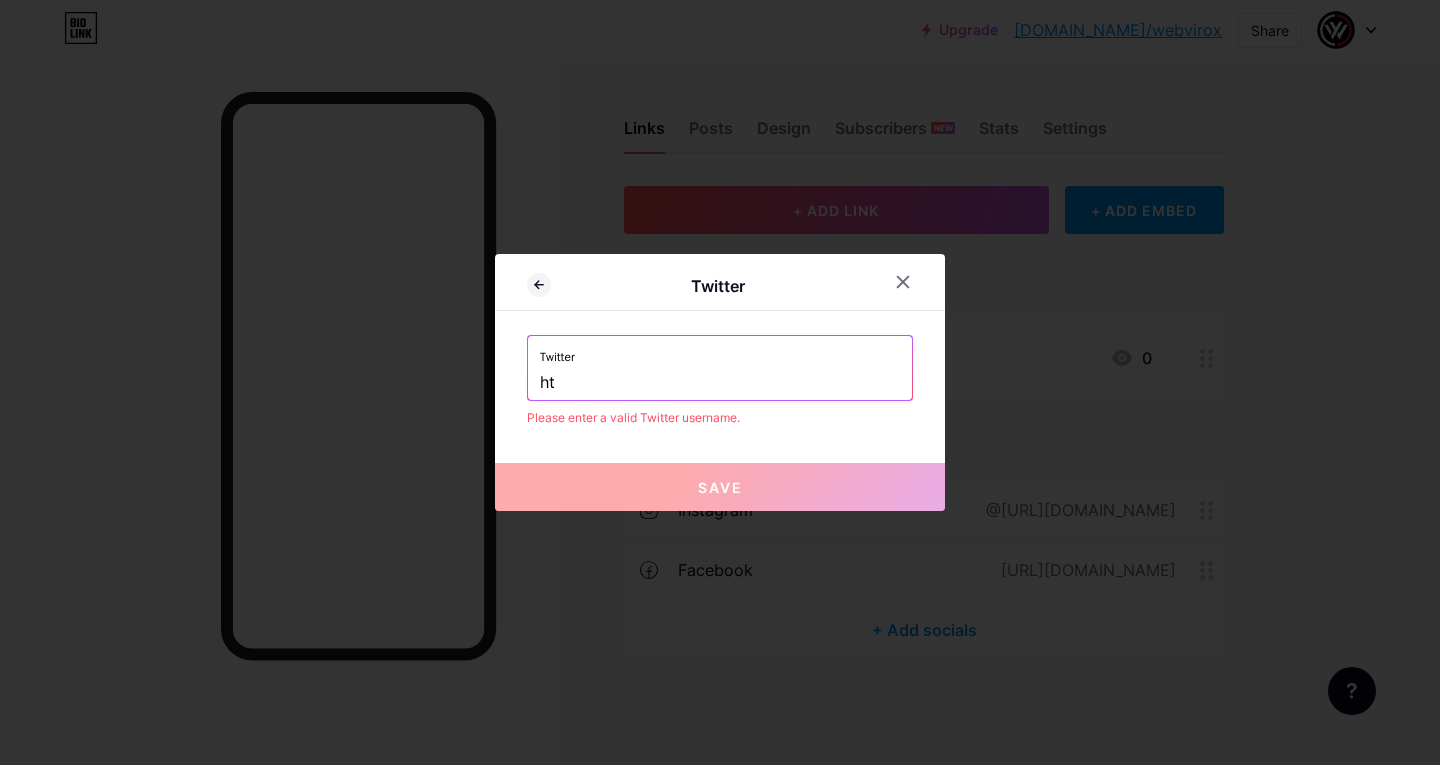 type on "h" 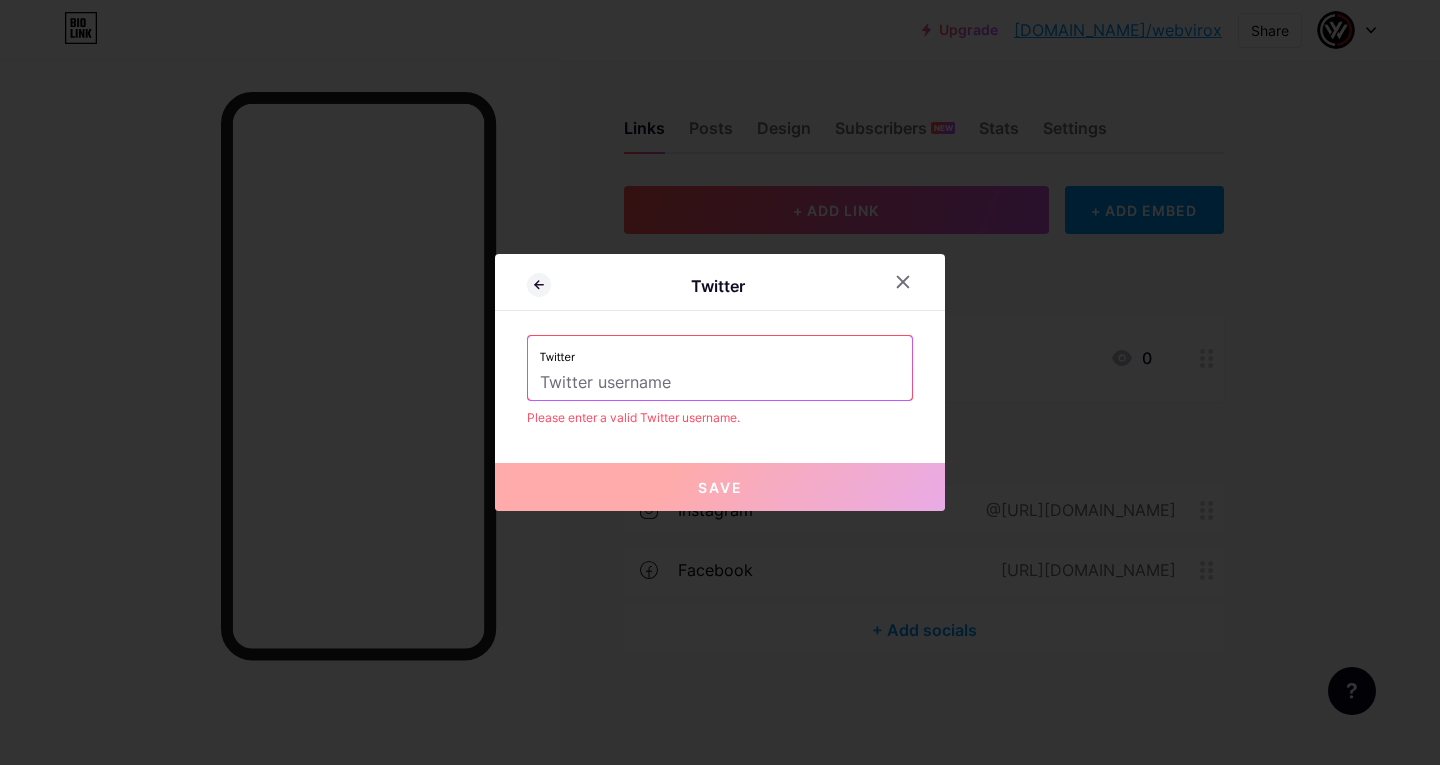 paste on "[URL][DOMAIN_NAME]" 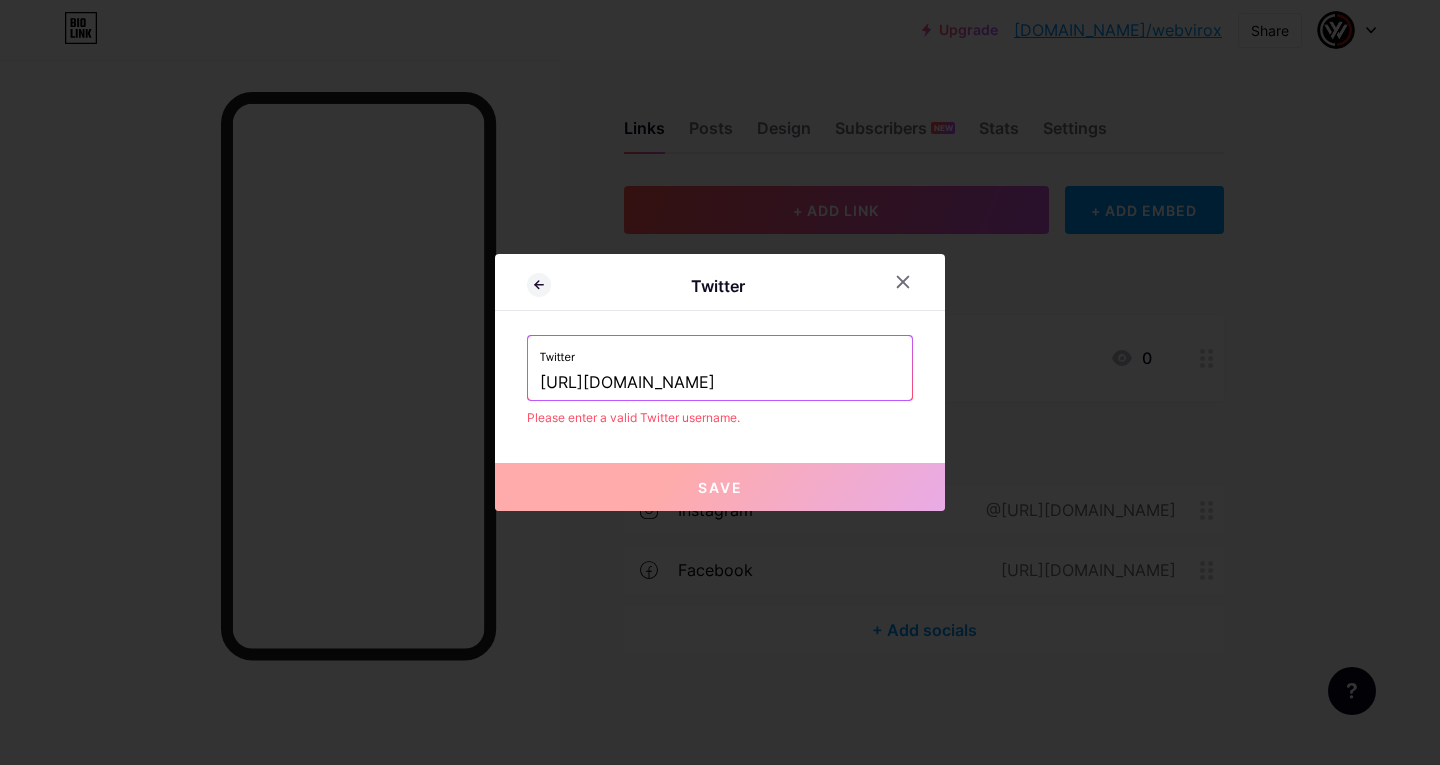 click on "Twitter" at bounding box center [720, 351] 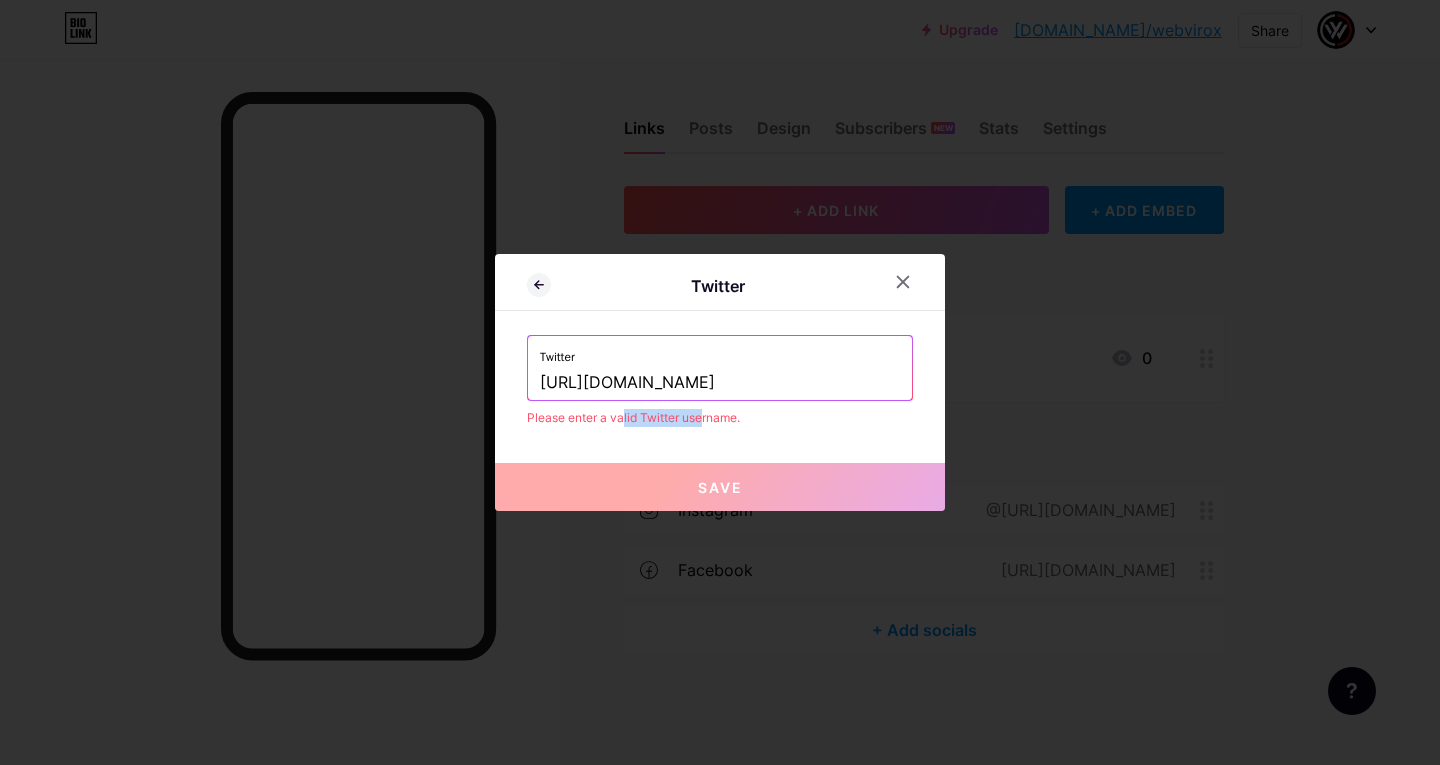 drag, startPoint x: 648, startPoint y: 425, endPoint x: 614, endPoint y: 422, distance: 34.132095 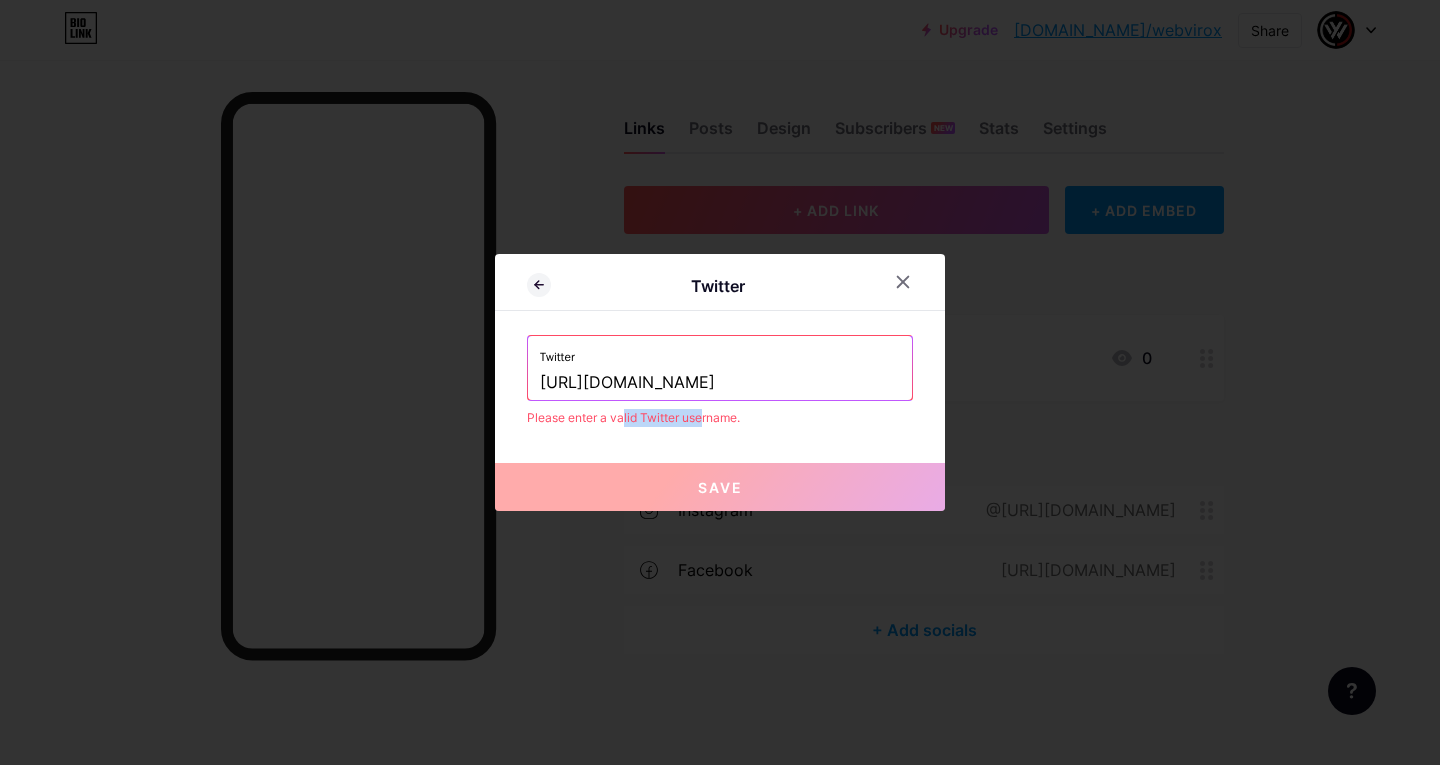 click on "Please enter a valid Twitter username." at bounding box center [720, 418] 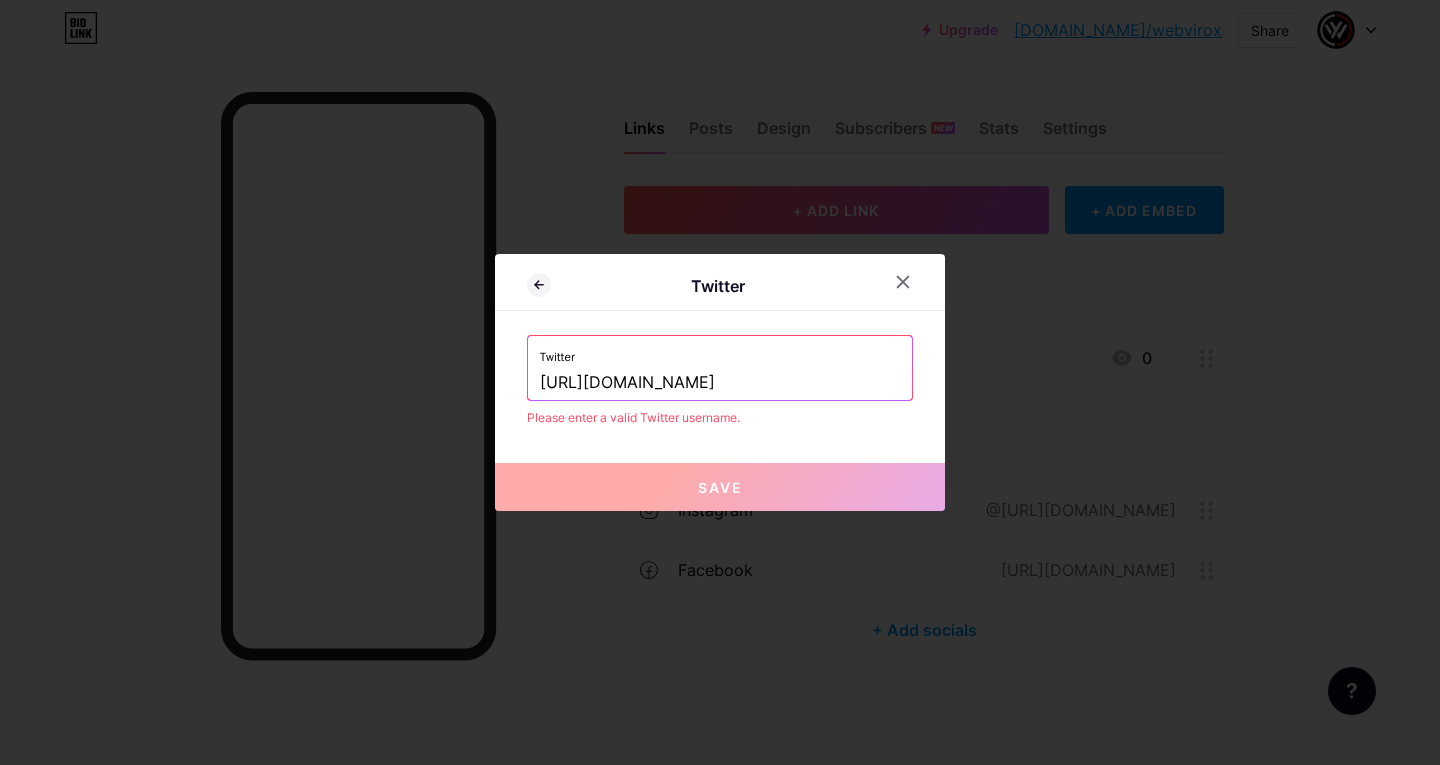 click on "Twitter       Twitter   [URL][DOMAIN_NAME]   Please enter a valid Twitter username.       Save" at bounding box center (720, 382) 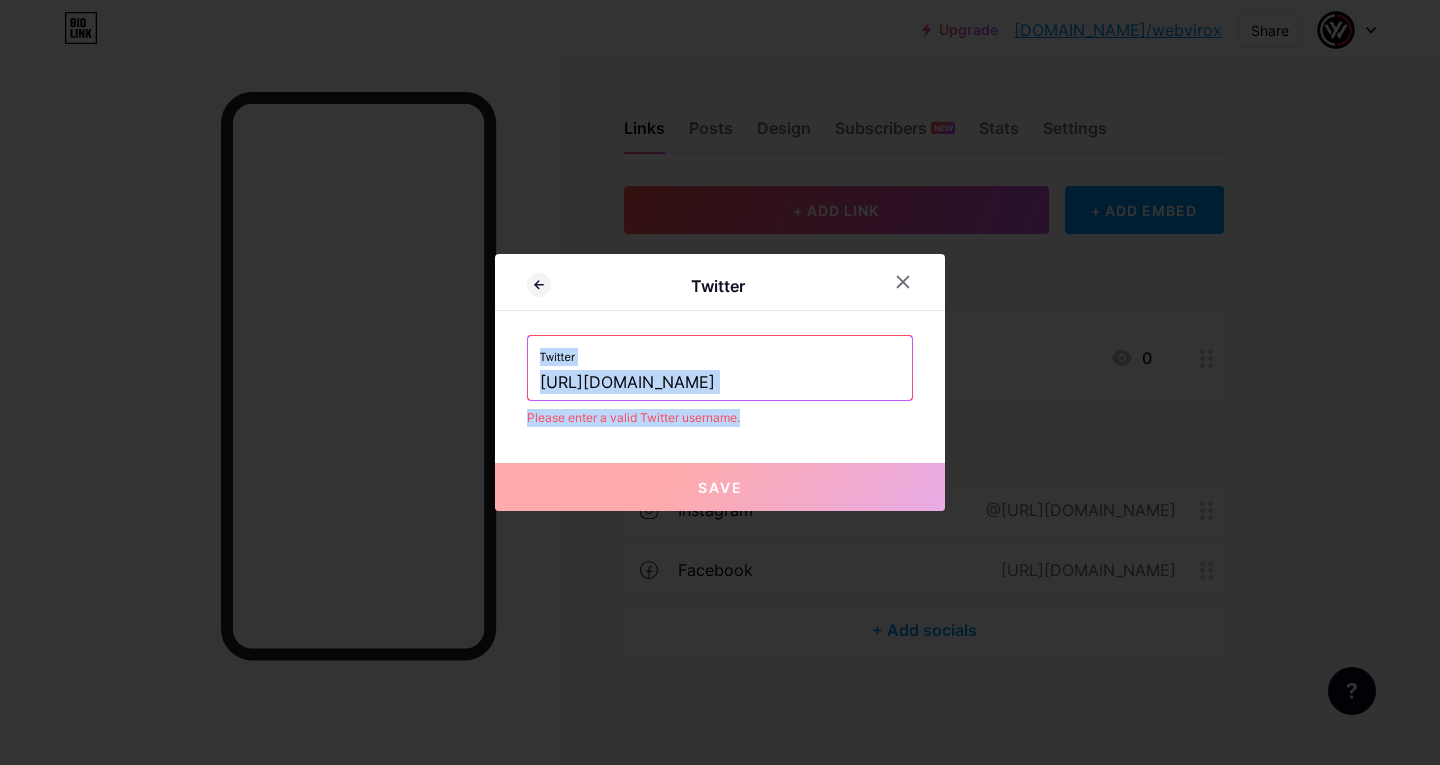 copy on "Twitter     Please enter a valid Twitter username." 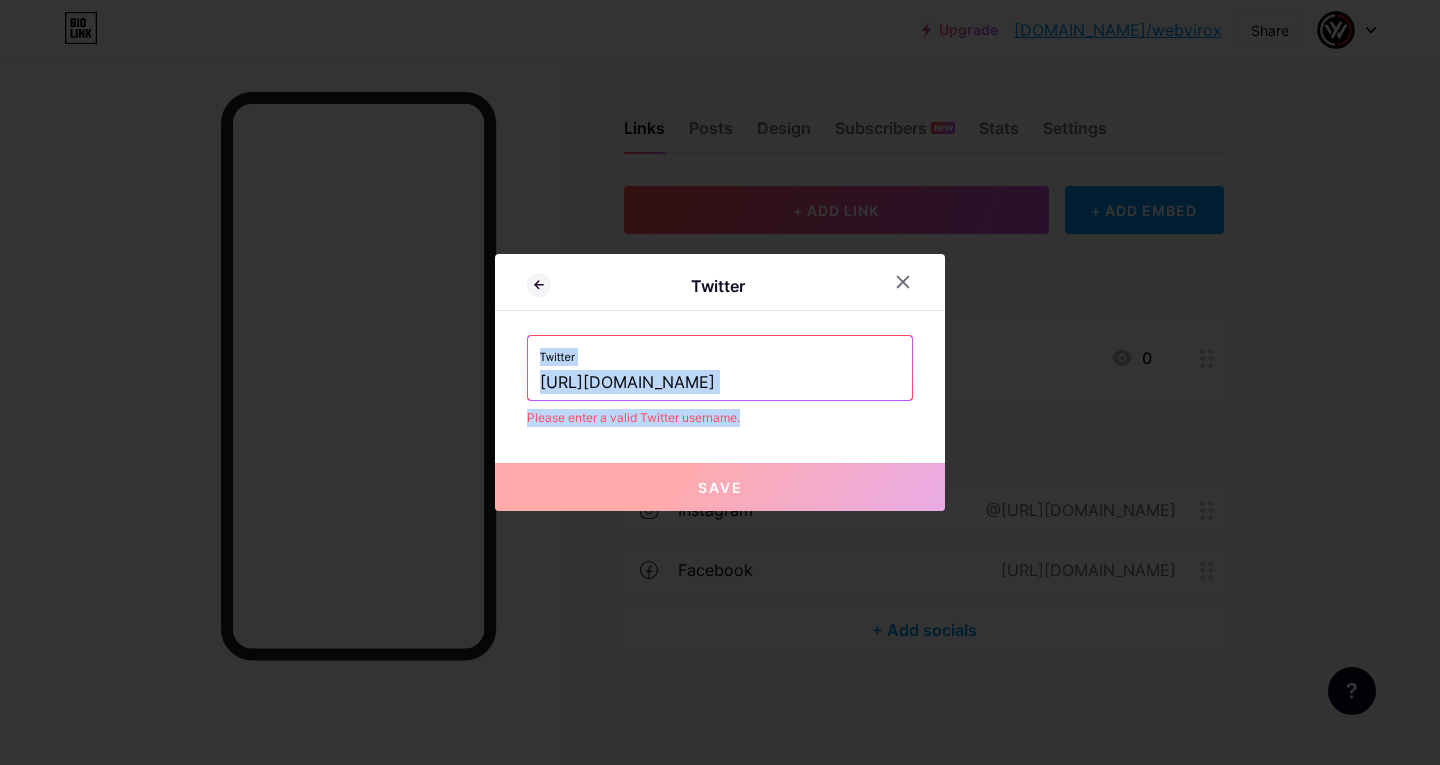 drag, startPoint x: 709, startPoint y: 427, endPoint x: 488, endPoint y: 341, distance: 237.14342 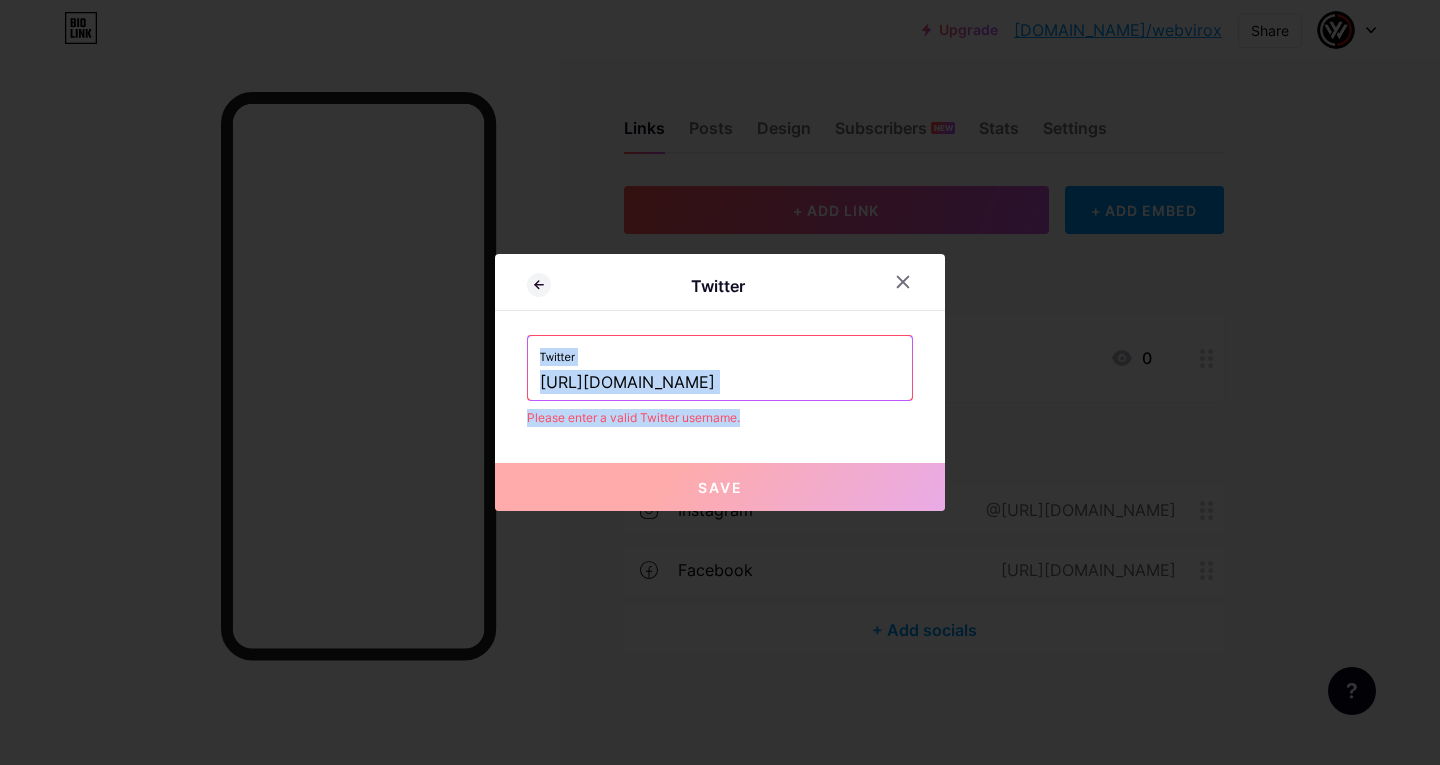 click on "[URL][DOMAIN_NAME]" at bounding box center (720, 383) 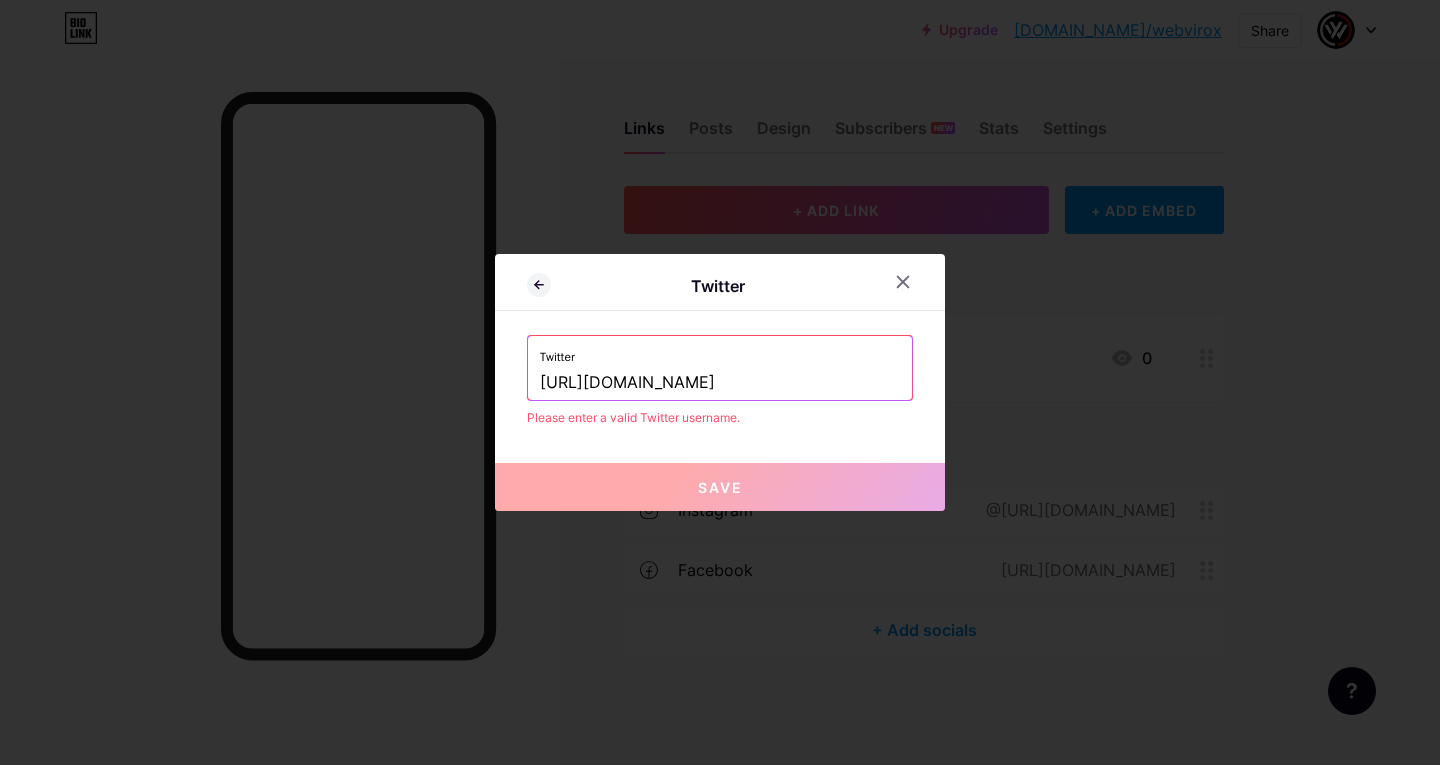 paste on "webviroxagency" 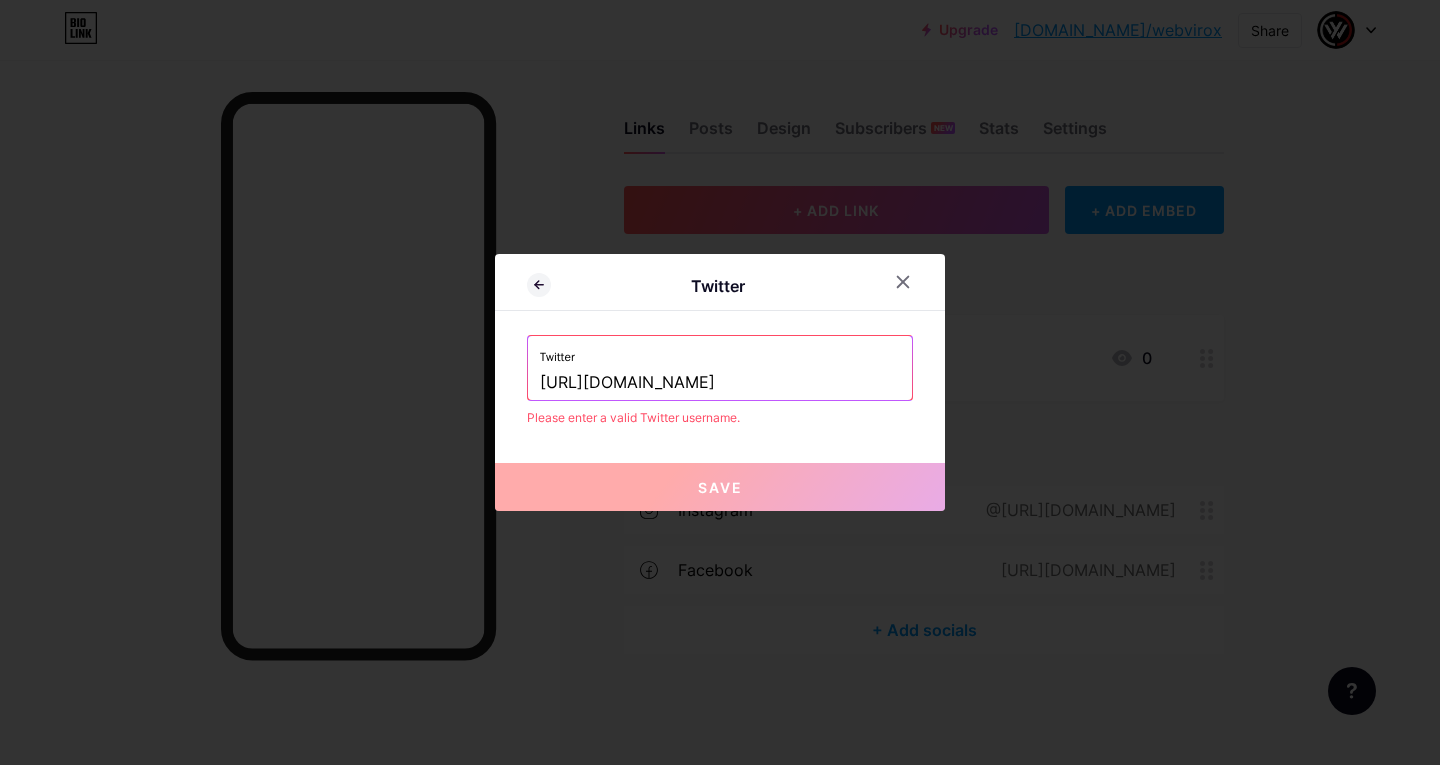 click on "Save" at bounding box center [720, 487] 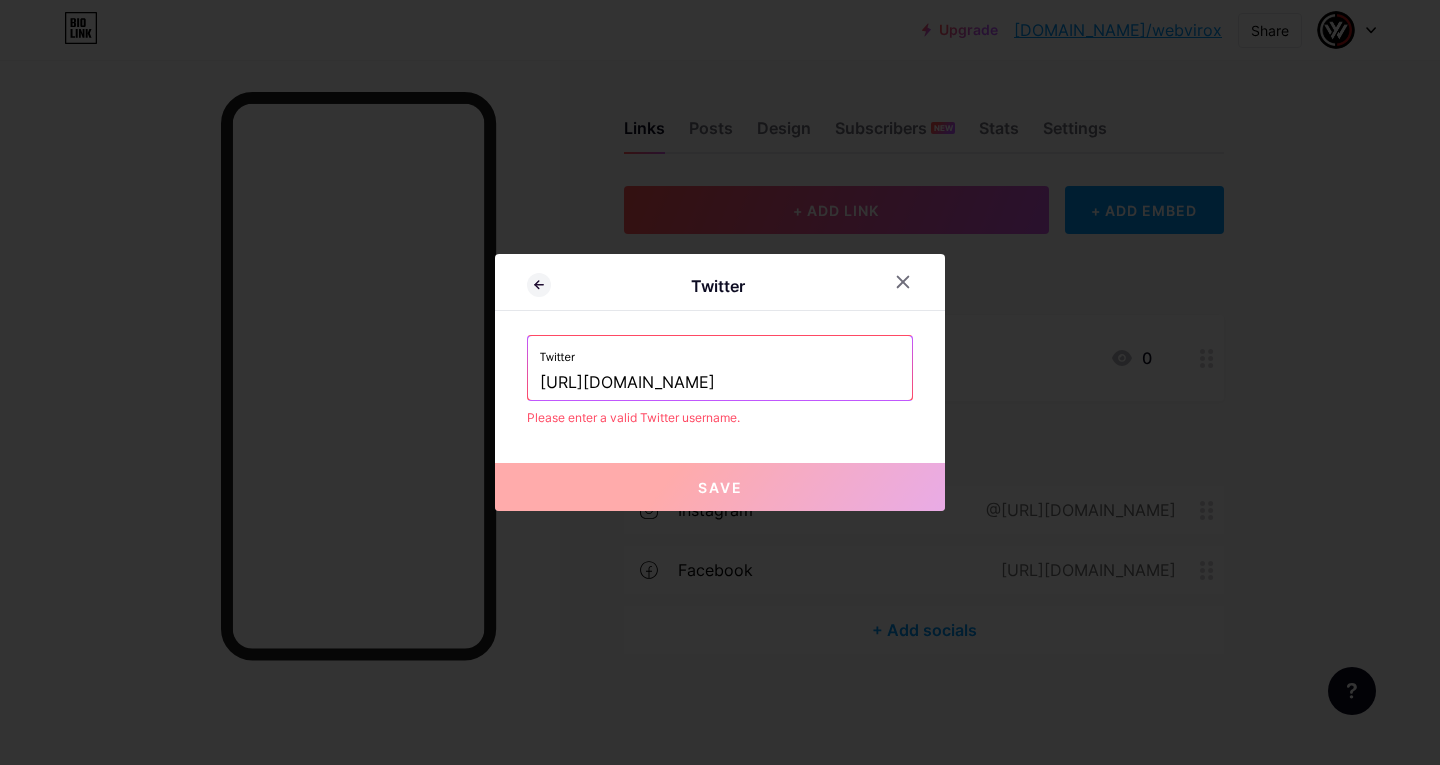 type on "[URL][DOMAIN_NAME]" 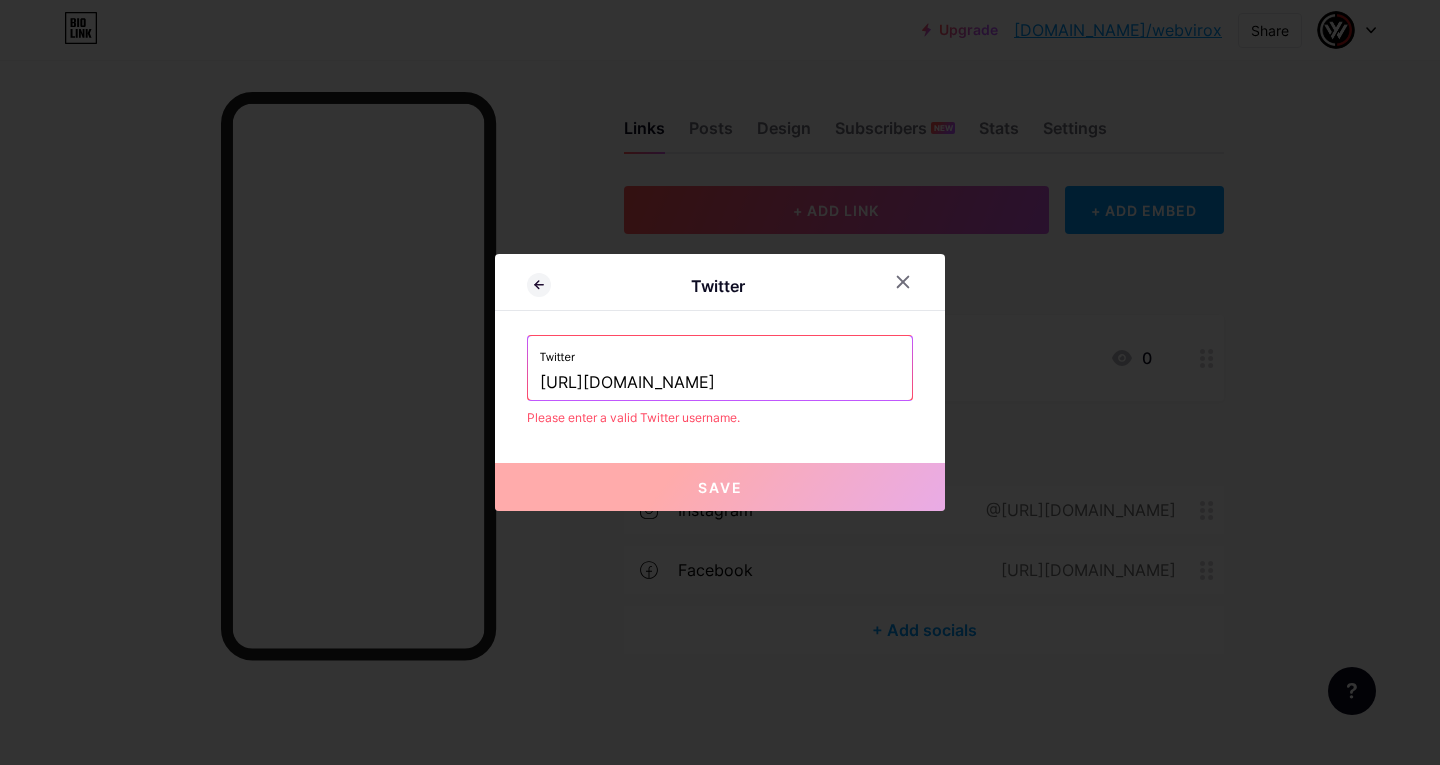 click on "Save" at bounding box center (720, 487) 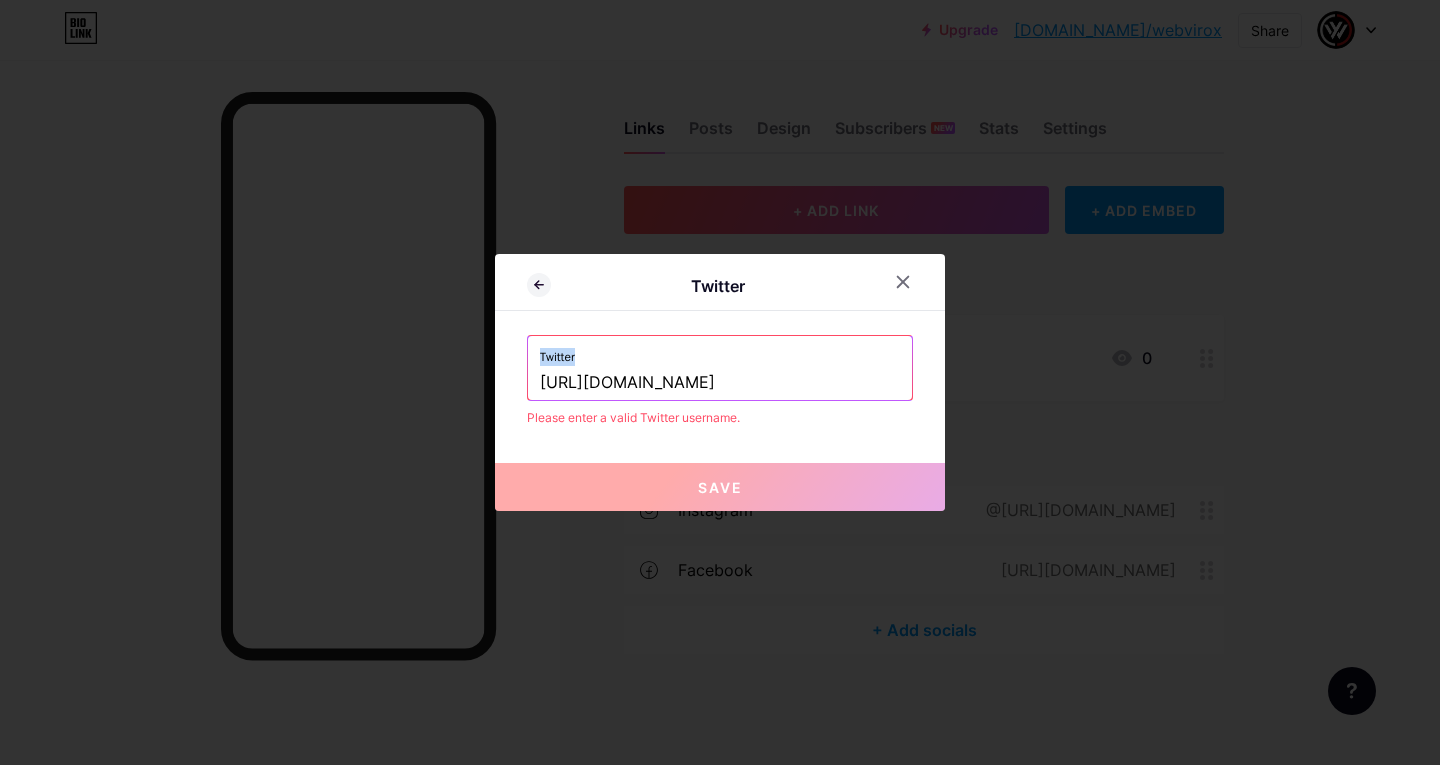 click on "Twitter" at bounding box center [720, 351] 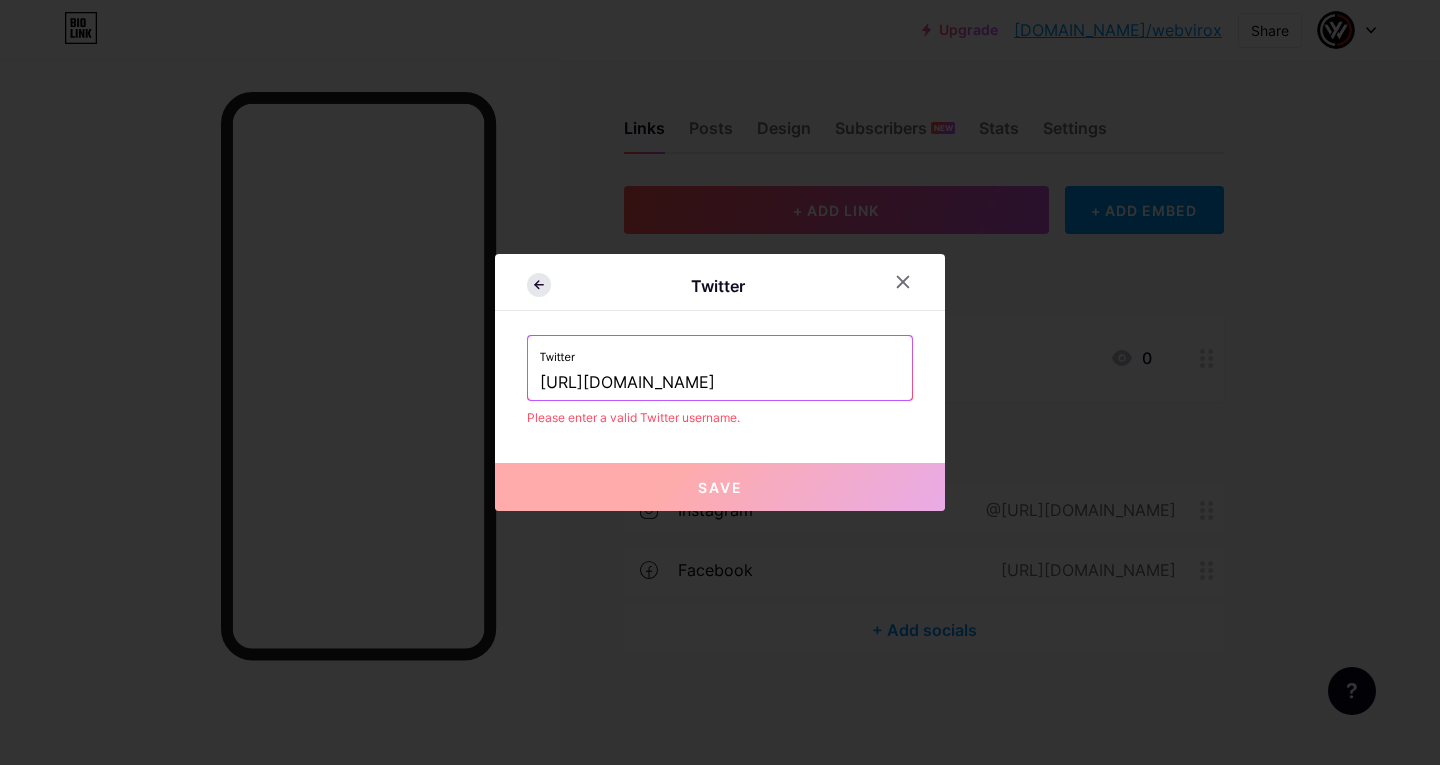 click 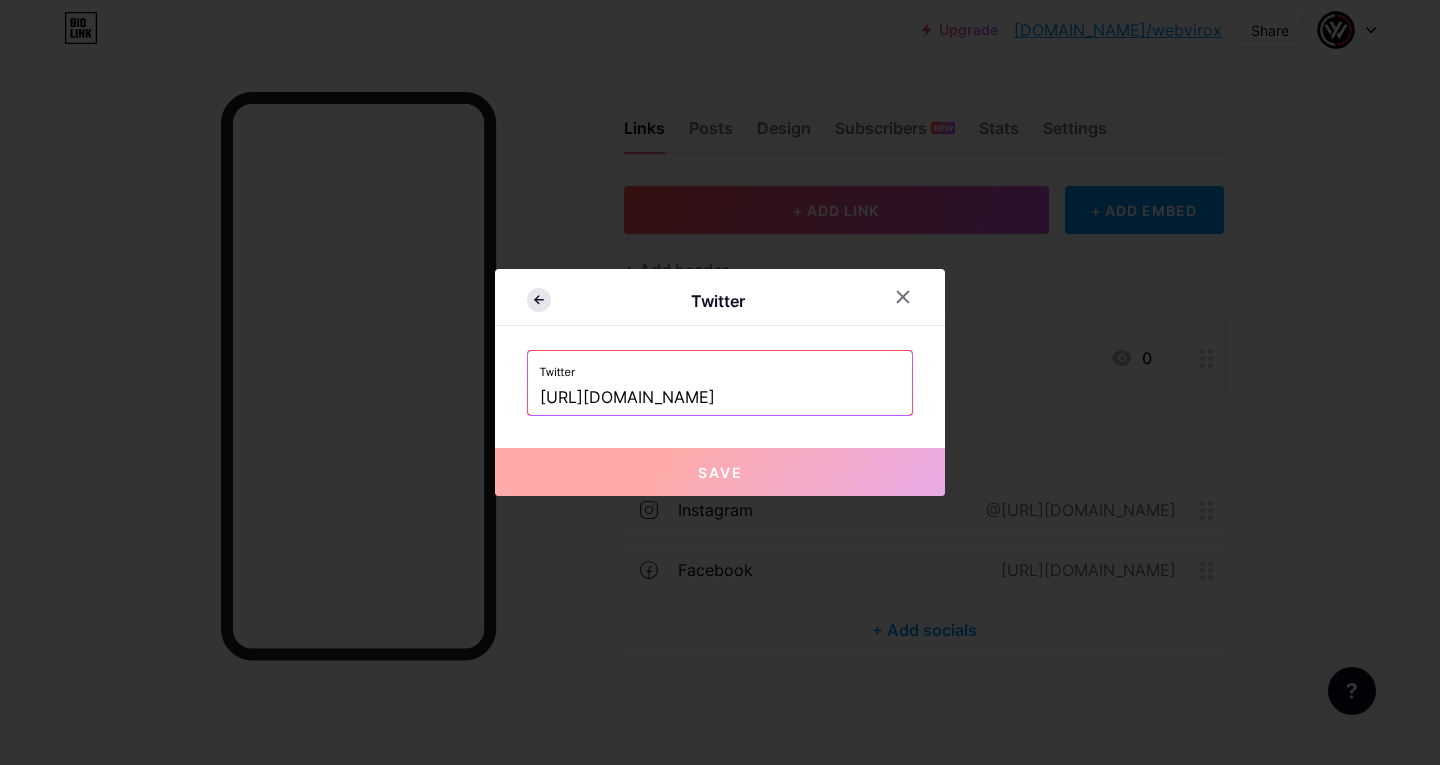 click 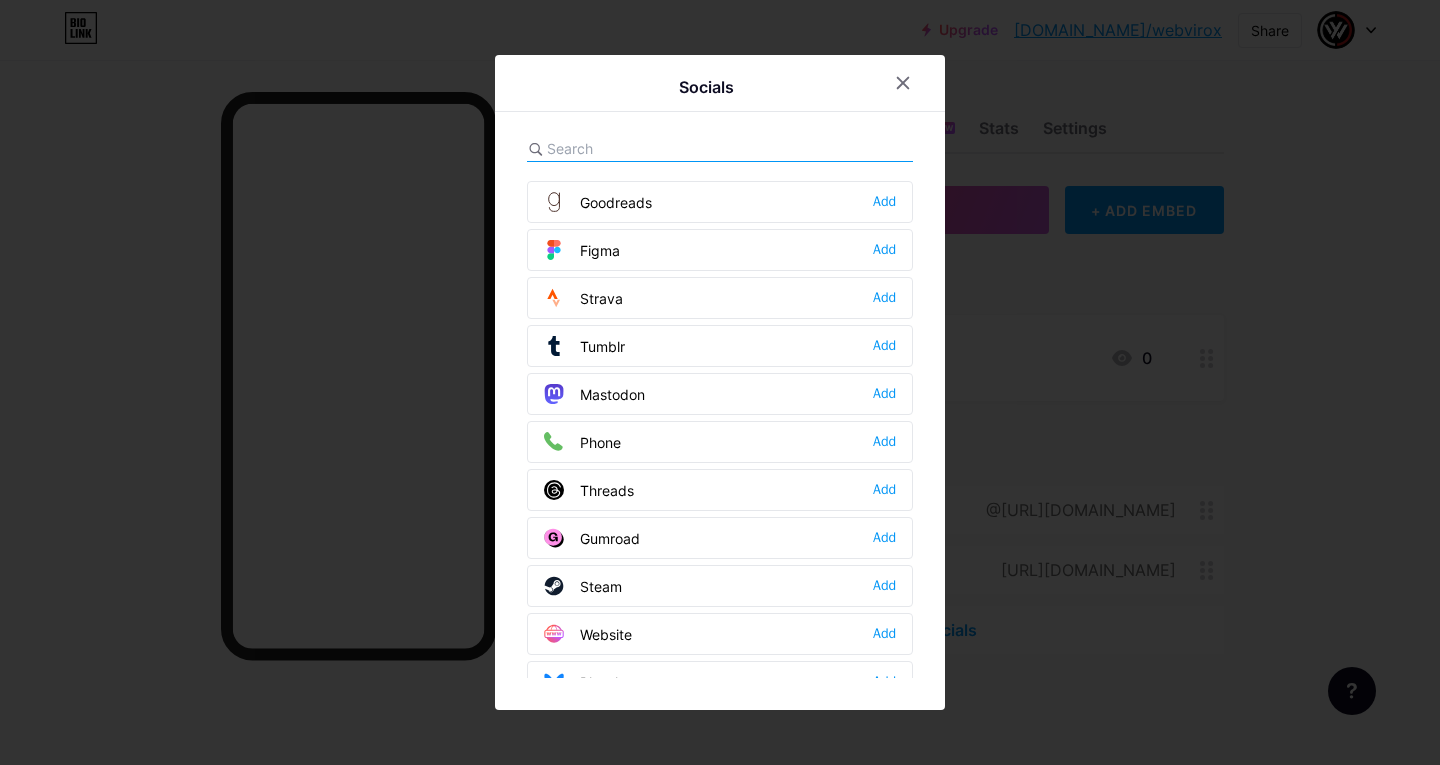 scroll, scrollTop: 1804, scrollLeft: 0, axis: vertical 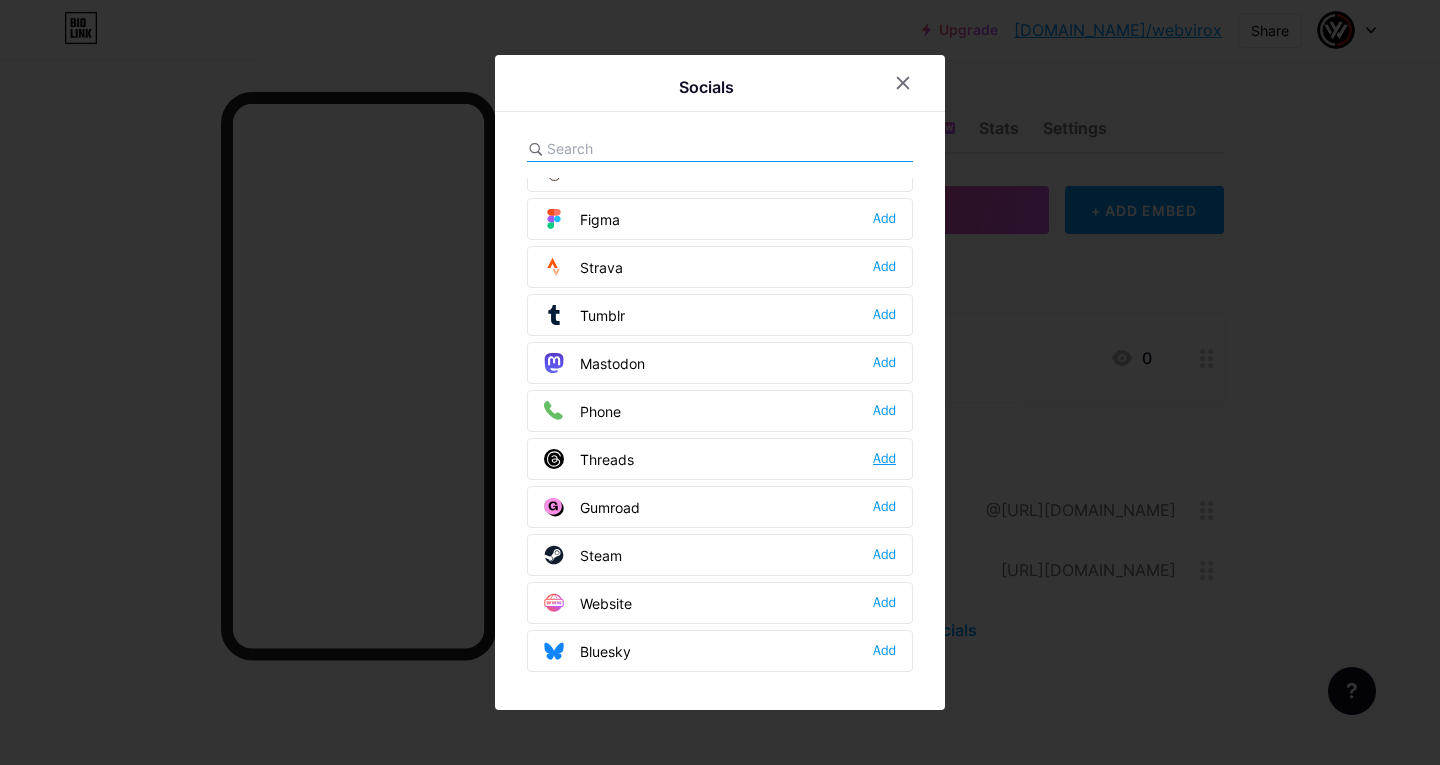 click on "Add" at bounding box center (884, 459) 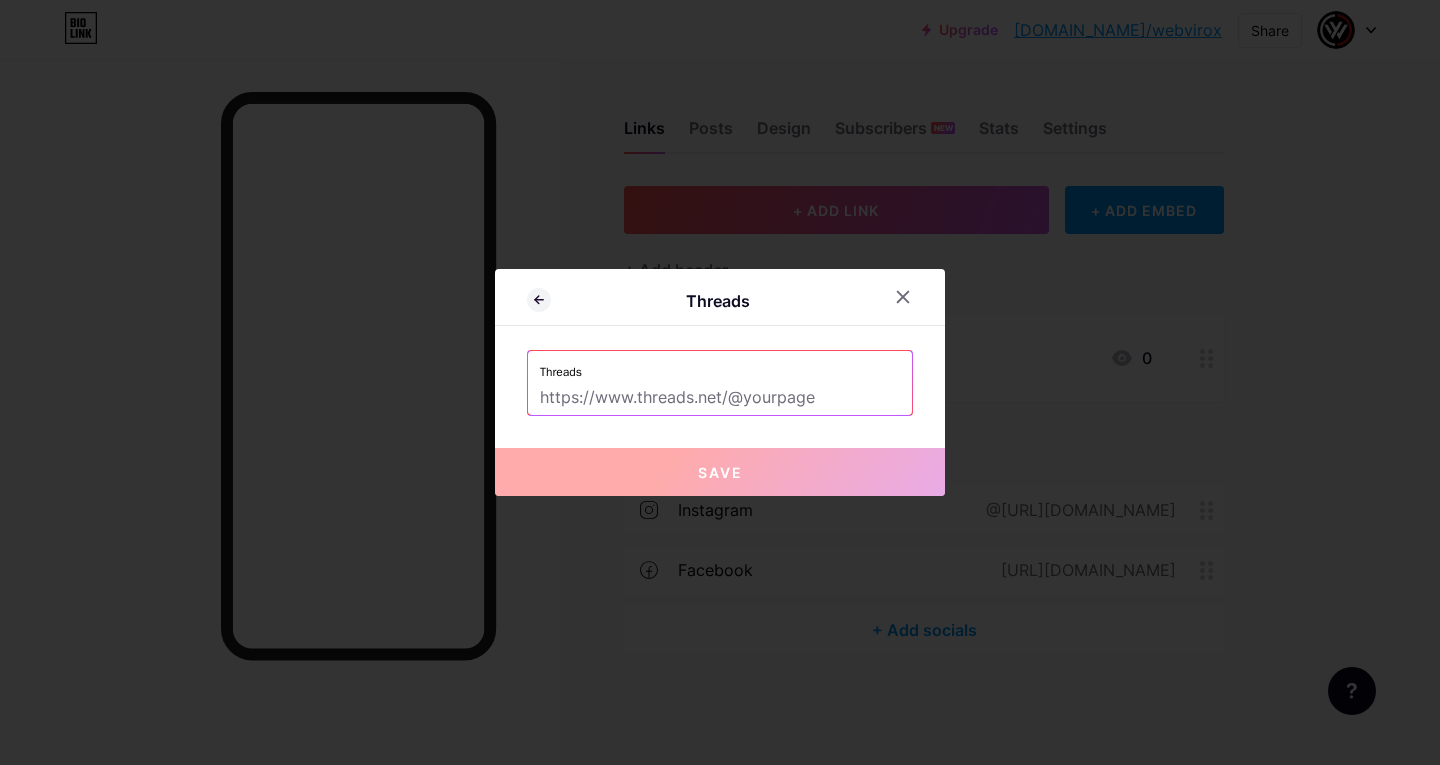 drag, startPoint x: 656, startPoint y: 356, endPoint x: 613, endPoint y: 404, distance: 64.44377 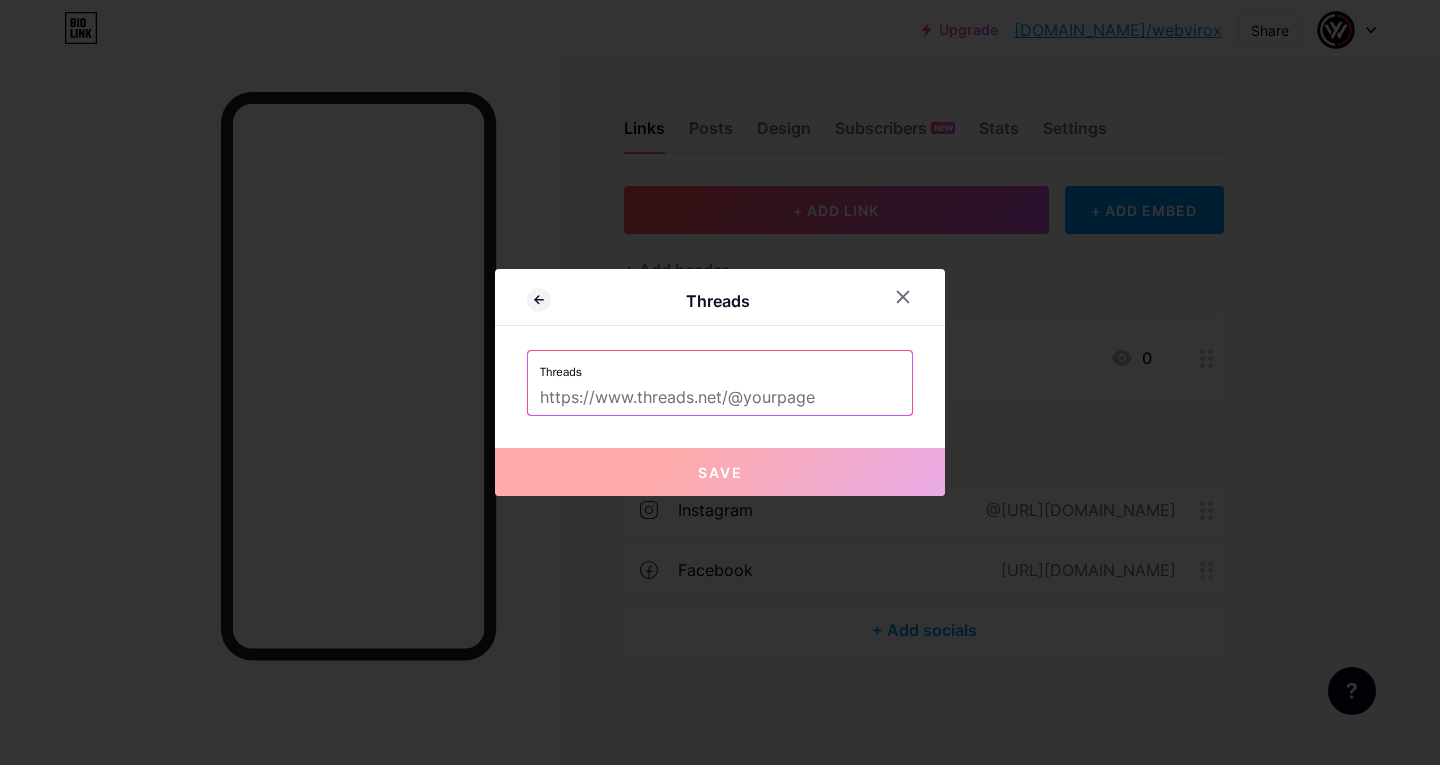 paste on "[URL][DOMAIN_NAME]" 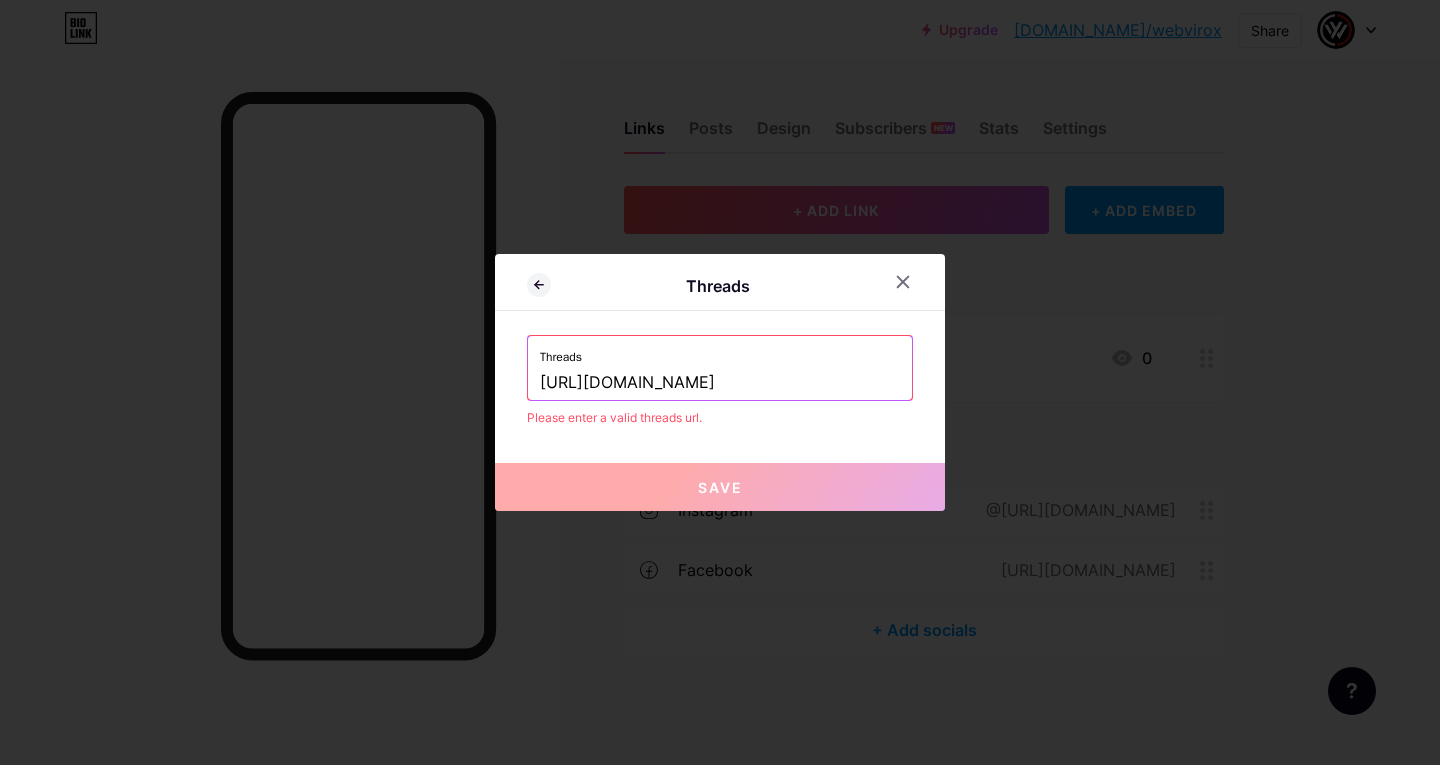 click on "Save" at bounding box center [720, 487] 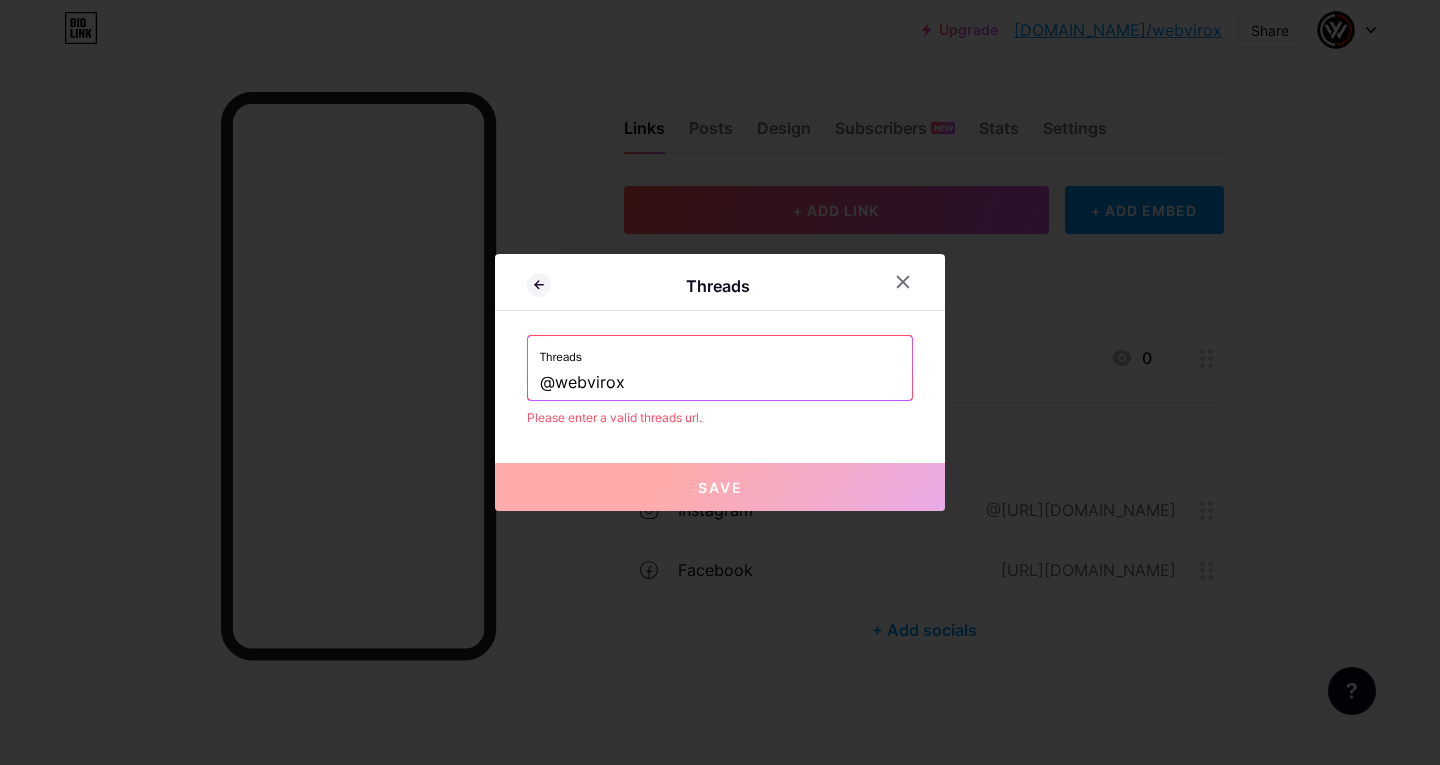 click on "Save" at bounding box center (720, 487) 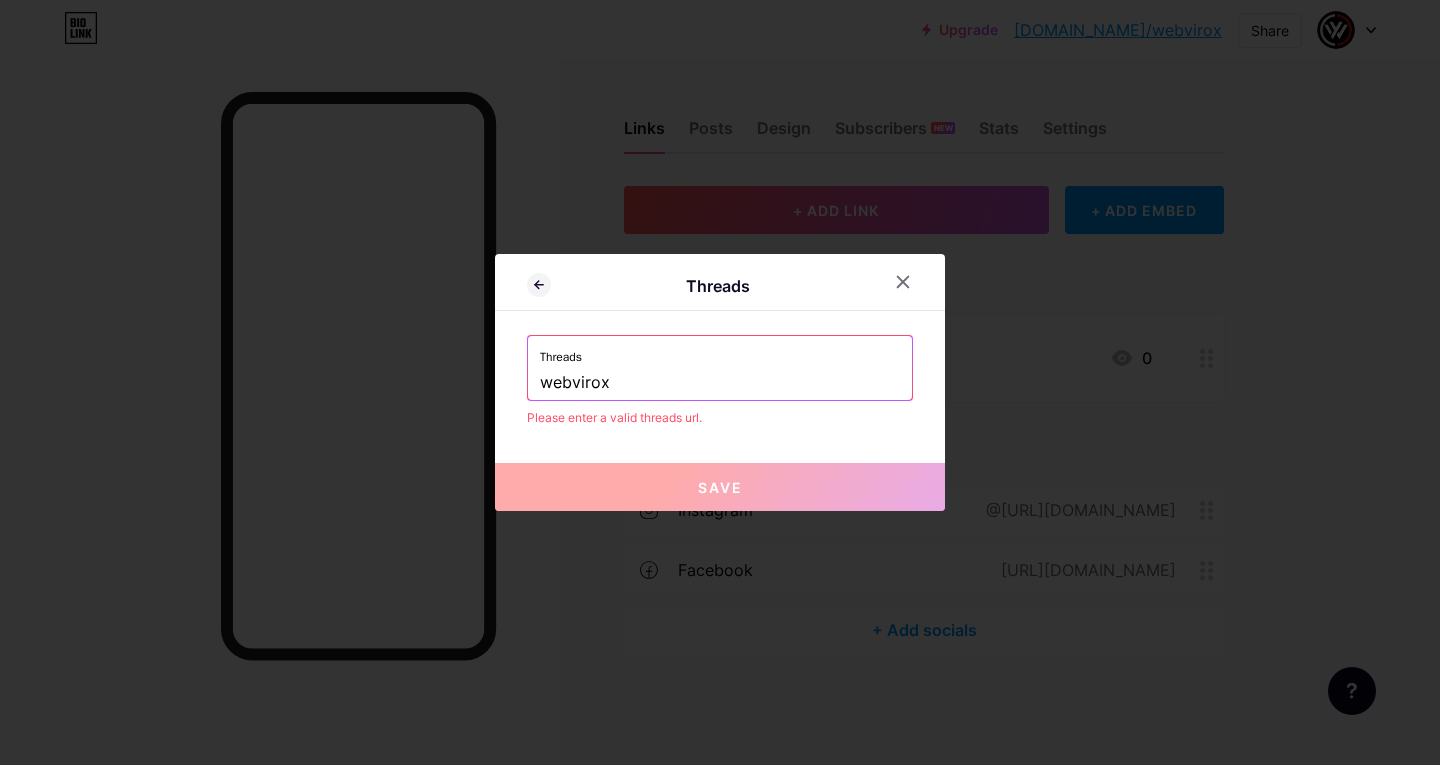 type on "webvirox" 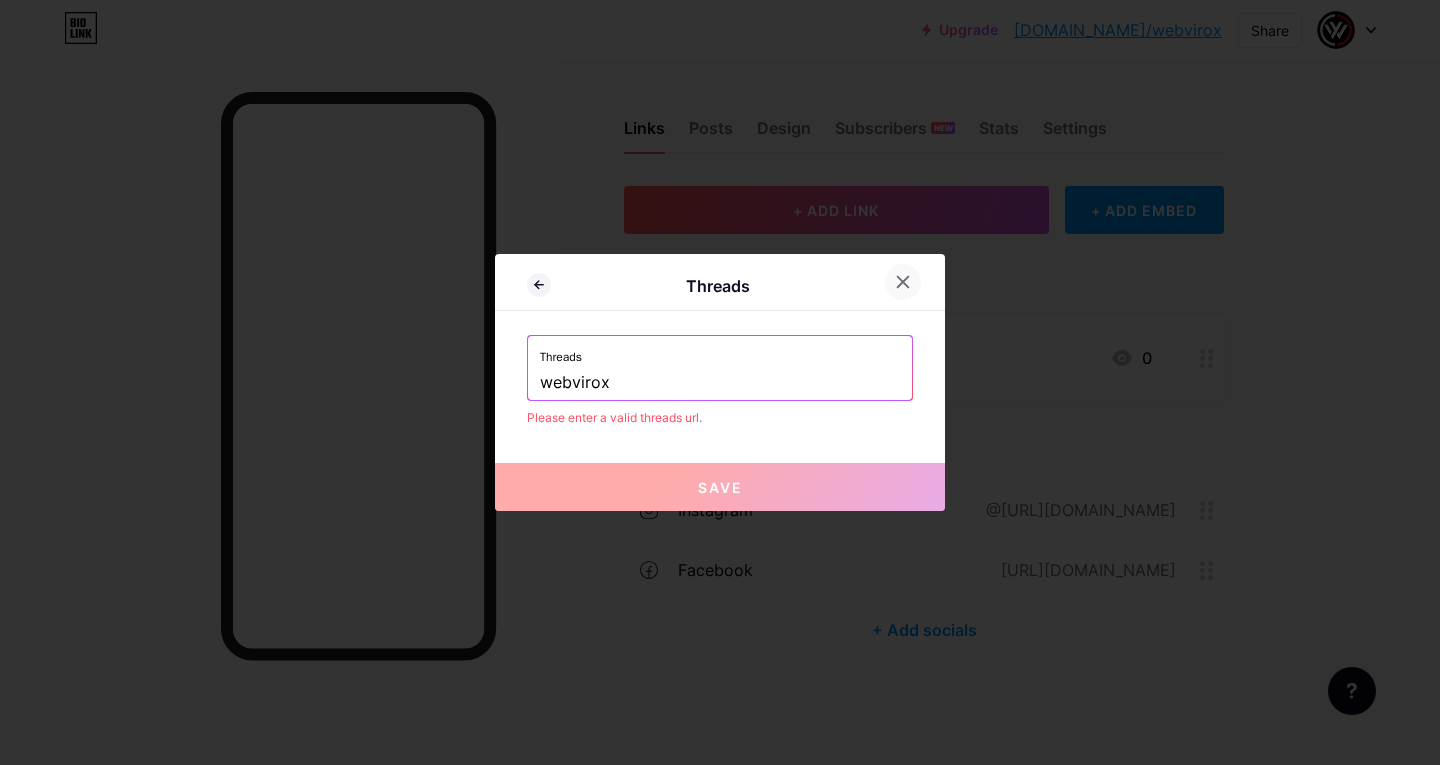 click 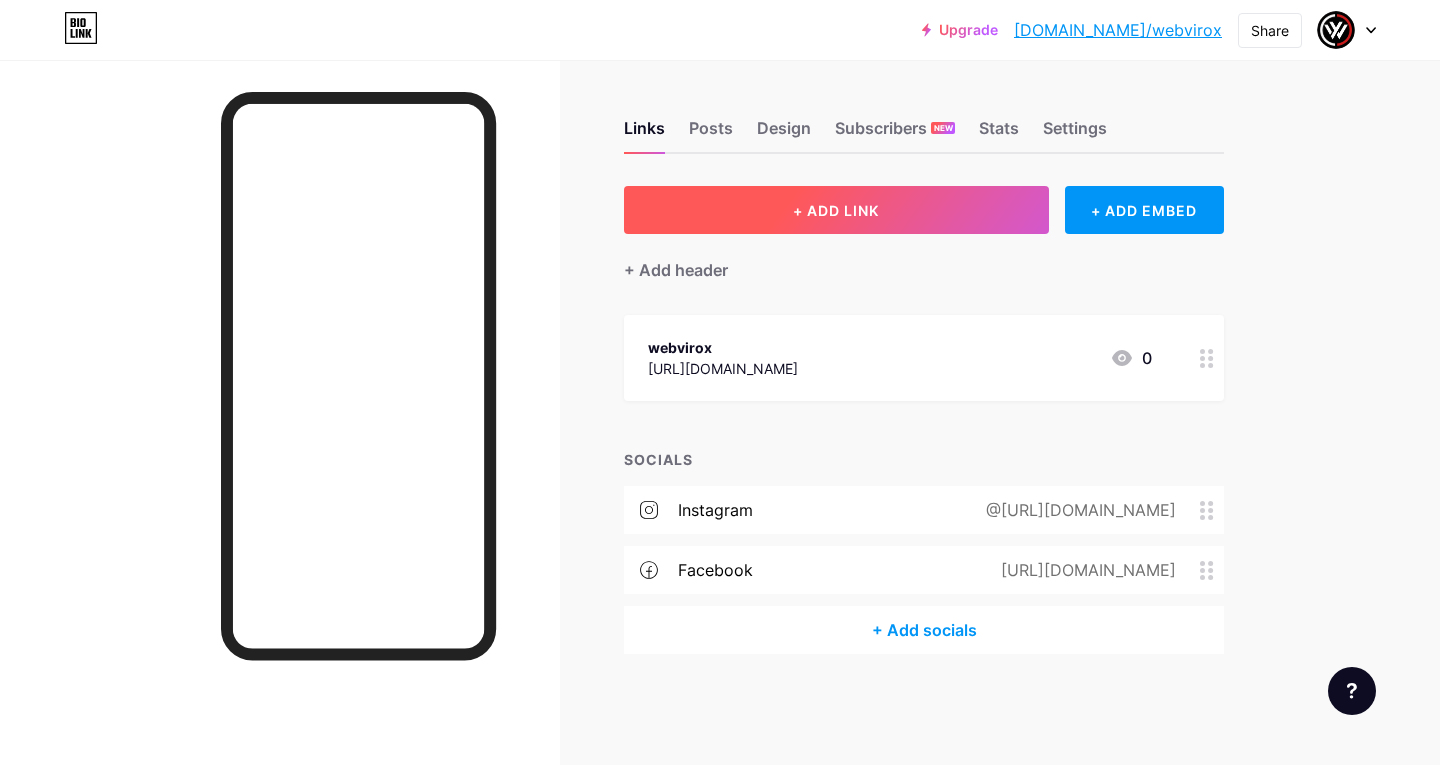 click on "+ ADD LINK" at bounding box center [836, 210] 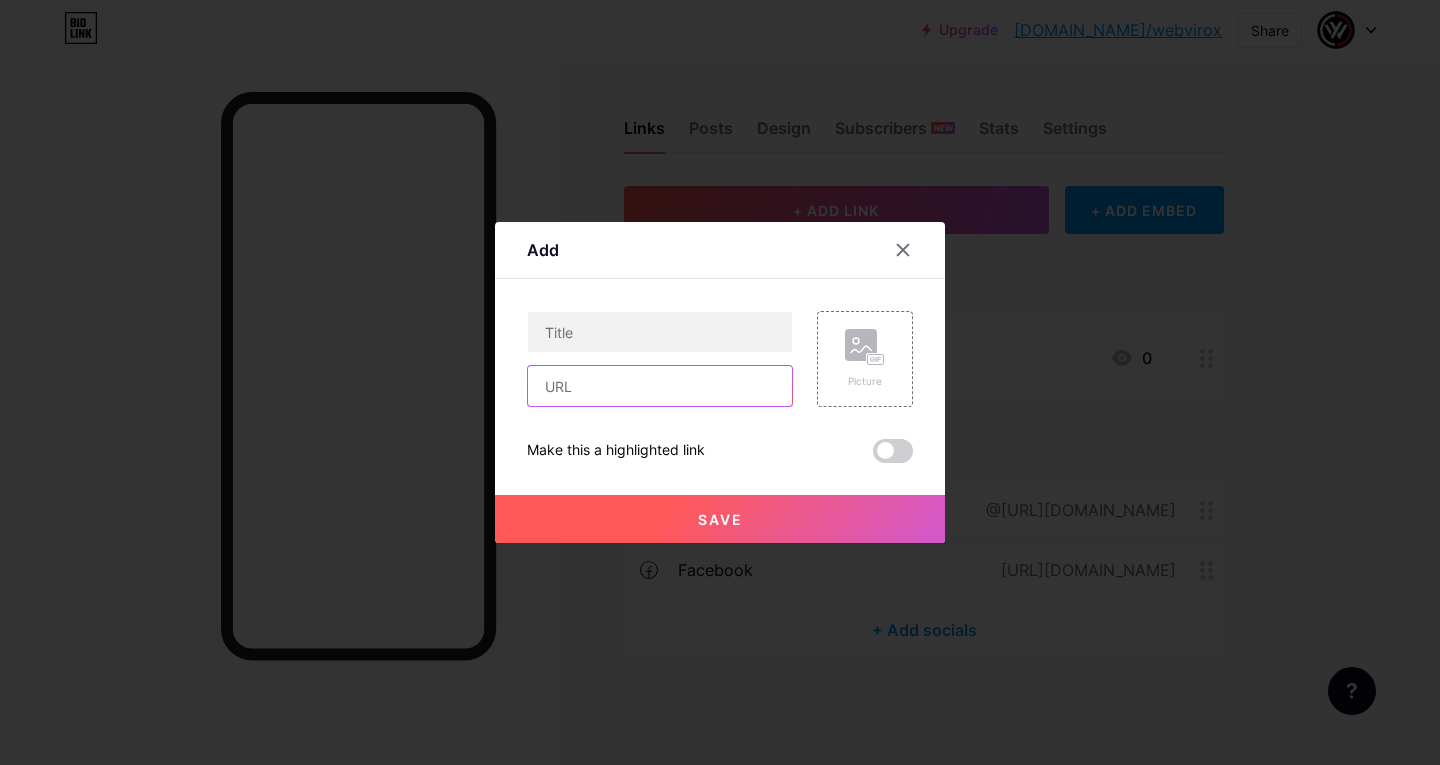 click at bounding box center (660, 386) 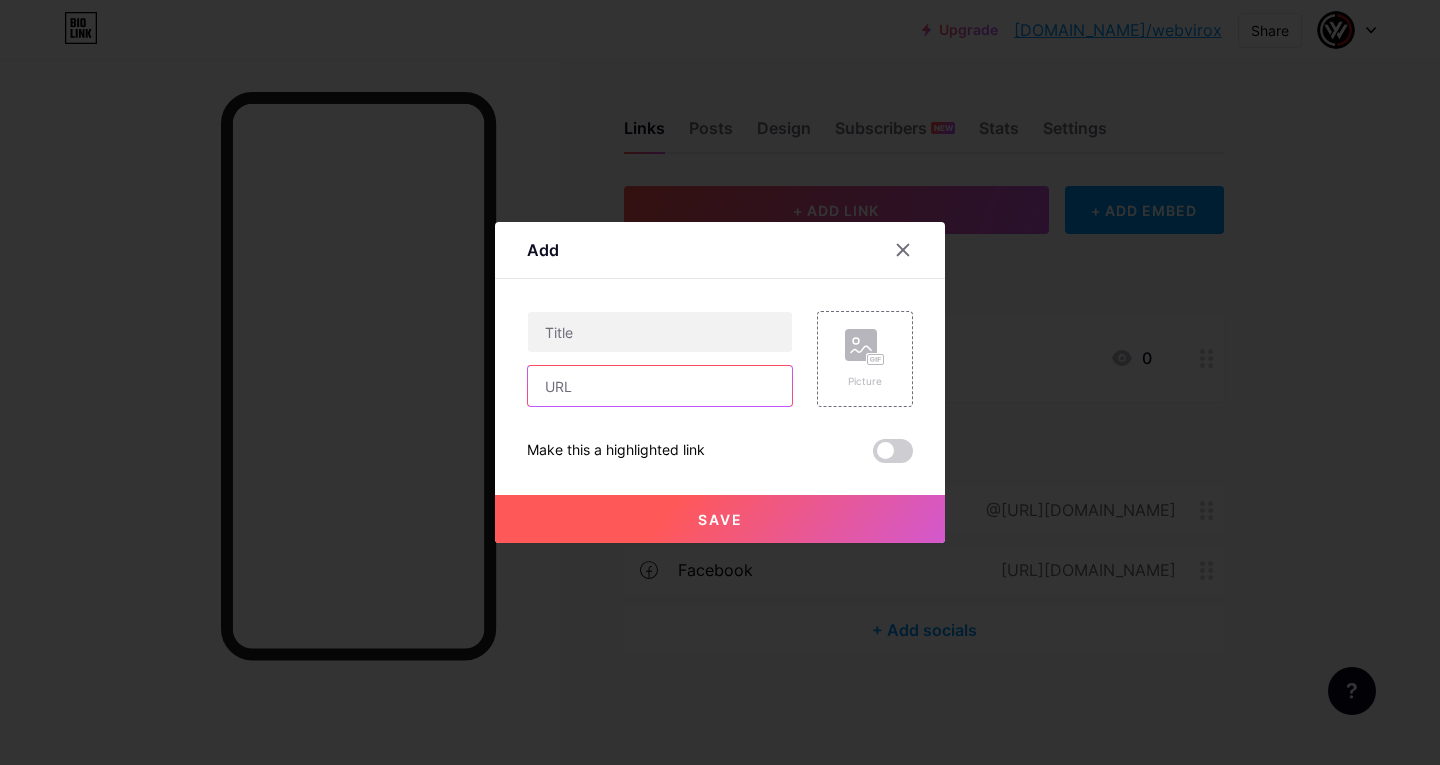 paste on "[URL][DOMAIN_NAME]" 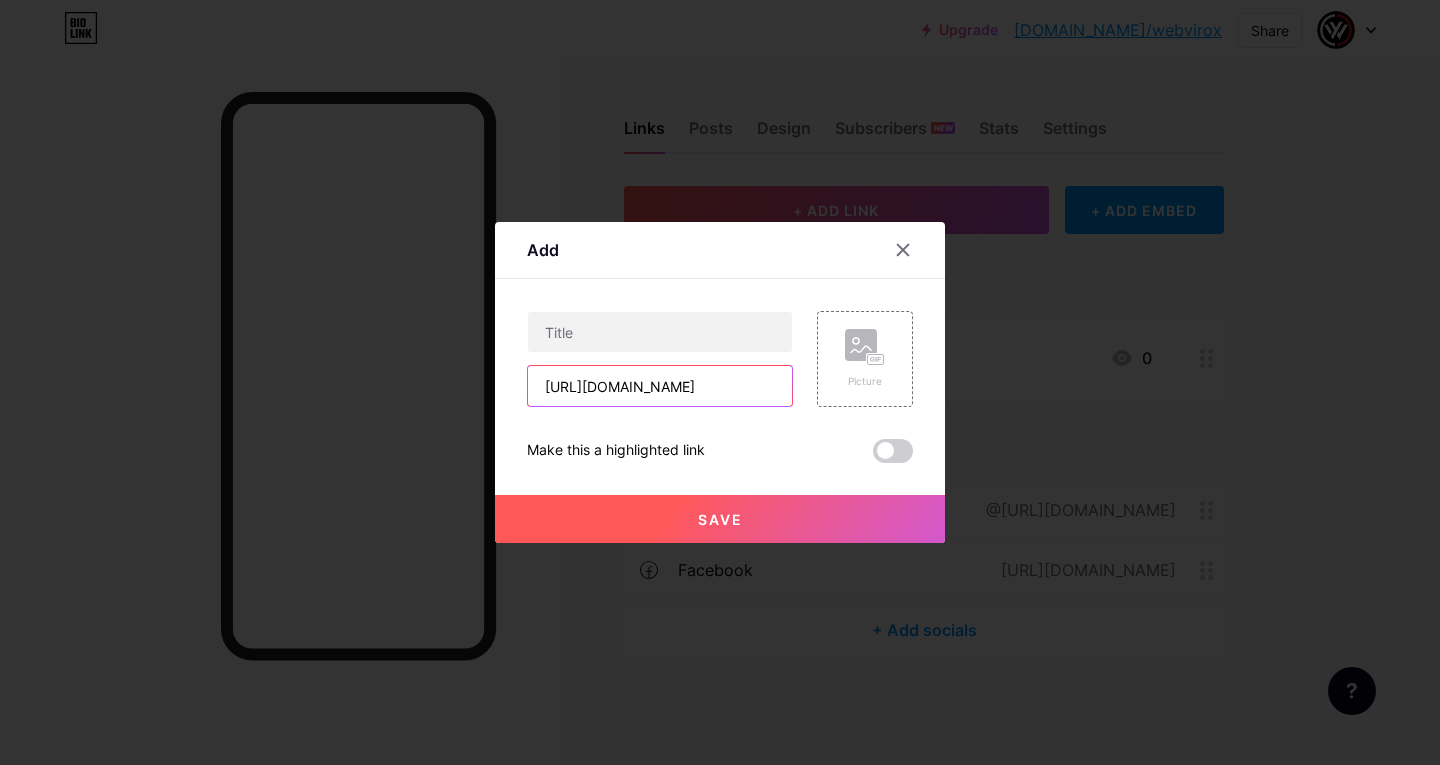 scroll, scrollTop: 0, scrollLeft: 15, axis: horizontal 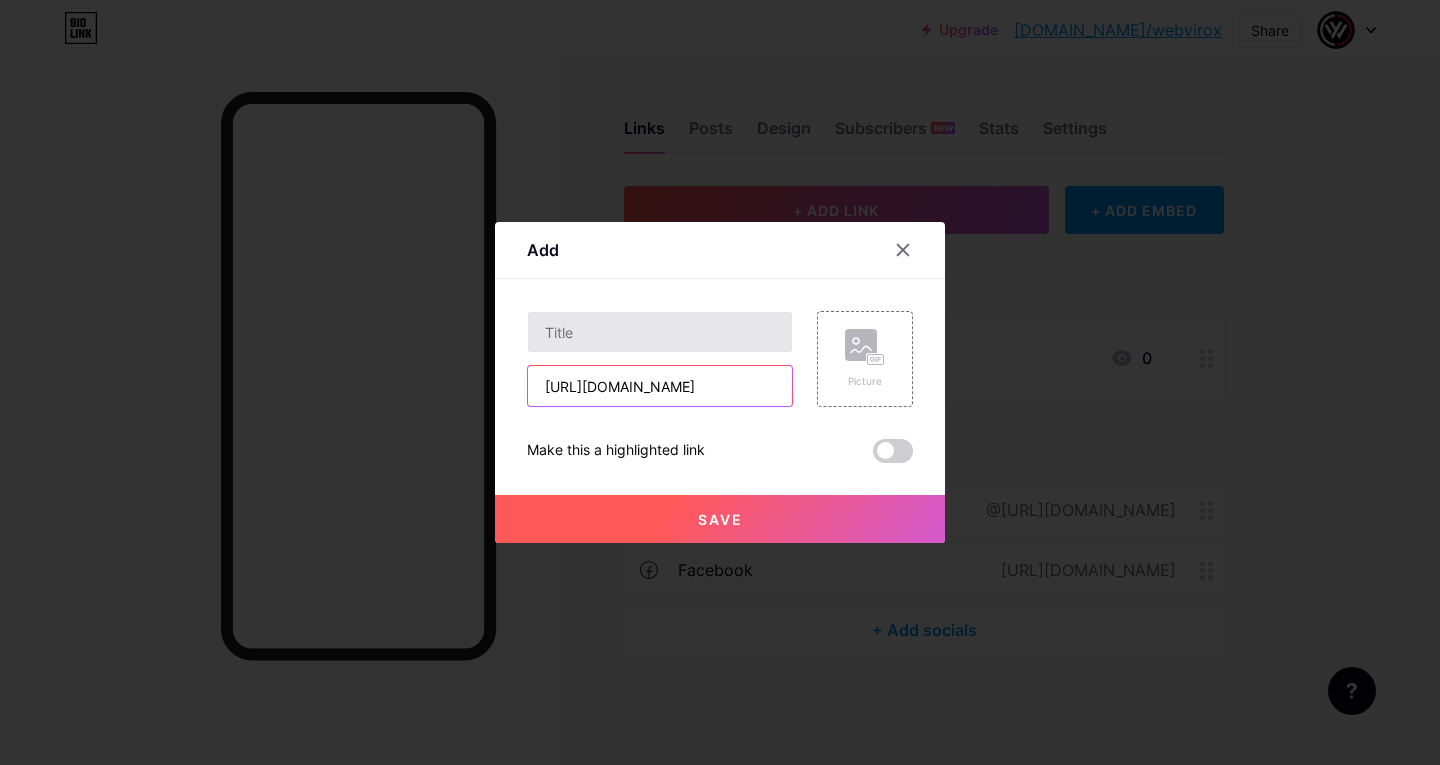 type on "[URL][DOMAIN_NAME]" 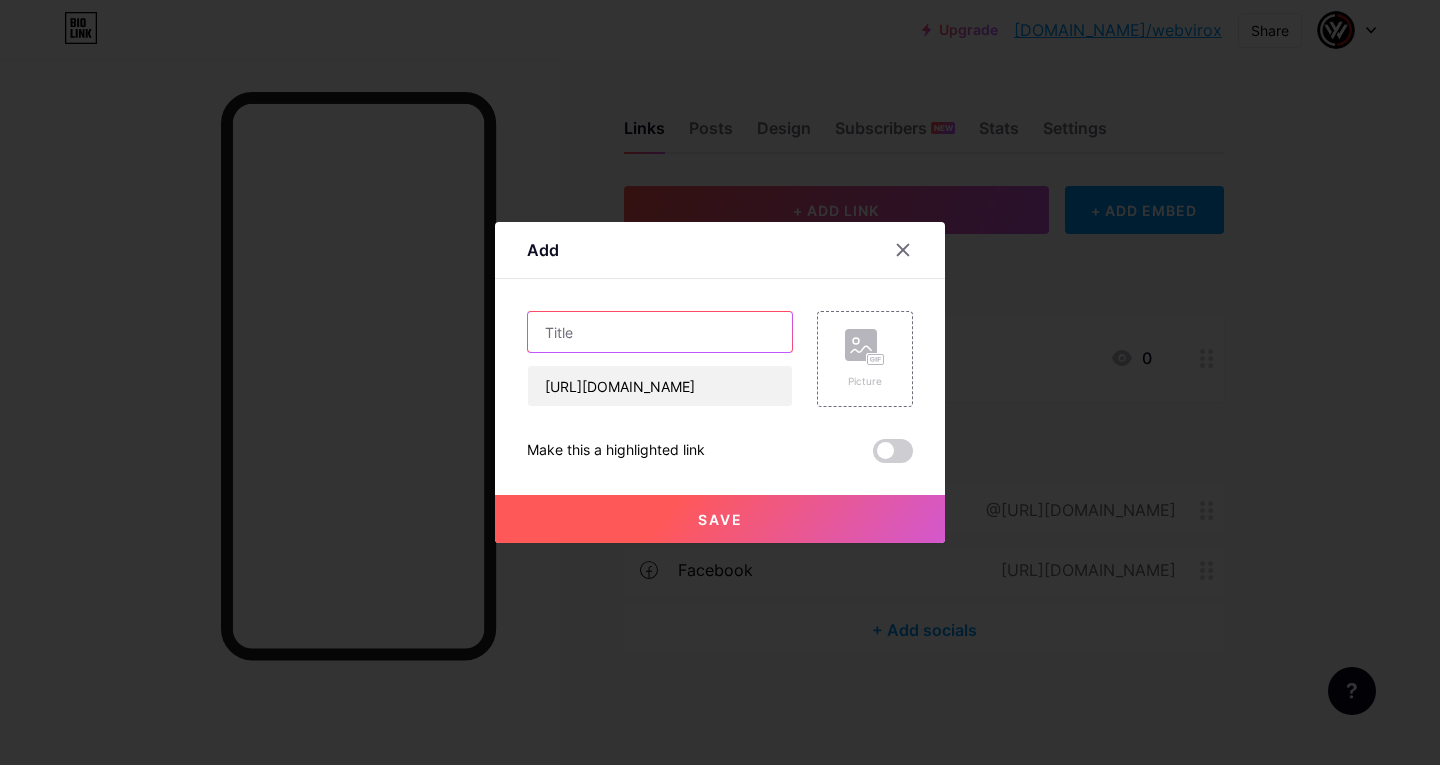 click at bounding box center (660, 332) 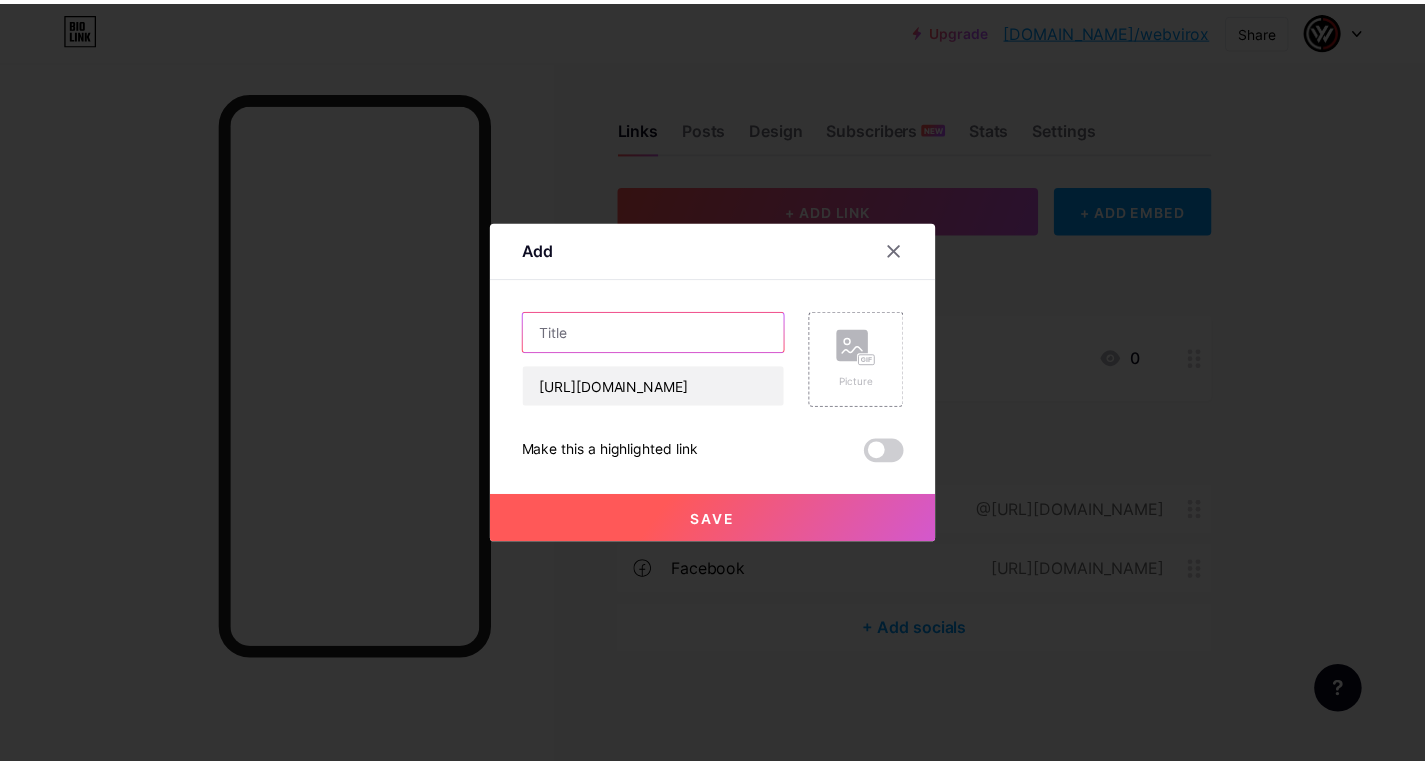 scroll, scrollTop: 0, scrollLeft: 0, axis: both 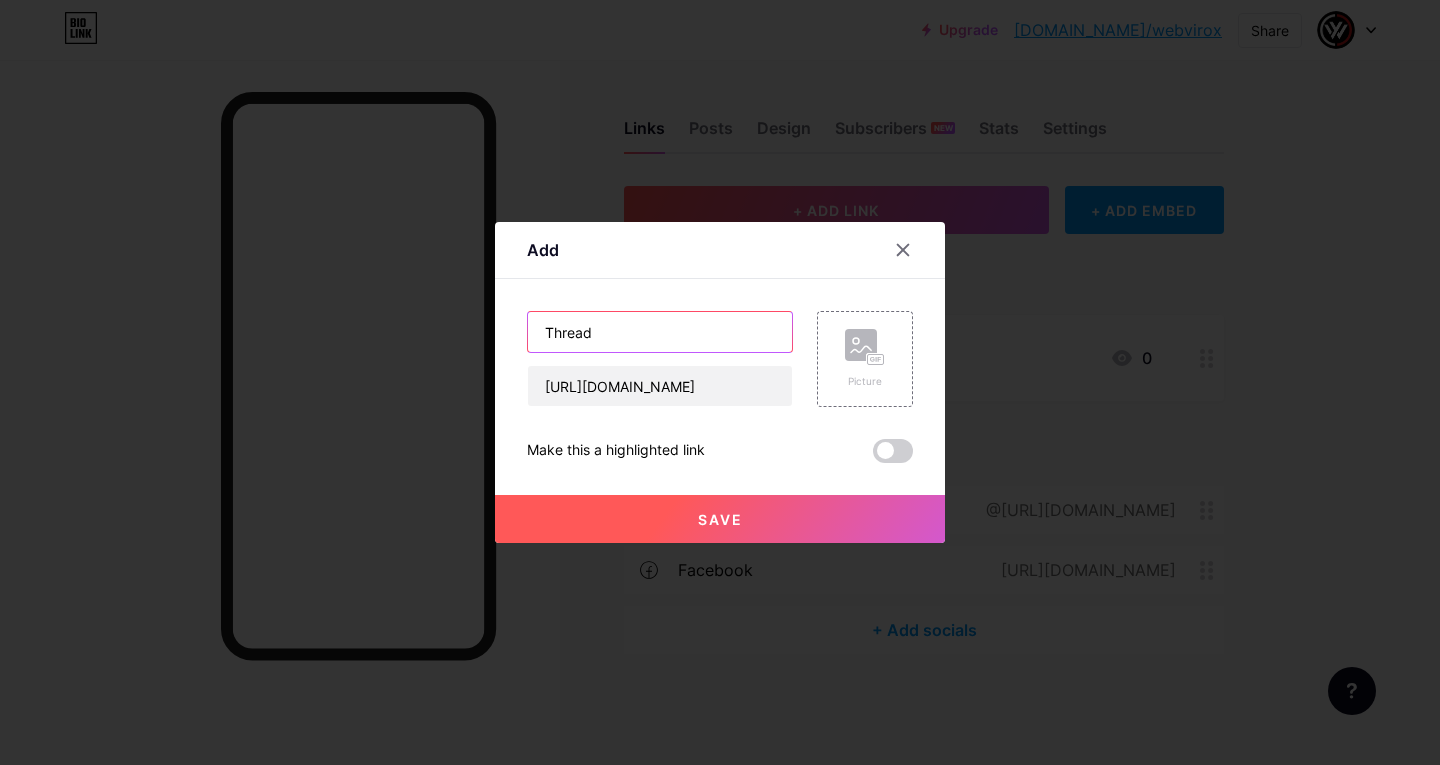 type on "Thread" 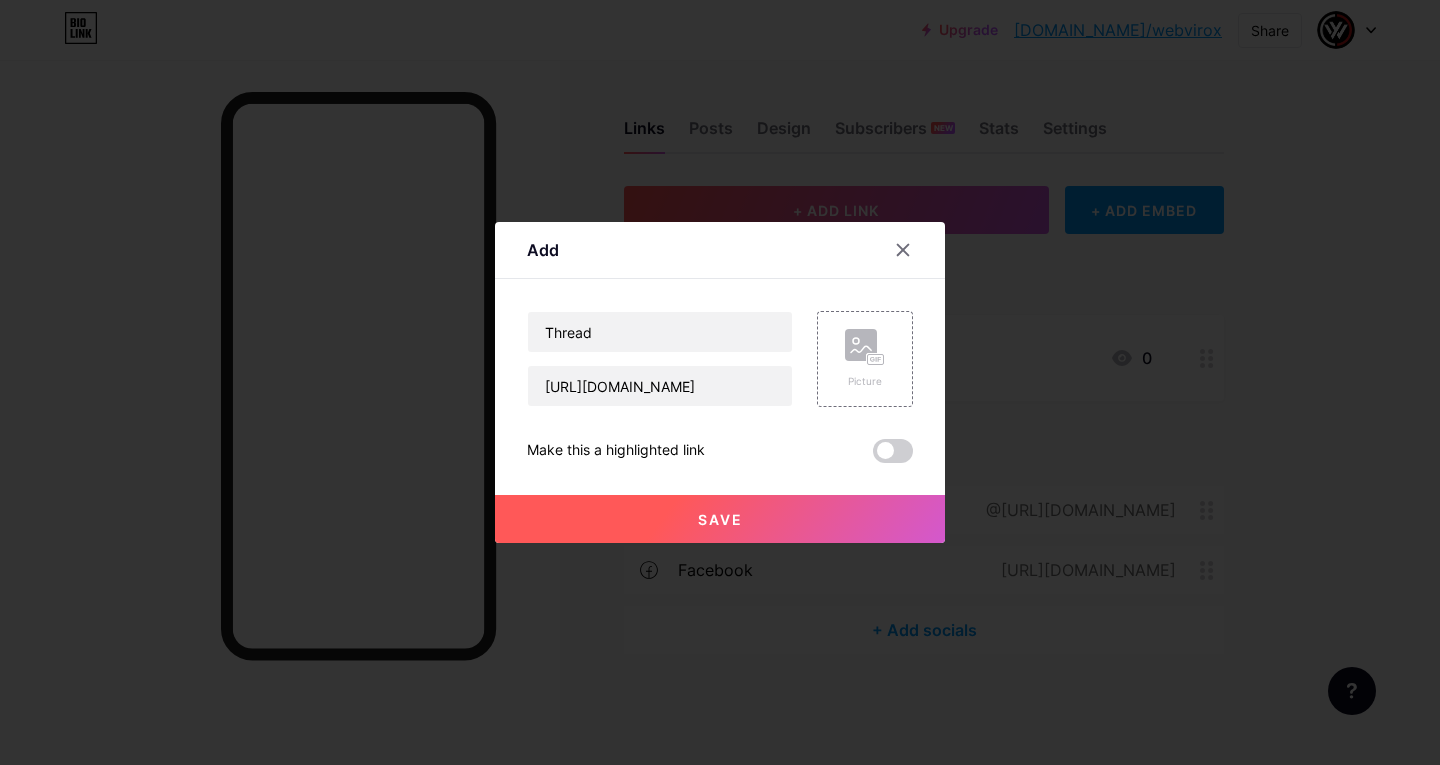 click on "Save" at bounding box center (720, 519) 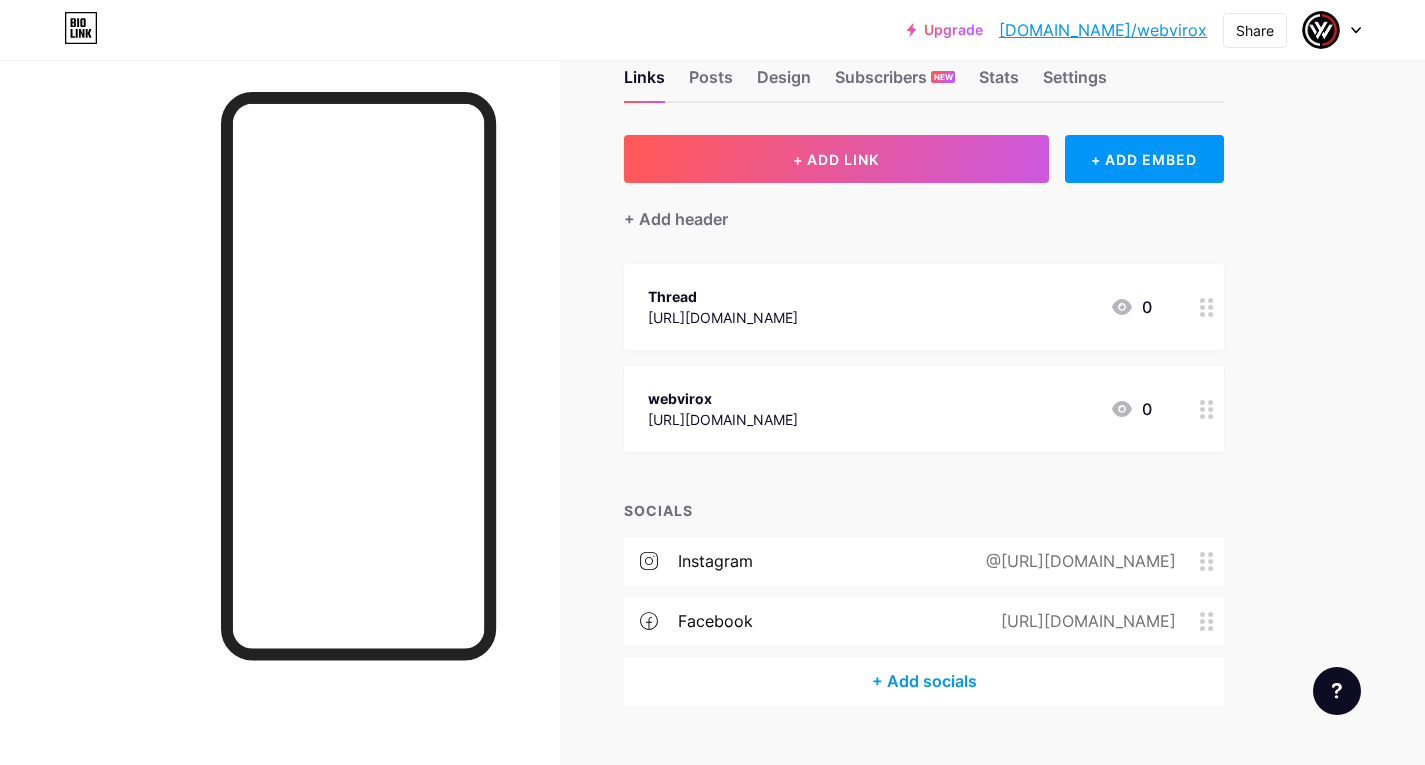 scroll, scrollTop: 90, scrollLeft: 0, axis: vertical 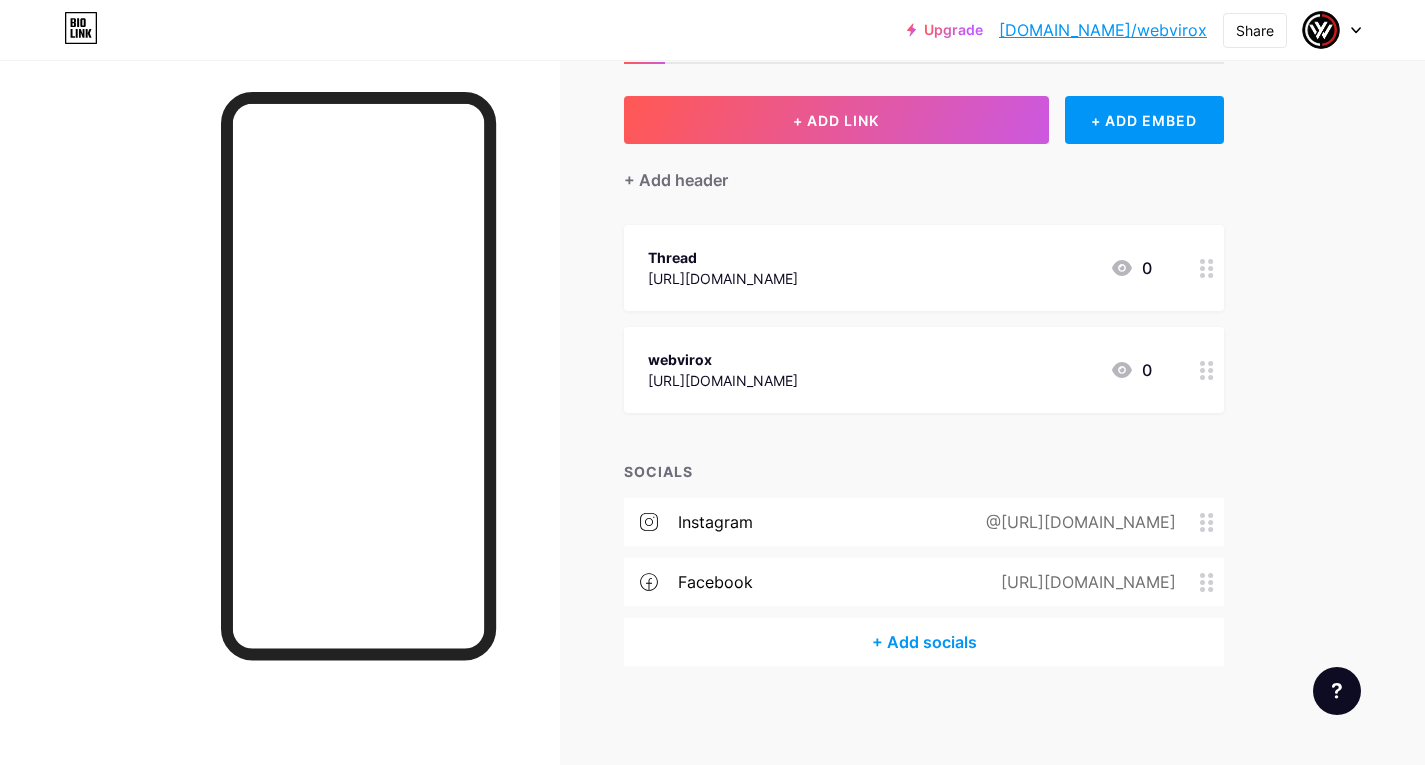 click on "[URL][DOMAIN_NAME]" at bounding box center [723, 278] 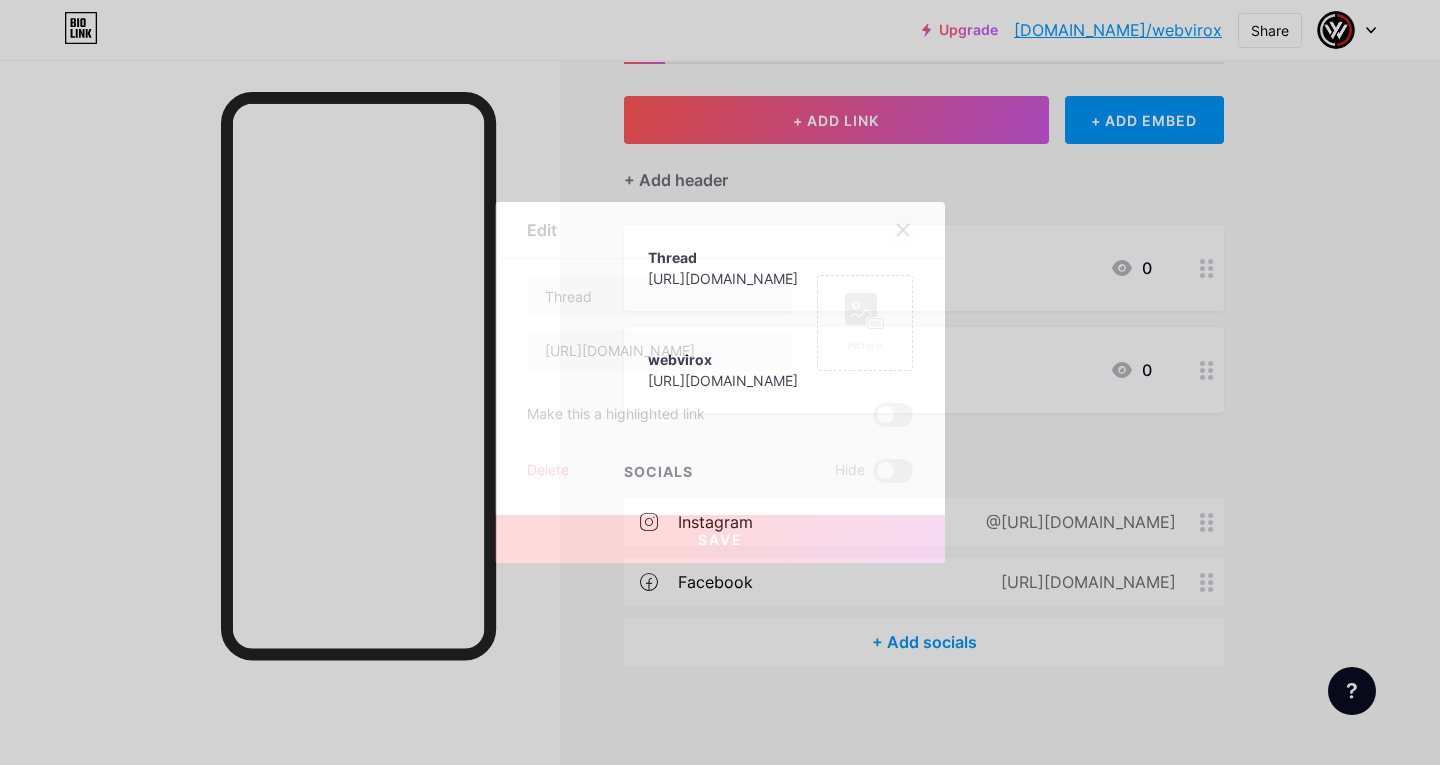 click at bounding box center (903, 230) 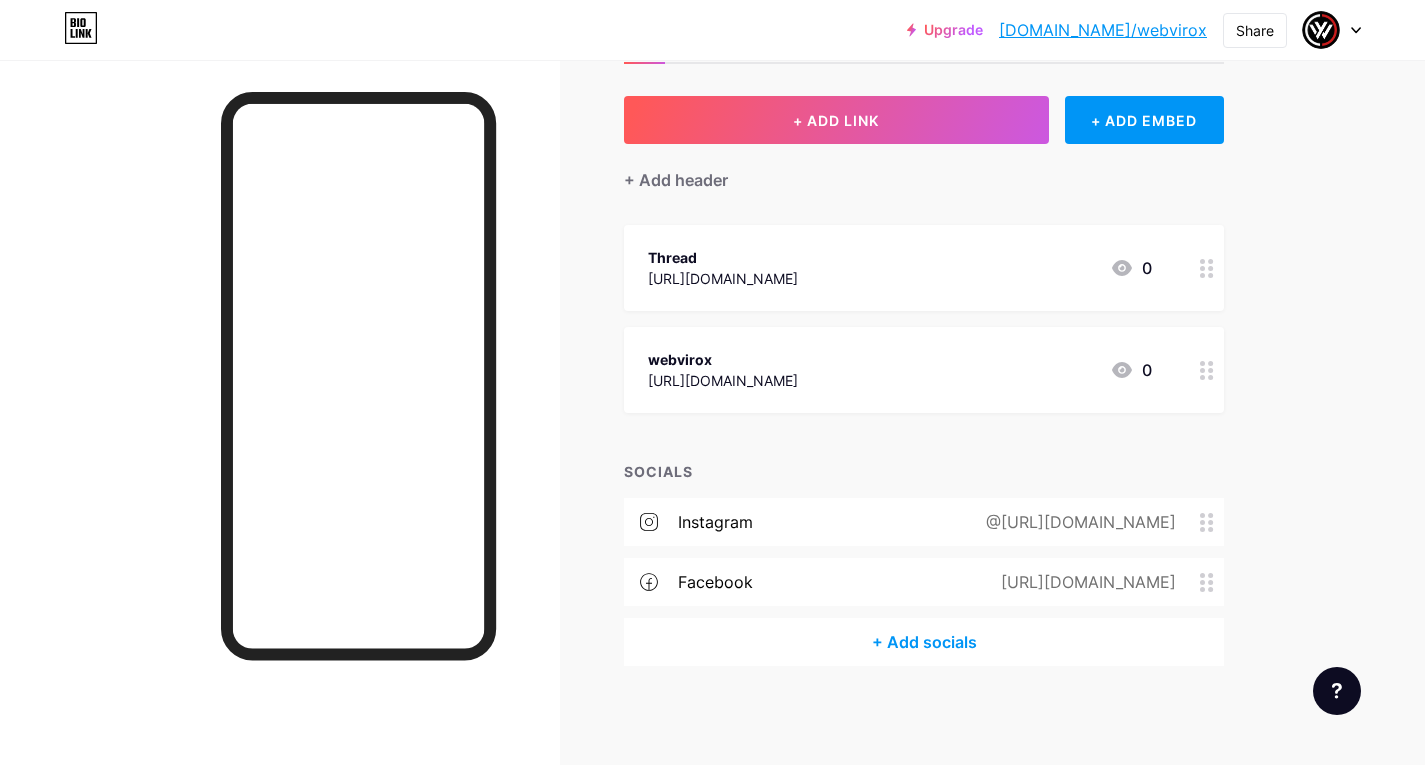 click on "instagram
@[URL][DOMAIN_NAME]" at bounding box center (924, 522) 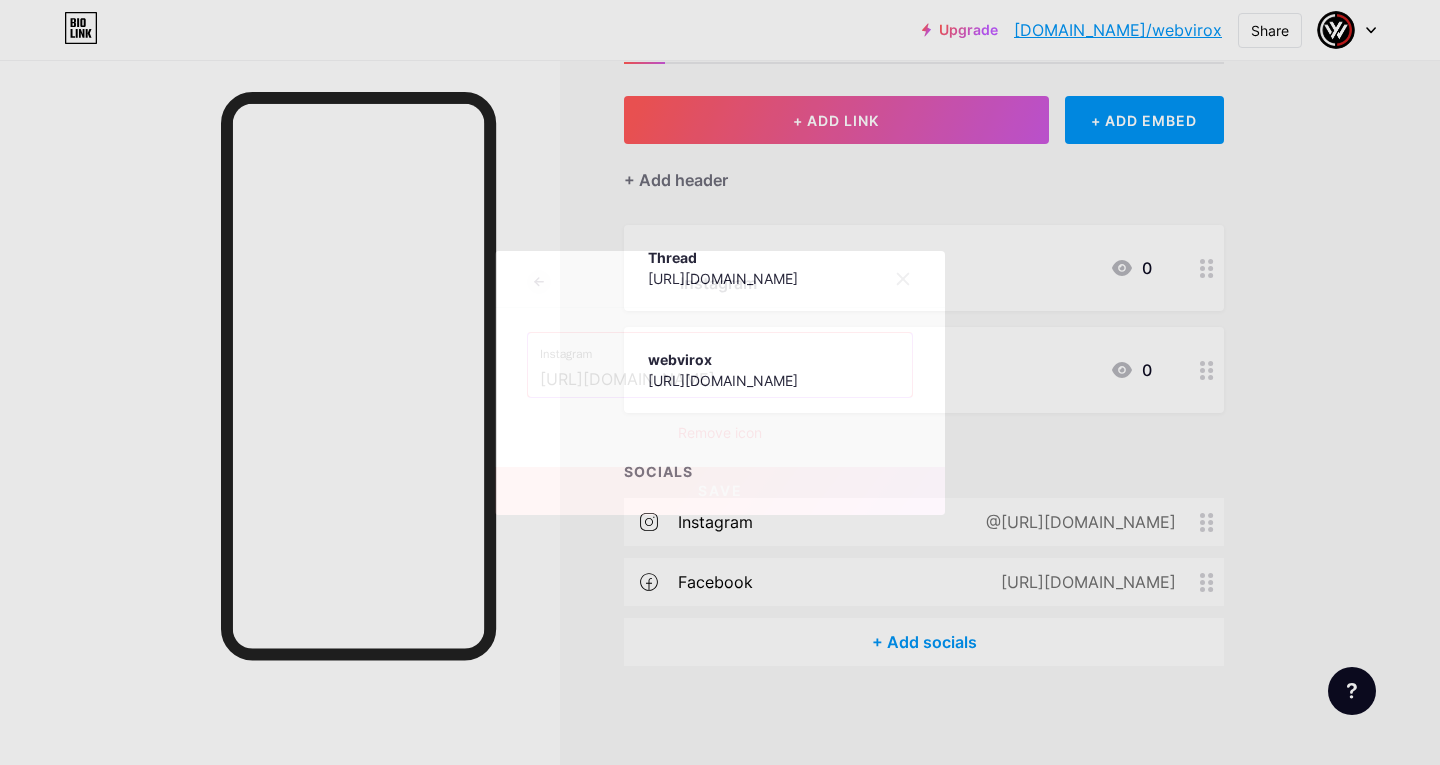 click on "Remove icon" at bounding box center [720, 432] 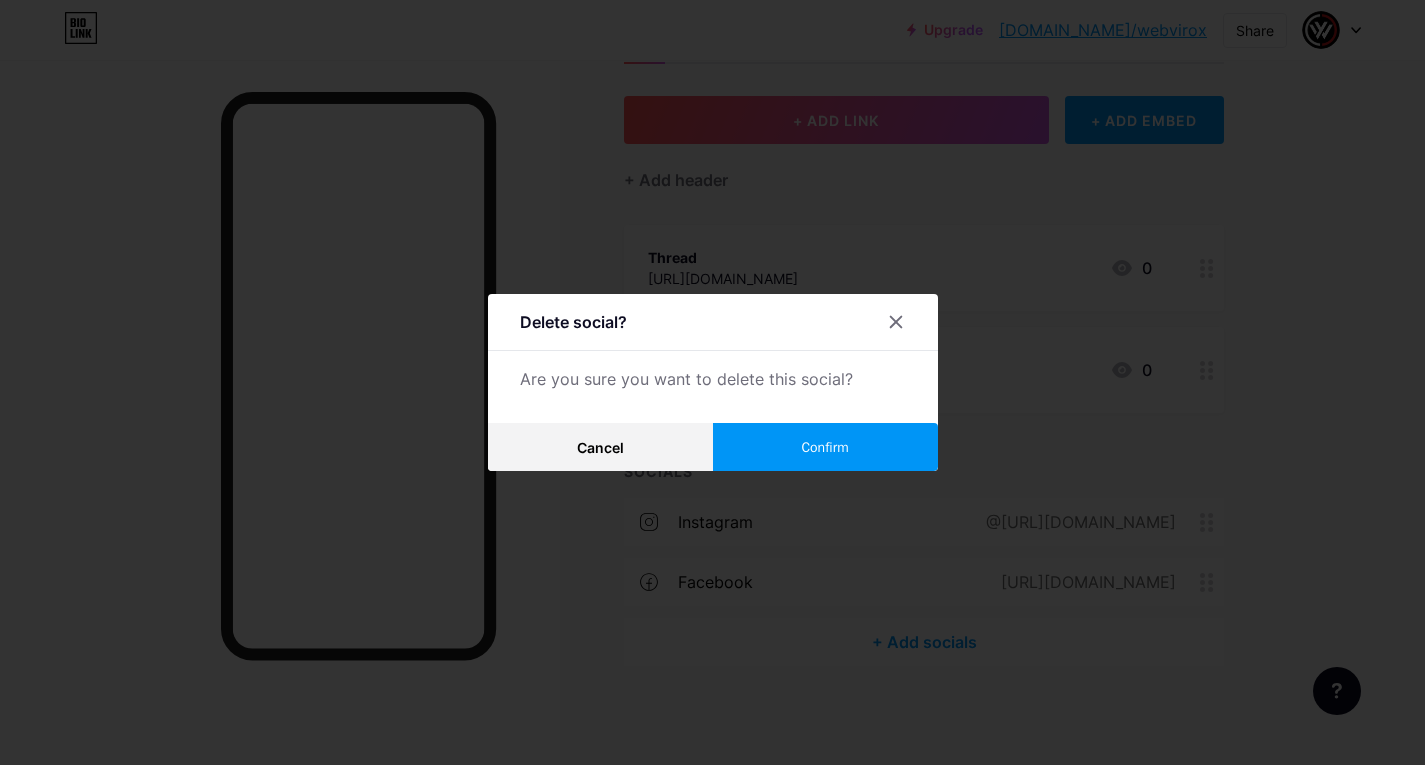 click on "Confirm" at bounding box center [825, 447] 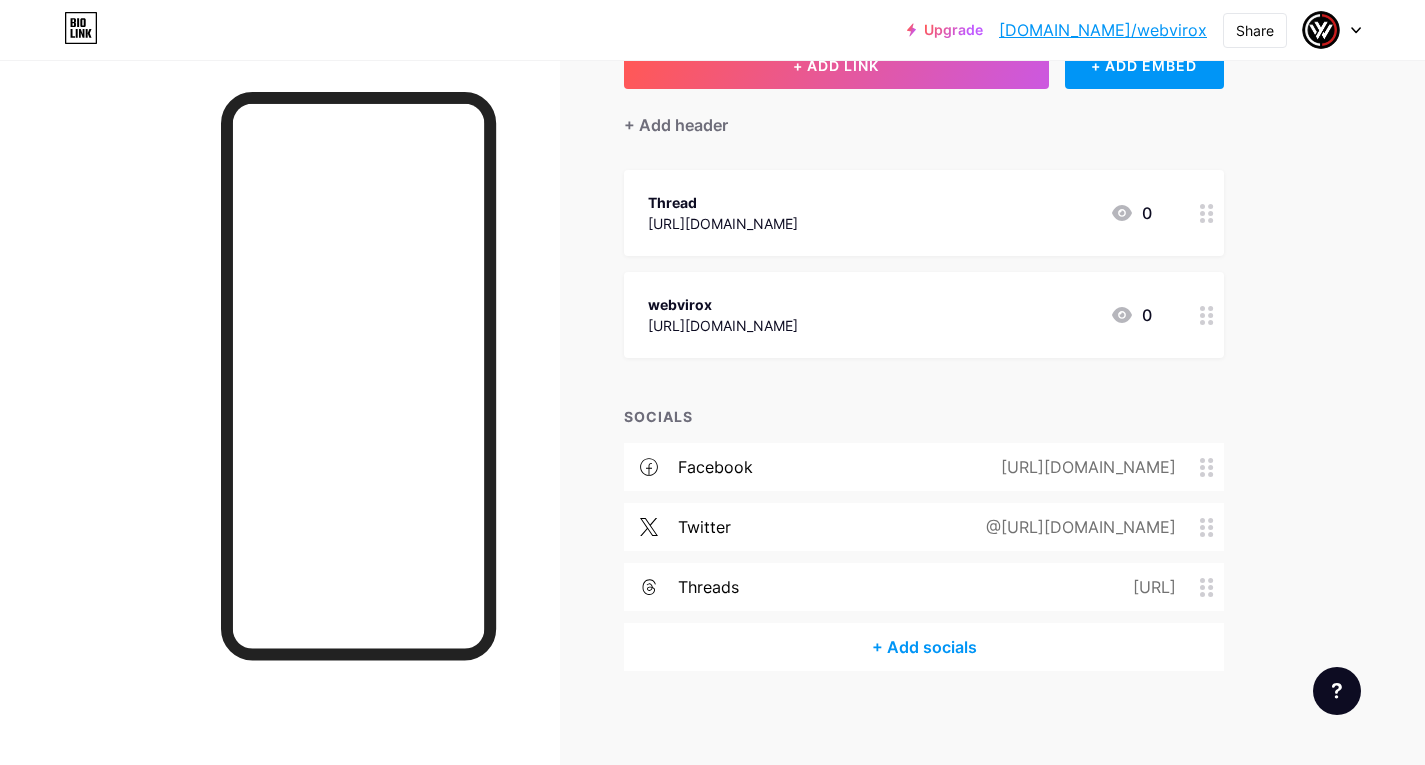 scroll, scrollTop: 150, scrollLeft: 0, axis: vertical 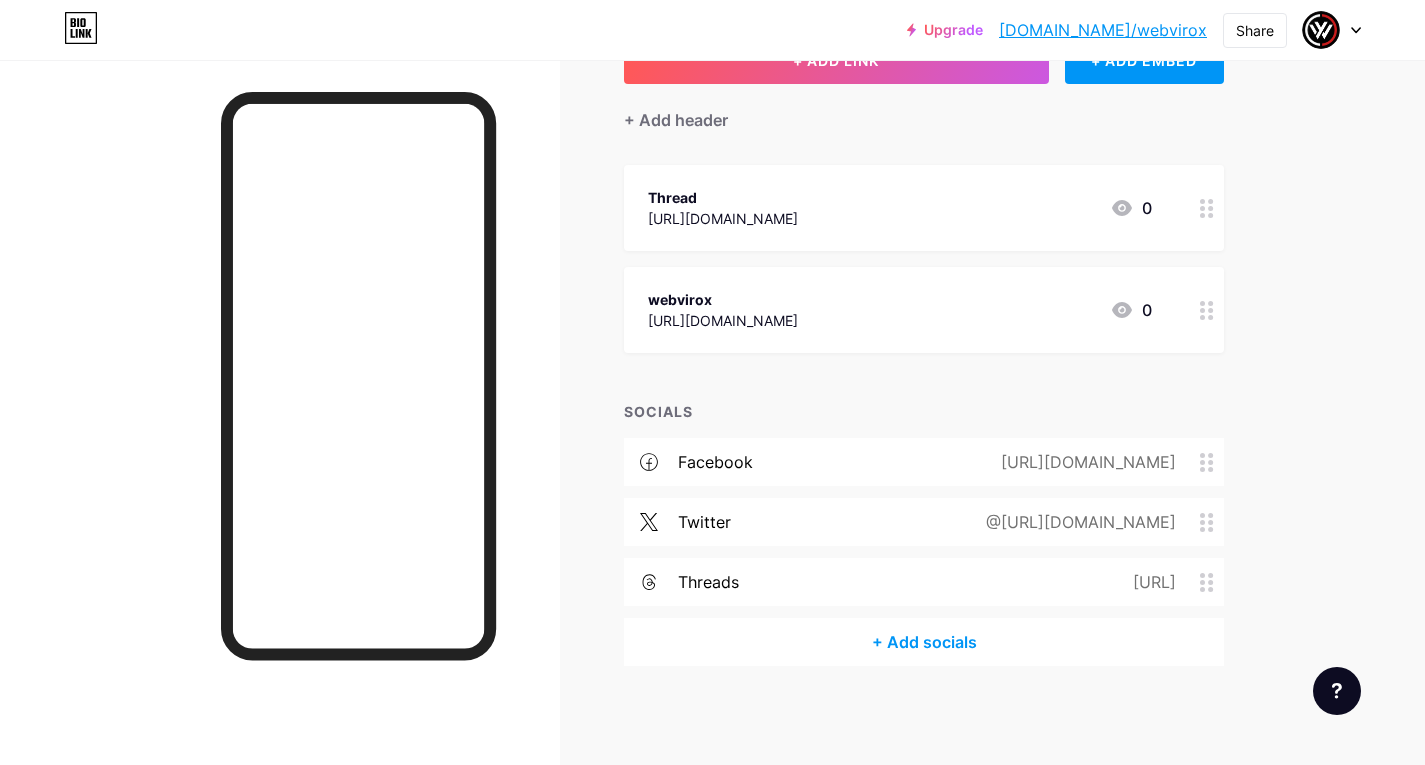 click on "@[URL][DOMAIN_NAME]" at bounding box center (1077, 522) 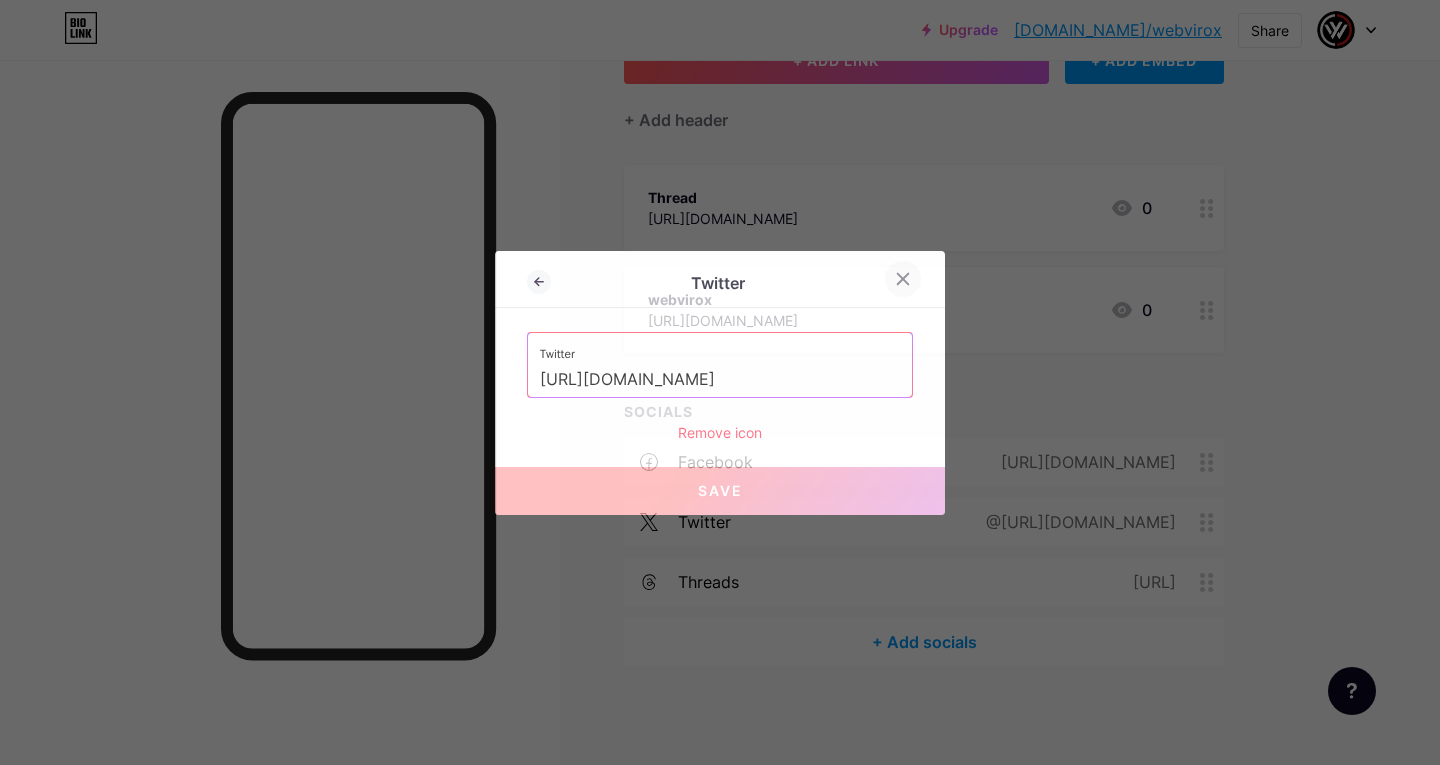 click 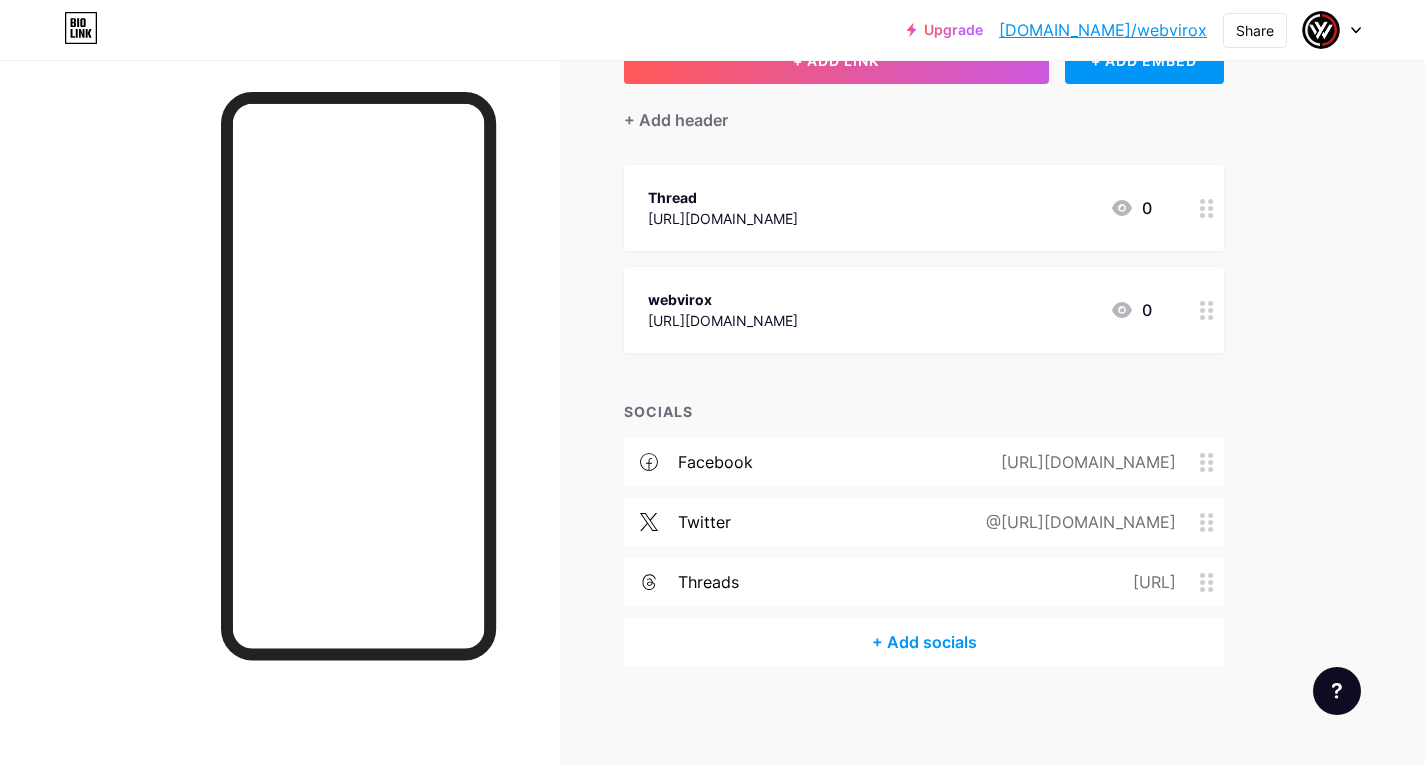 click on "facebook
[URL][DOMAIN_NAME]" at bounding box center (924, 462) 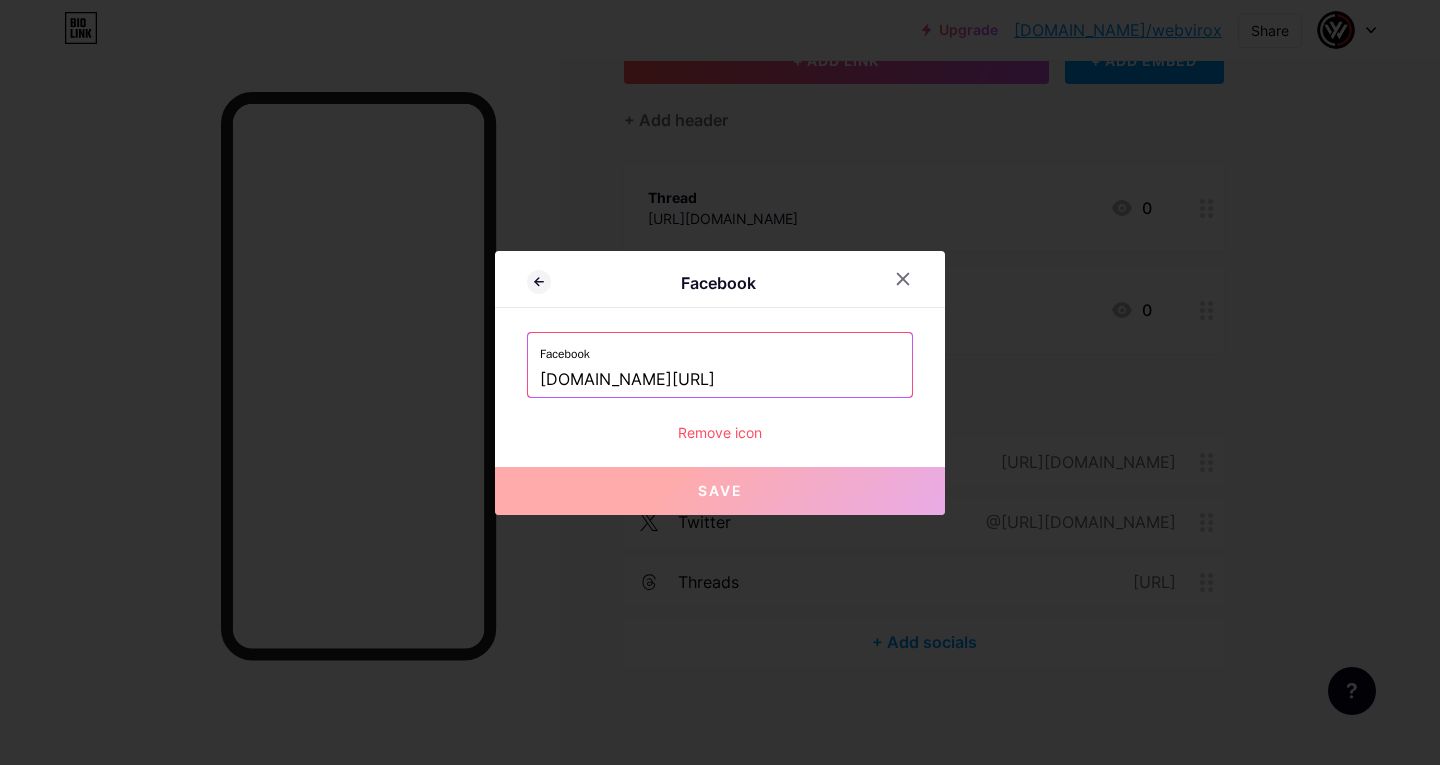 click on "Remove icon" at bounding box center (720, 432) 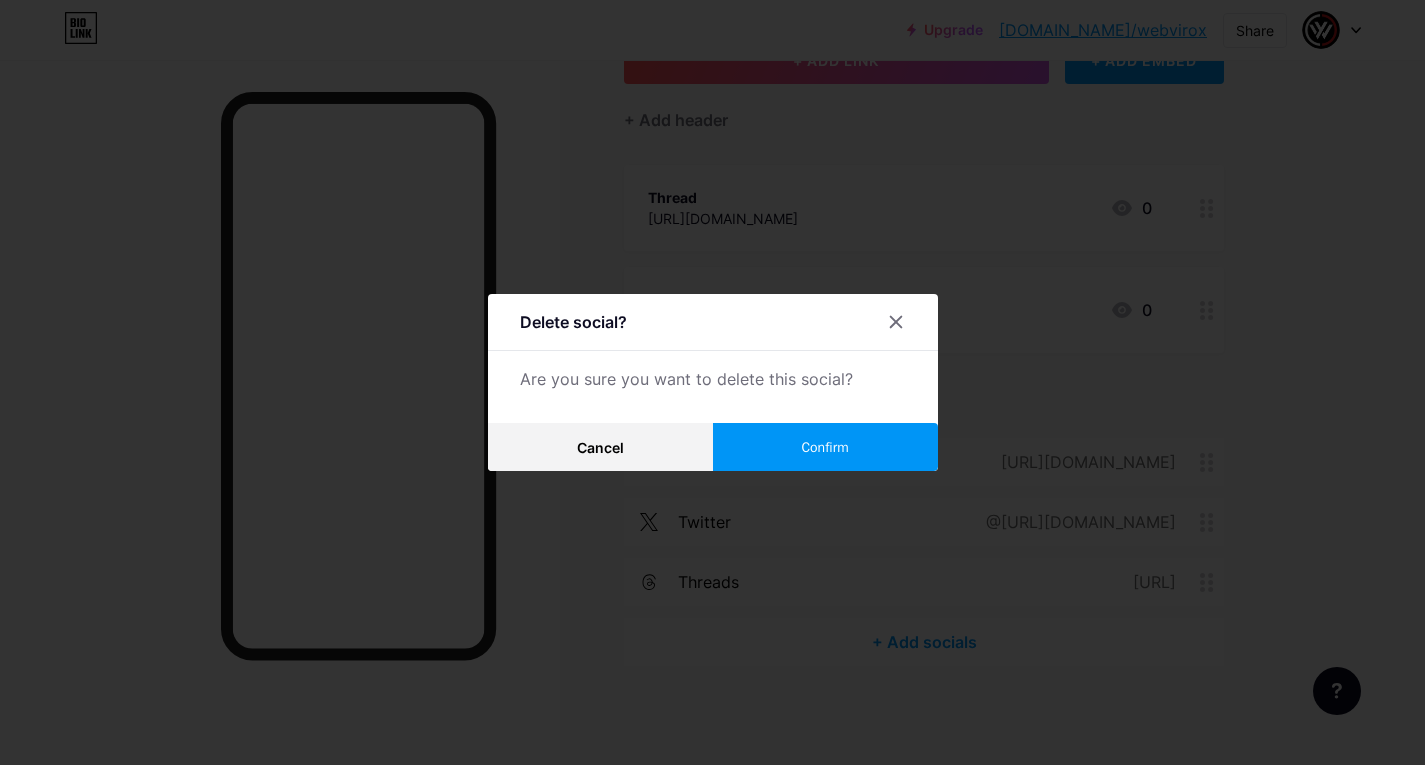 click on "Confirm" at bounding box center (824, 447) 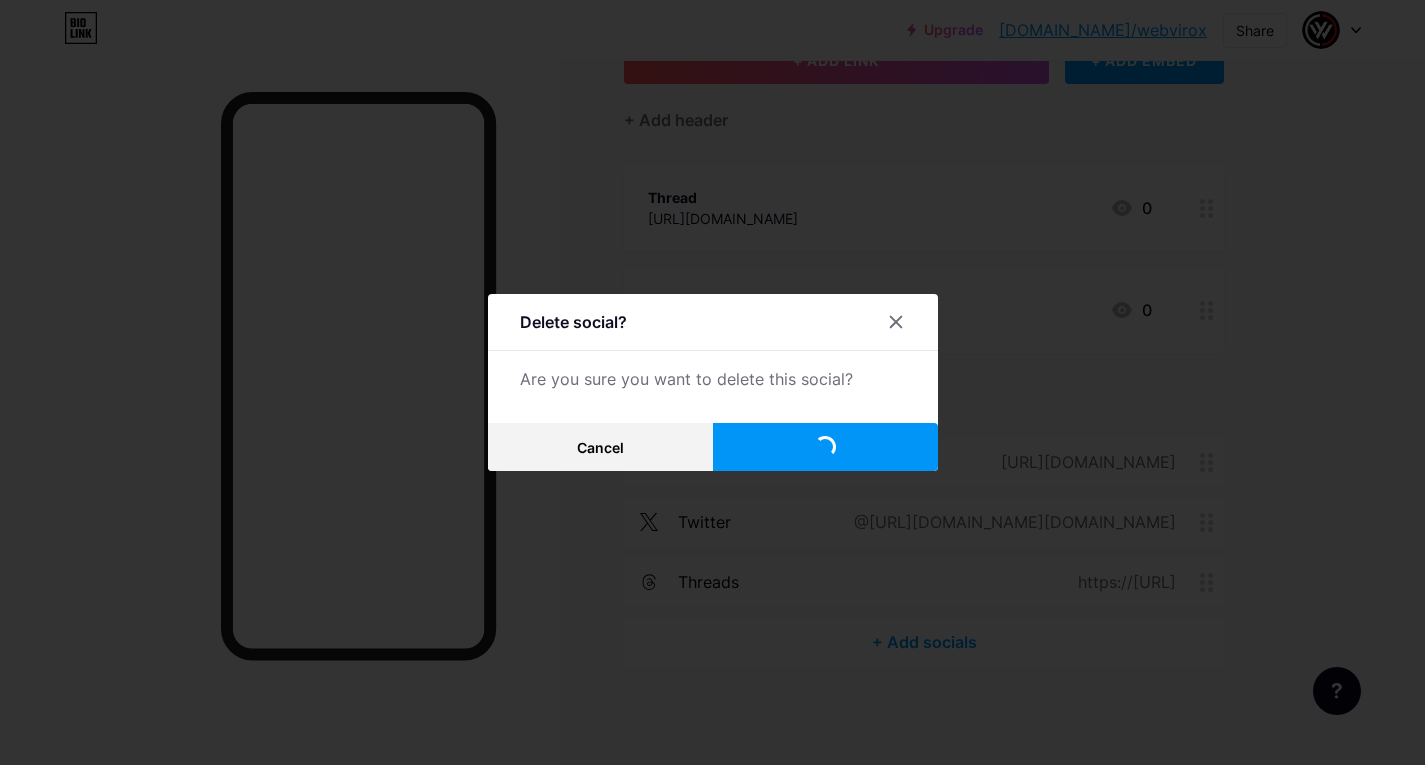 scroll, scrollTop: 90, scrollLeft: 0, axis: vertical 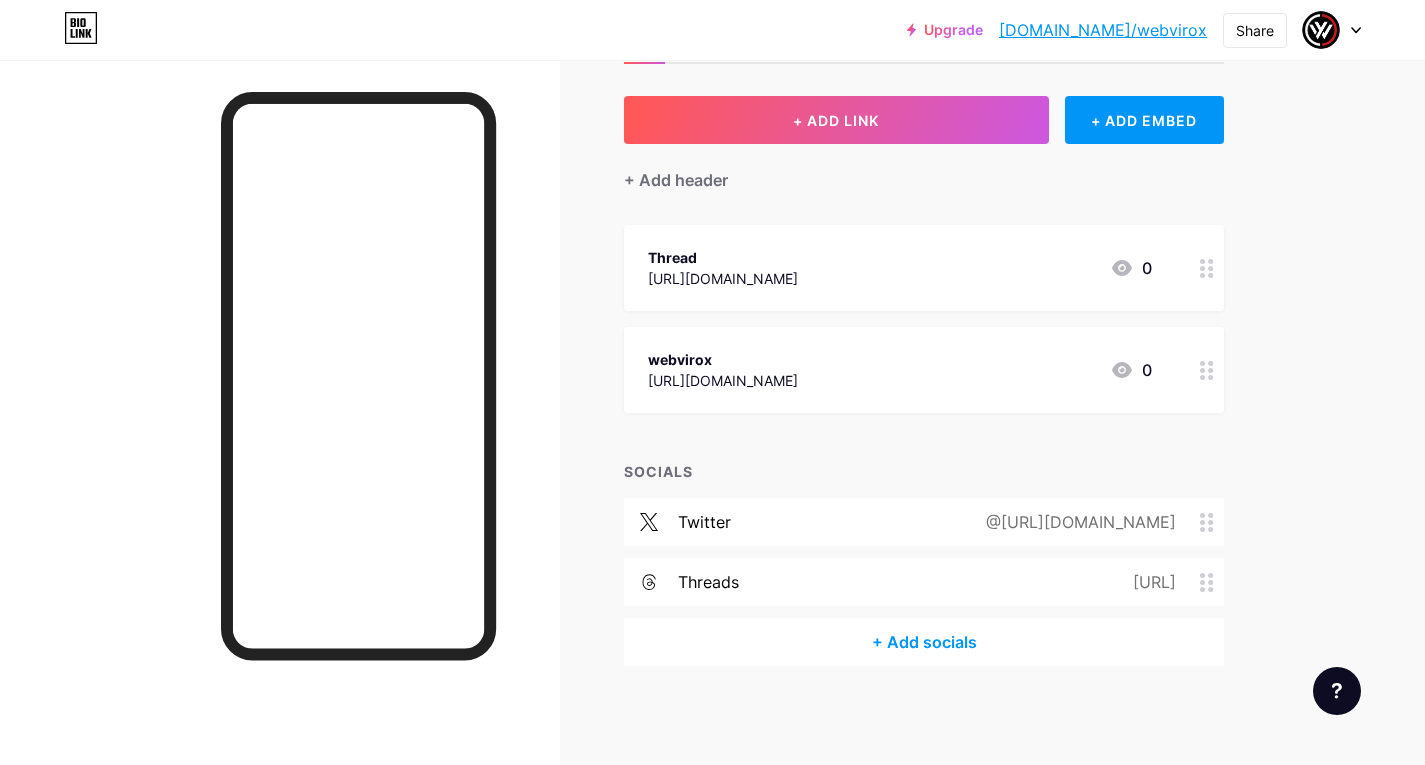 click on "twitter
@[URL][DOMAIN_NAME]" at bounding box center (924, 522) 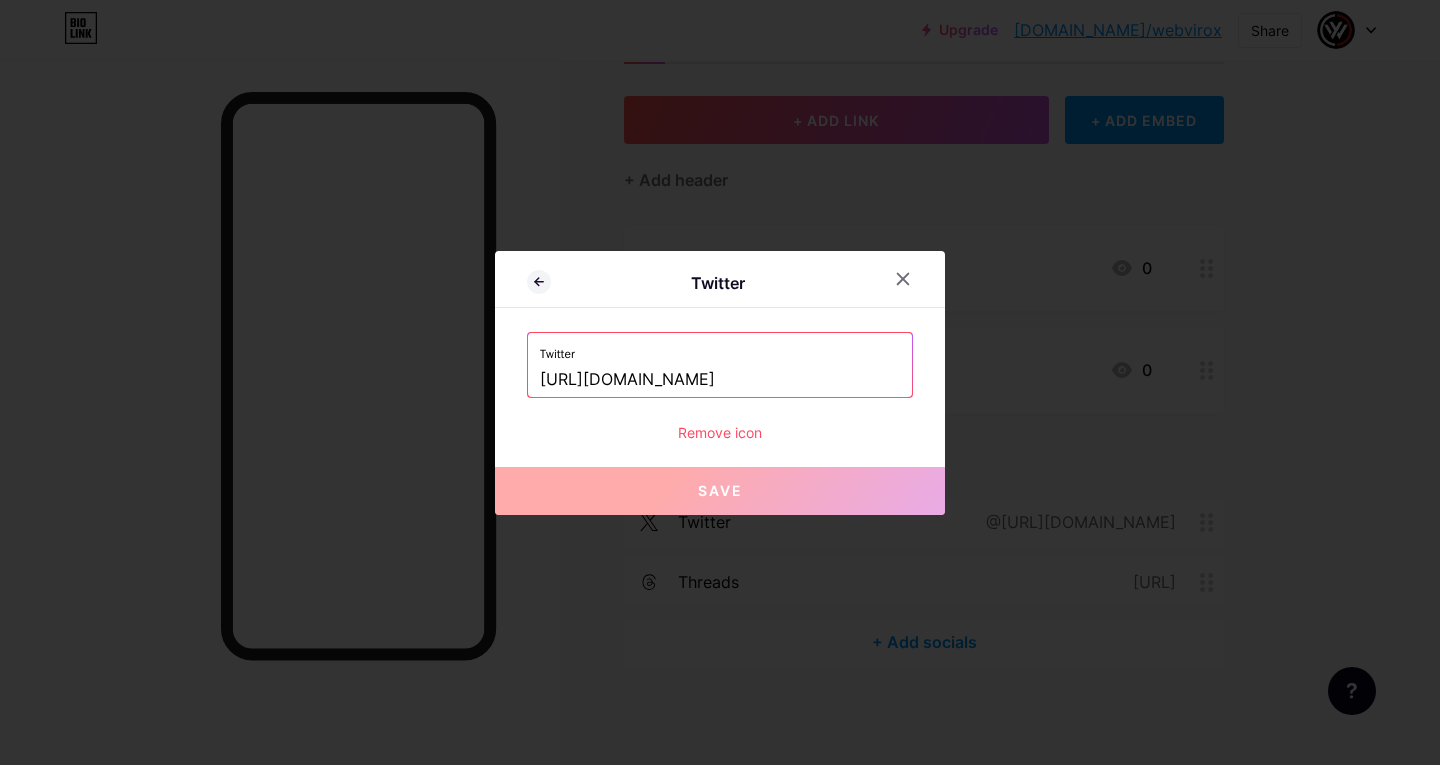 click on "Remove icon" at bounding box center (720, 432) 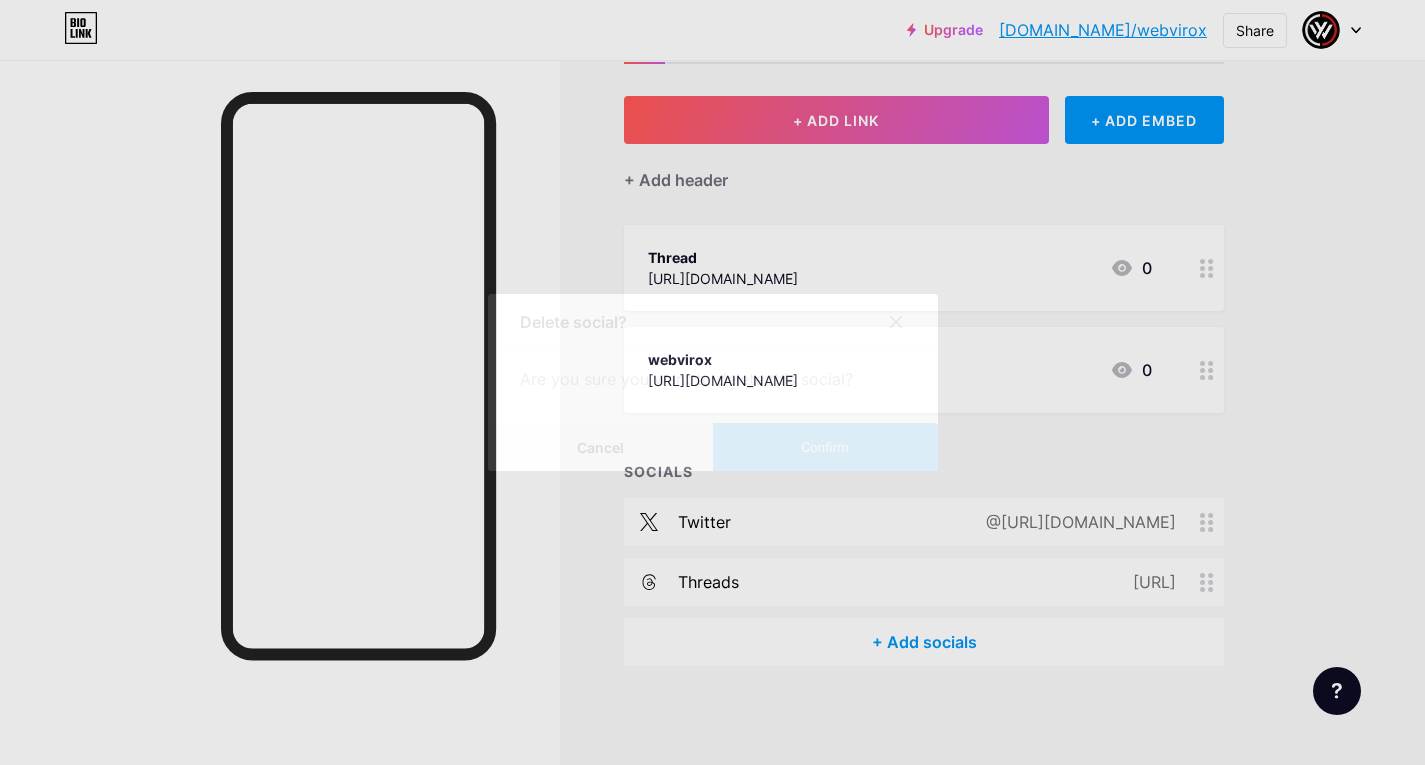 click on "Confirm" at bounding box center [825, 447] 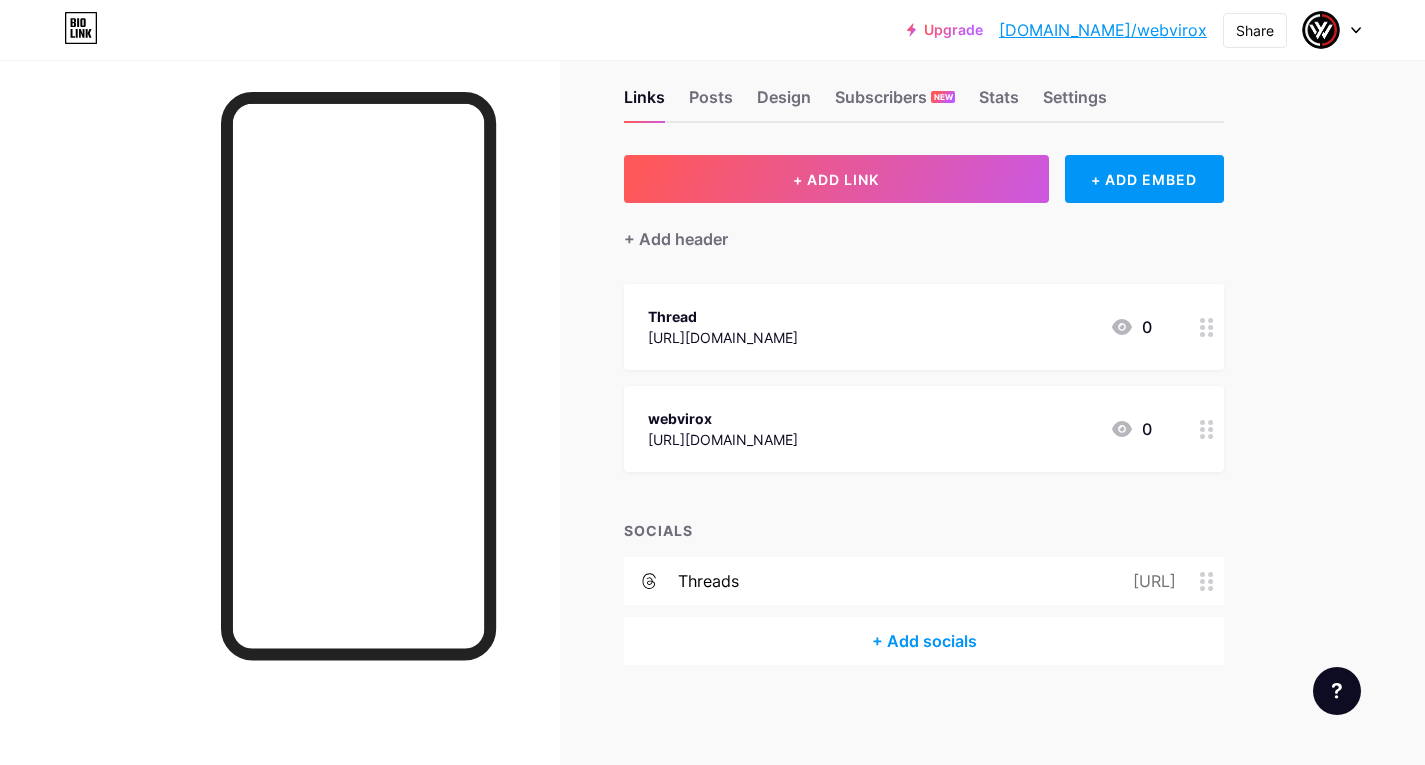 scroll, scrollTop: 30, scrollLeft: 0, axis: vertical 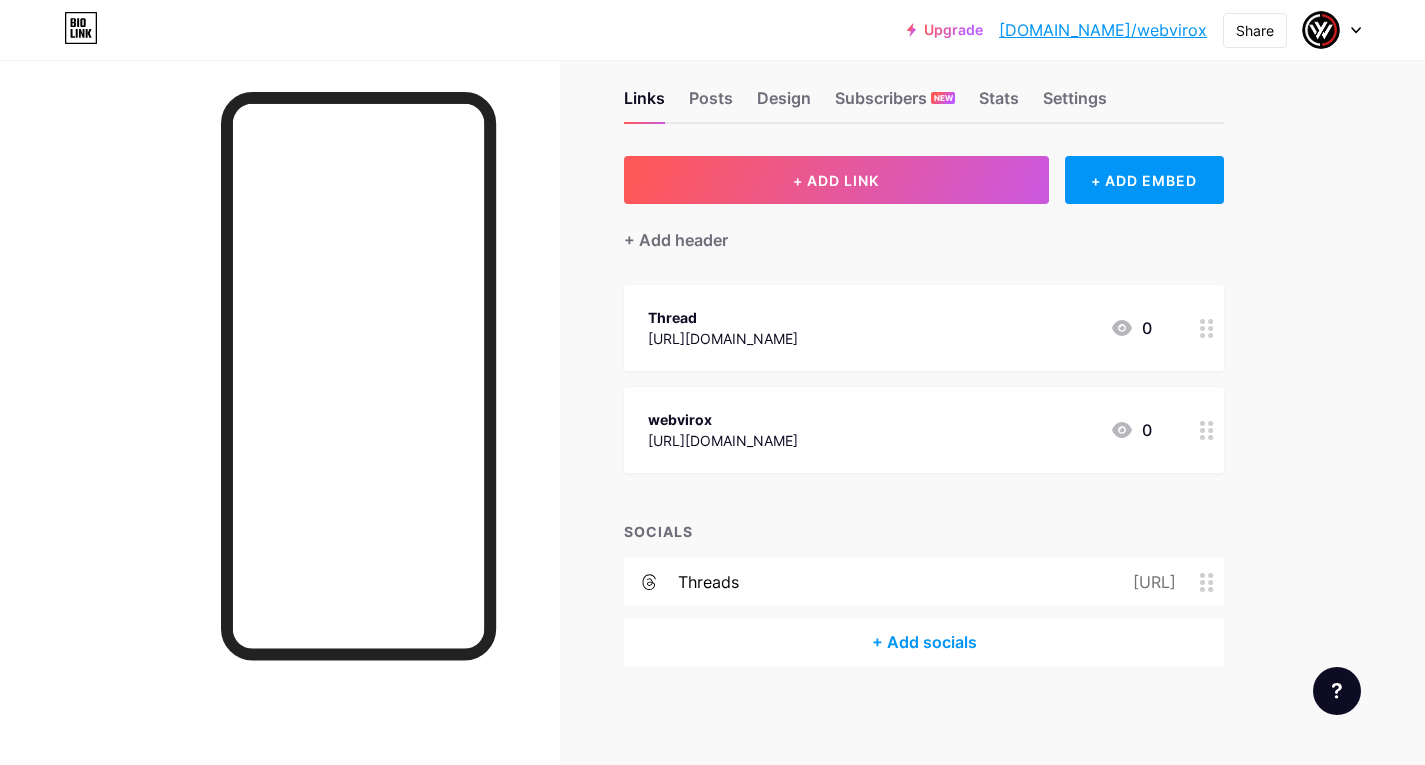 click on "threads
[URL]" at bounding box center [924, 582] 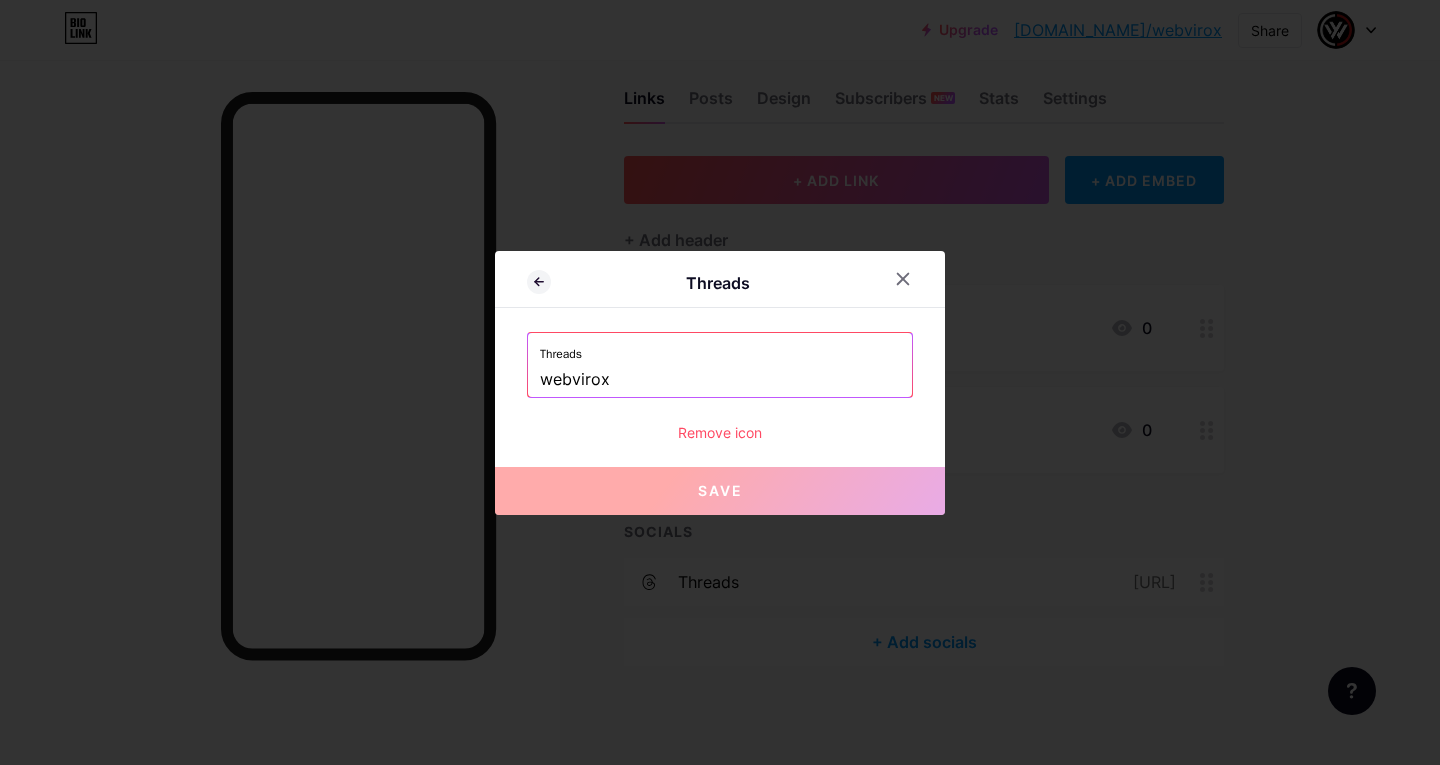 click on "Threads       Threads   webvirox
Remove icon
Save" at bounding box center [720, 383] 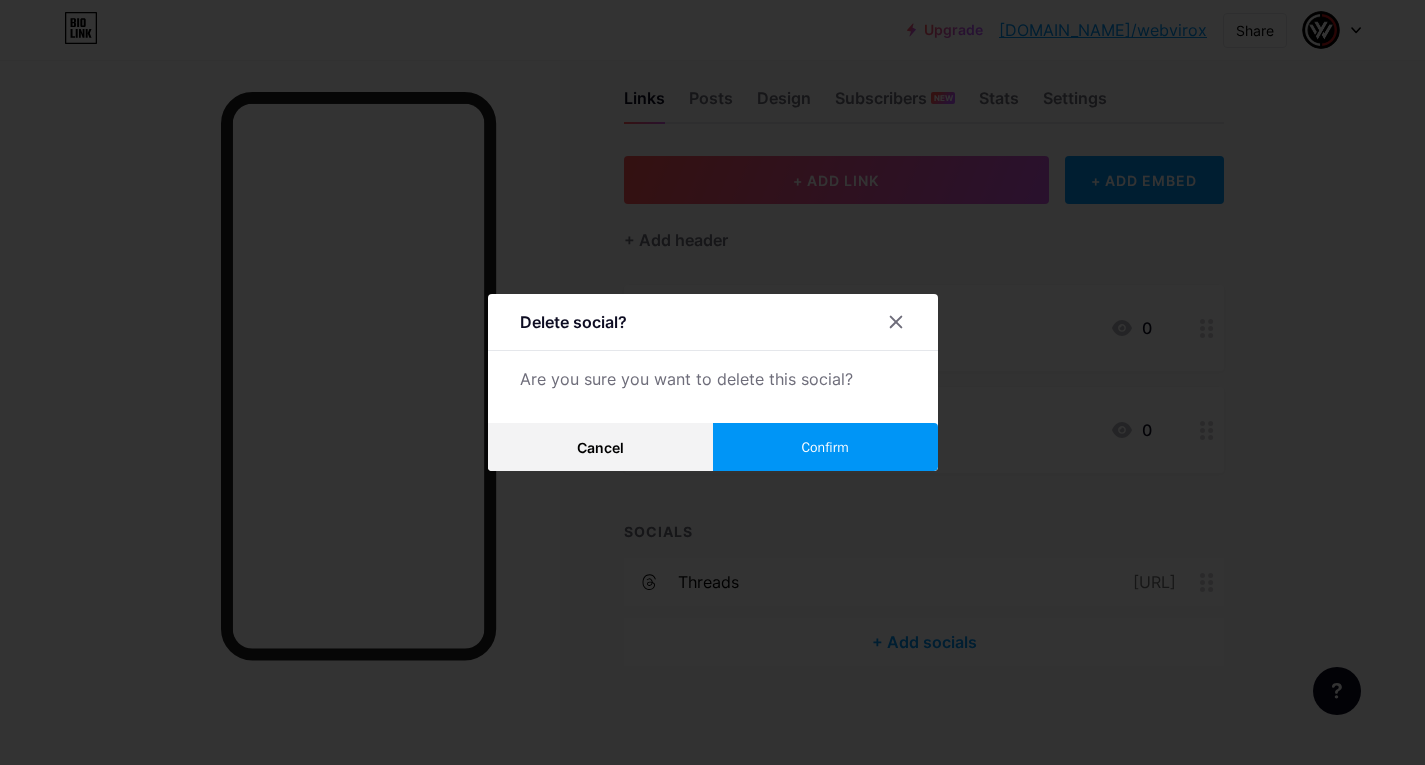 click on "Confirm" at bounding box center (824, 447) 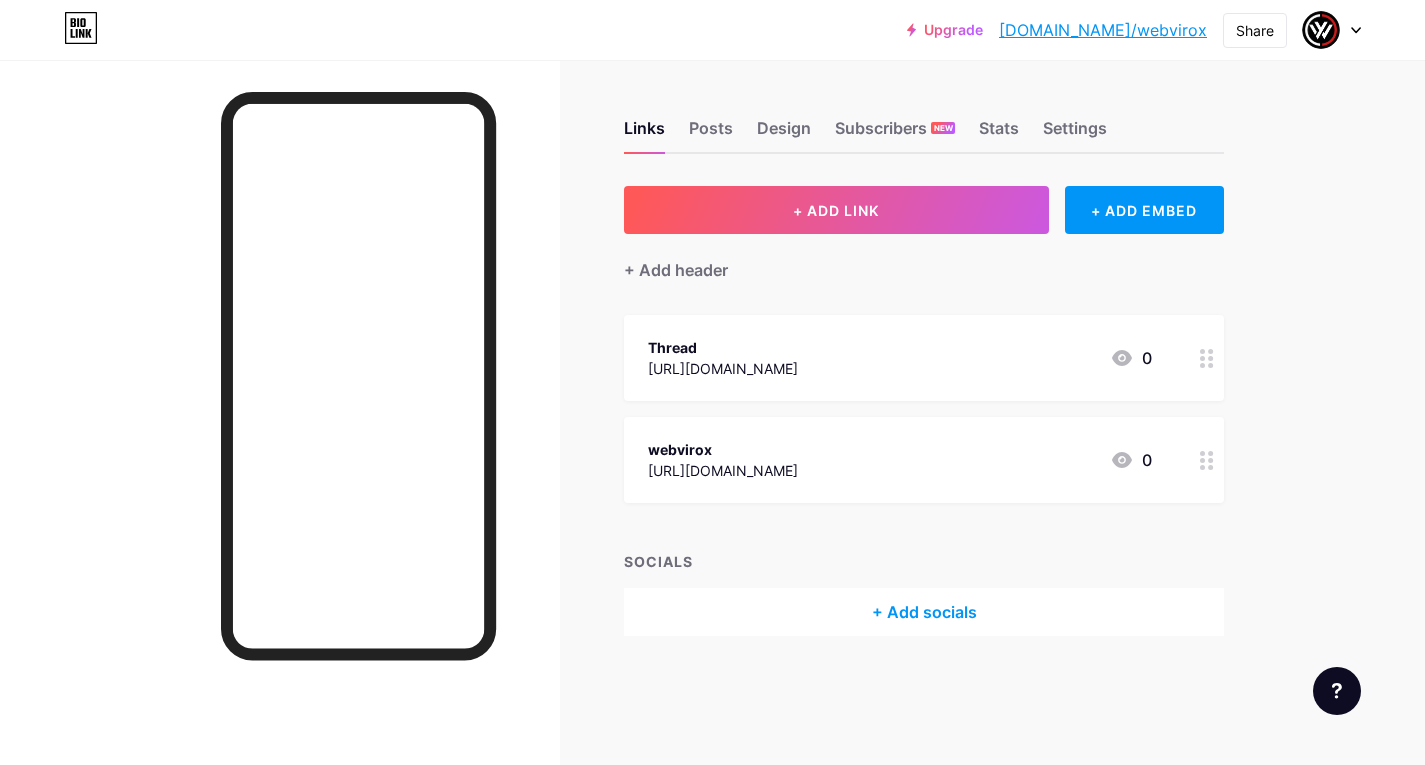 scroll, scrollTop: 0, scrollLeft: 0, axis: both 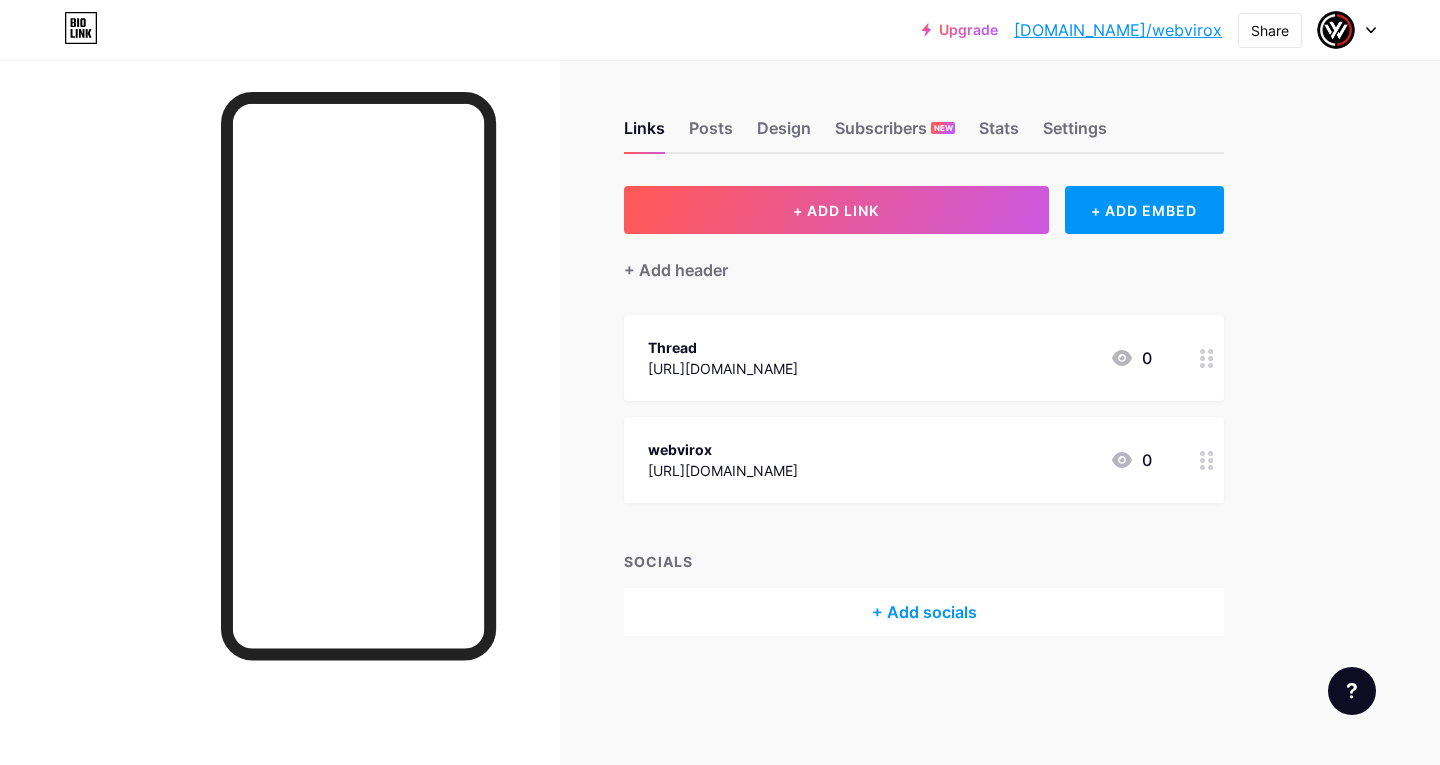 click on "Thread" at bounding box center [723, 347] 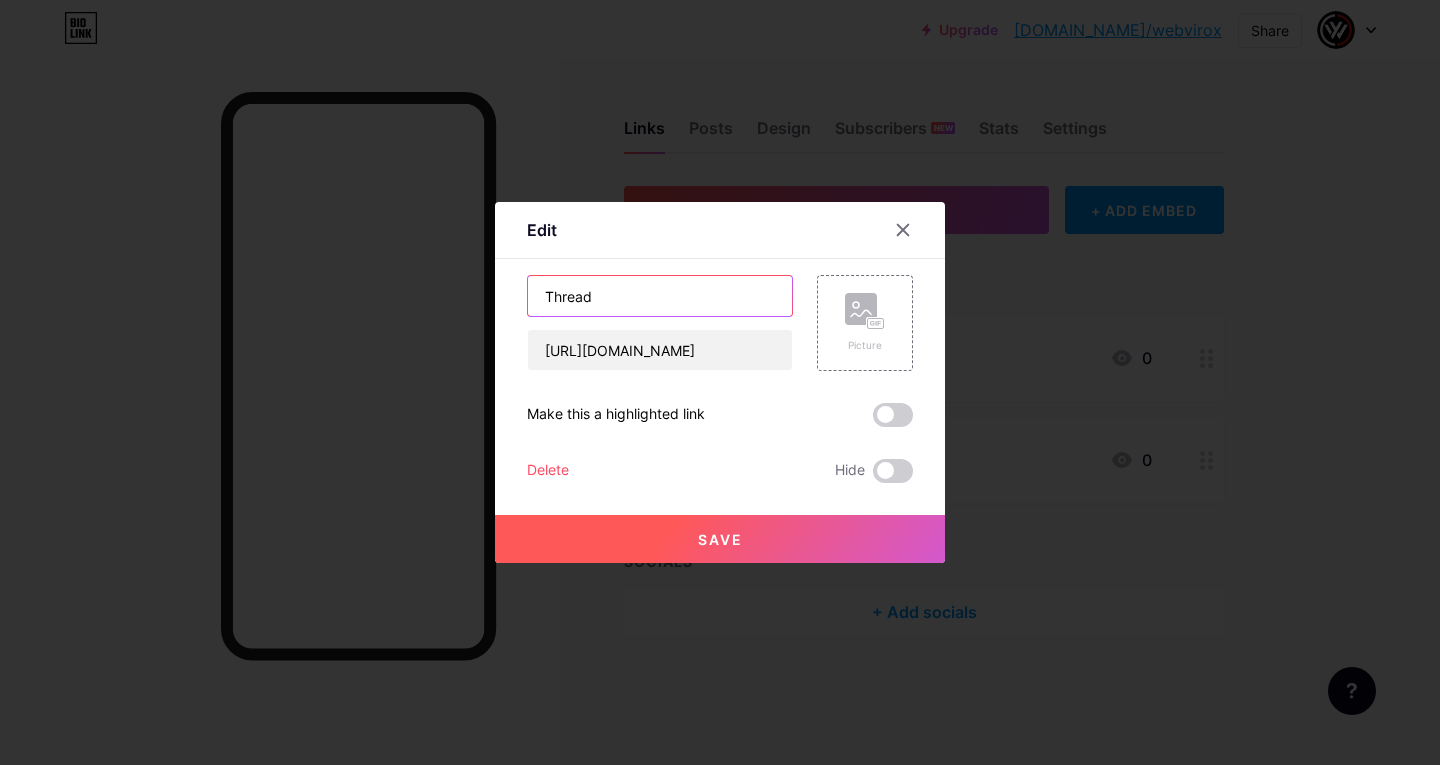 click on "Thread" at bounding box center (660, 296) 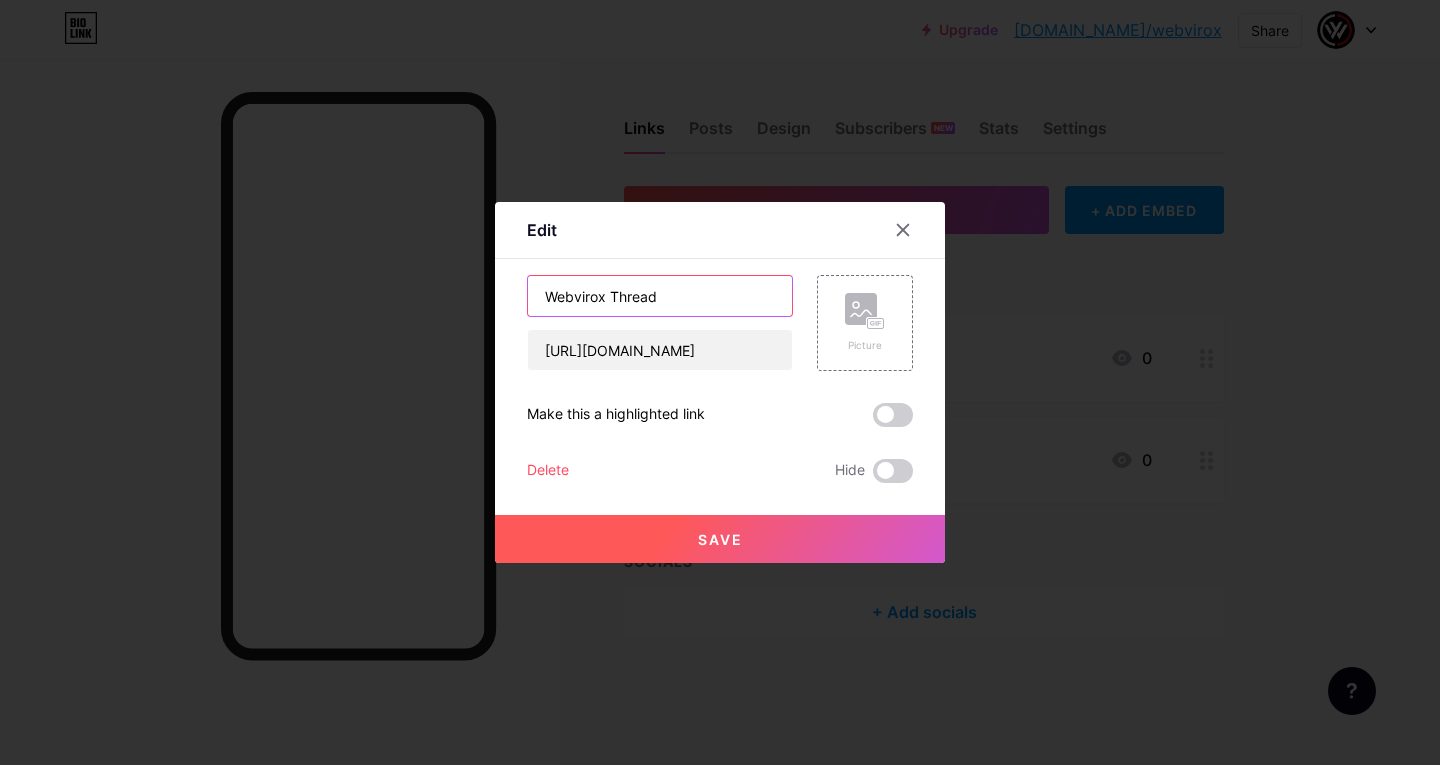 click on "Webvirox Thread" at bounding box center (660, 296) 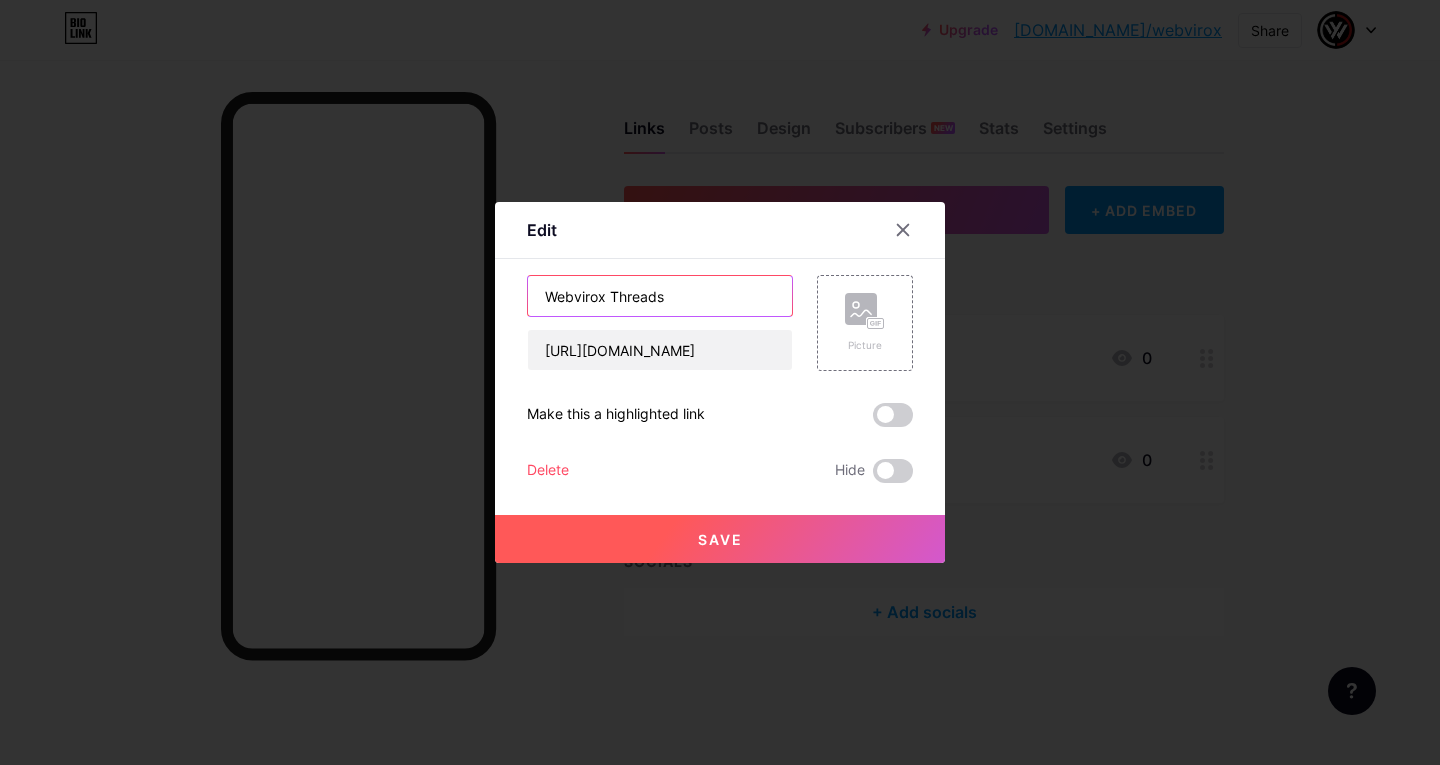 type on "Webvirox Threads" 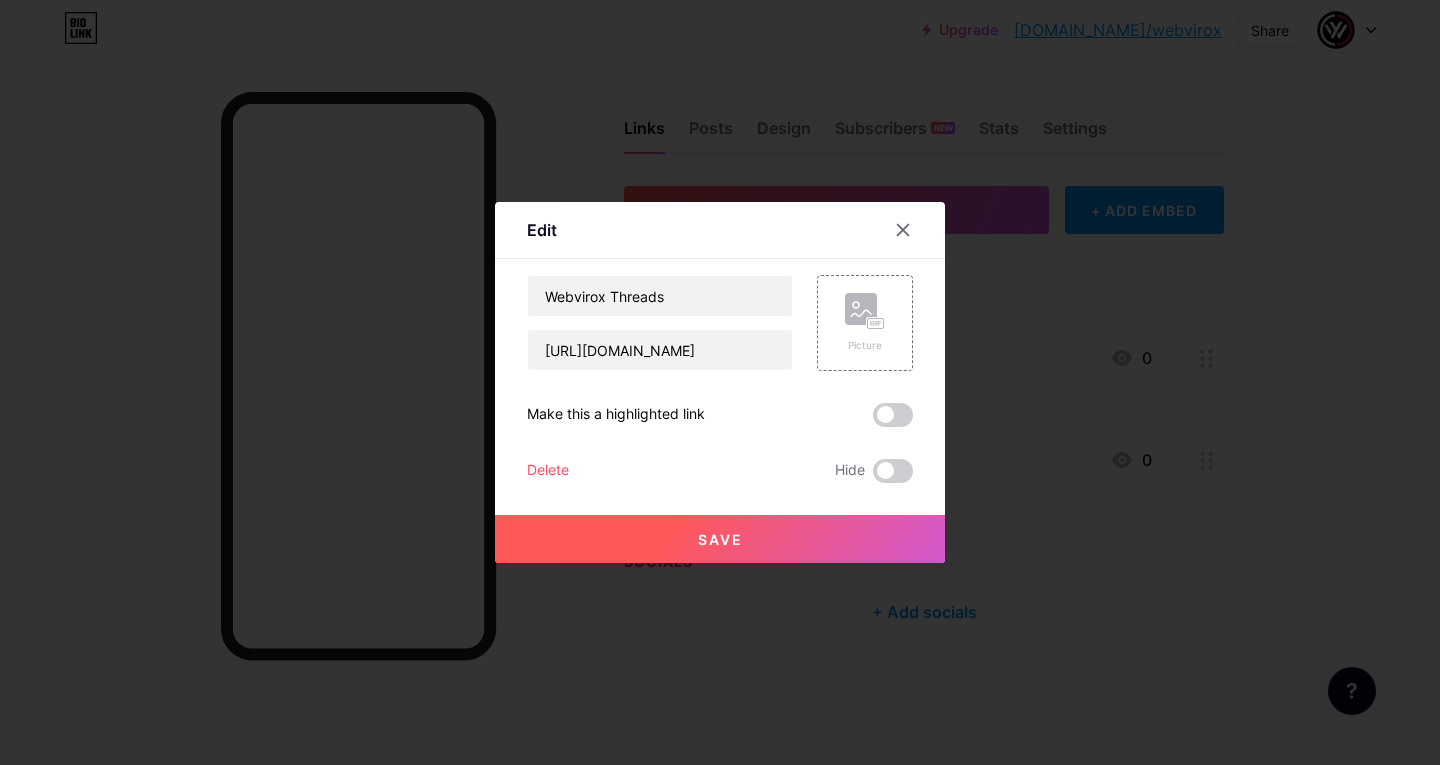 click on "Save" at bounding box center (720, 539) 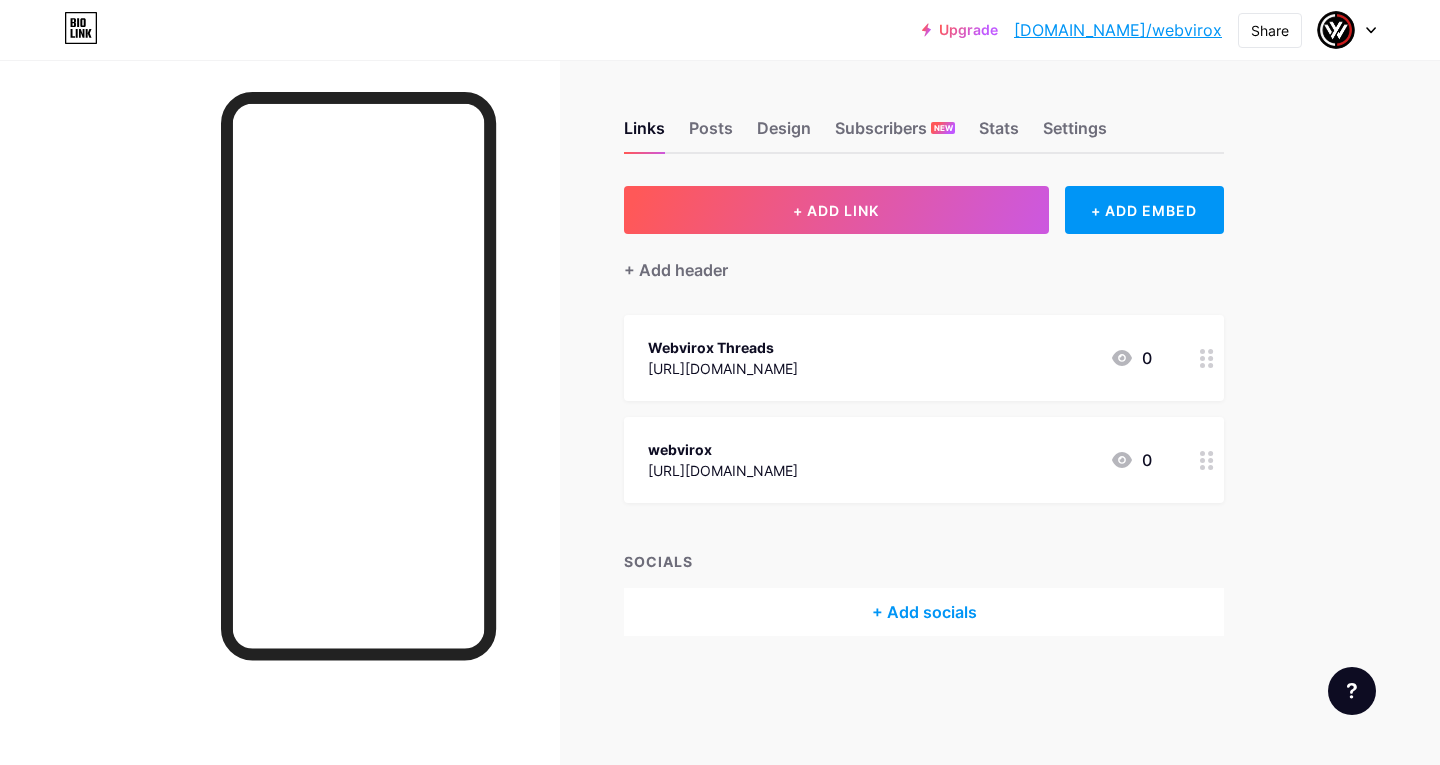 click on "webvirox
[URL][DOMAIN_NAME]
0" at bounding box center [900, 460] 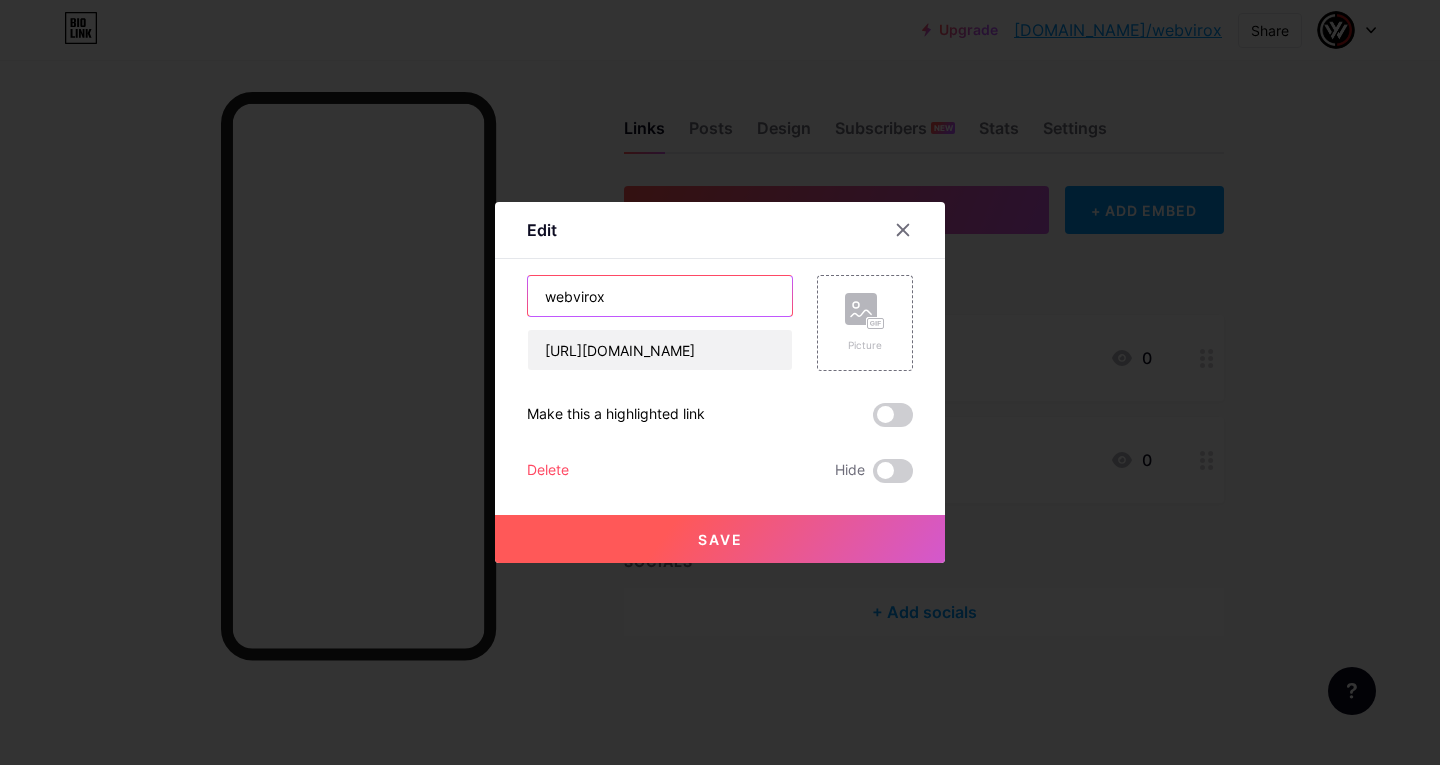 click on "webvirox" at bounding box center (660, 296) 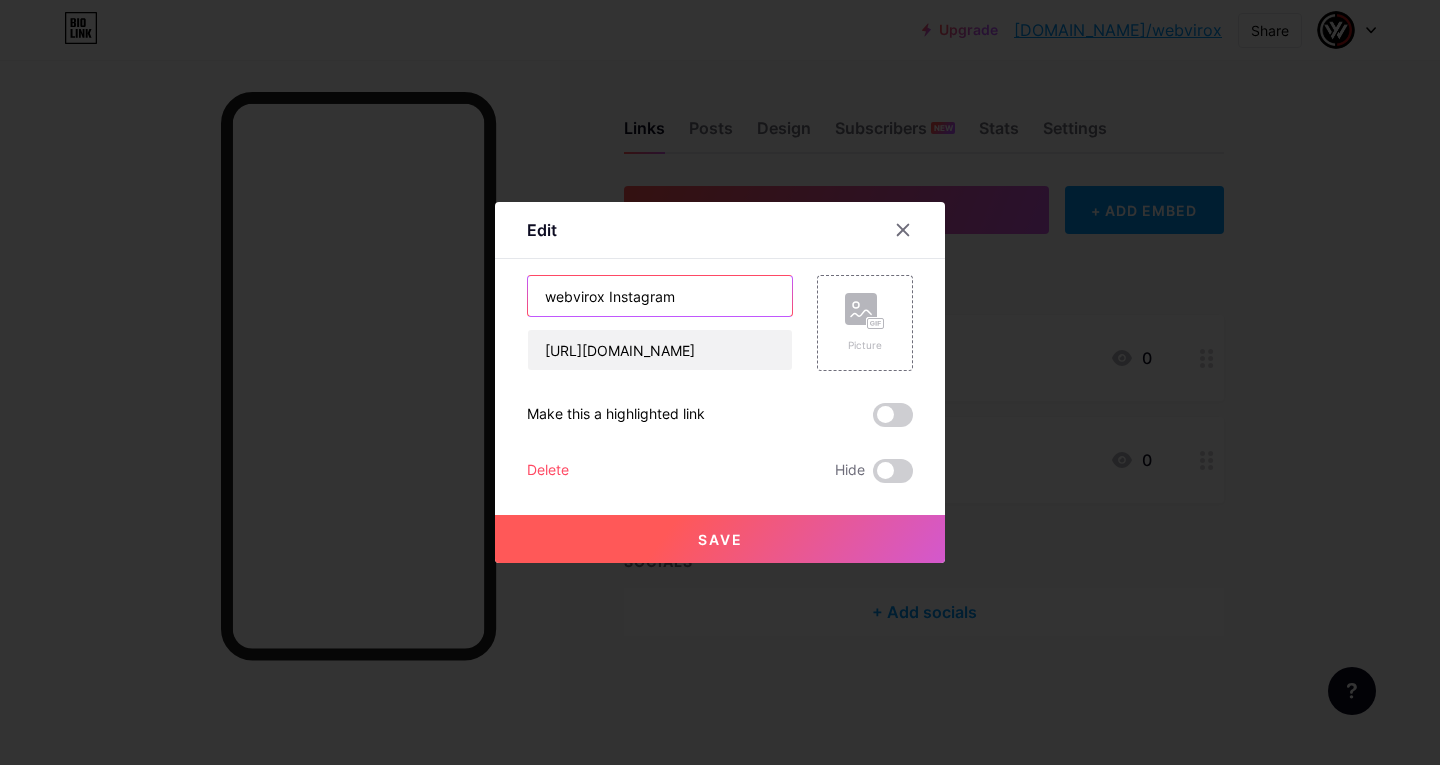 type on "webvirox Instagram" 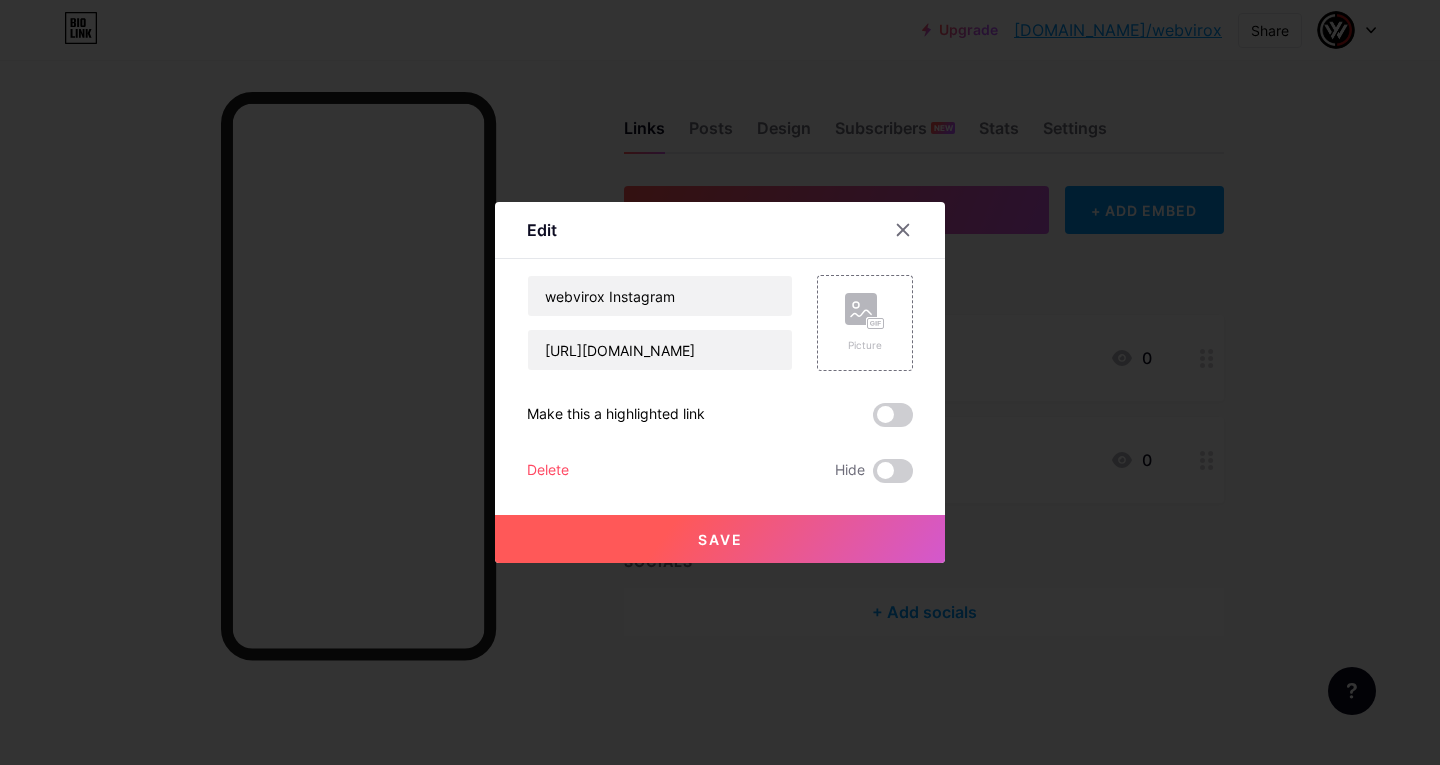 click on "Save" at bounding box center (720, 539) 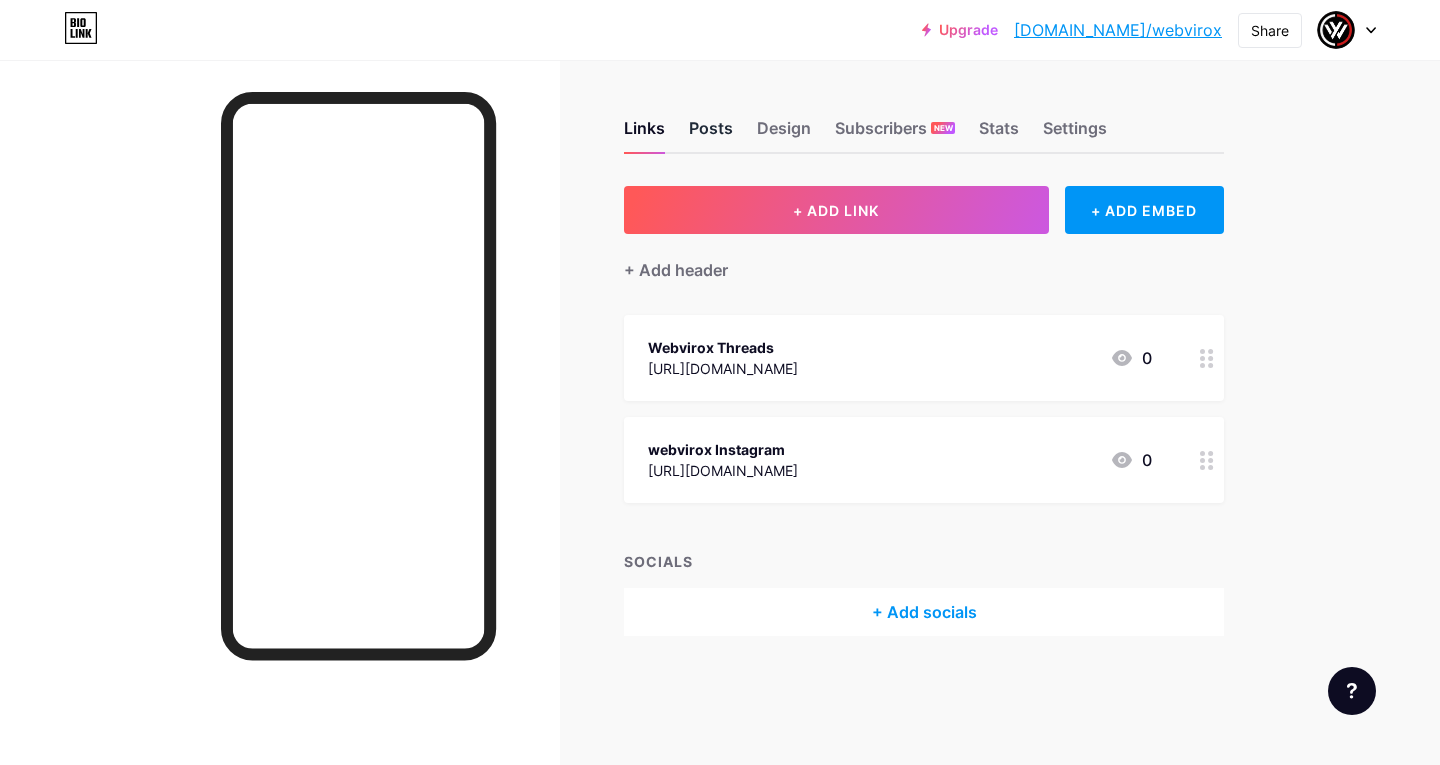 click on "Posts" at bounding box center [711, 134] 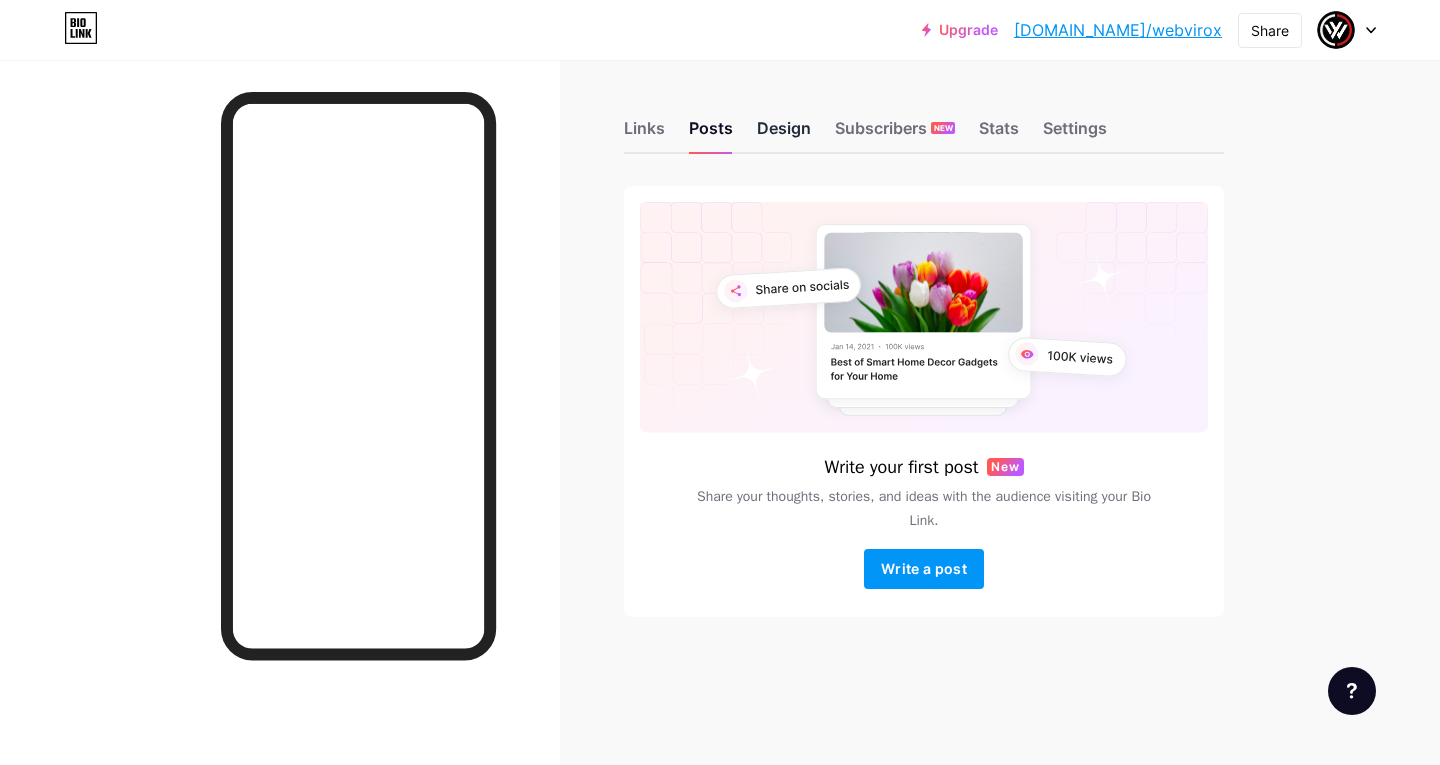 click on "Design" at bounding box center (784, 134) 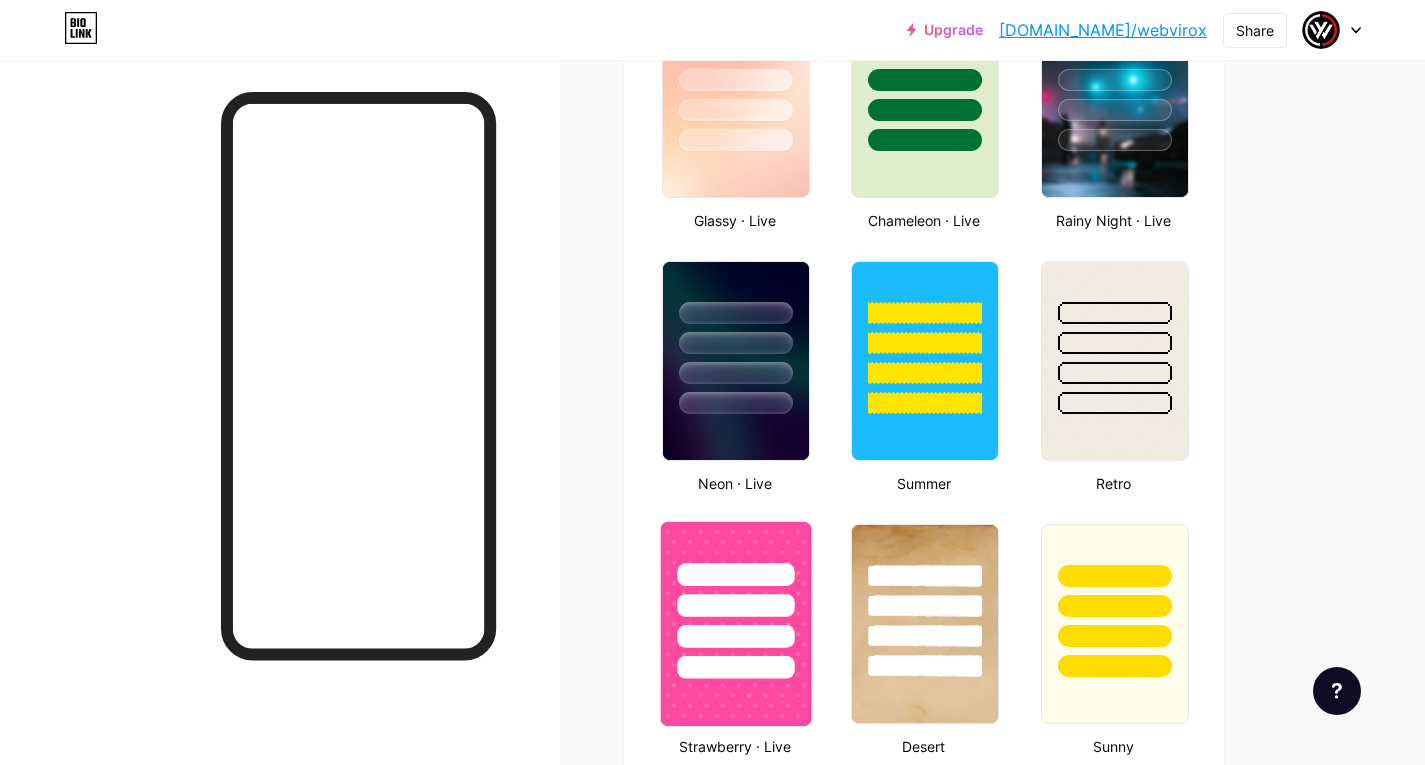 scroll, scrollTop: 1100, scrollLeft: 0, axis: vertical 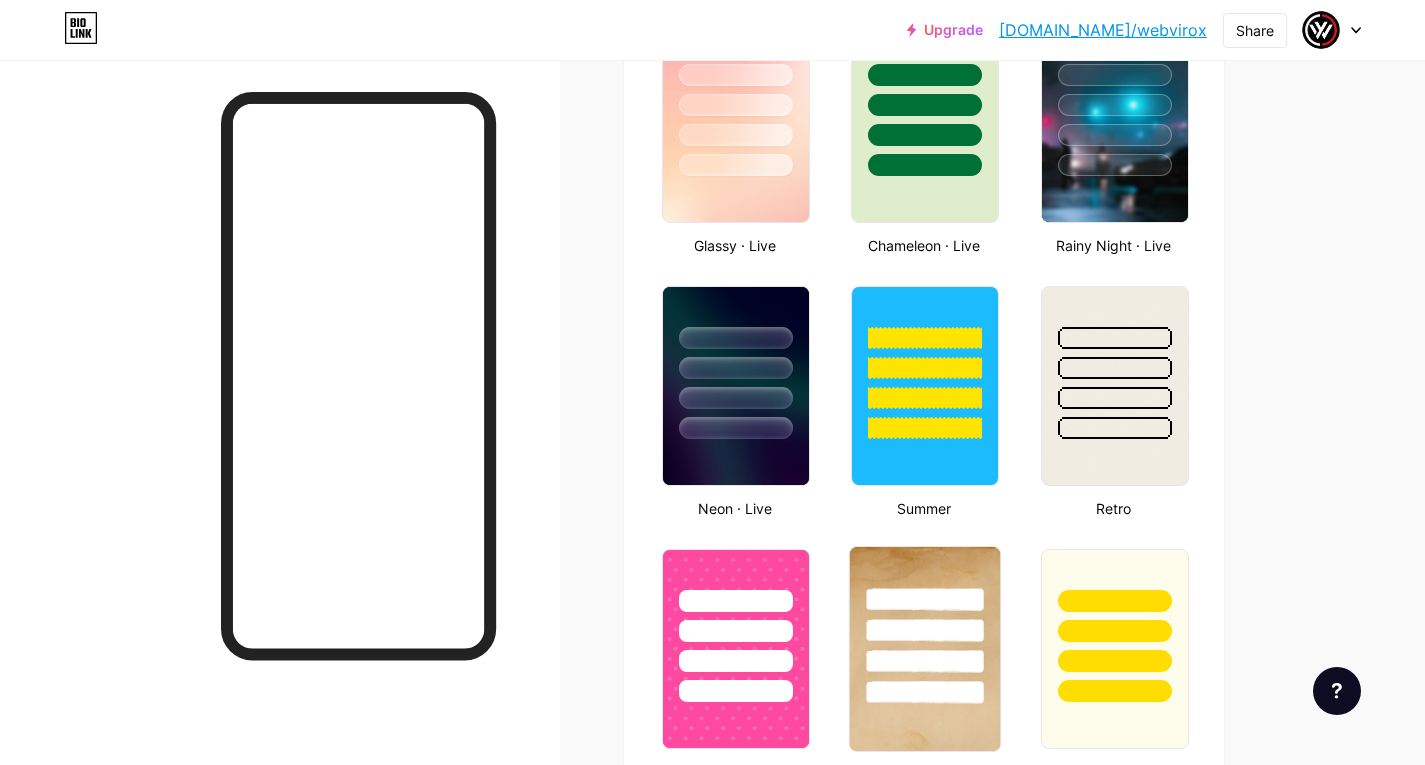 click at bounding box center [925, 625] 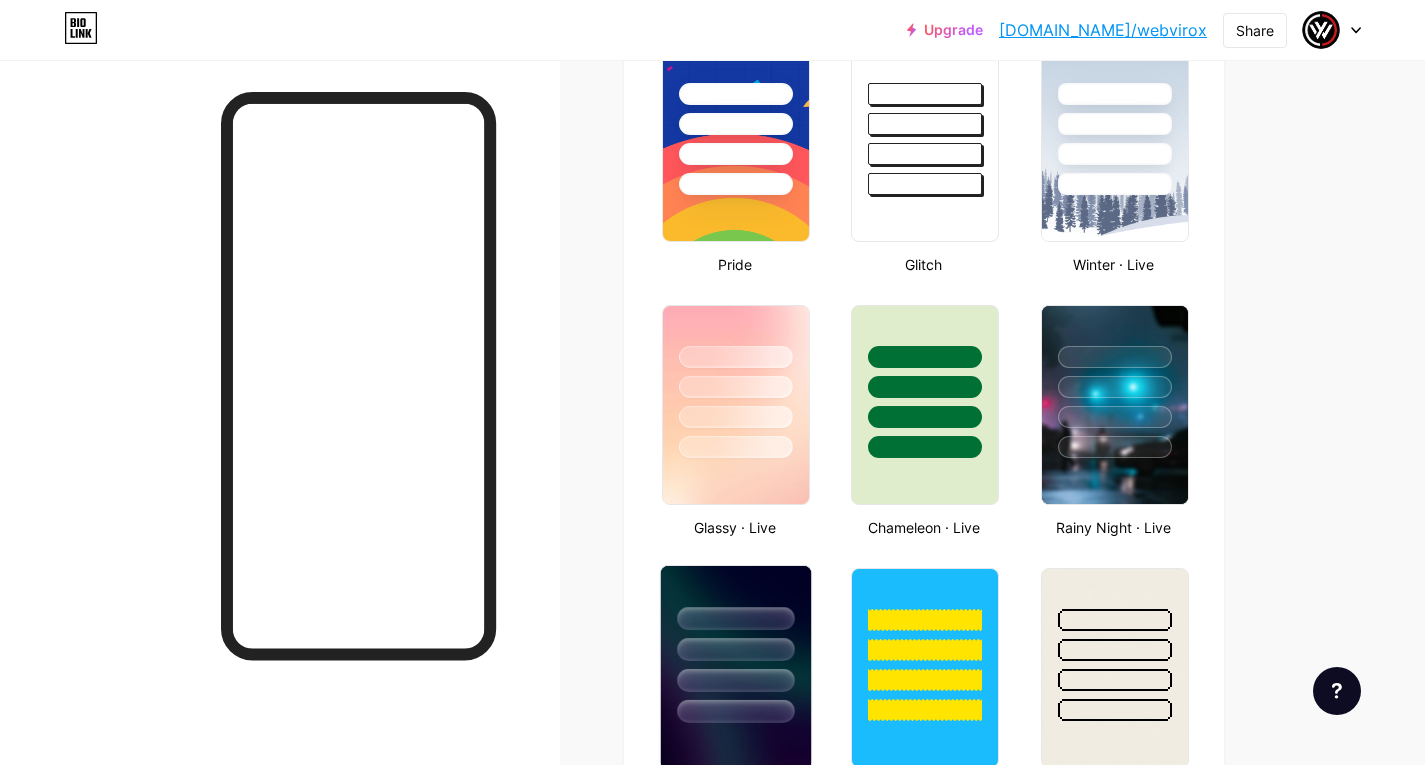 scroll, scrollTop: 800, scrollLeft: 0, axis: vertical 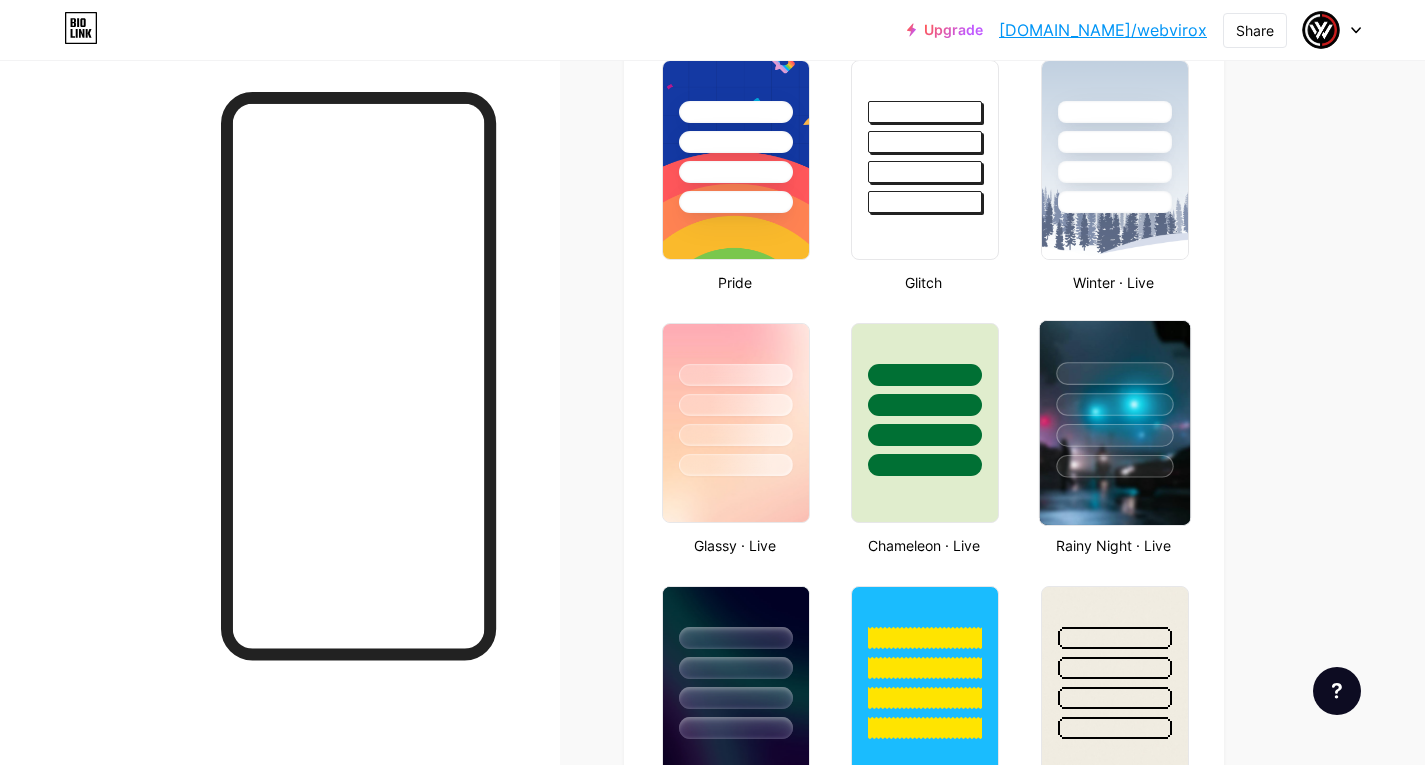 click at bounding box center [1114, 399] 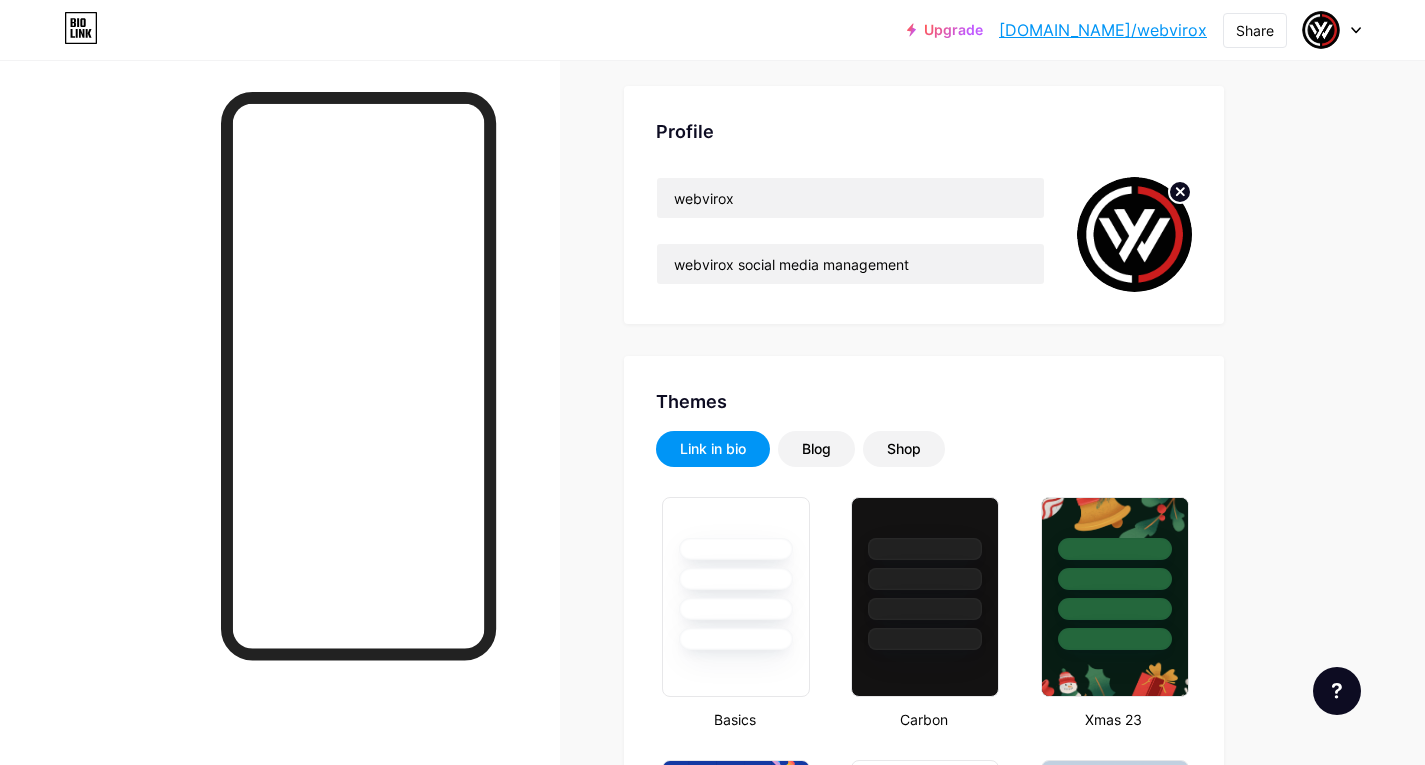 scroll, scrollTop: 0, scrollLeft: 0, axis: both 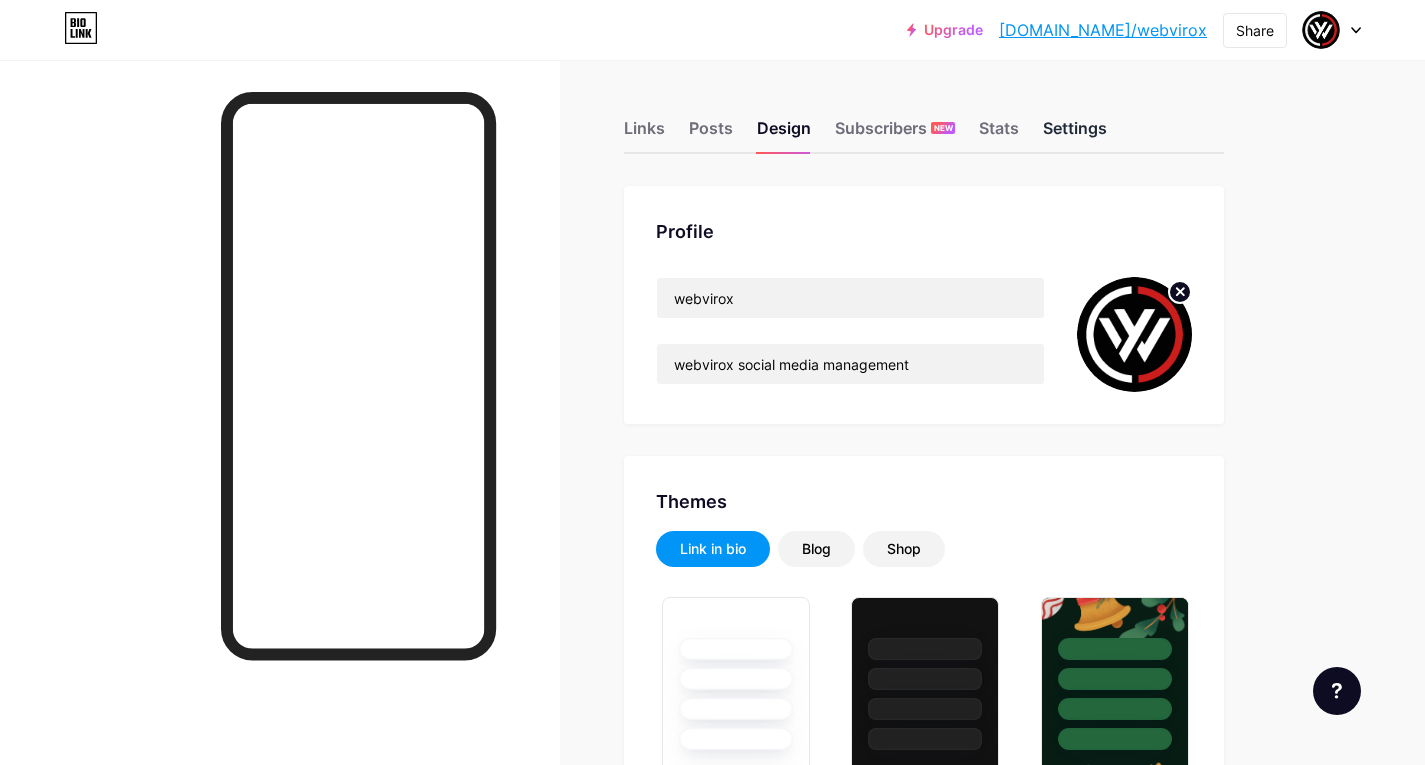 click on "Settings" at bounding box center [1075, 134] 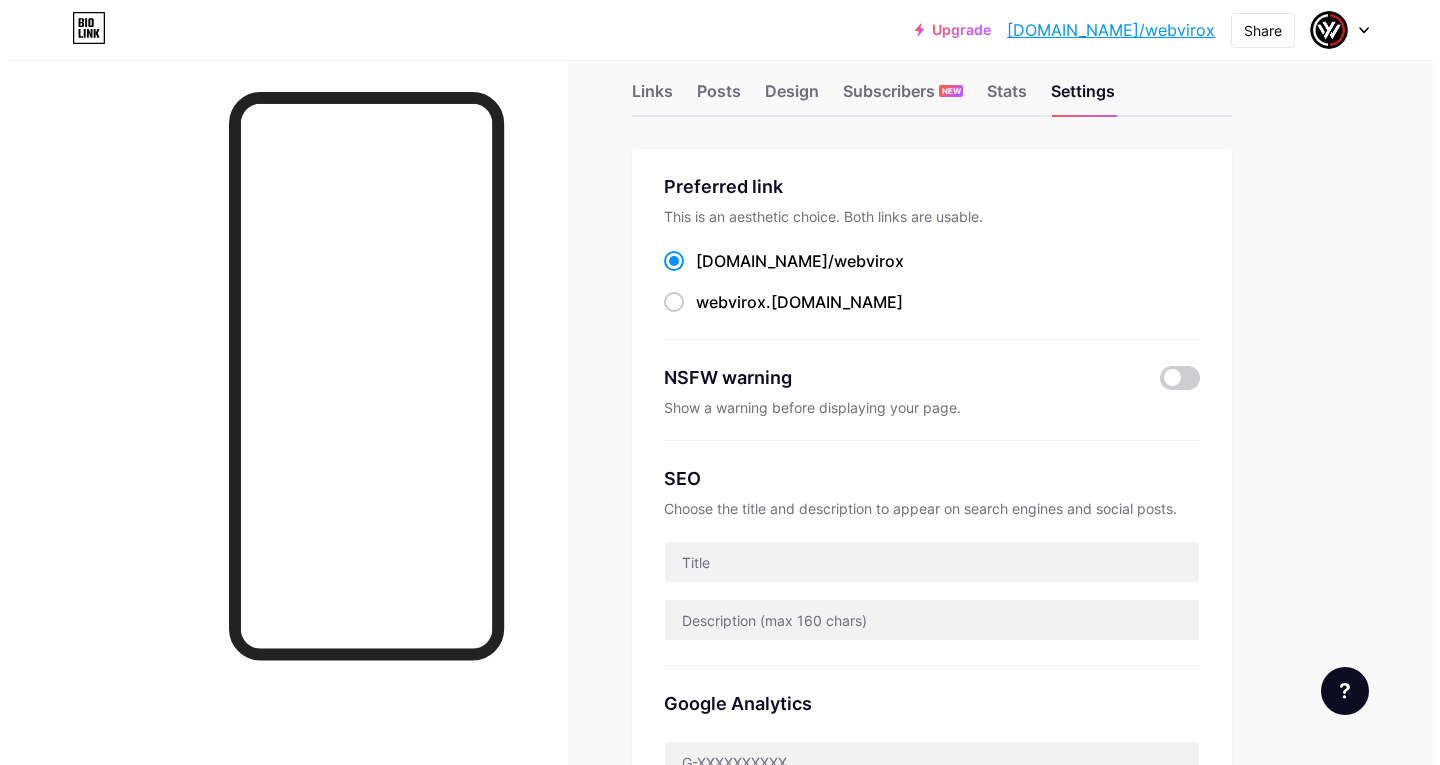 scroll, scrollTop: 0, scrollLeft: 0, axis: both 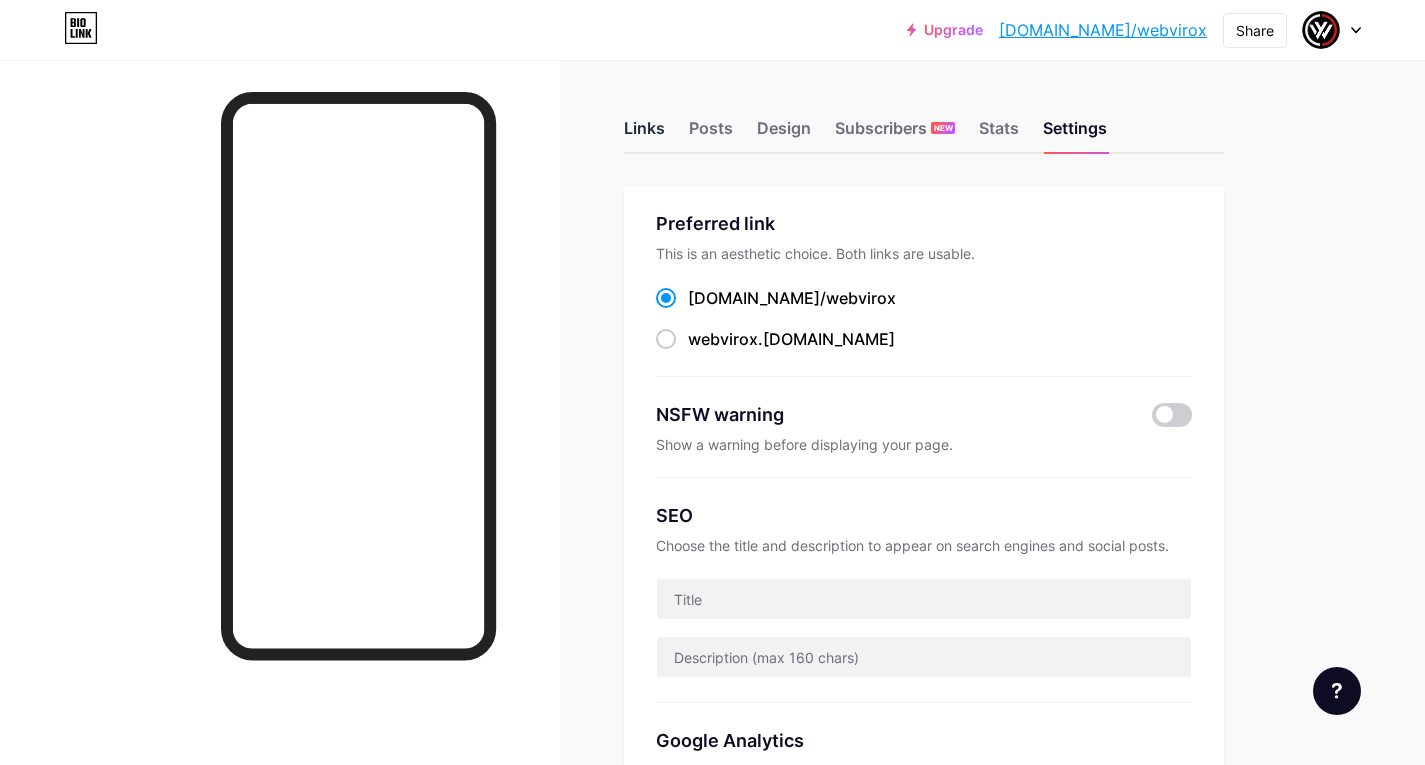 click on "Links" at bounding box center [644, 134] 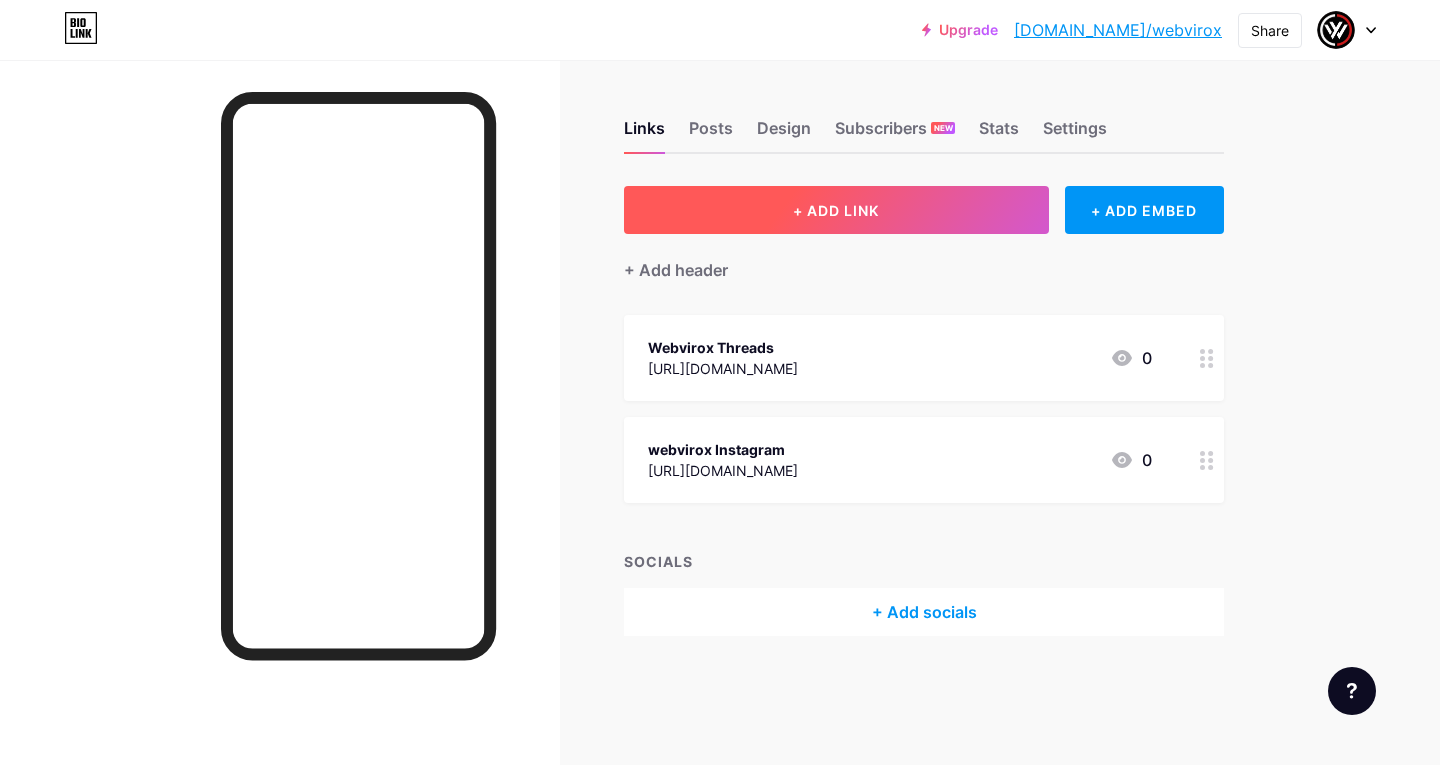 click on "+ ADD LINK" at bounding box center [836, 210] 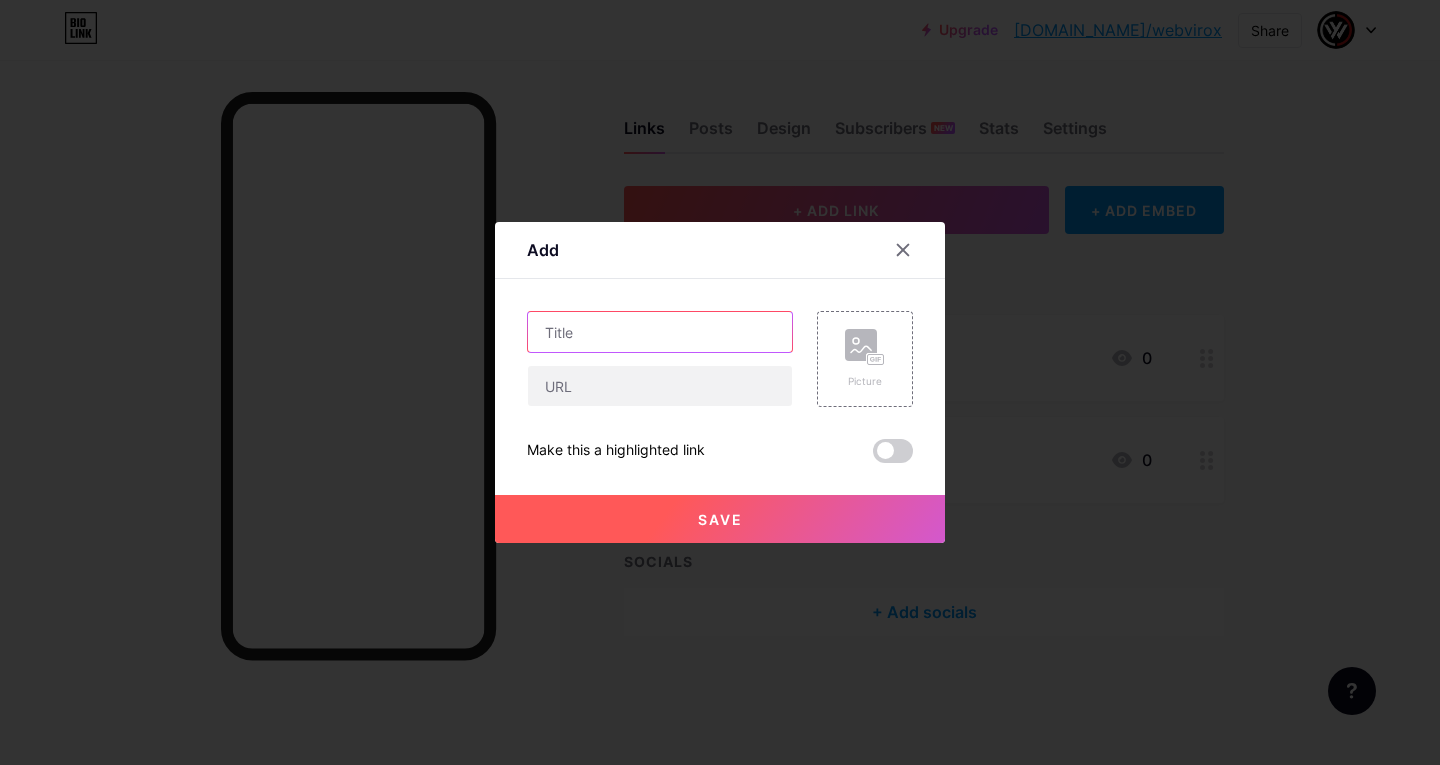 click at bounding box center [660, 332] 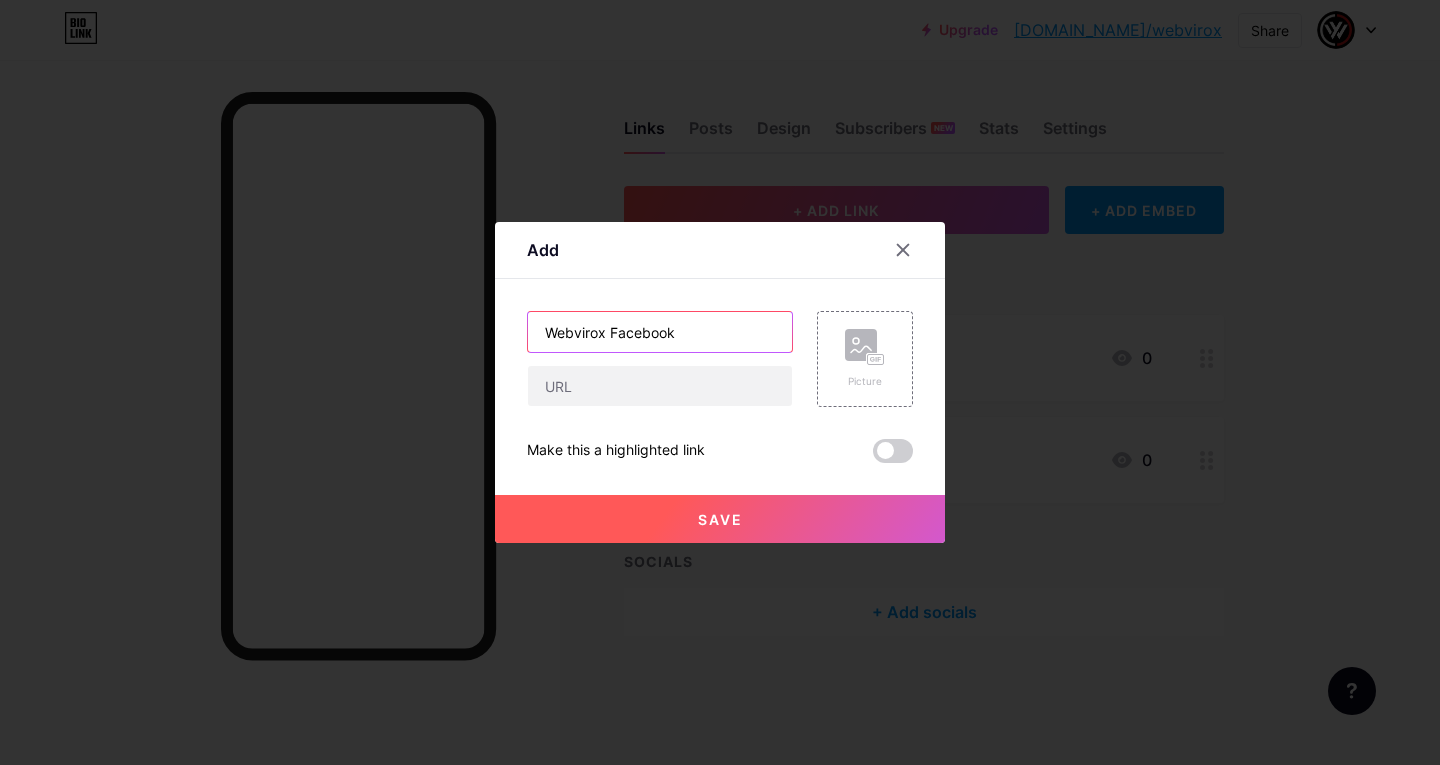 type on "Webvirox Facebook" 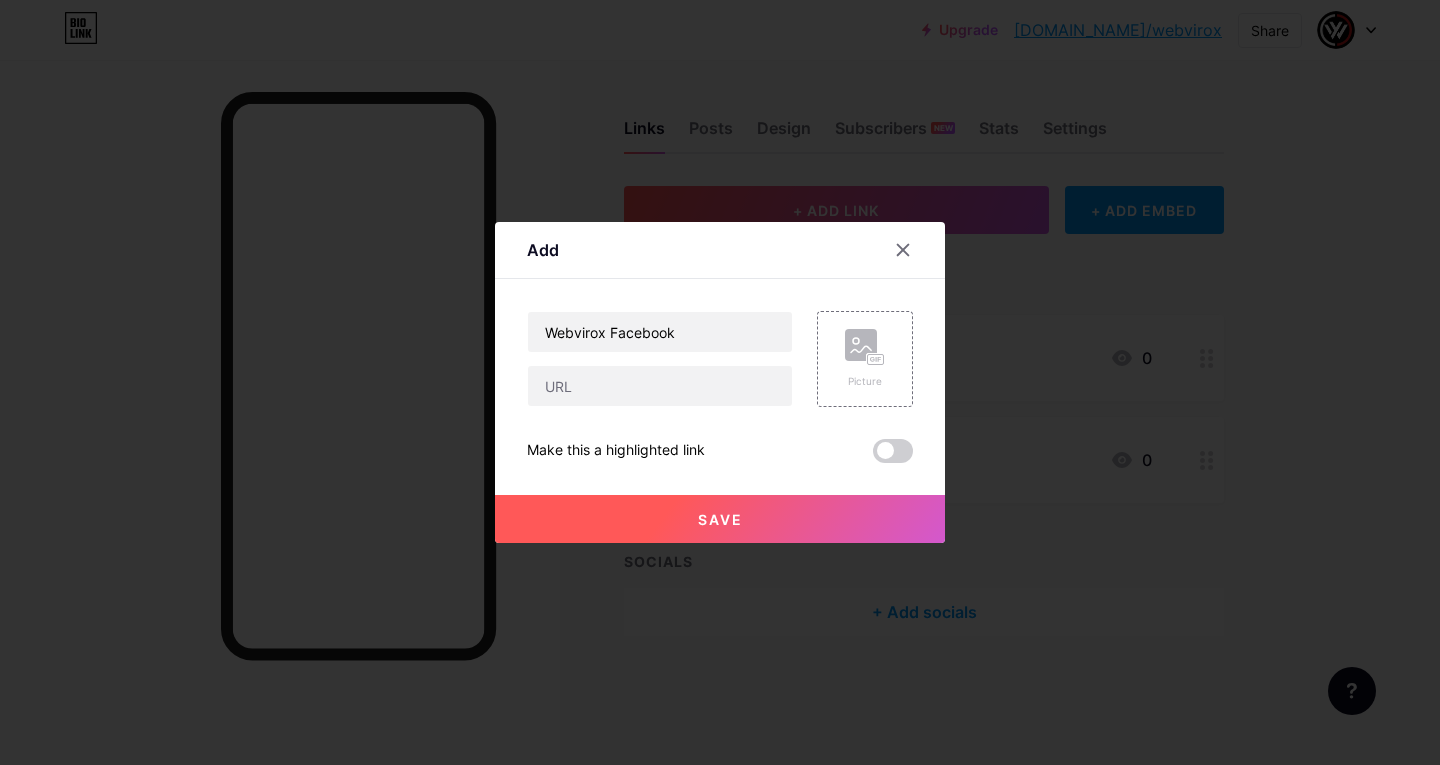 click on "Webvirox Facebook" at bounding box center (660, 359) 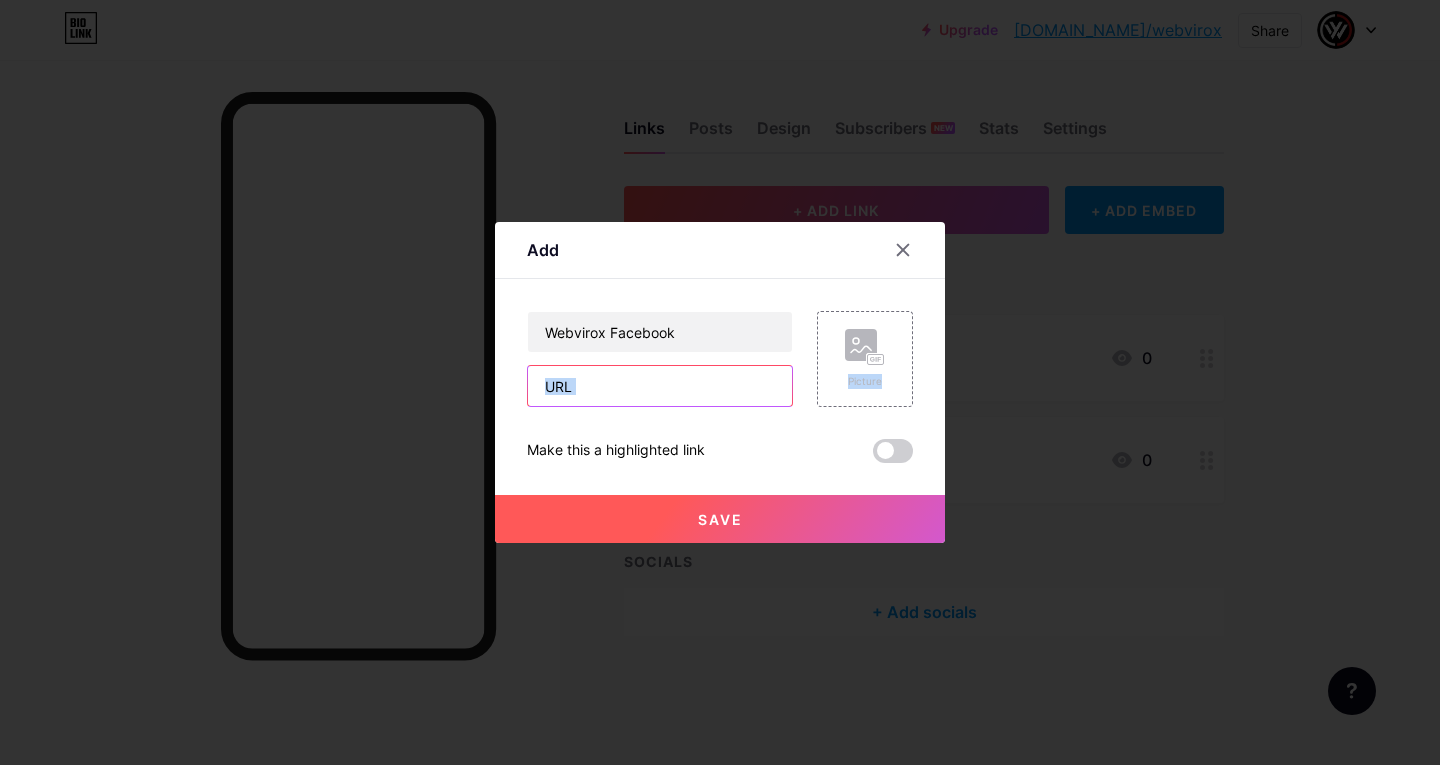 click at bounding box center [660, 386] 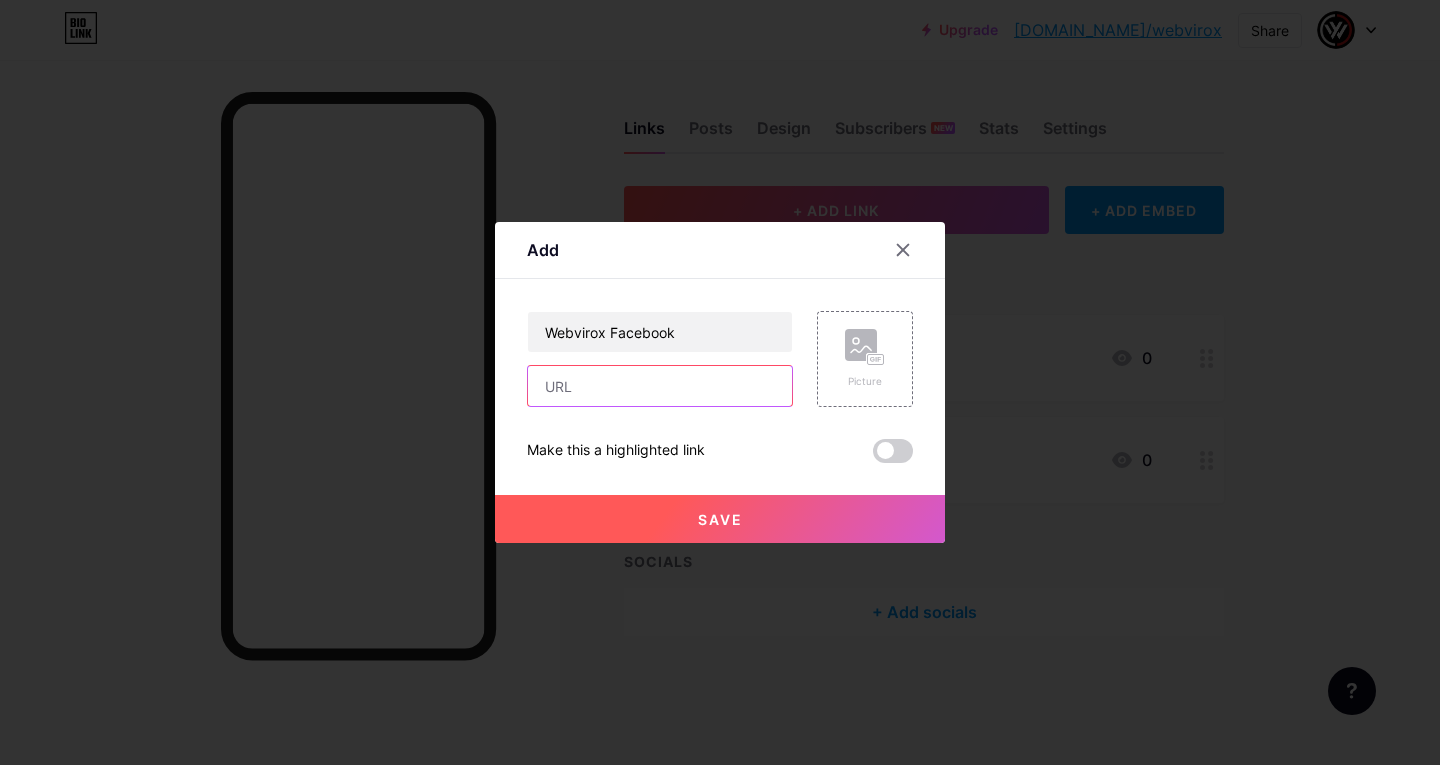 click at bounding box center (660, 386) 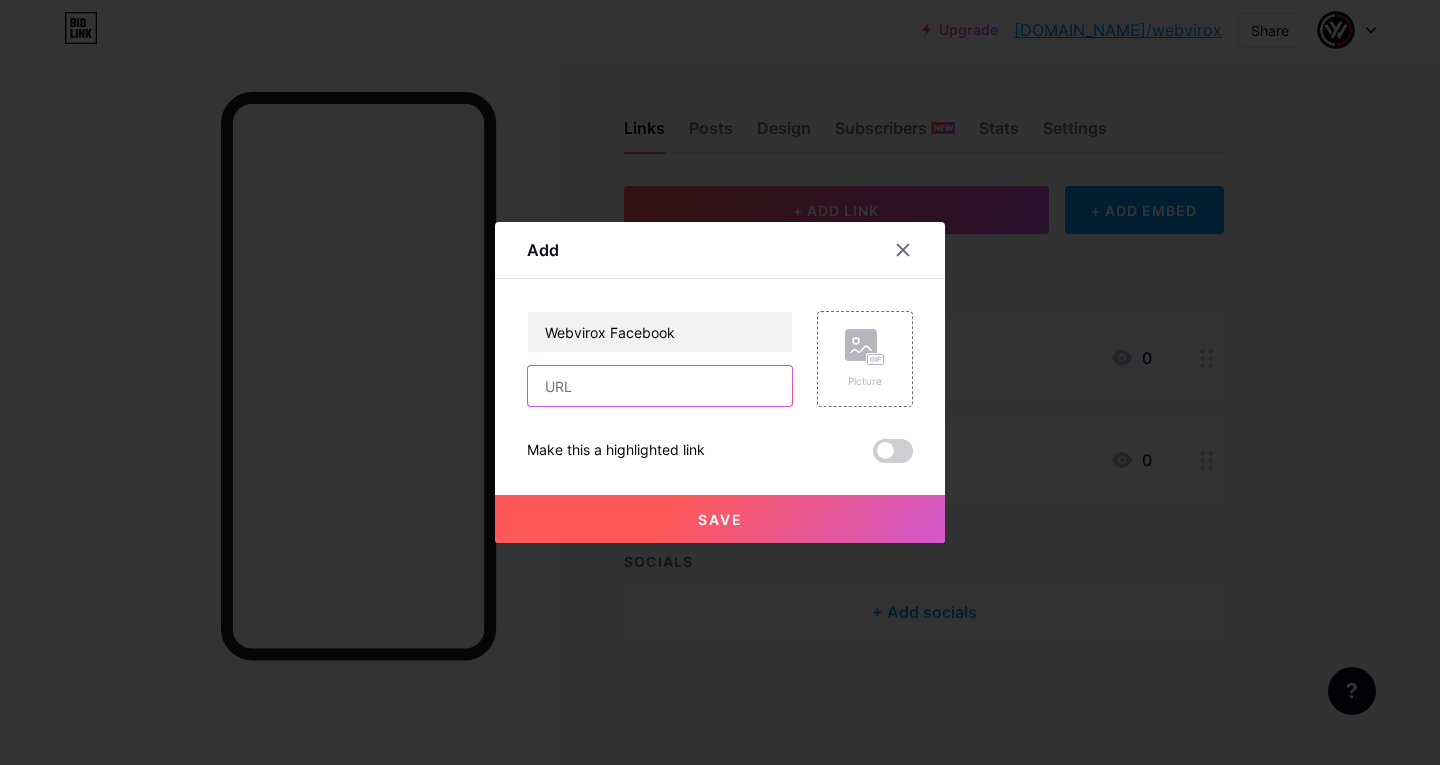 paste on "[URL][DOMAIN_NAME]" 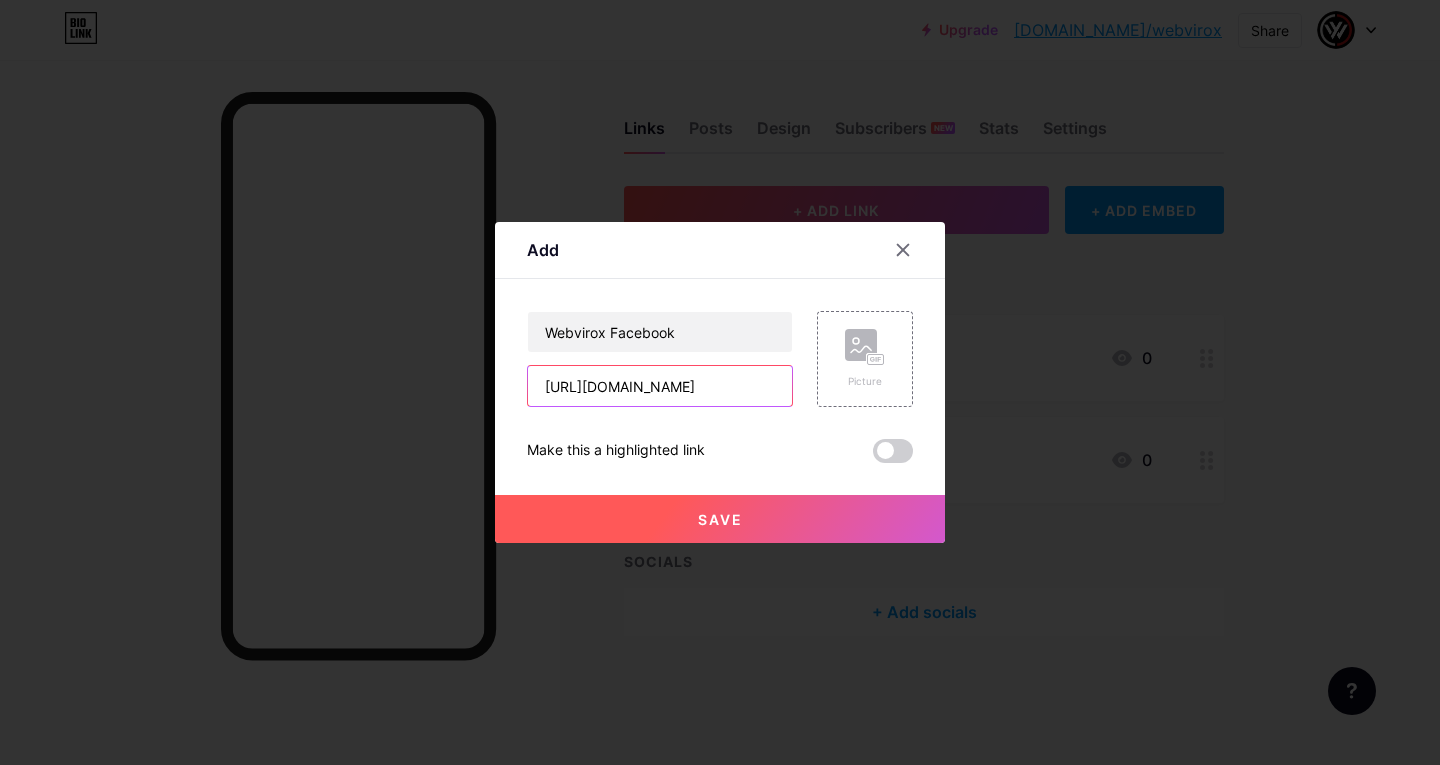 scroll, scrollTop: 0, scrollLeft: 201, axis: horizontal 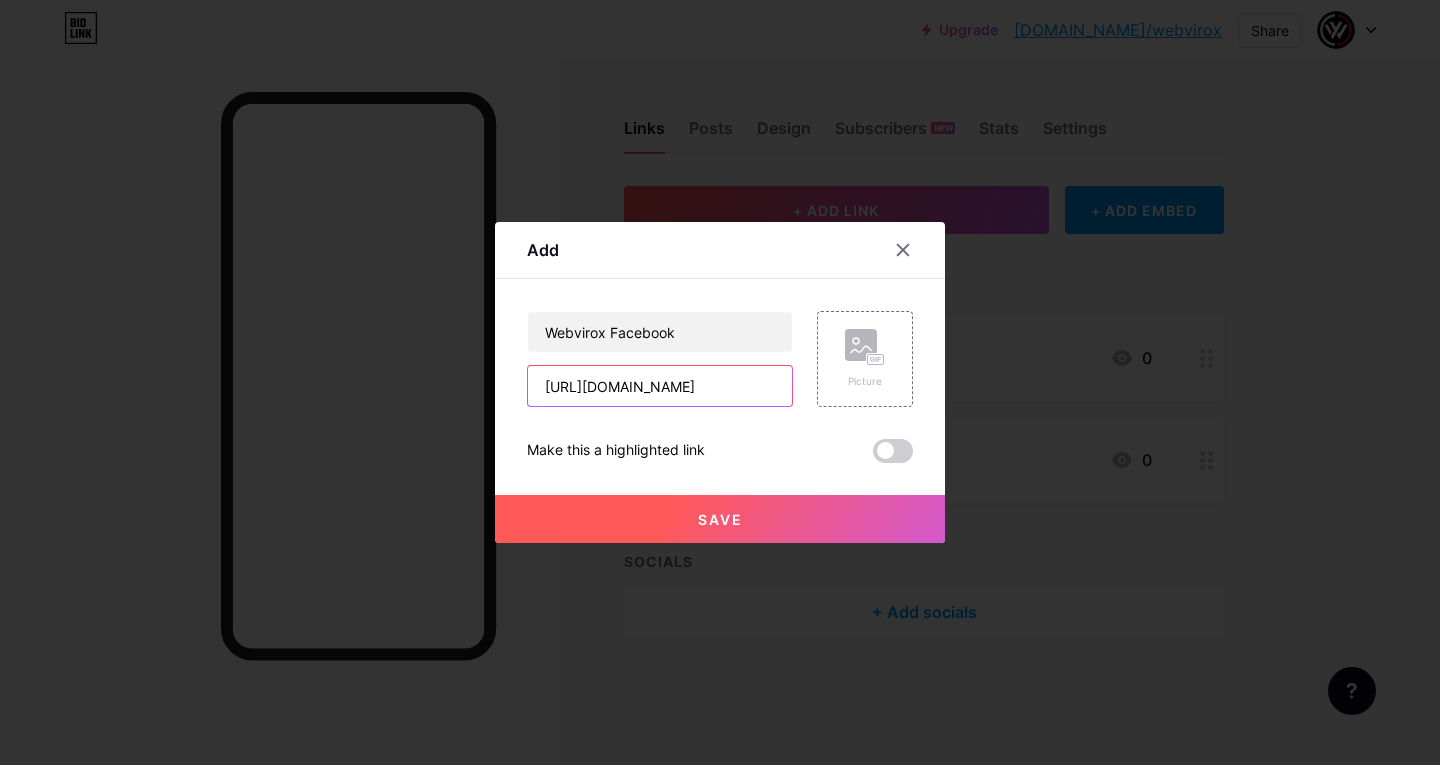 type on "[URL][DOMAIN_NAME]" 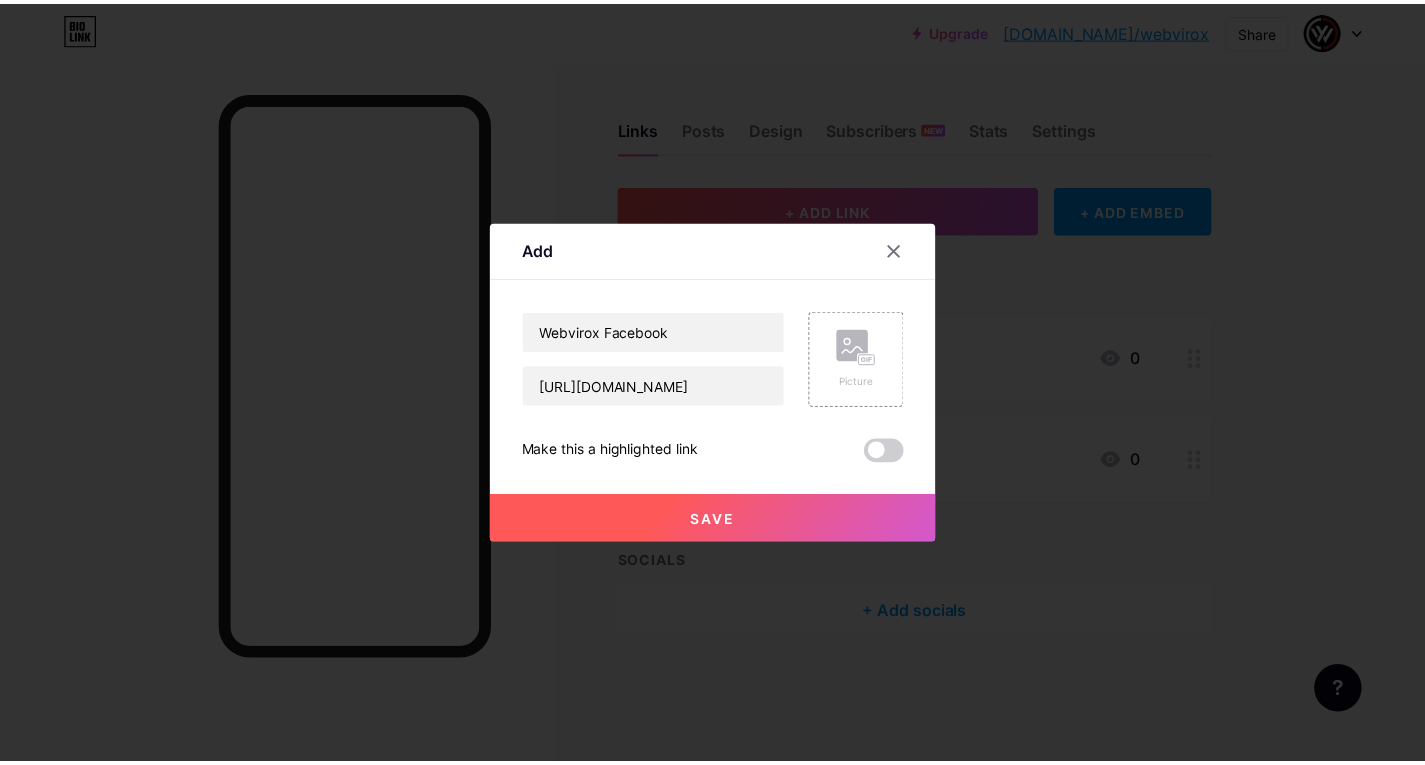 scroll, scrollTop: 0, scrollLeft: 0, axis: both 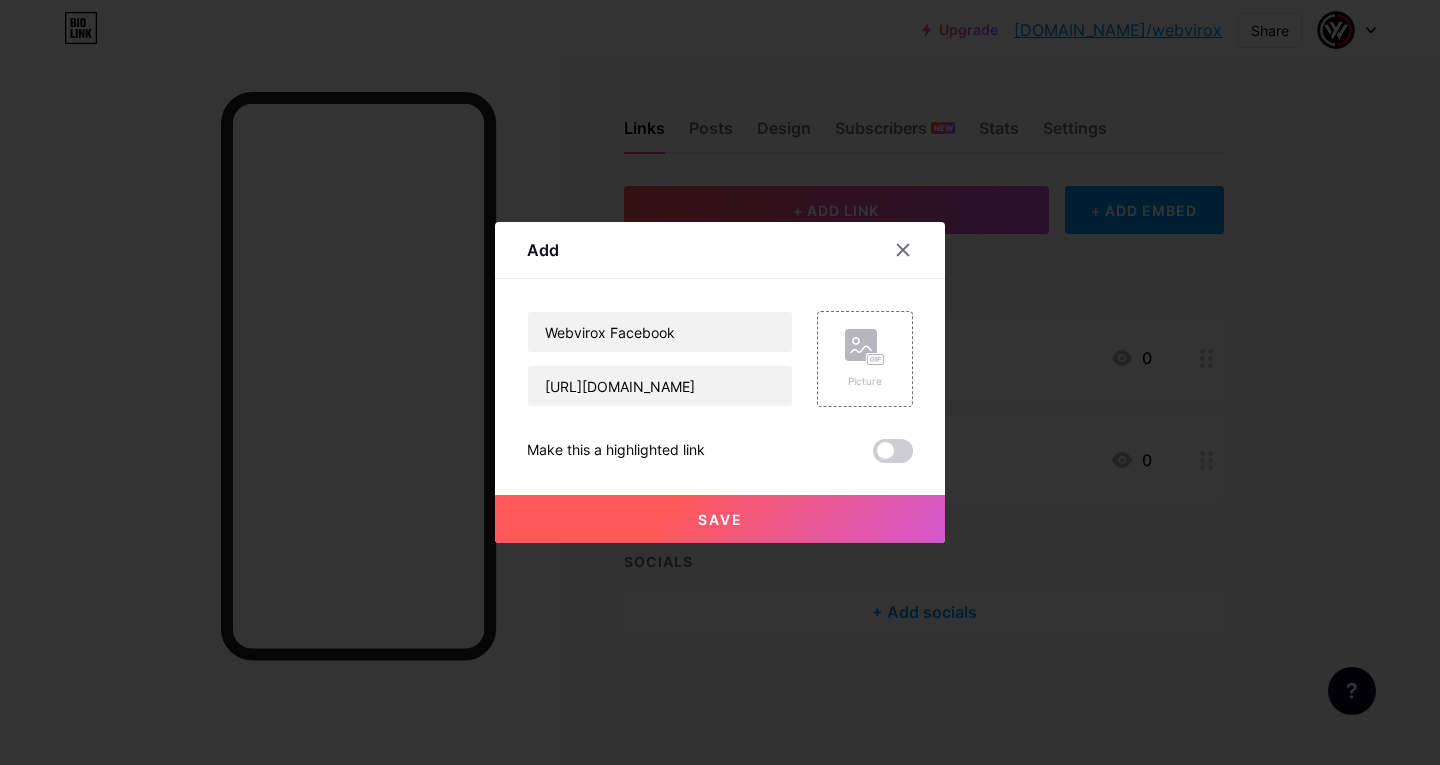 click on "Save" at bounding box center [720, 519] 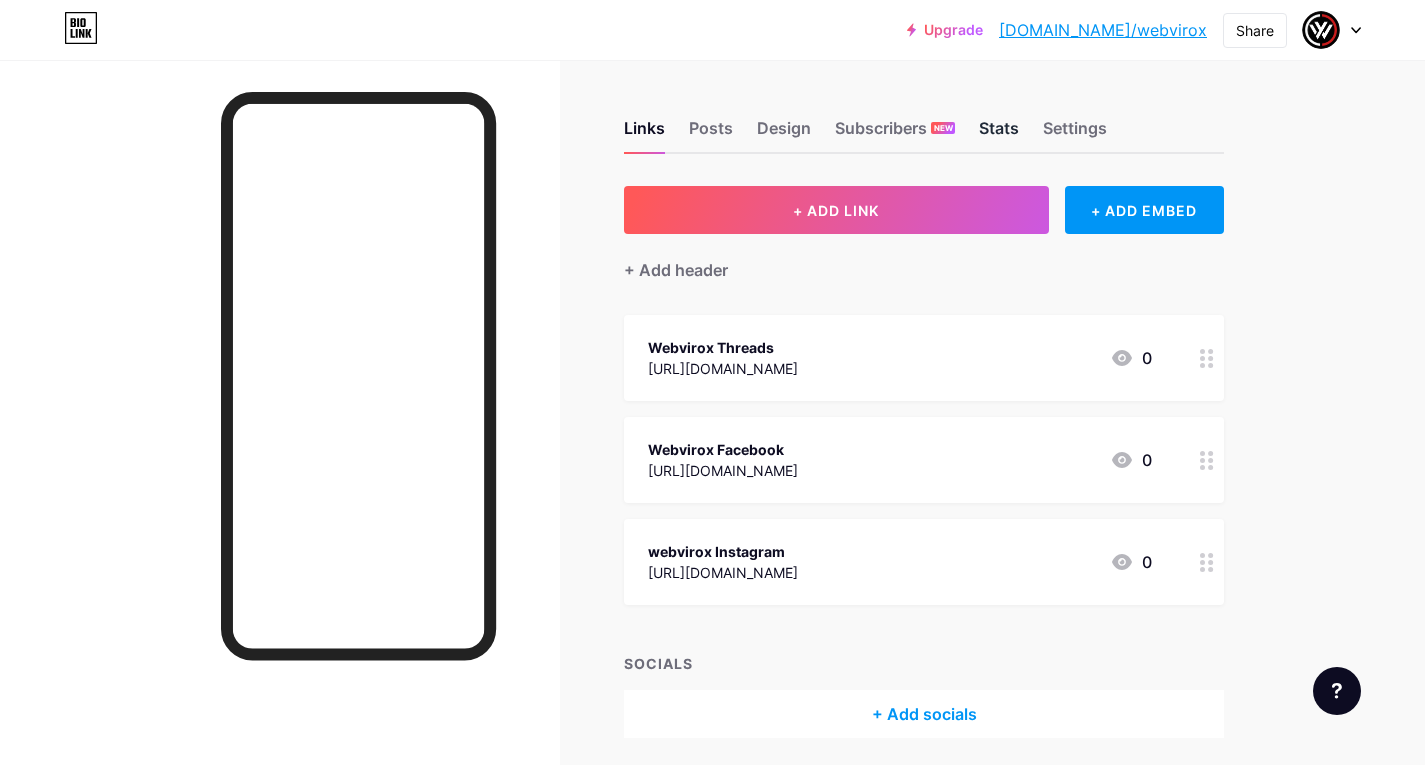 click on "Stats" at bounding box center (999, 134) 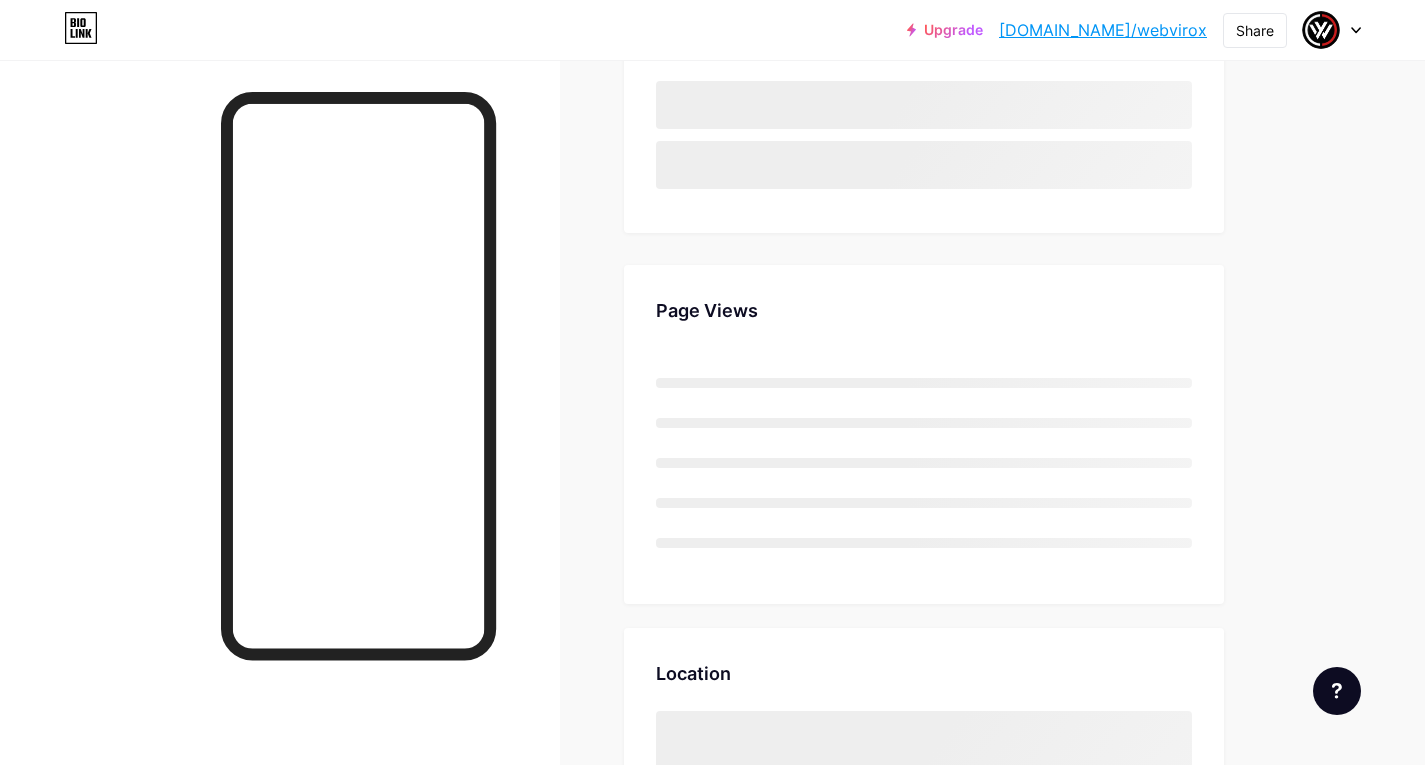 scroll, scrollTop: 442, scrollLeft: 0, axis: vertical 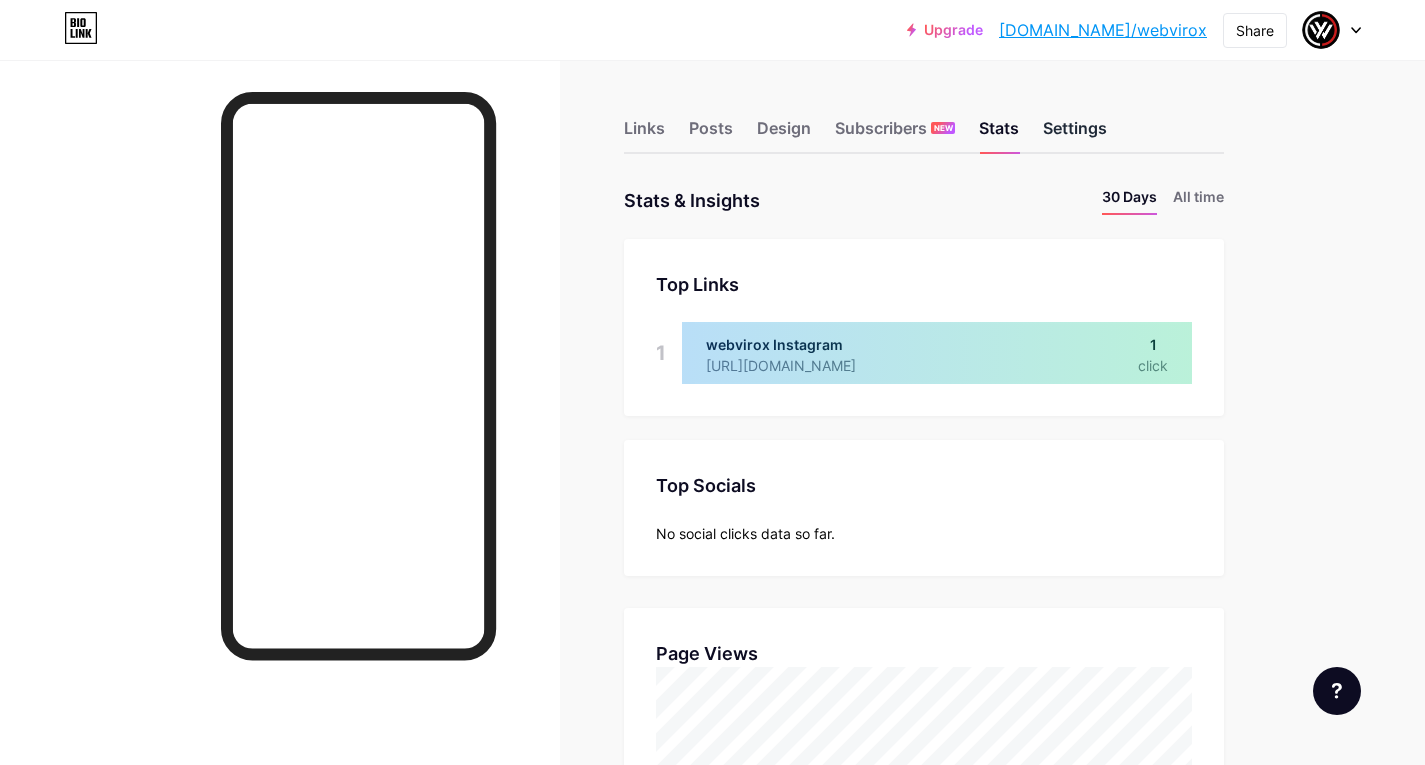 click on "Settings" at bounding box center [1075, 134] 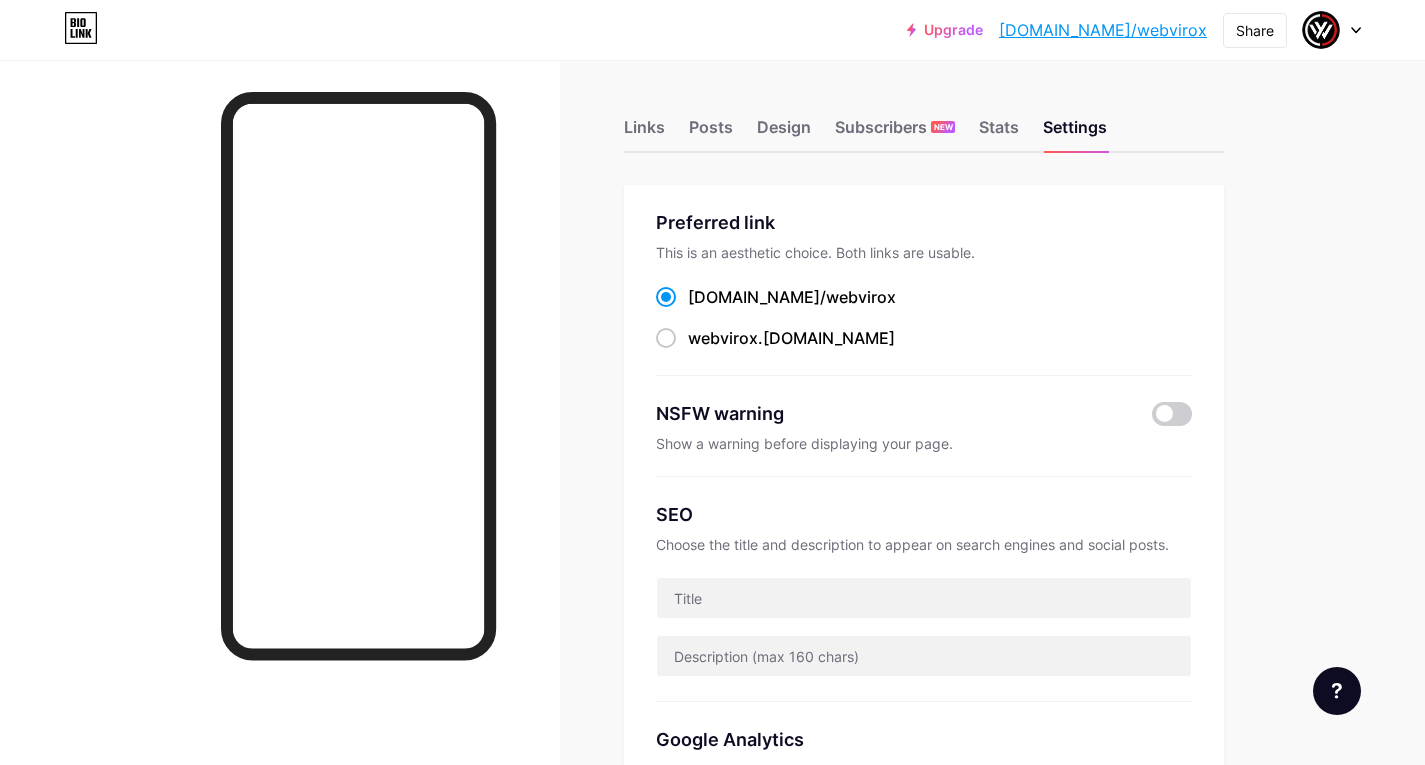 scroll, scrollTop: 0, scrollLeft: 0, axis: both 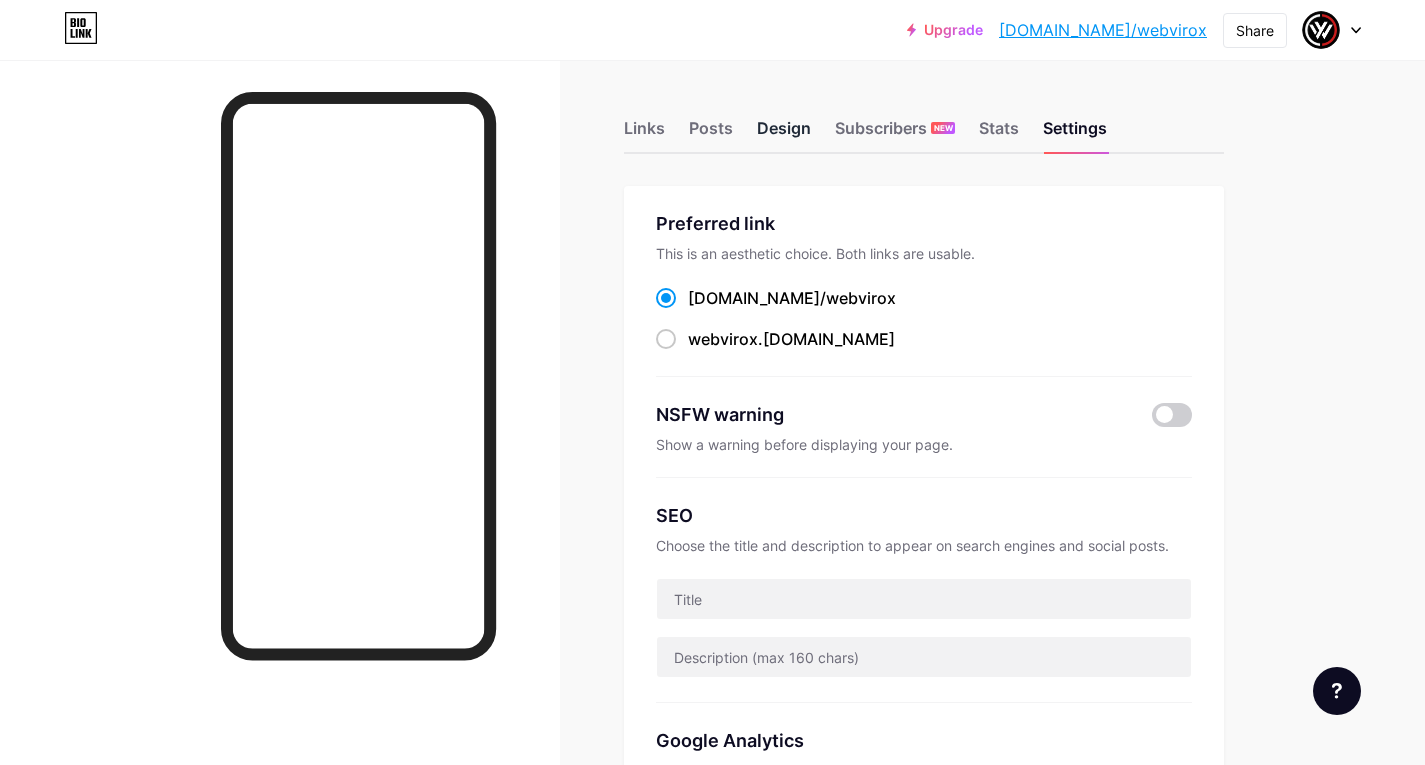 click on "Design" at bounding box center [784, 134] 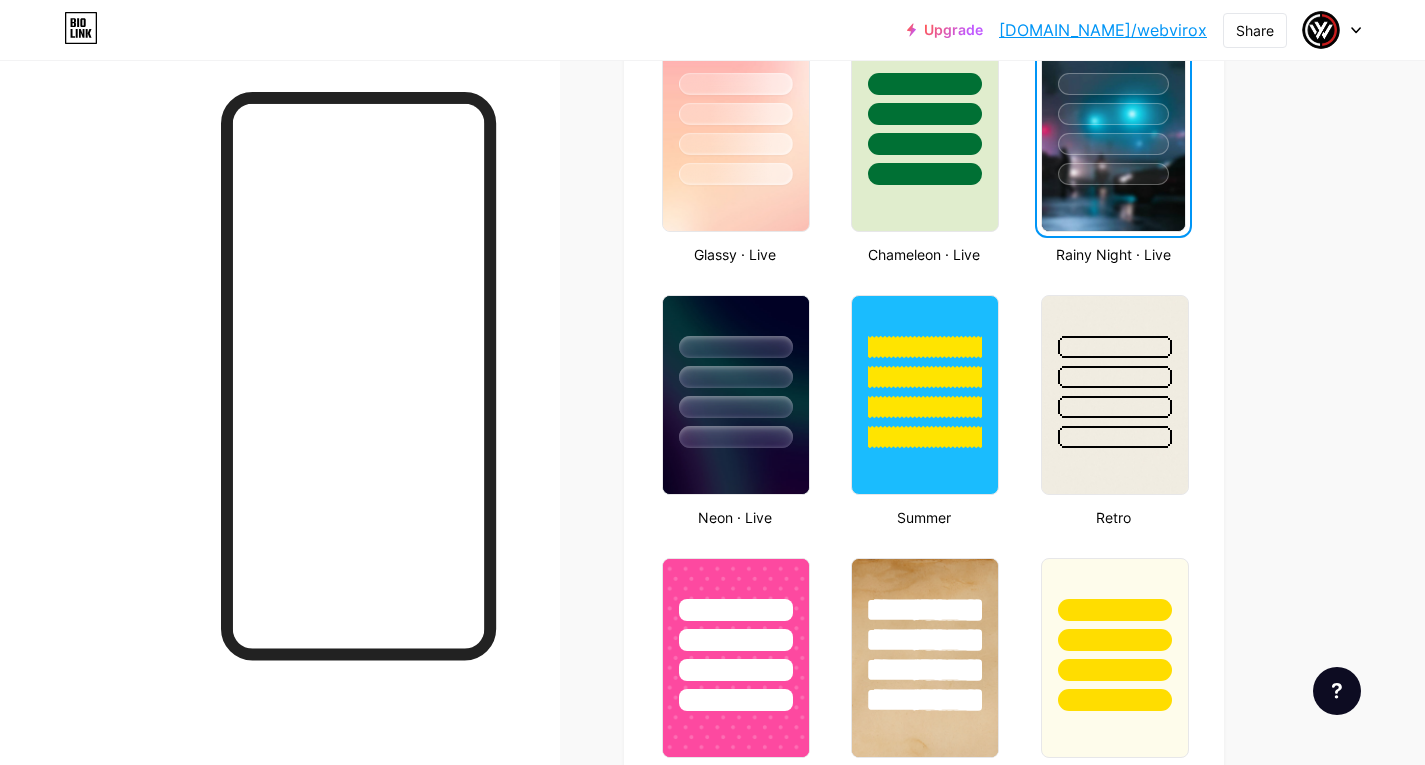 scroll, scrollTop: 1100, scrollLeft: 0, axis: vertical 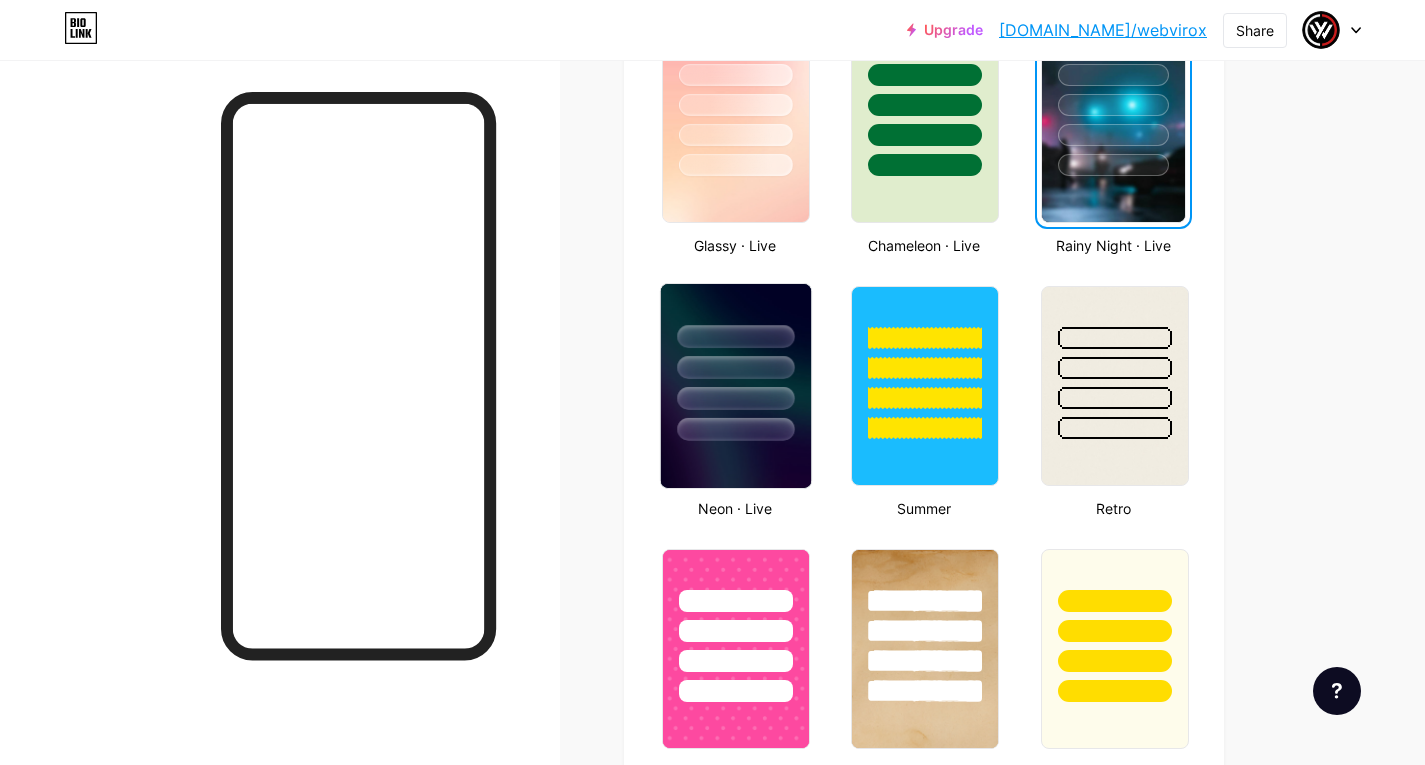 click at bounding box center [735, 336] 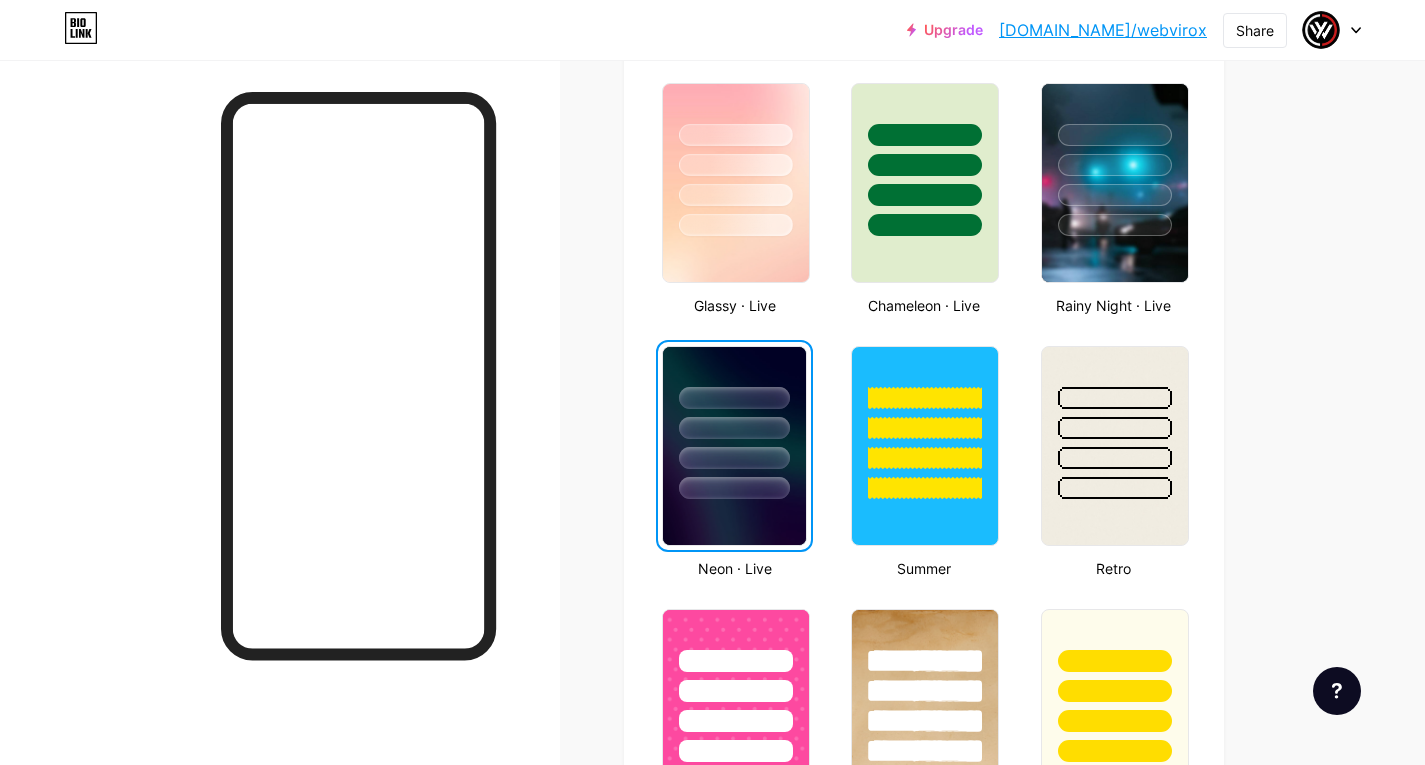scroll, scrollTop: 1000, scrollLeft: 0, axis: vertical 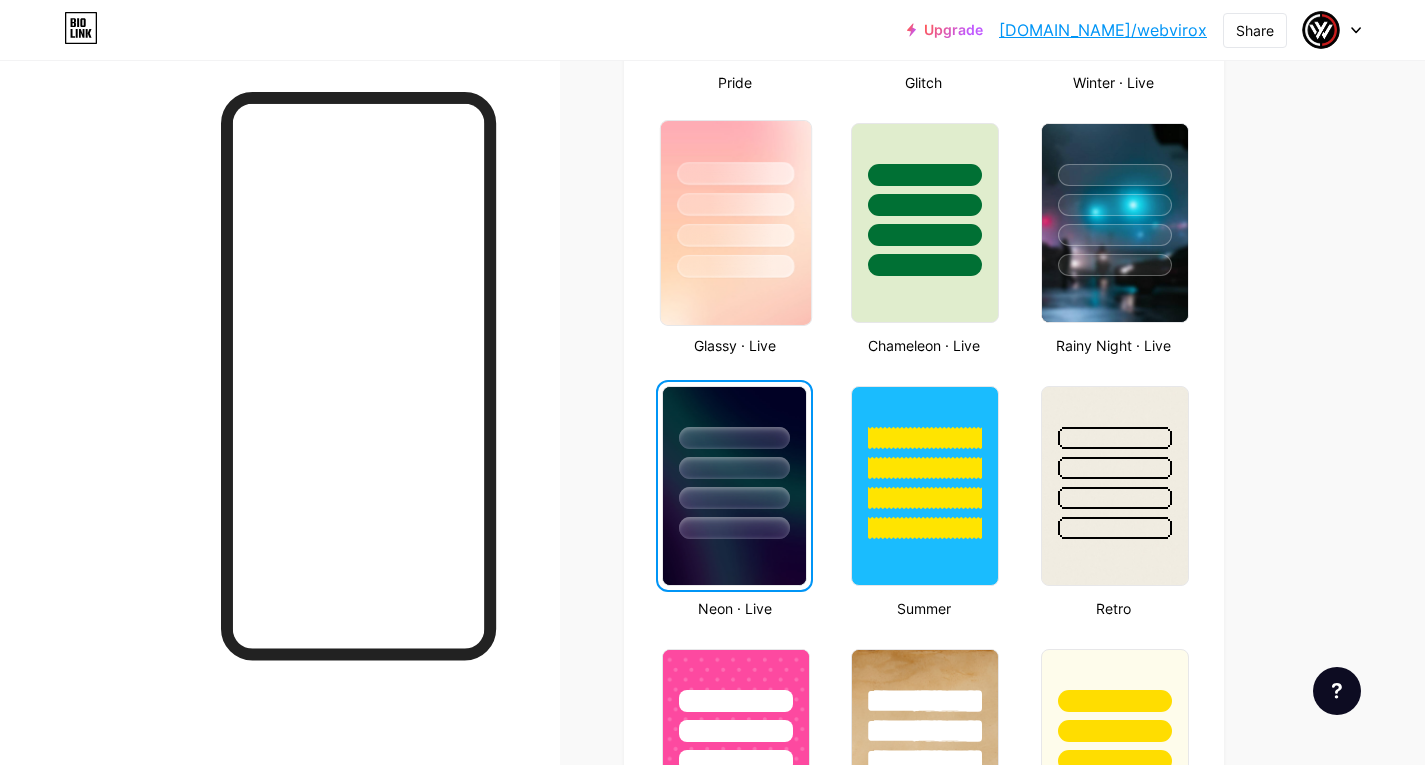 click at bounding box center (735, 204) 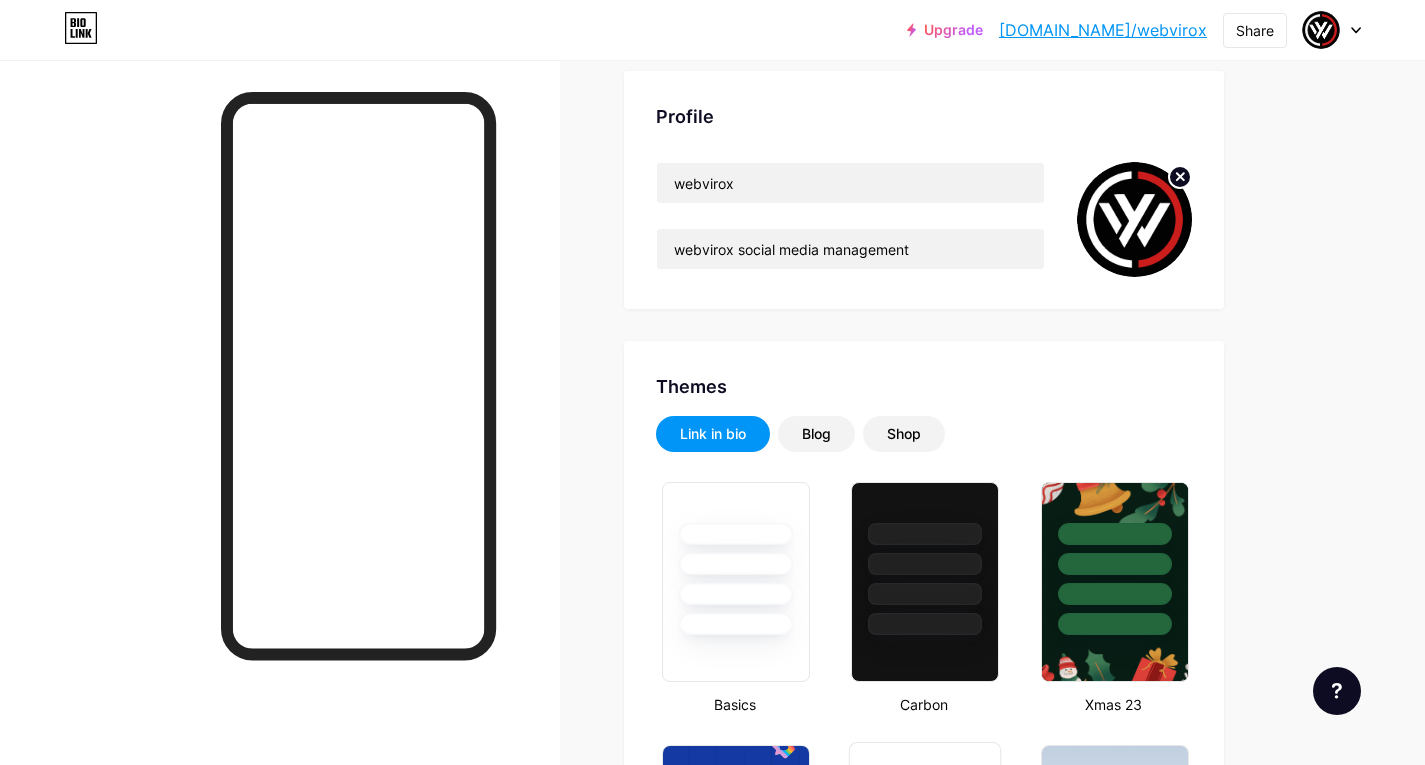 scroll, scrollTop: 100, scrollLeft: 0, axis: vertical 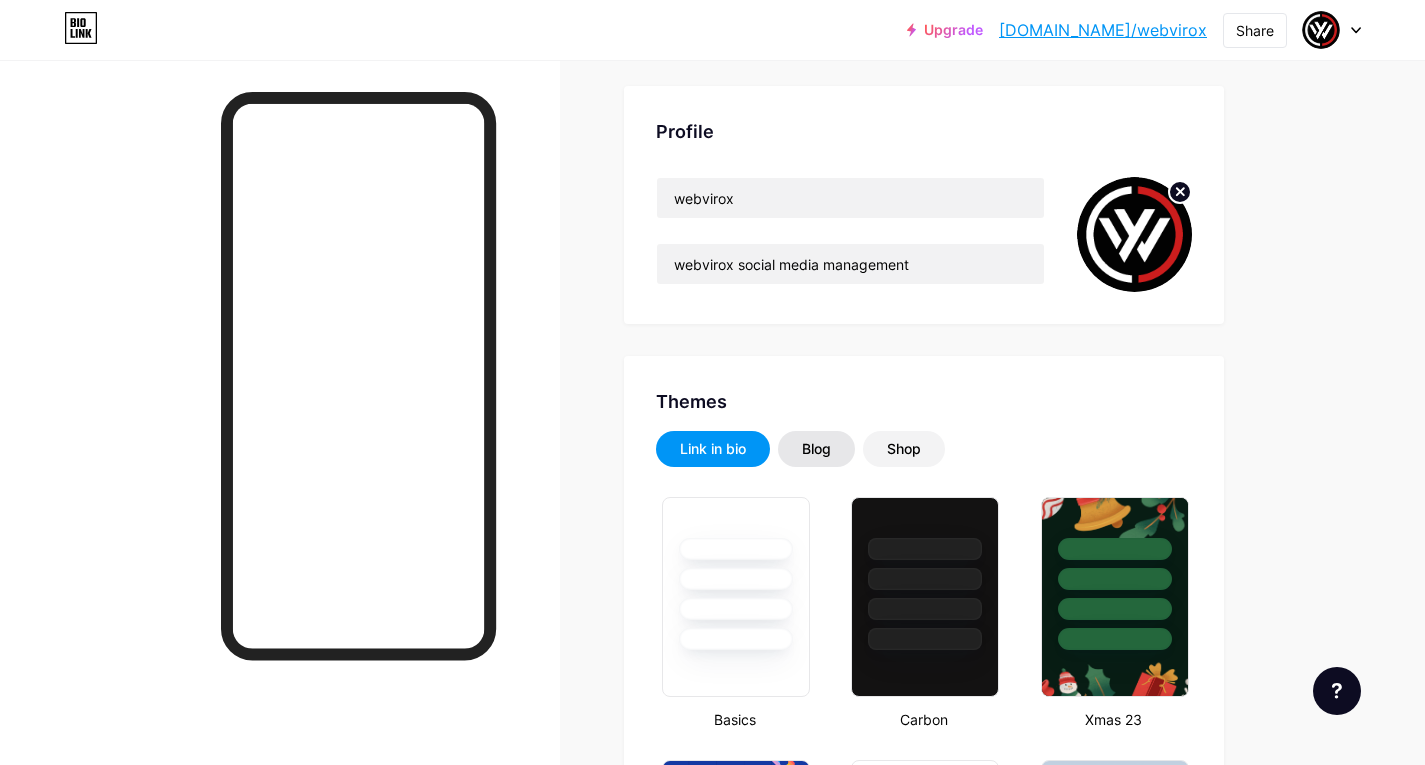click on "Blog" at bounding box center (816, 449) 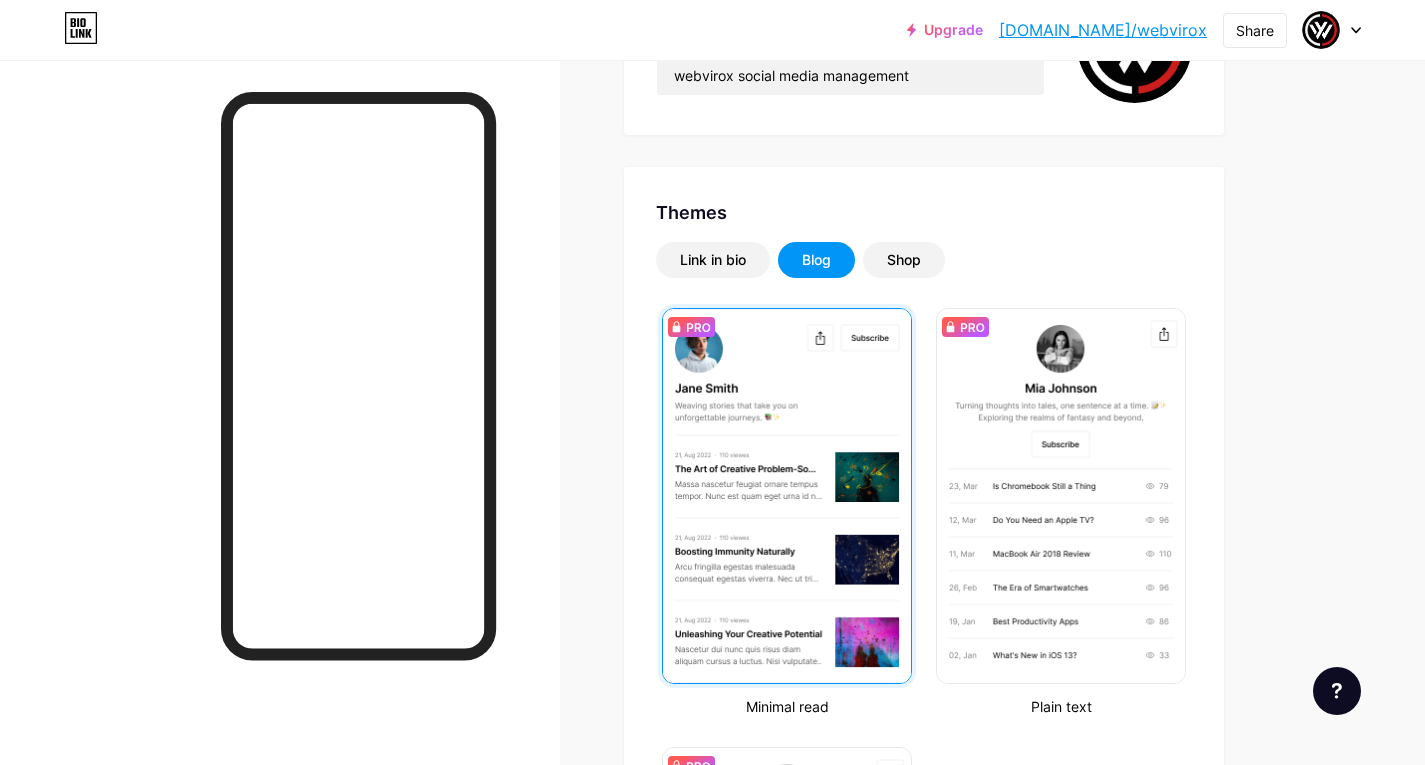 scroll, scrollTop: 300, scrollLeft: 0, axis: vertical 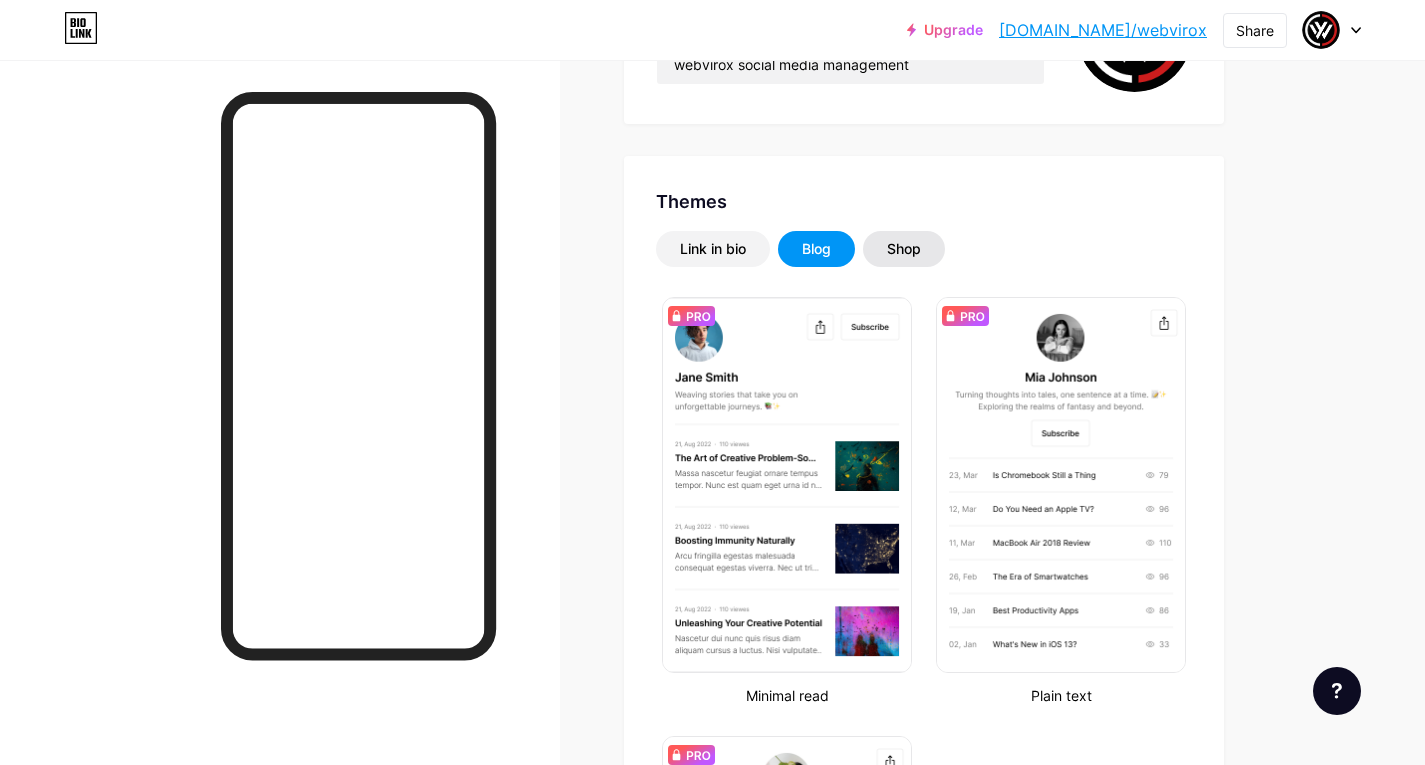 click on "Shop" at bounding box center (904, 249) 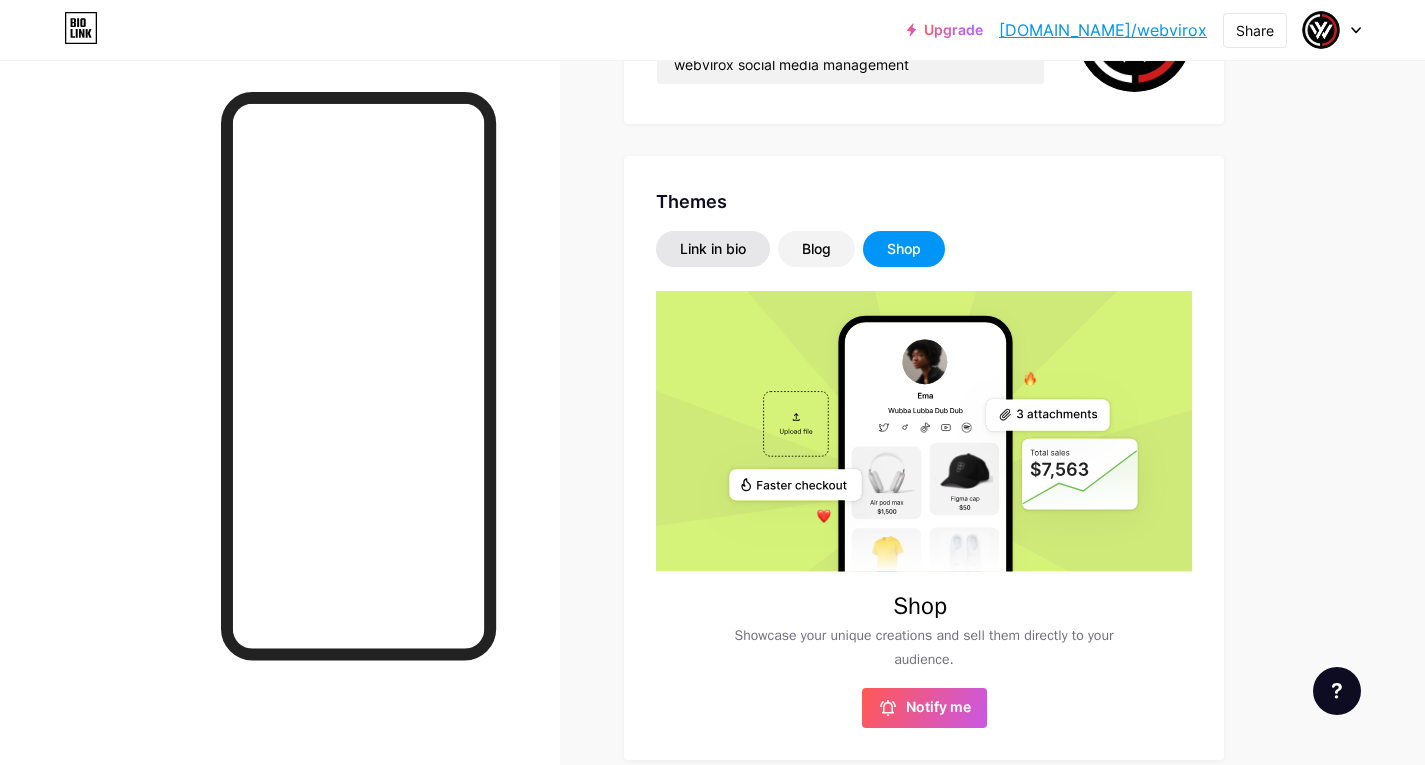click on "Link in bio" at bounding box center [713, 249] 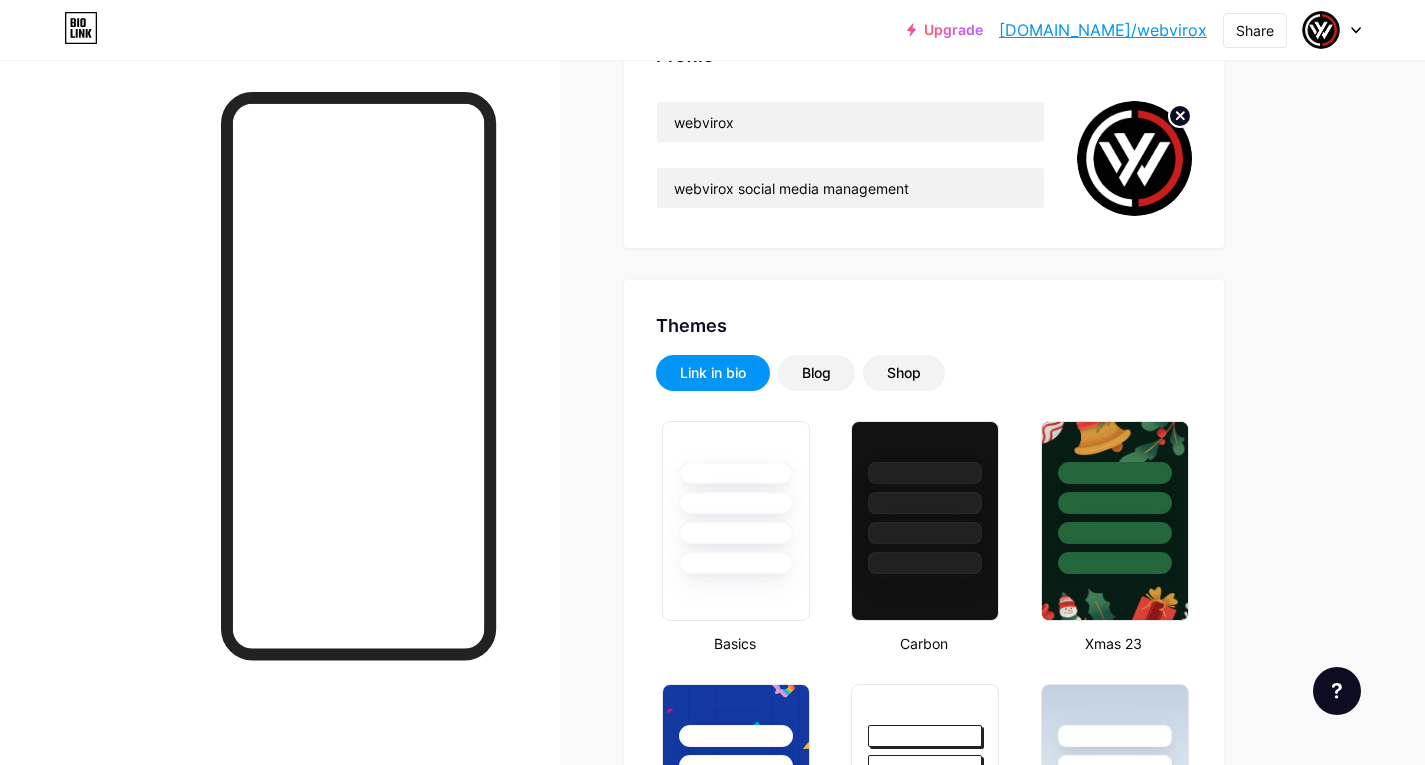 scroll, scrollTop: 0, scrollLeft: 0, axis: both 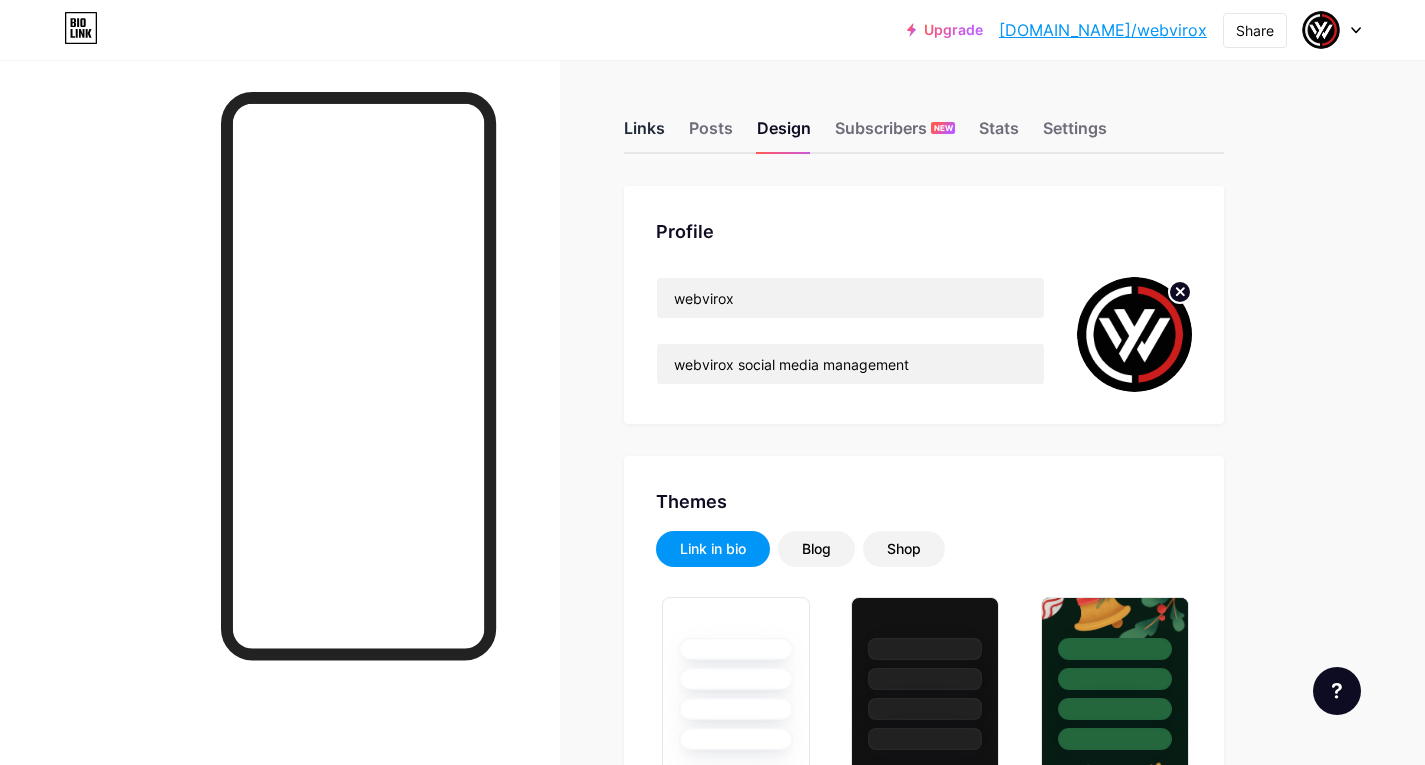 click on "Links" at bounding box center (644, 134) 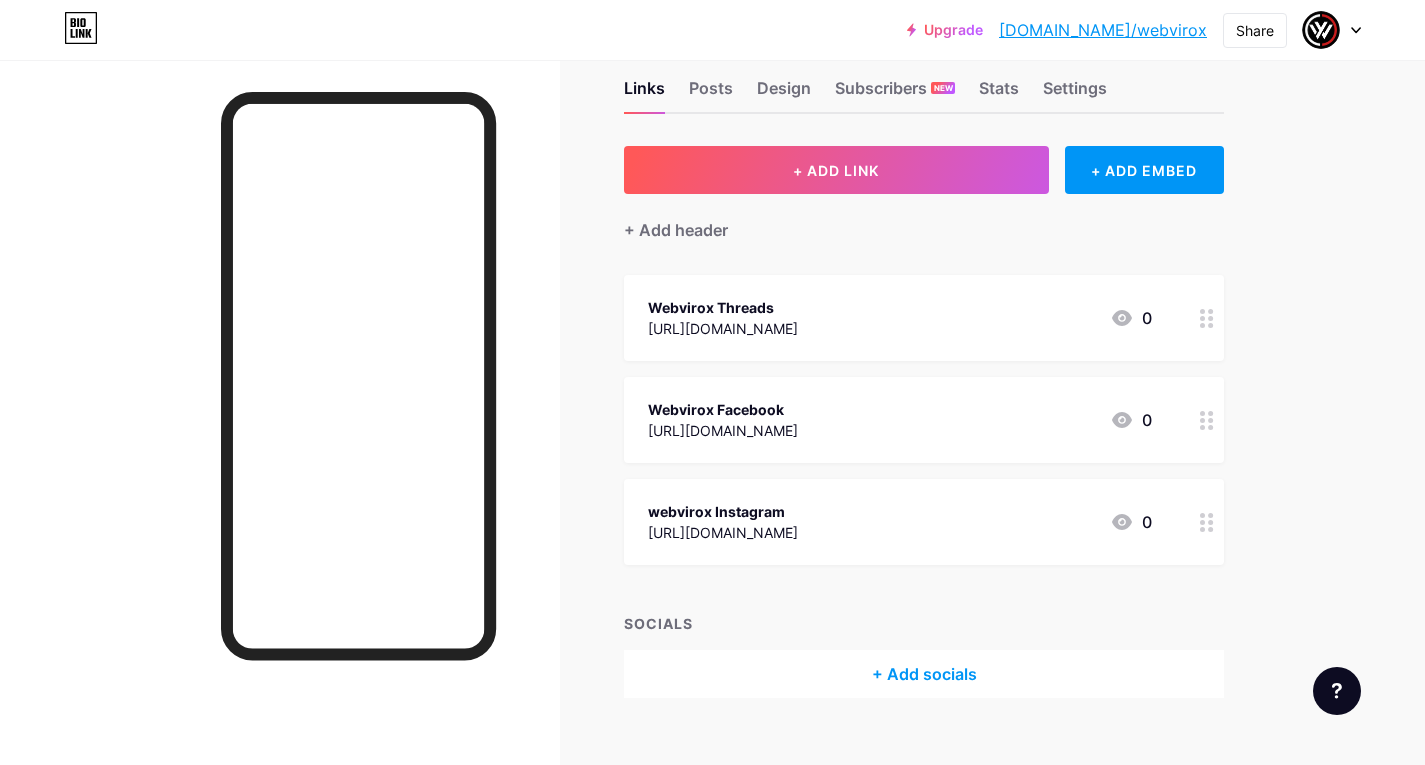 scroll, scrollTop: 72, scrollLeft: 0, axis: vertical 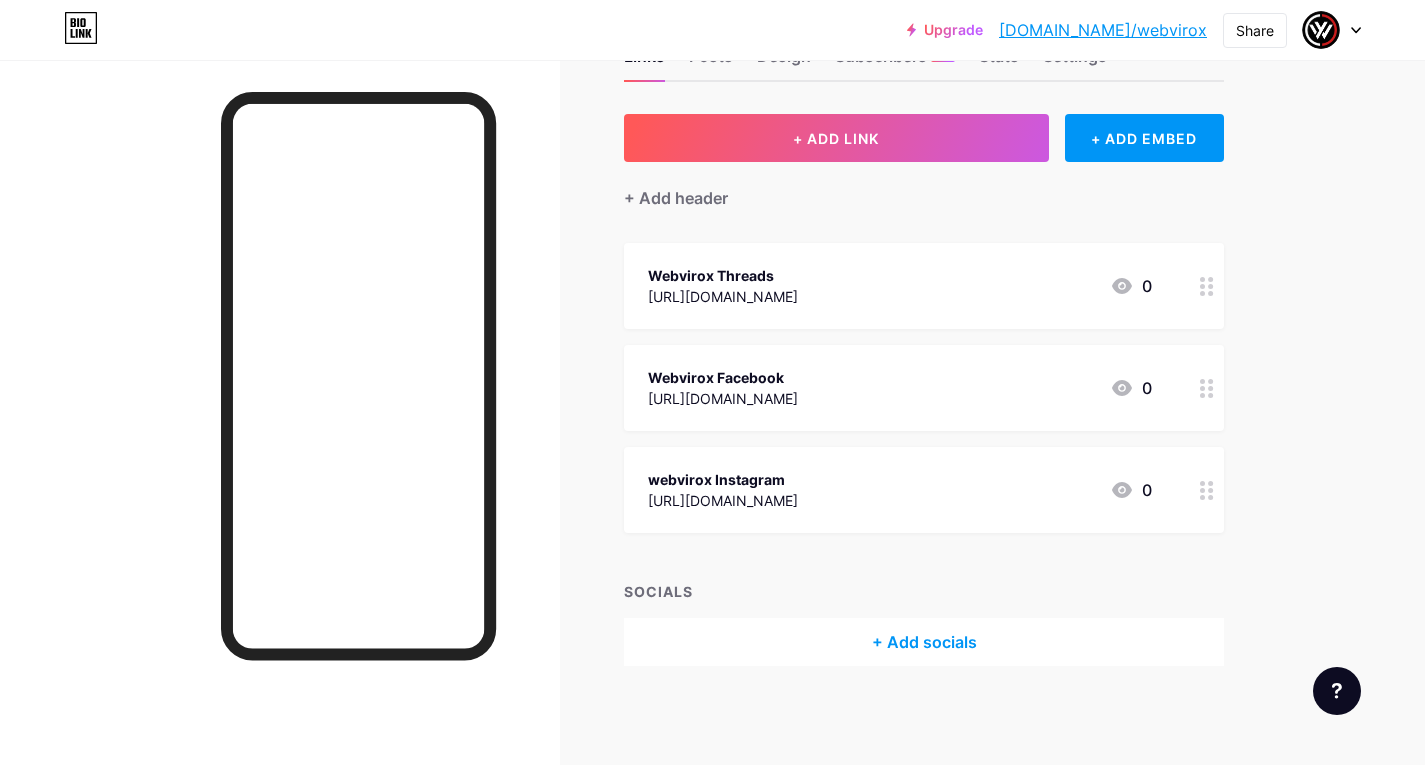 click on "+ Add socials" at bounding box center [924, 642] 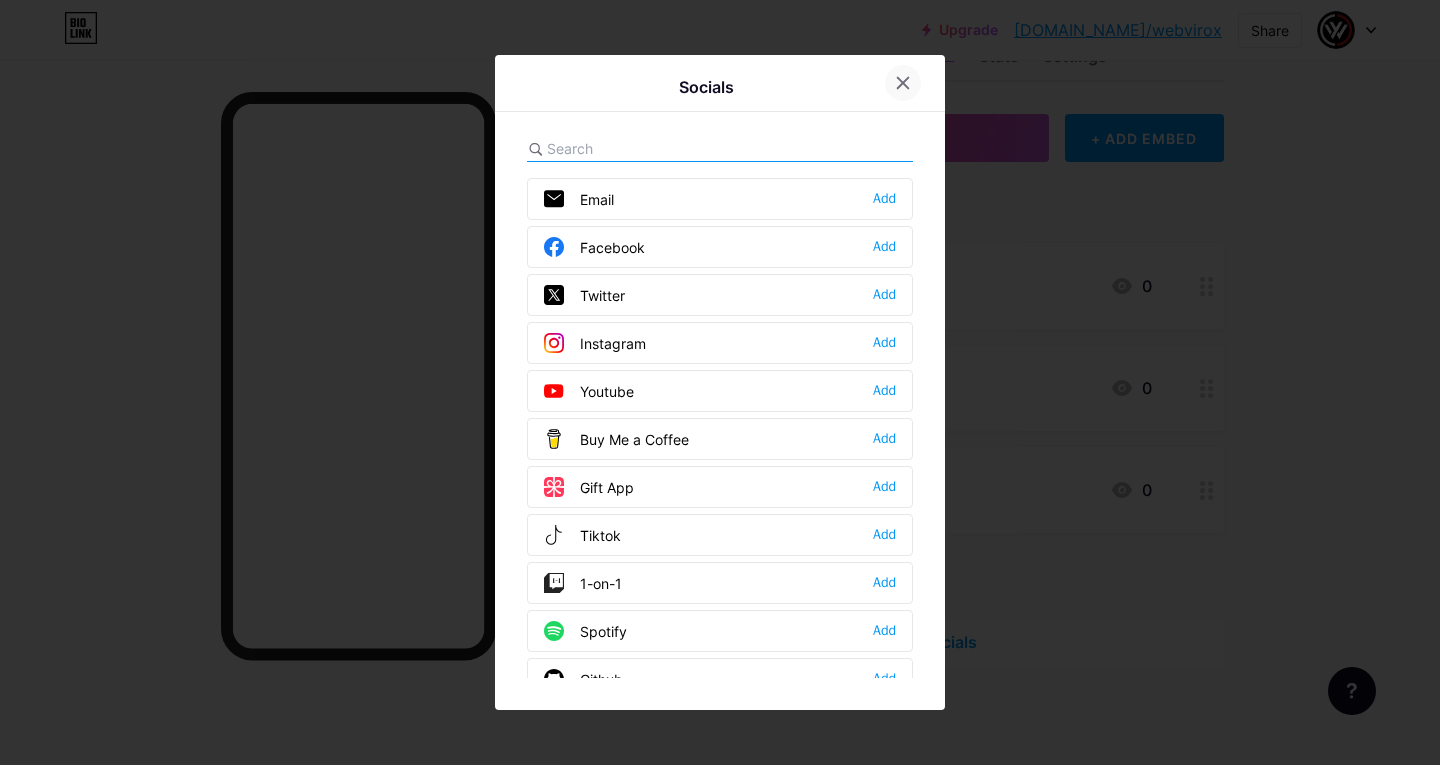 click at bounding box center [903, 83] 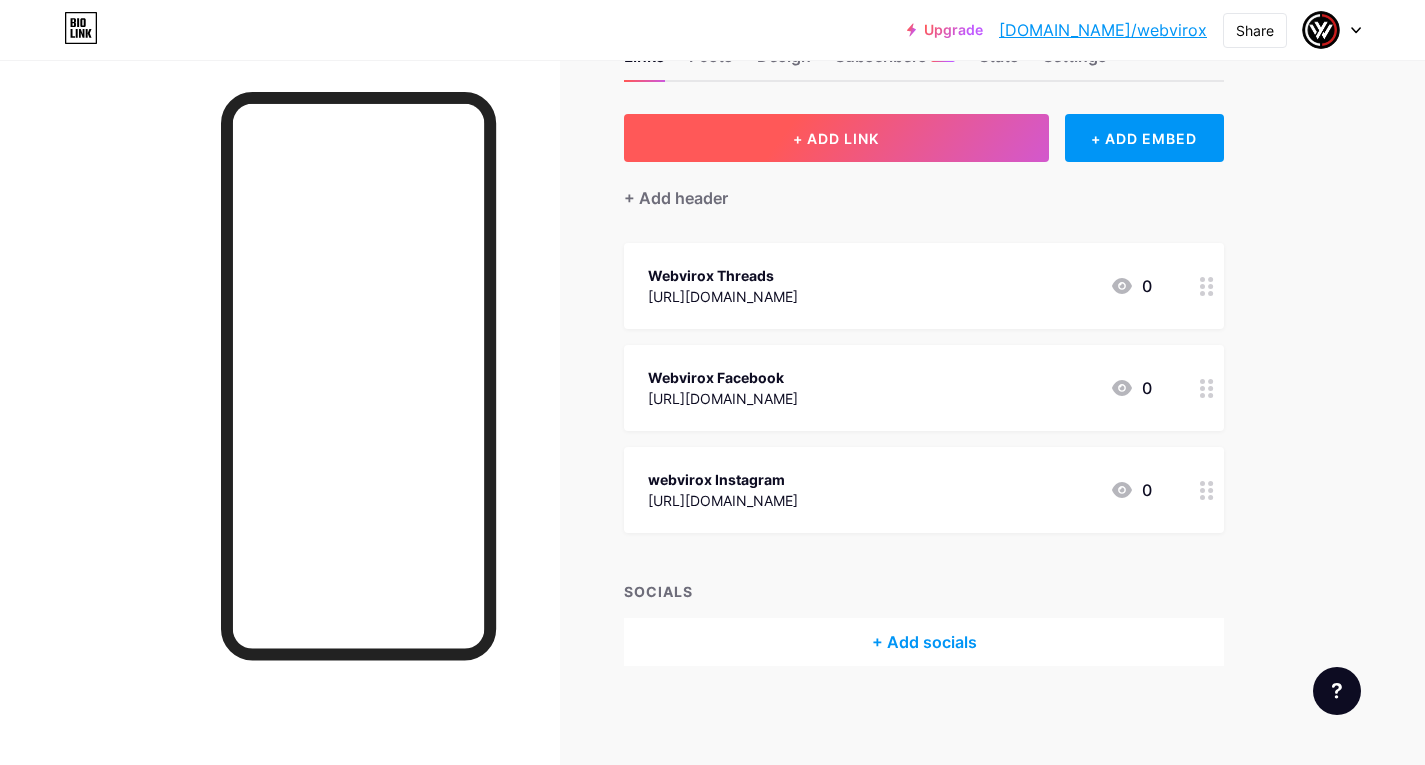 click on "+ ADD LINK" at bounding box center (836, 138) 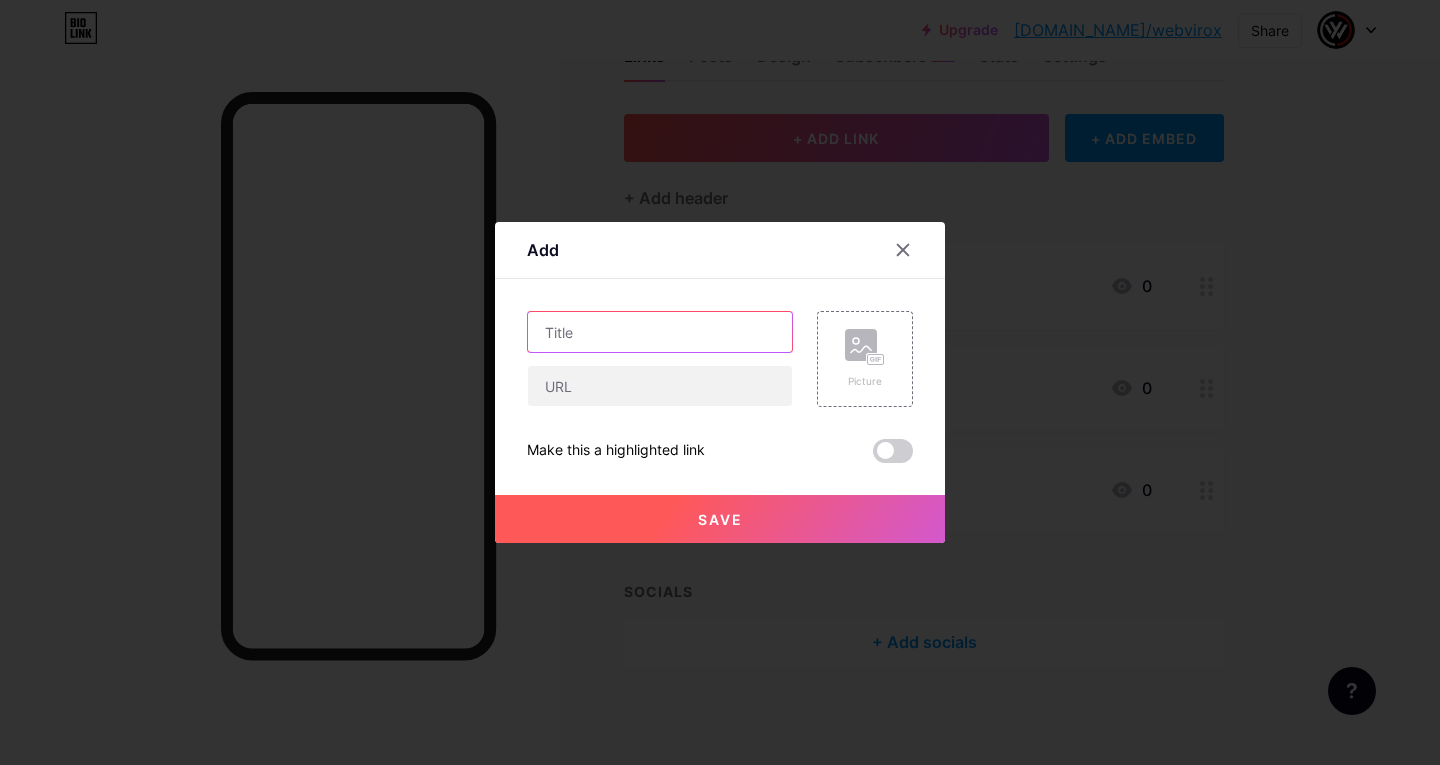 click at bounding box center [660, 332] 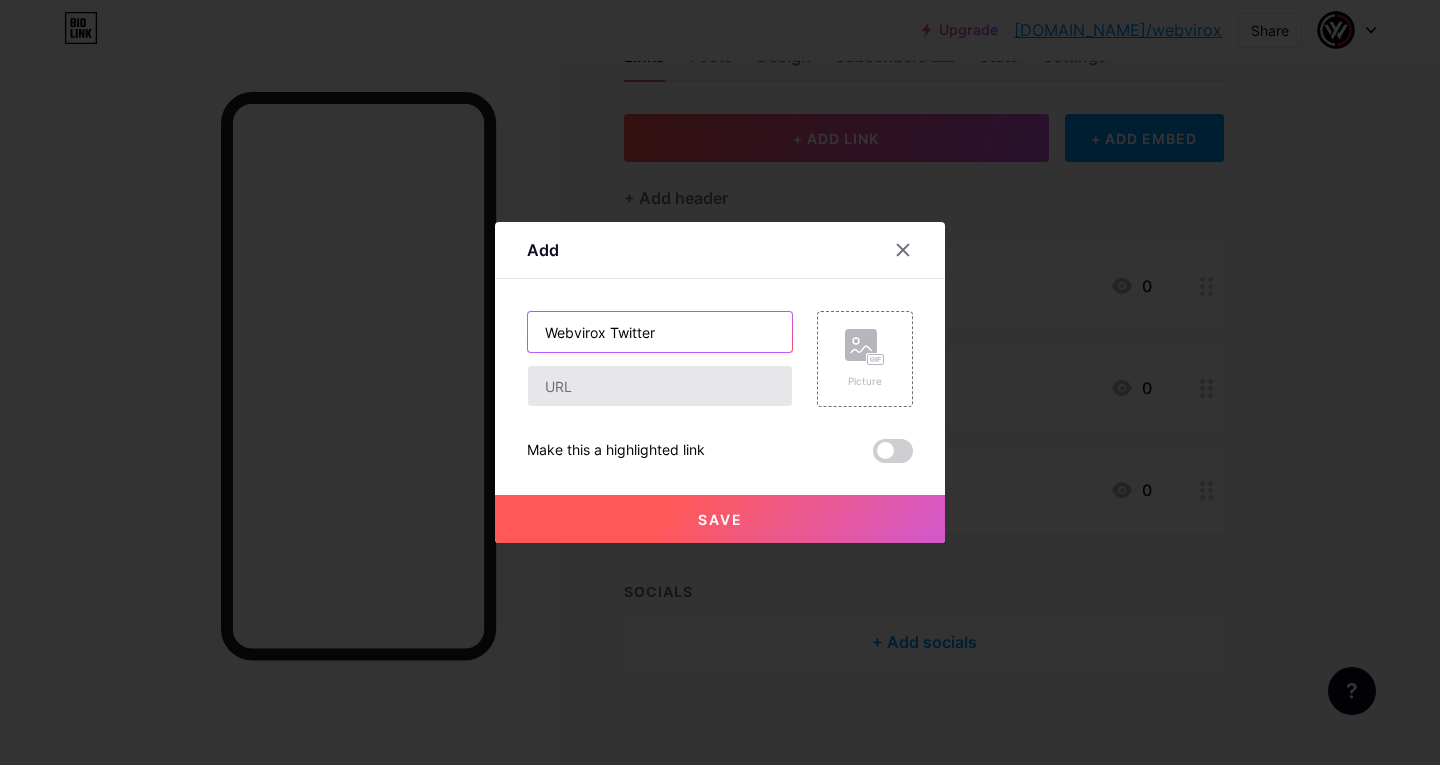 type on "Webvirox Twitter" 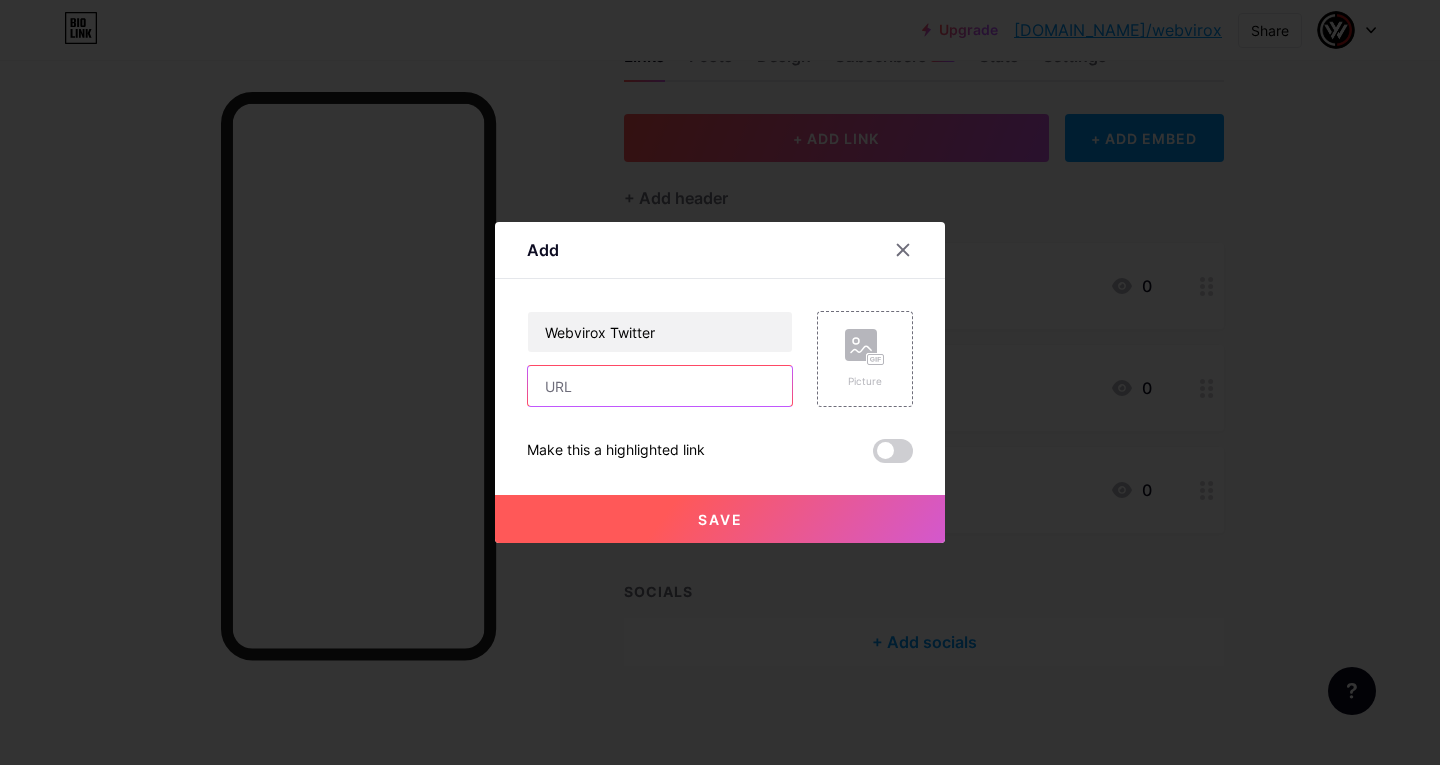 click at bounding box center (660, 386) 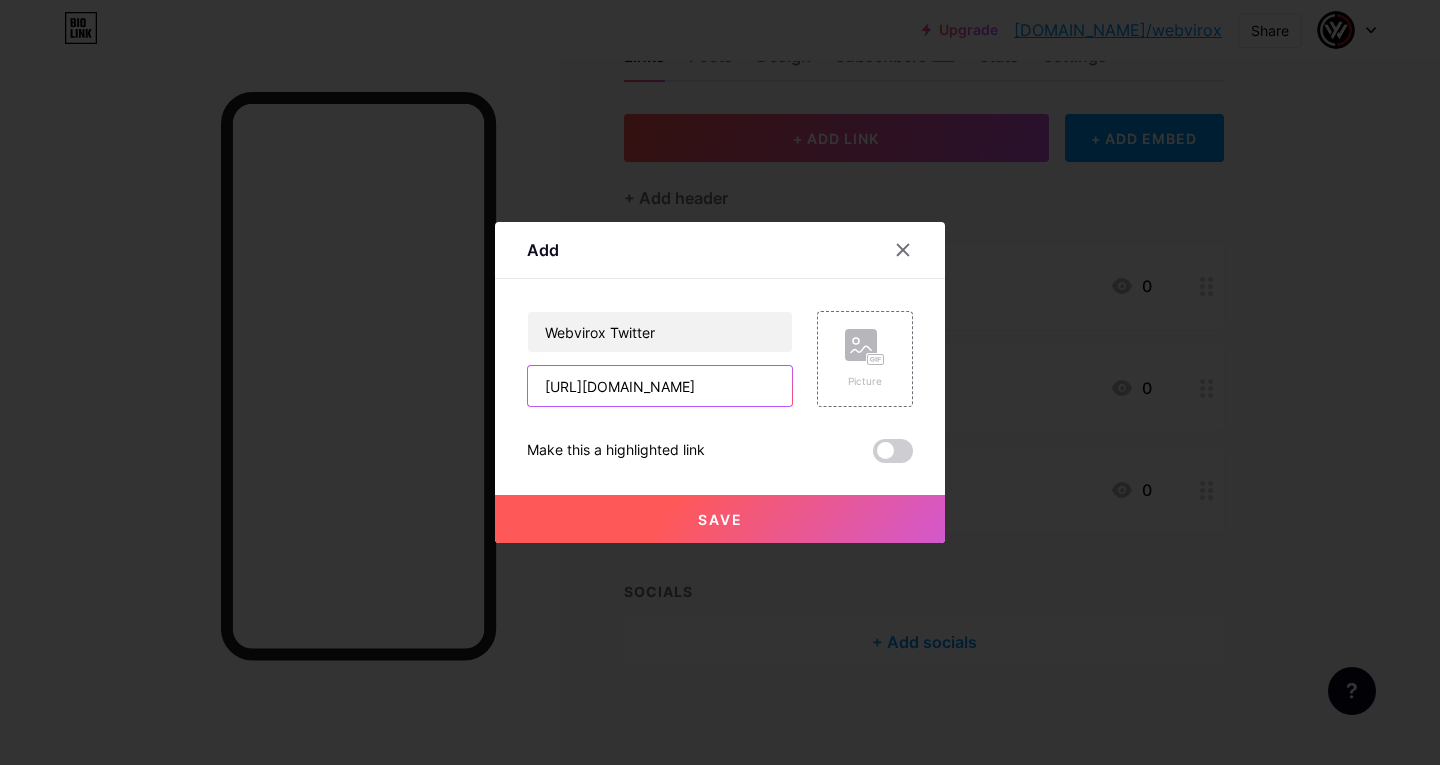 type on "[URL][DOMAIN_NAME]" 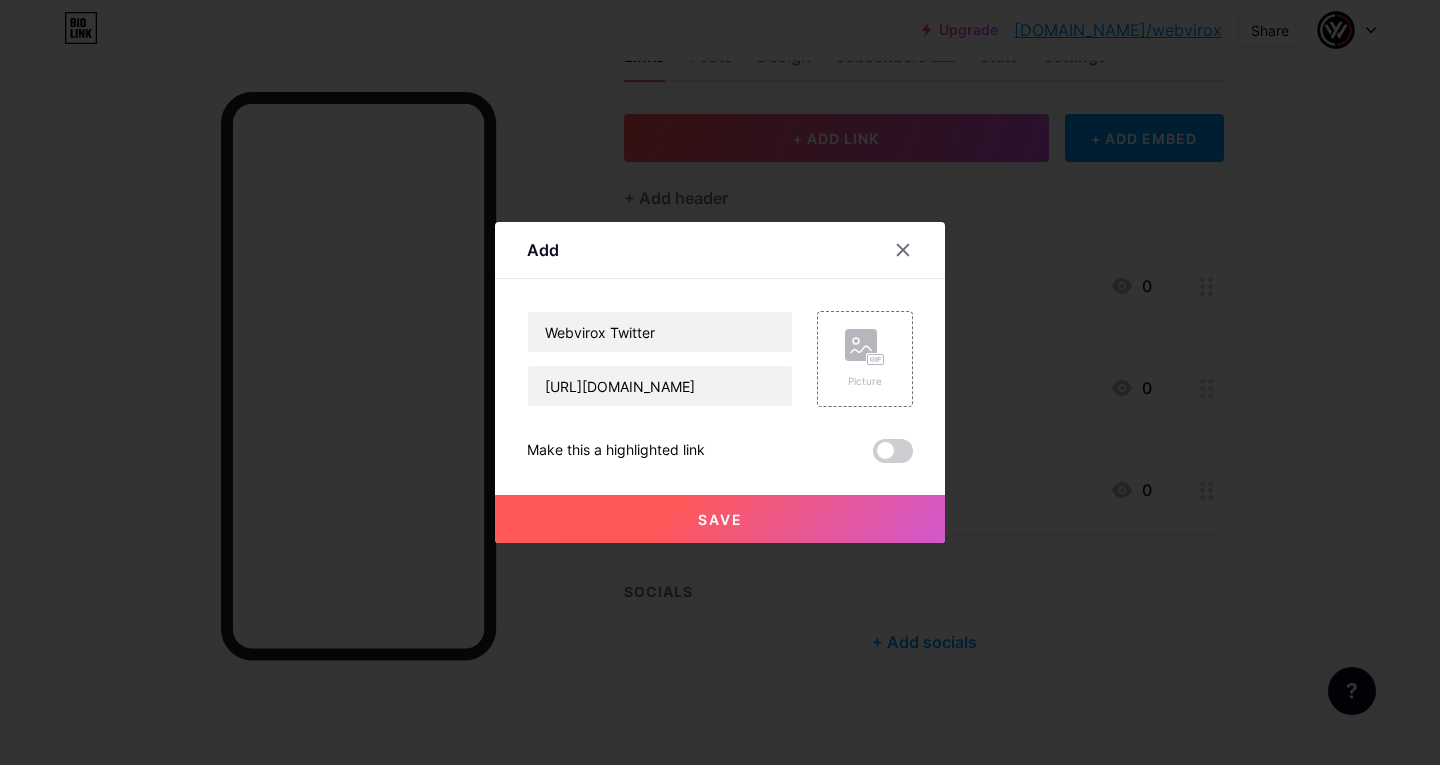click on "Save" at bounding box center [720, 519] 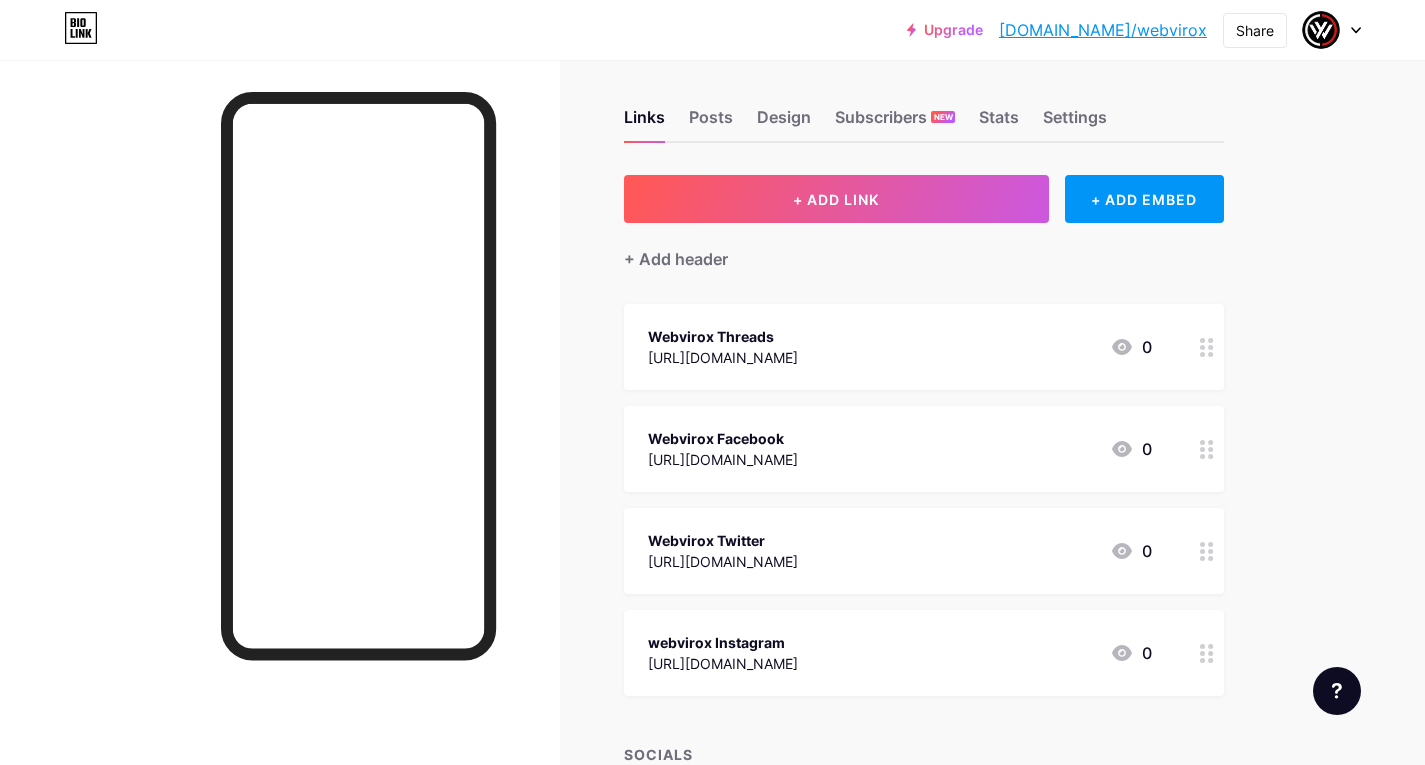 scroll, scrollTop: 0, scrollLeft: 0, axis: both 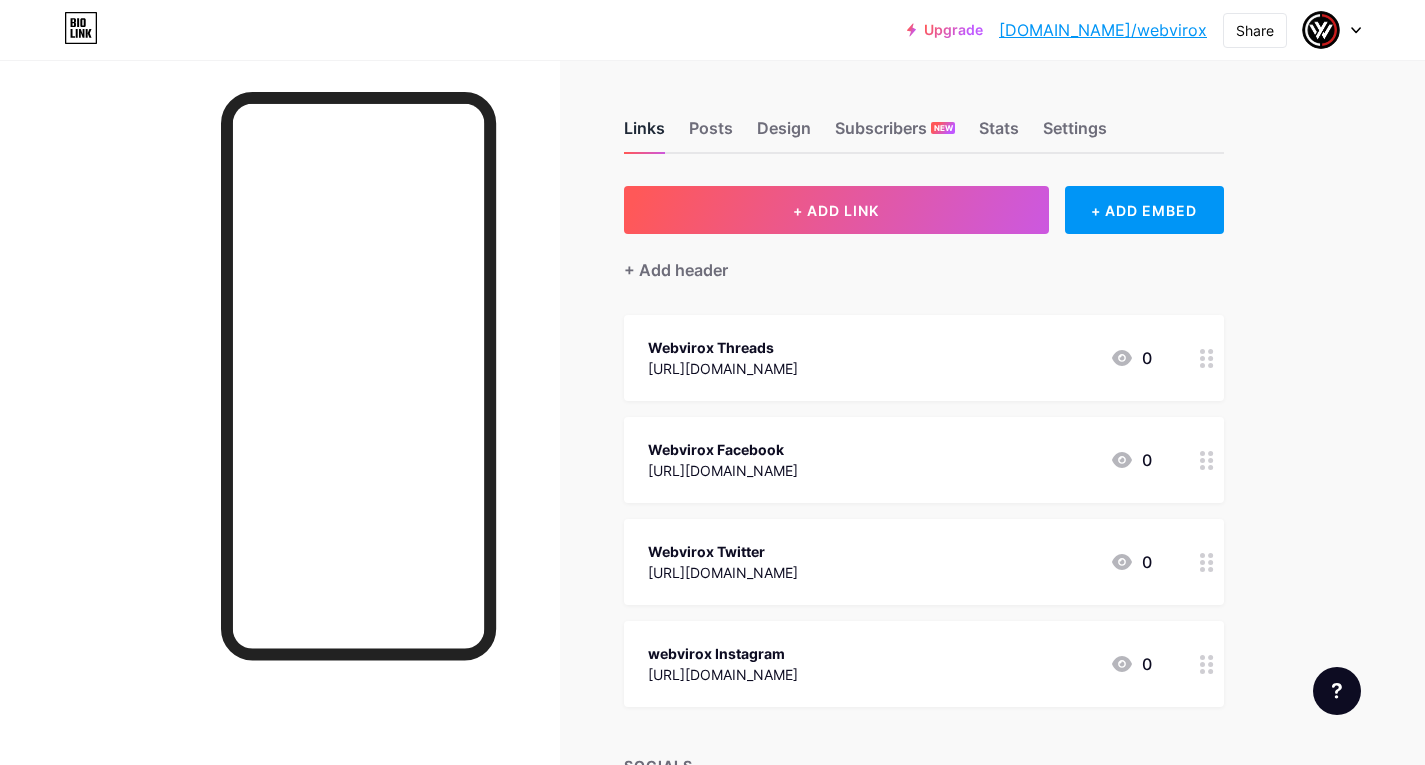 click on "Links" at bounding box center (644, 134) 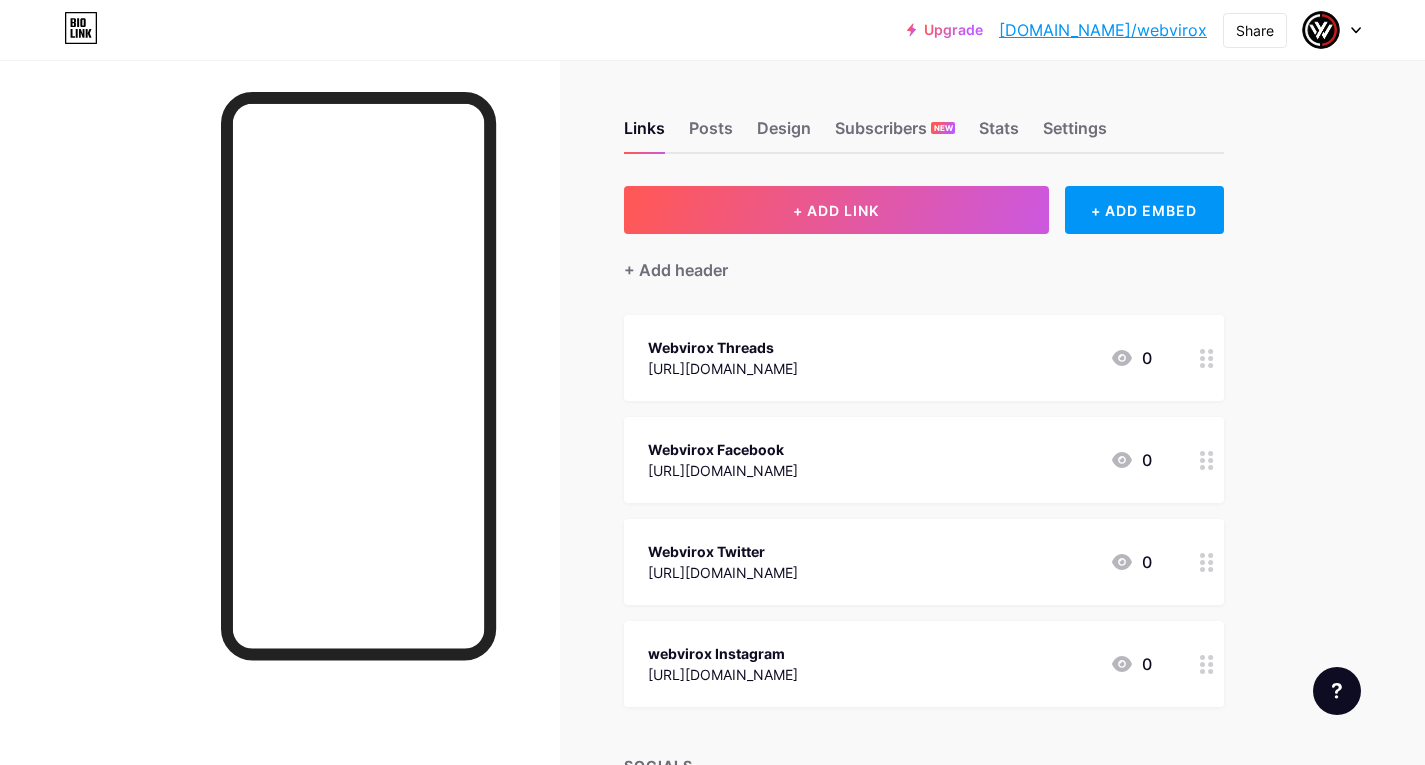 drag, startPoint x: 708, startPoint y: 277, endPoint x: 673, endPoint y: 285, distance: 35.902645 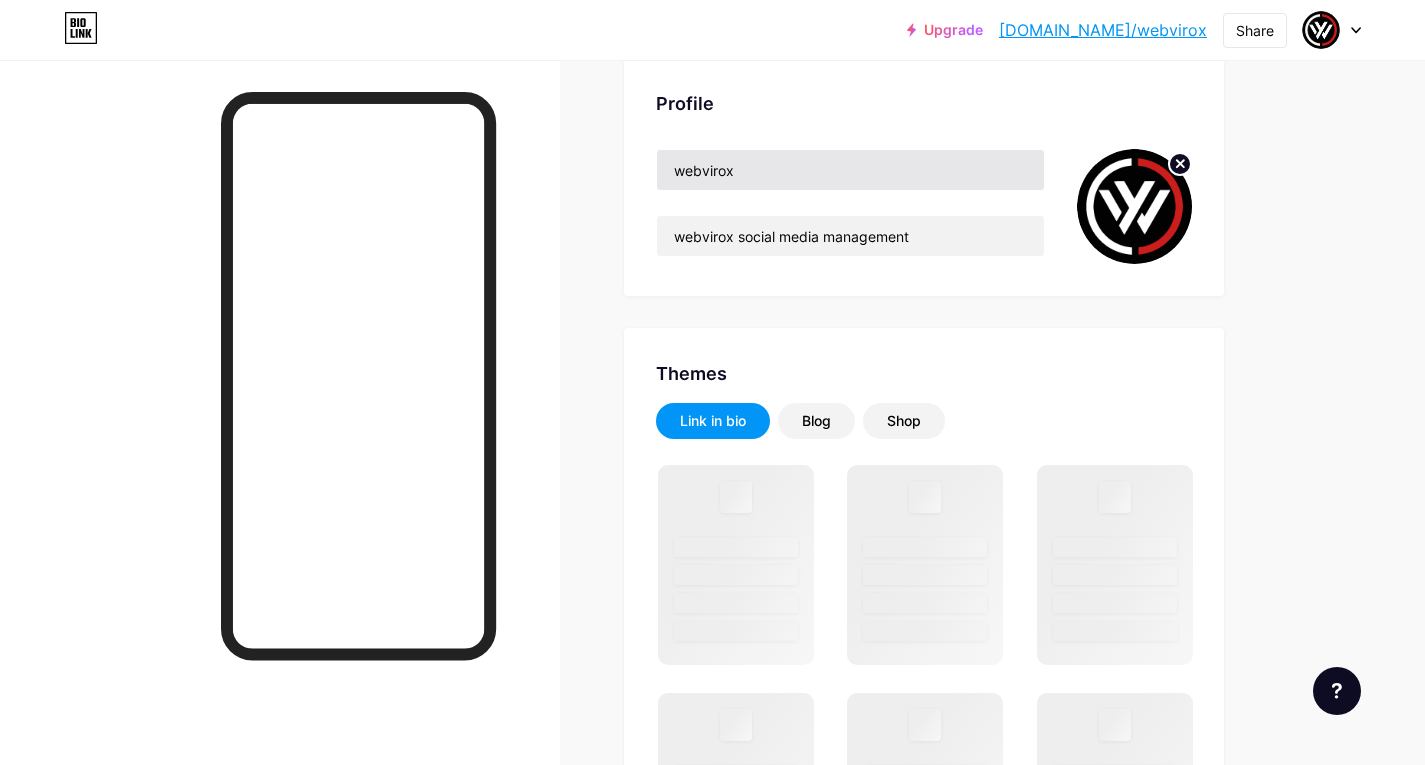 scroll, scrollTop: 0, scrollLeft: 0, axis: both 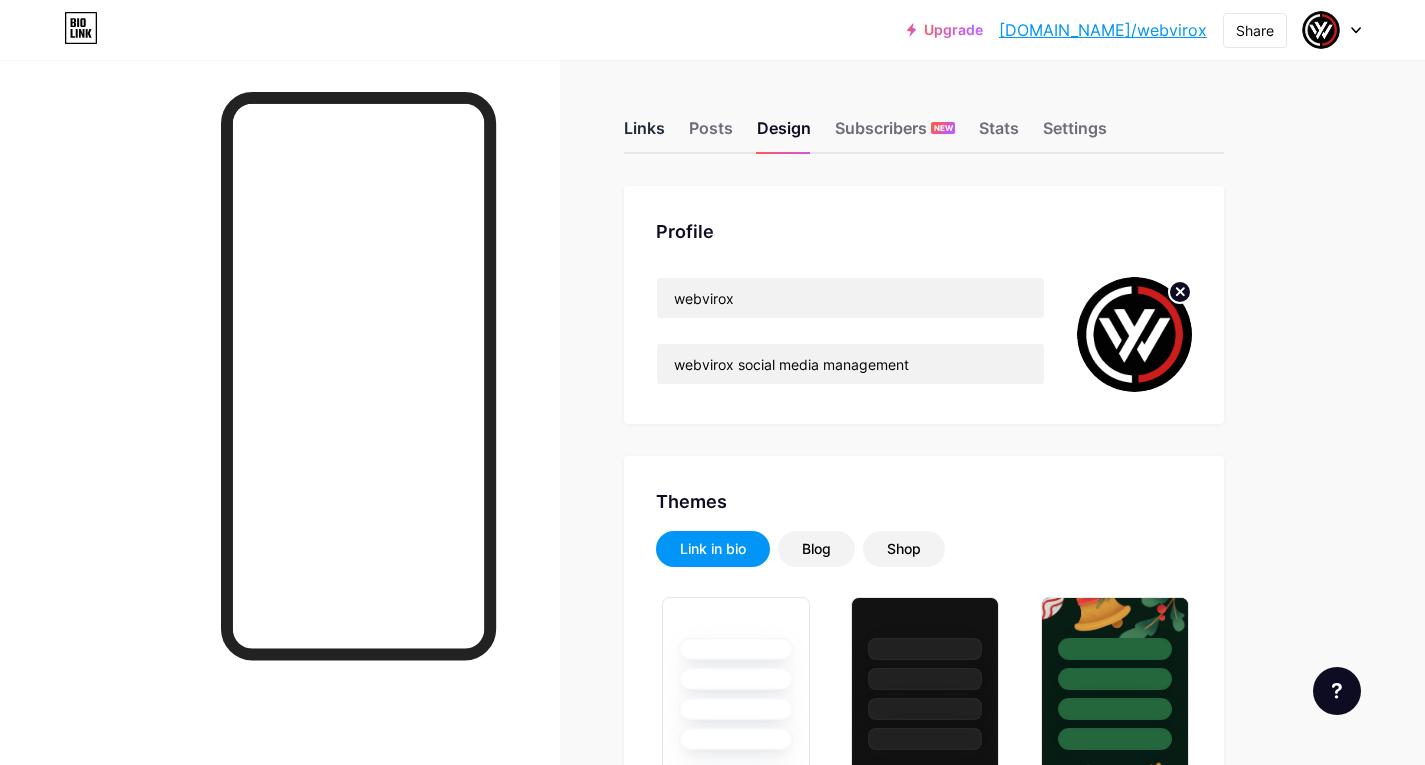 click on "Links" at bounding box center (644, 134) 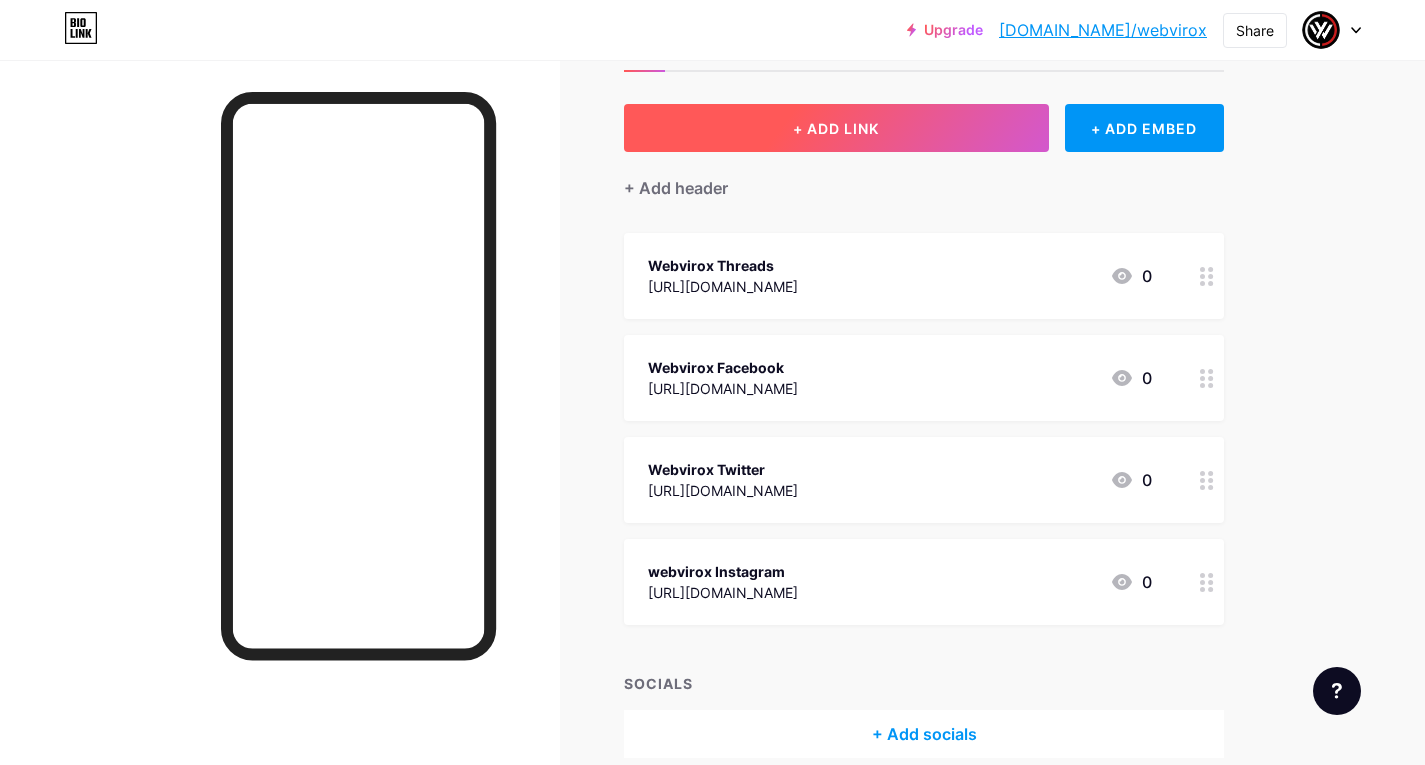 scroll, scrollTop: 0, scrollLeft: 0, axis: both 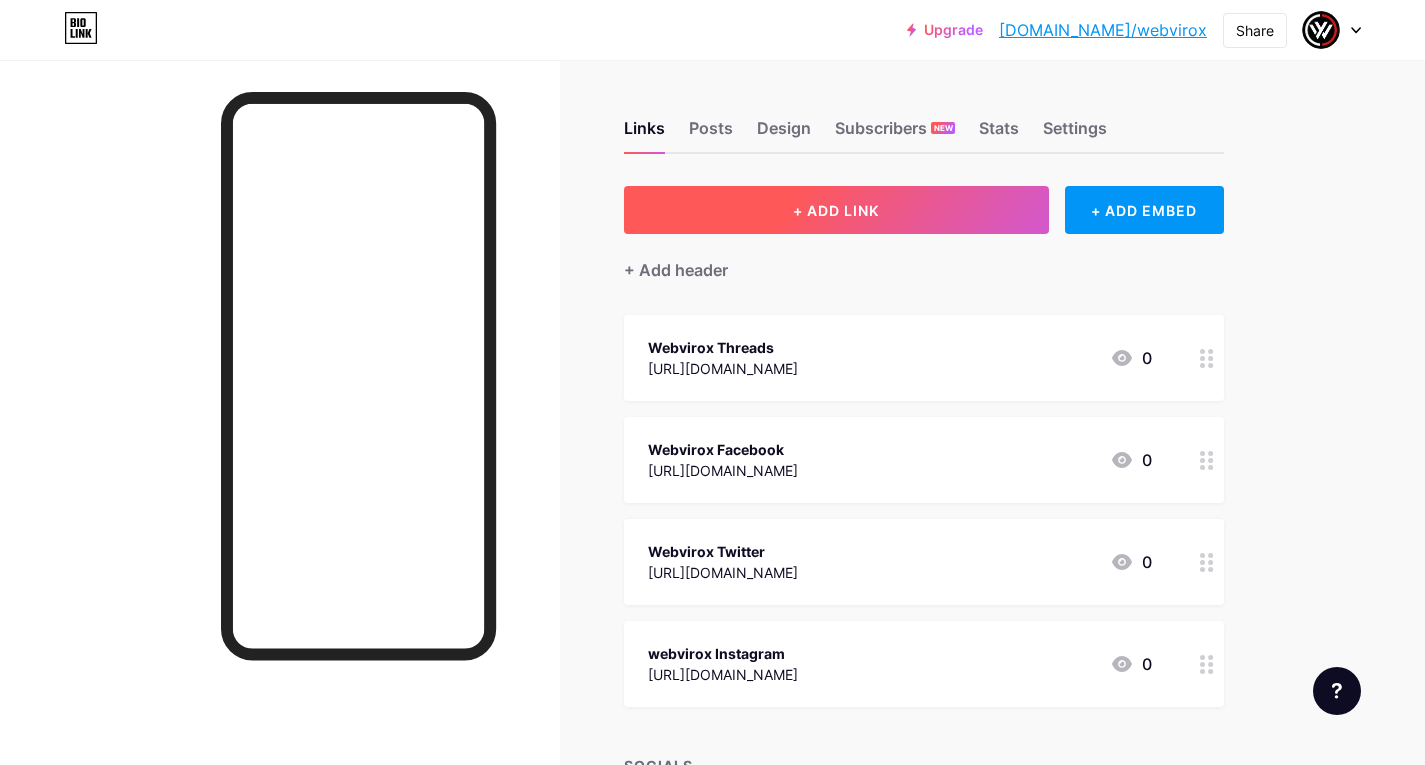 click on "+ ADD LINK" at bounding box center (836, 210) 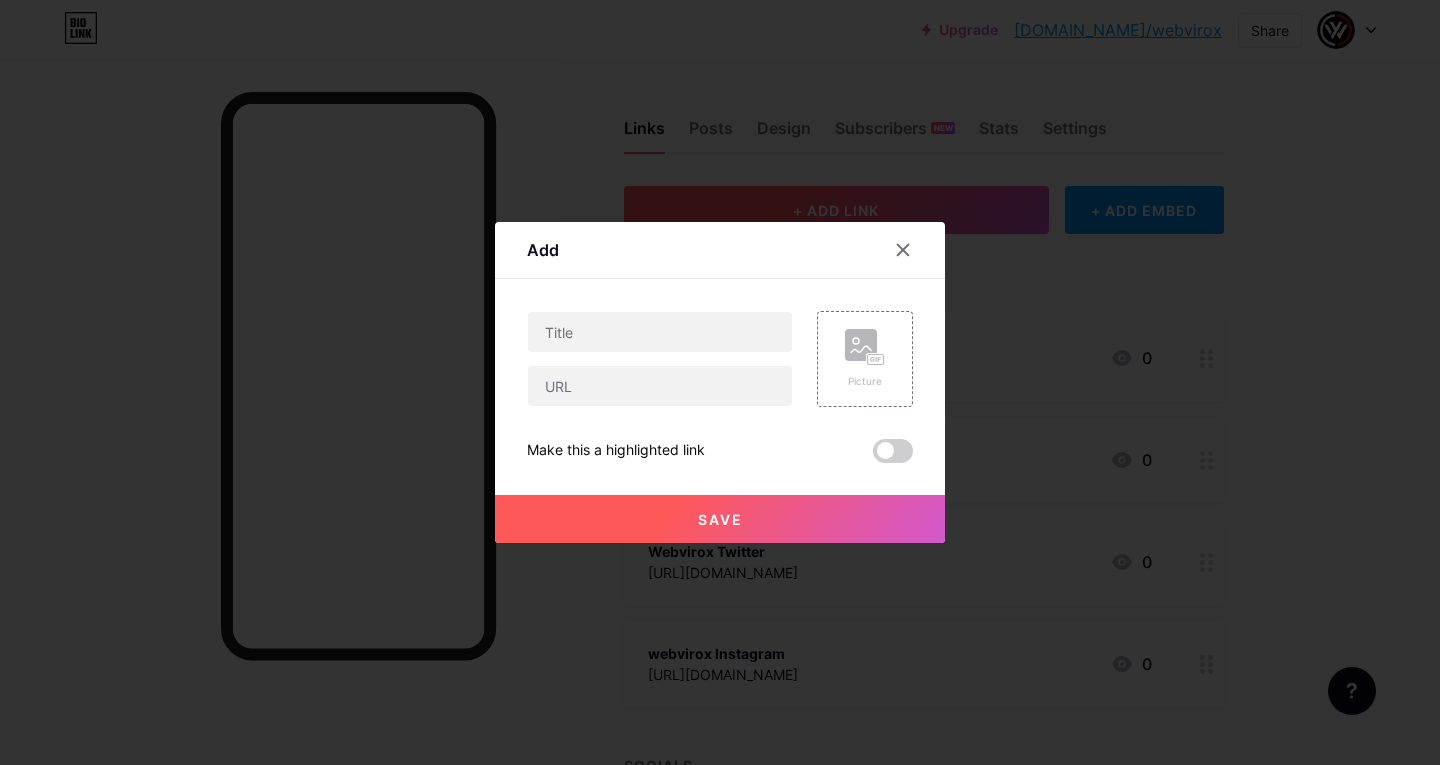 type 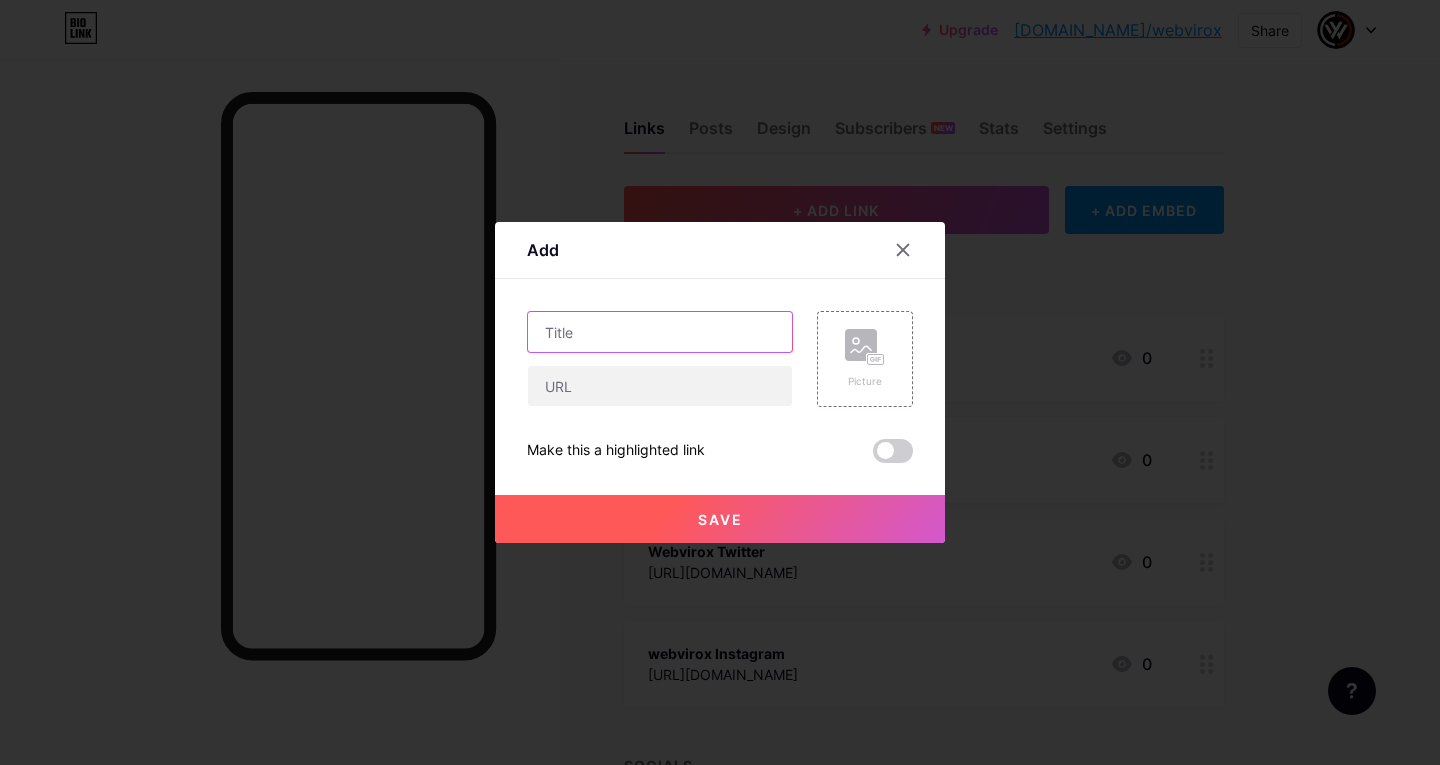 click at bounding box center (660, 332) 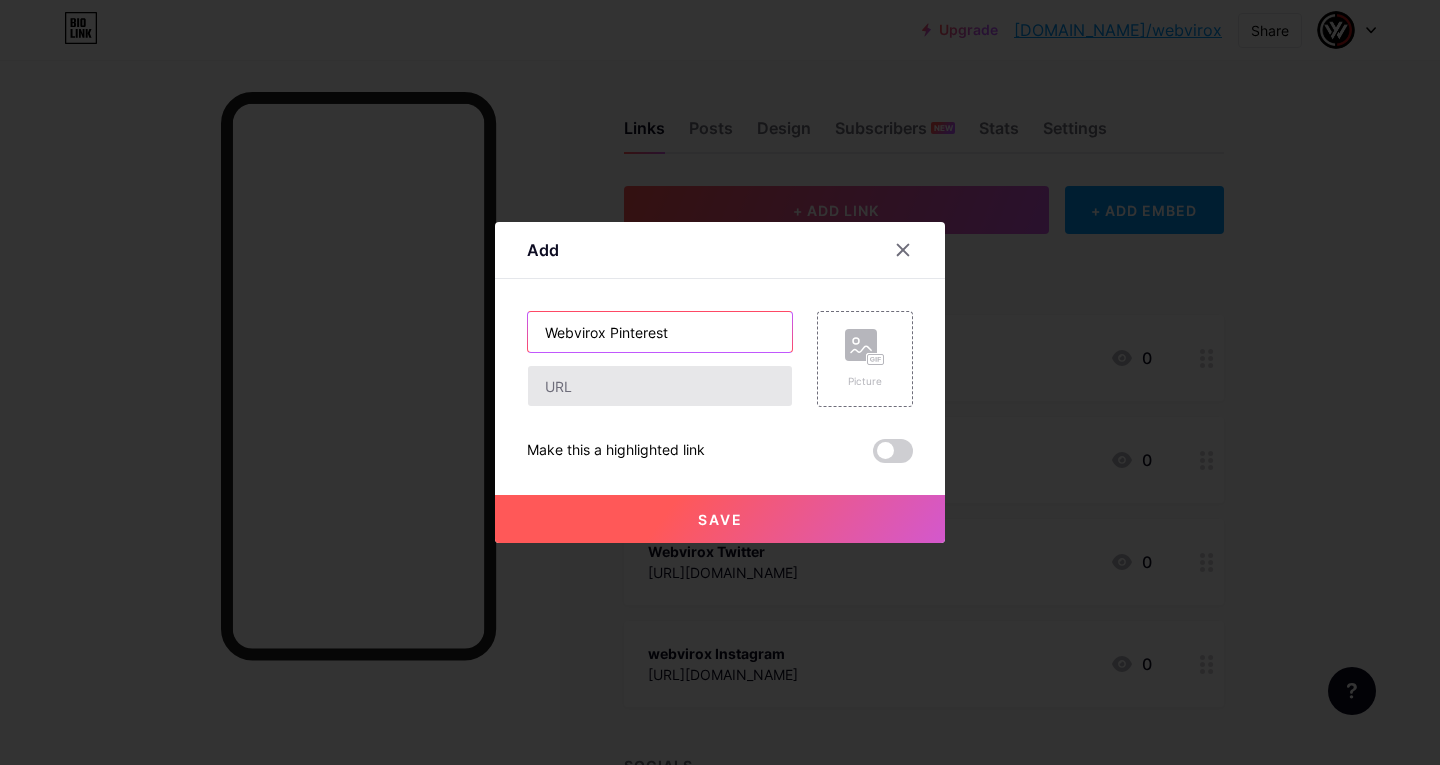 type on "Webvirox Pinterest" 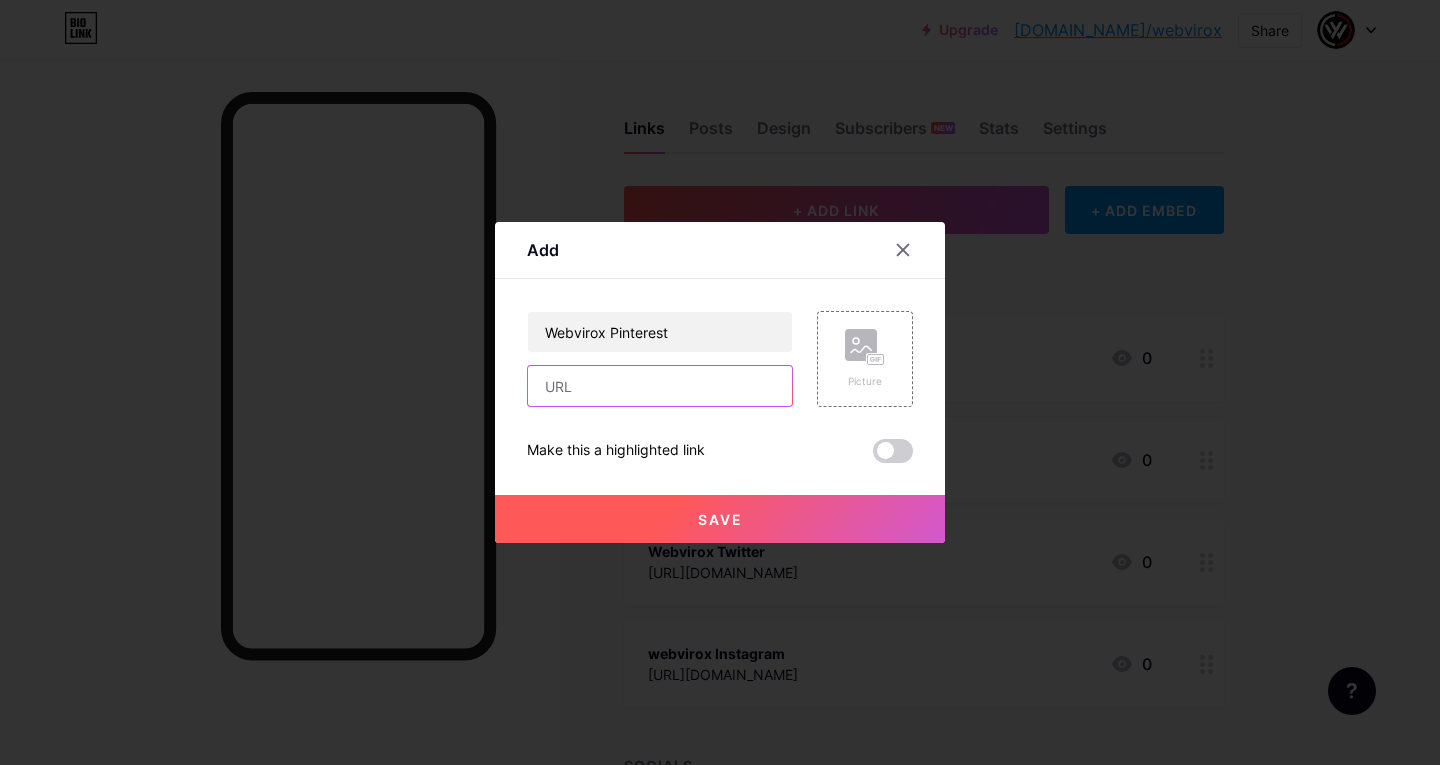 click at bounding box center (660, 386) 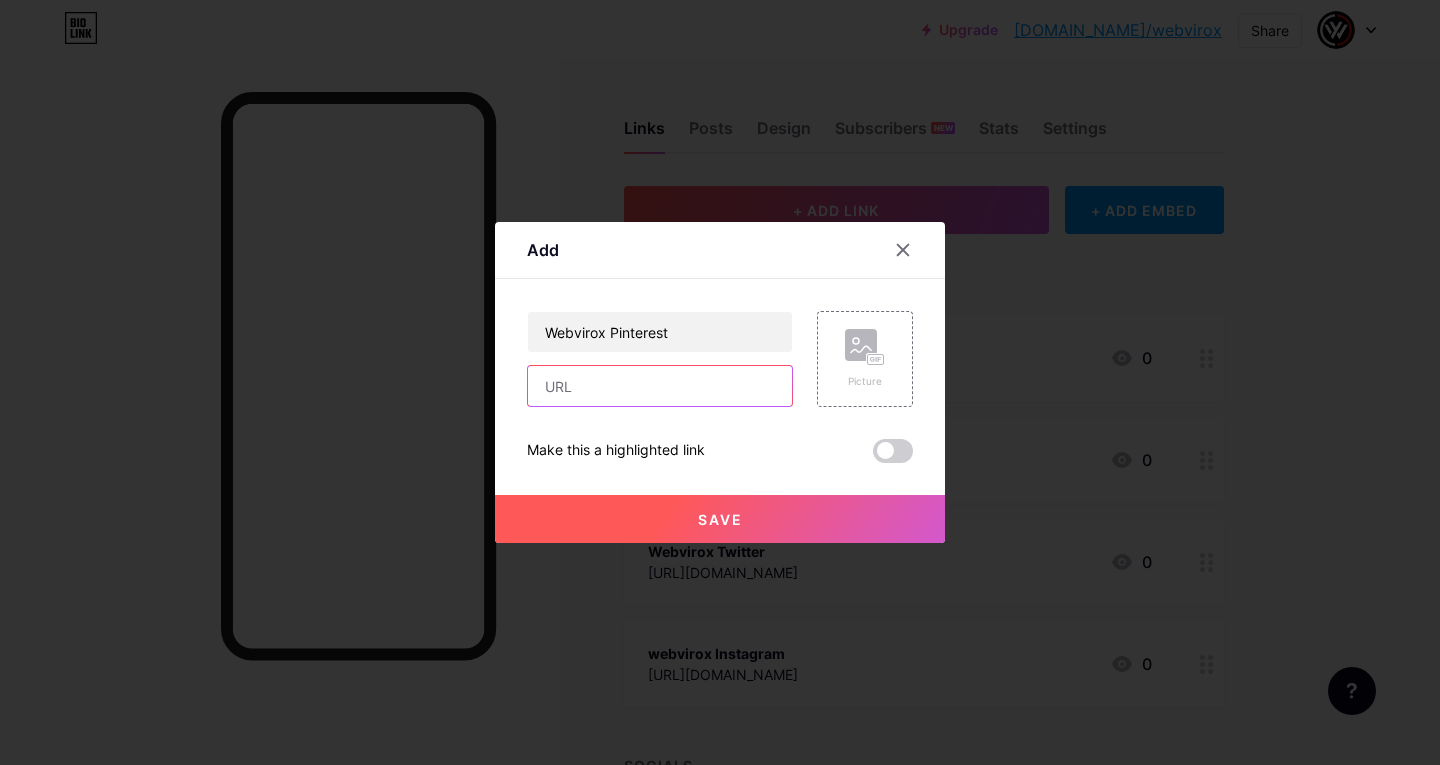 paste on "[URL][DOMAIN_NAME]" 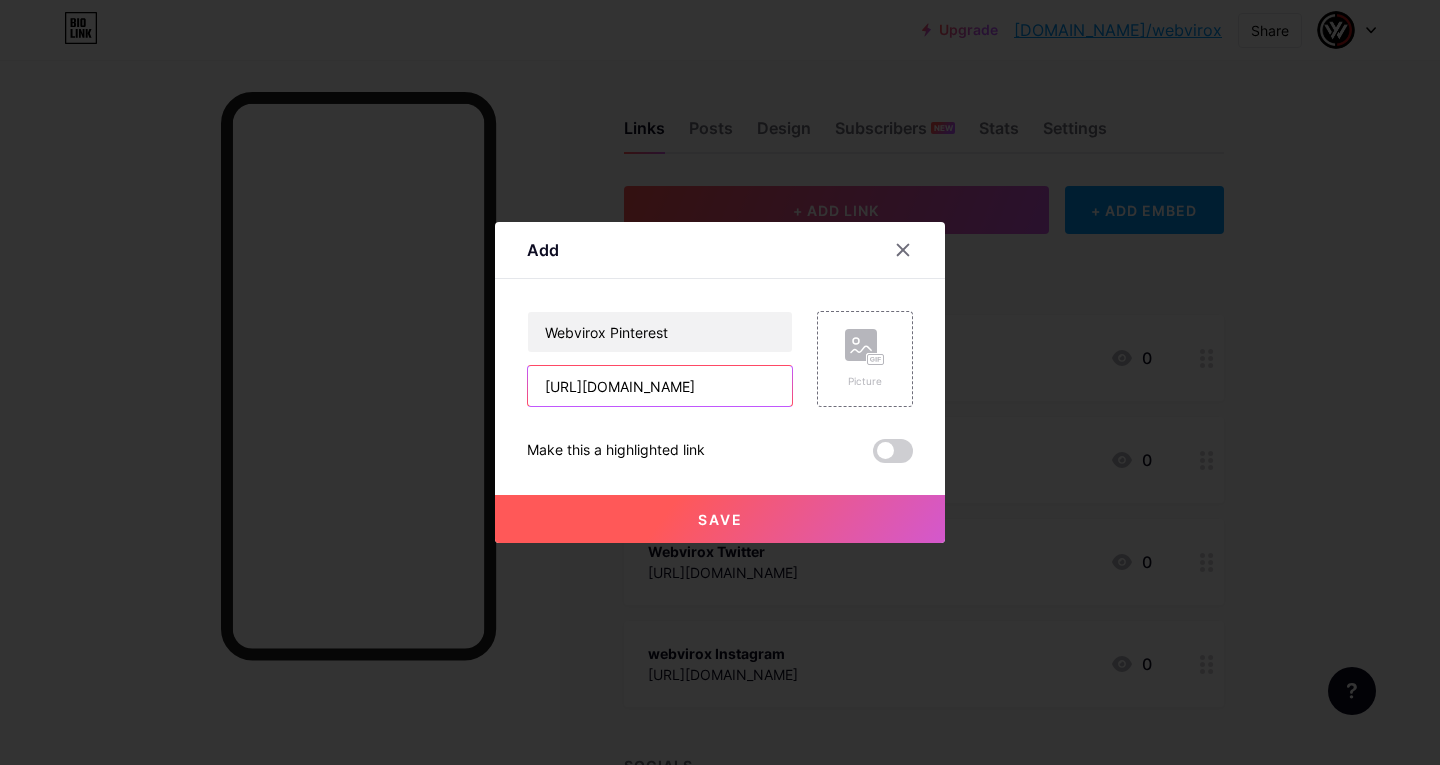 type on "[URL][DOMAIN_NAME]" 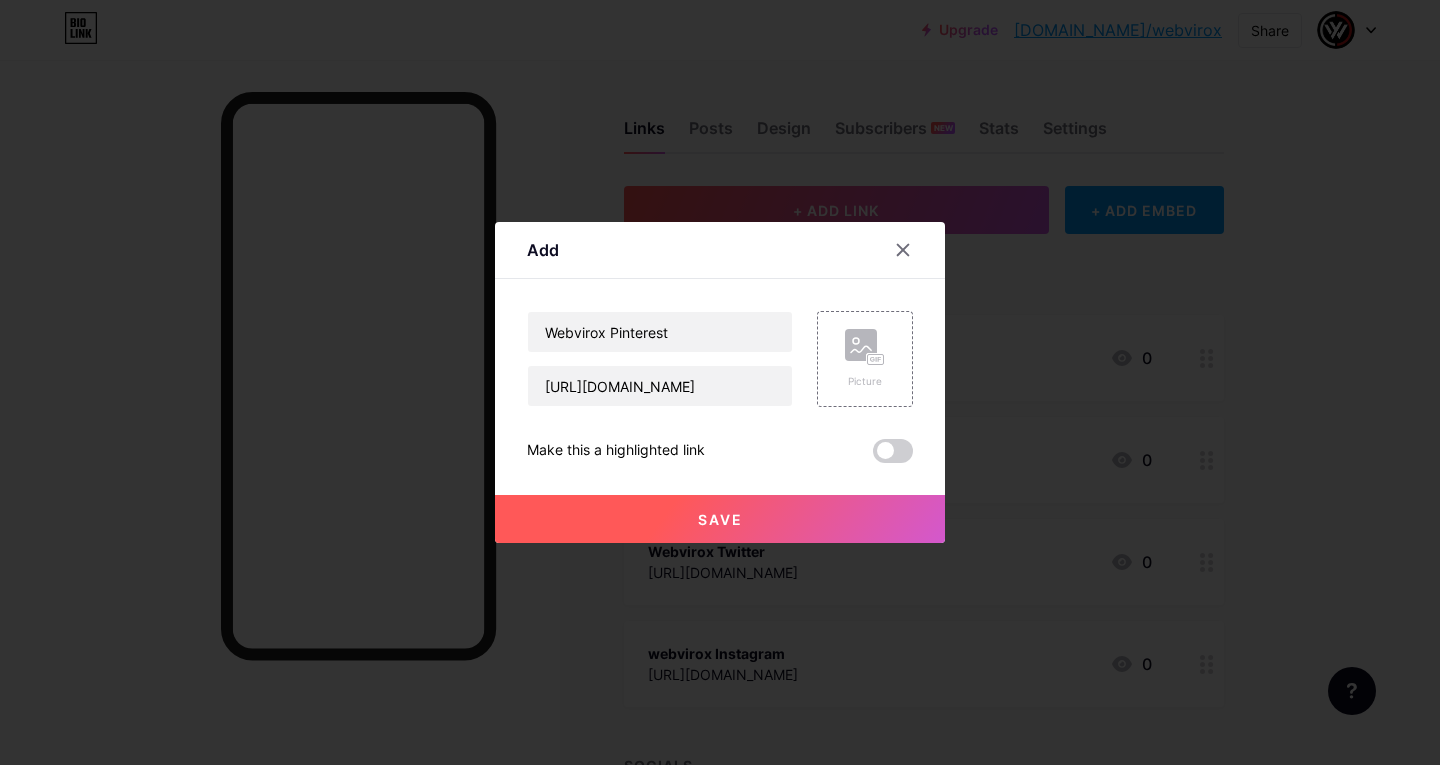 click on "Save" at bounding box center [720, 519] 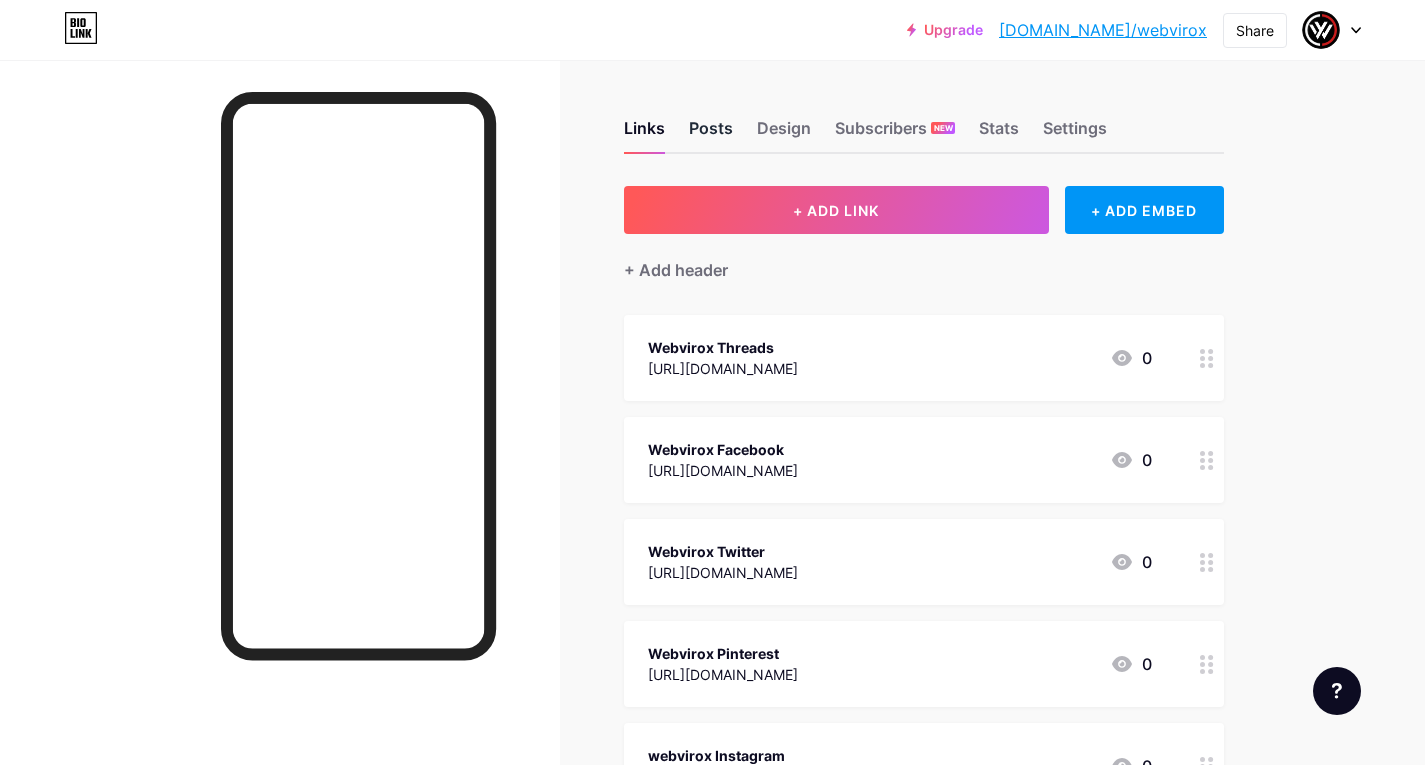 click on "Posts" at bounding box center (711, 134) 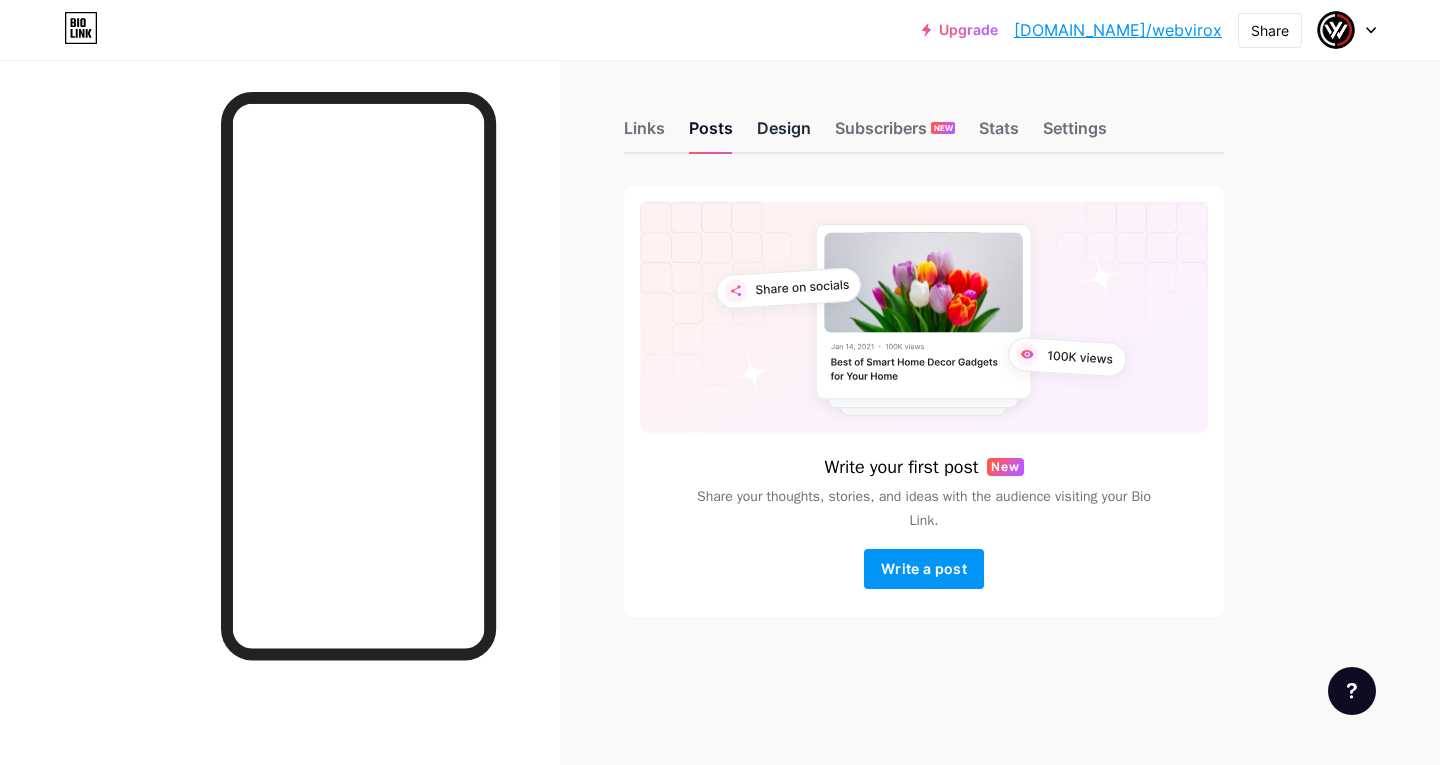 click on "Design" at bounding box center [784, 134] 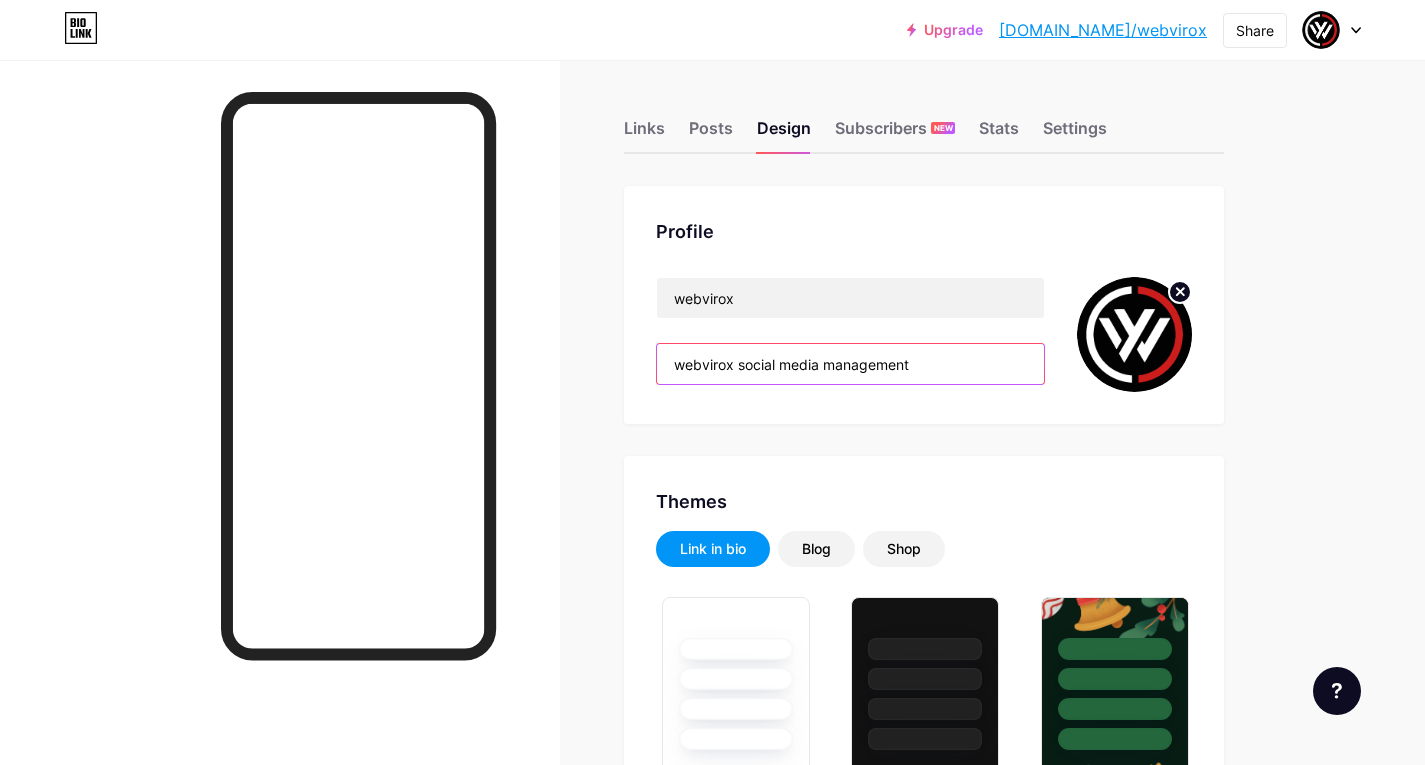 click on "webvirox social media management" at bounding box center [850, 364] 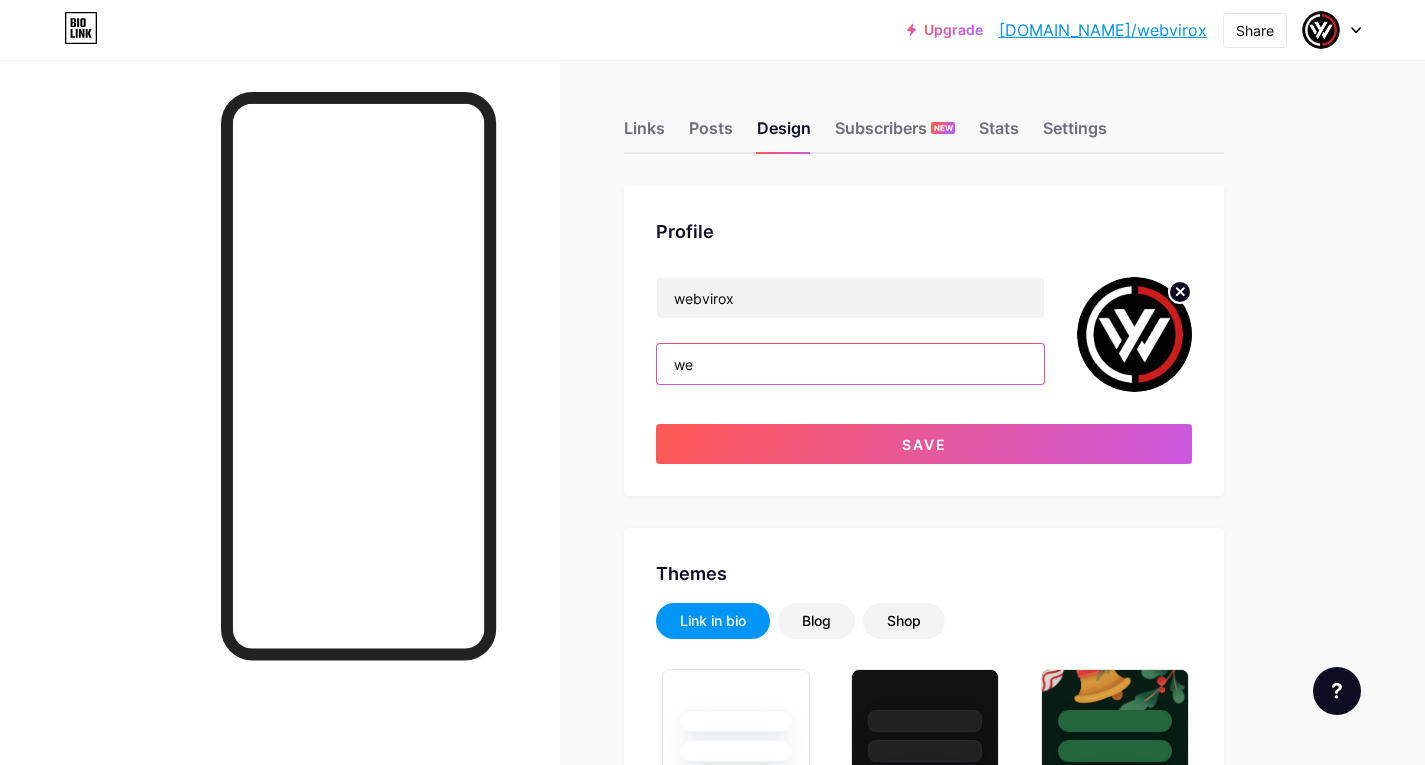 type on "w" 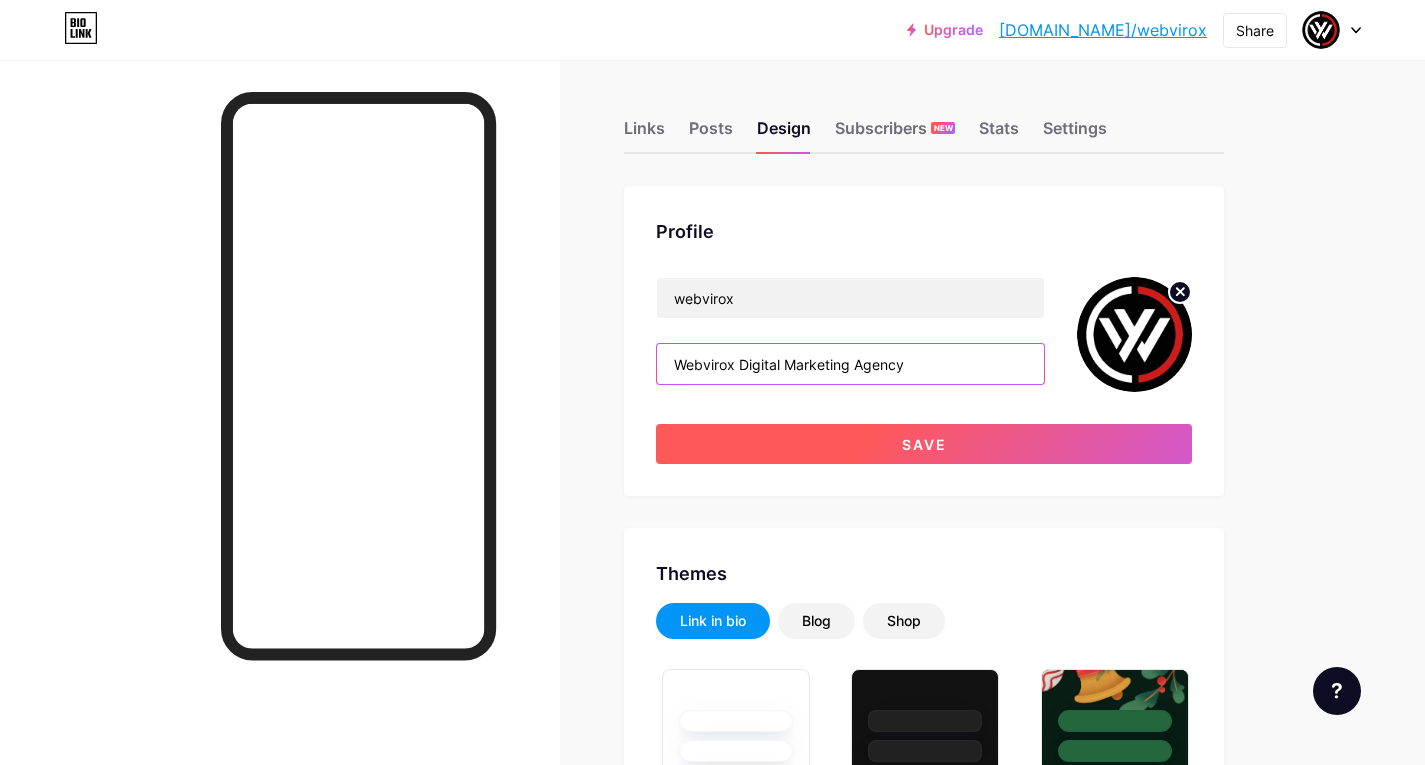 type on "Webvirox Digital Marketing Agency" 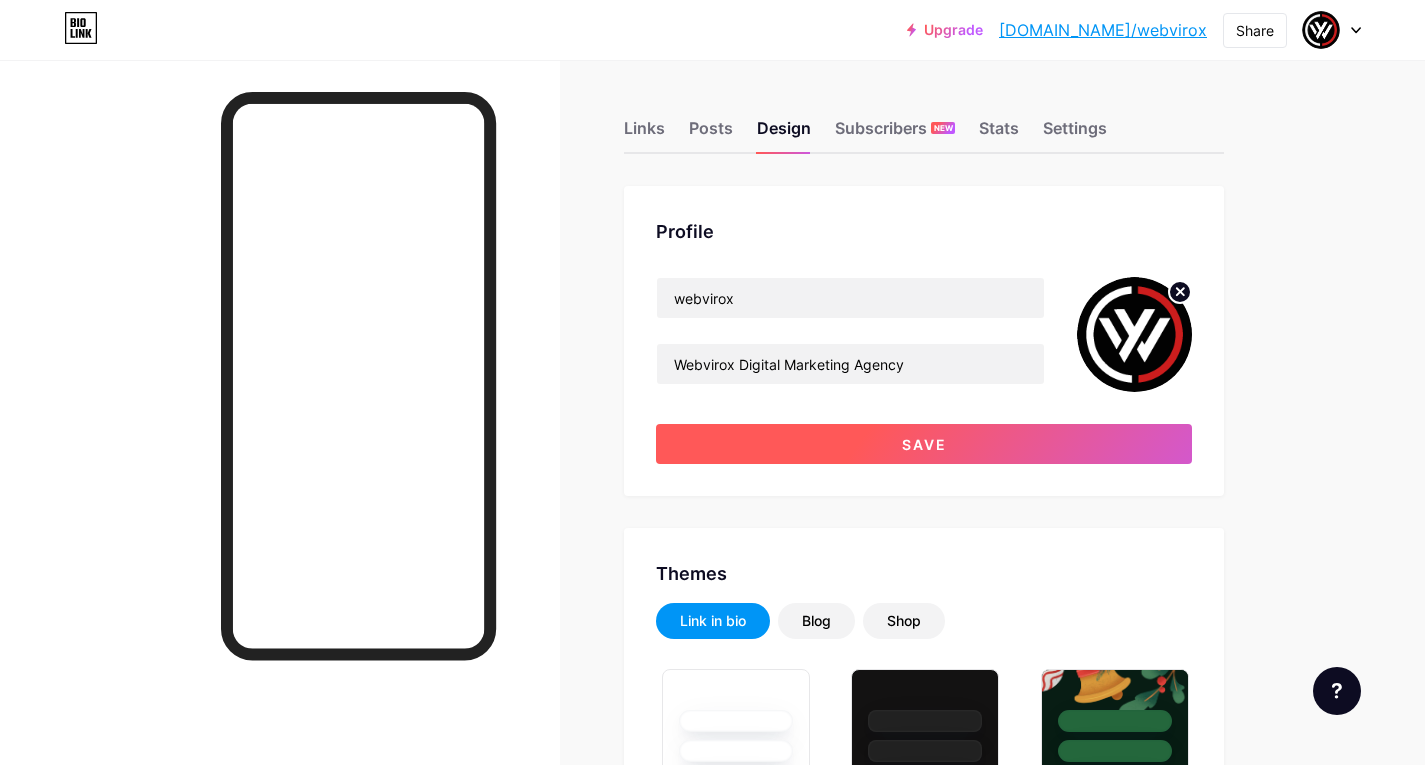 click on "Save" at bounding box center (924, 444) 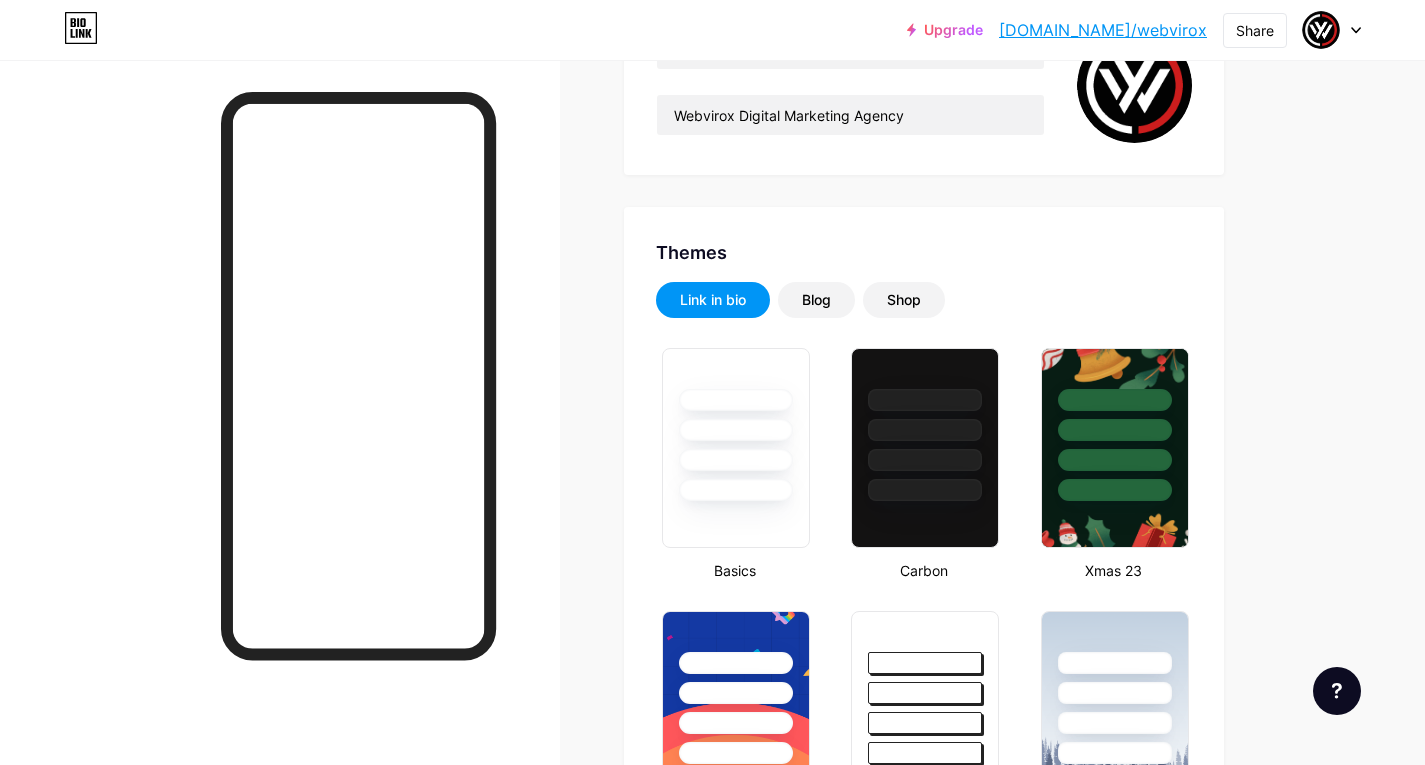 scroll, scrollTop: 0, scrollLeft: 0, axis: both 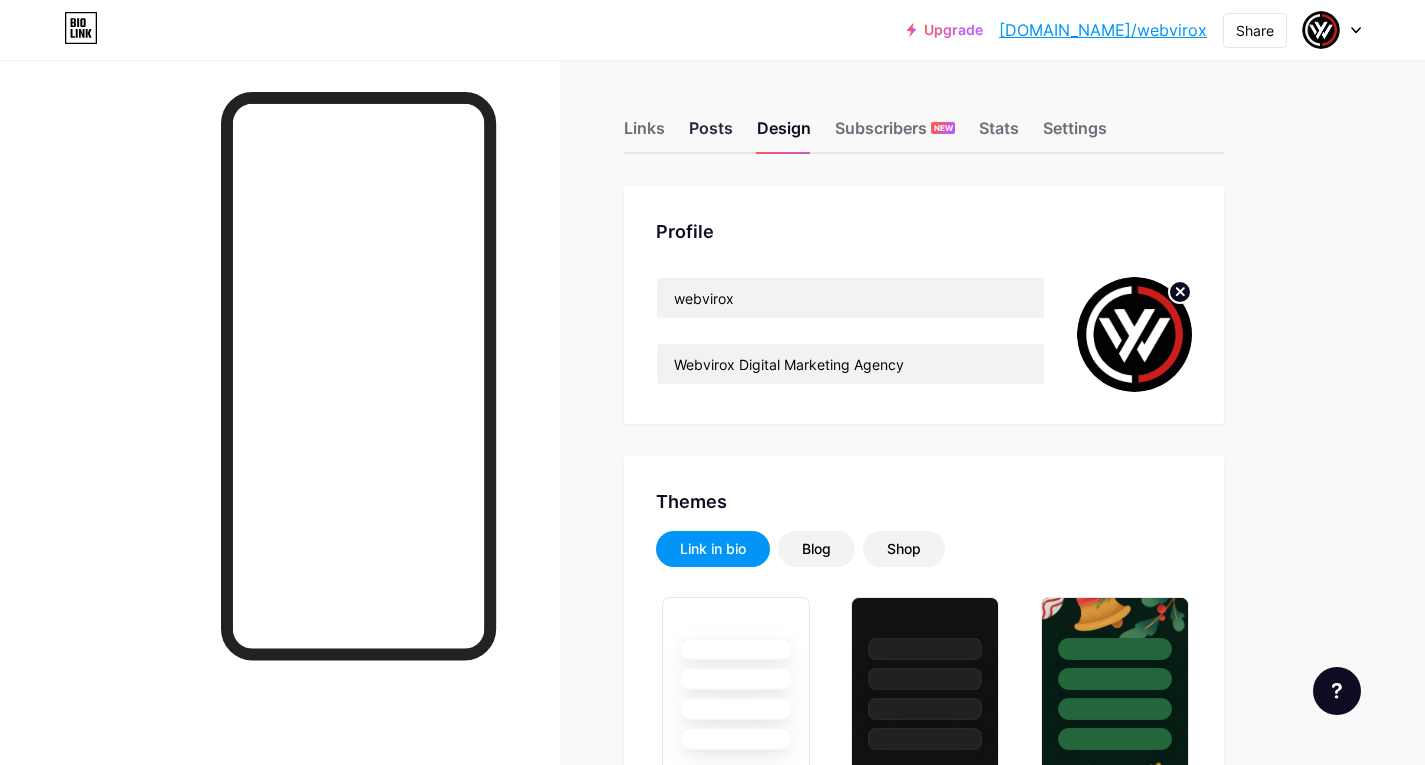 click on "Posts" at bounding box center (711, 134) 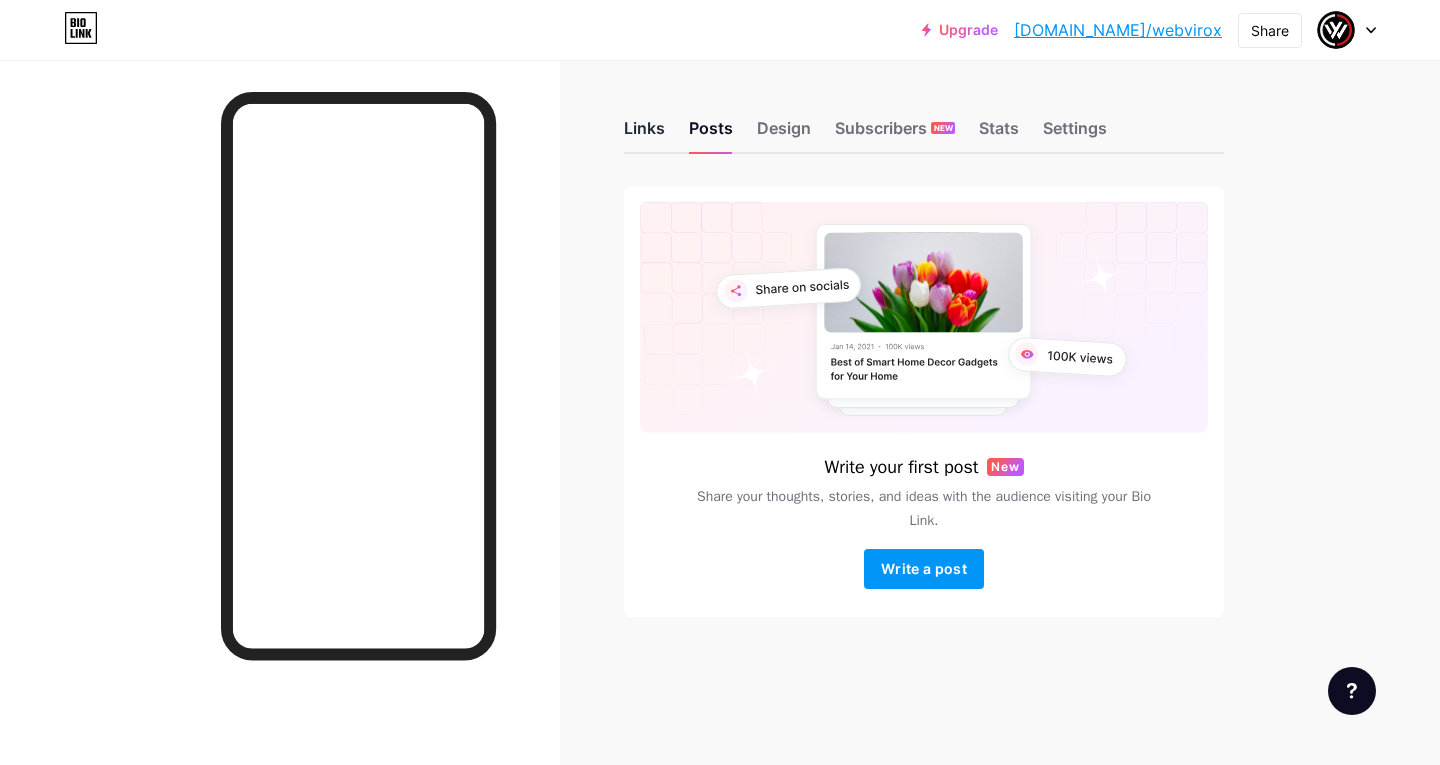 click on "Links" at bounding box center (644, 134) 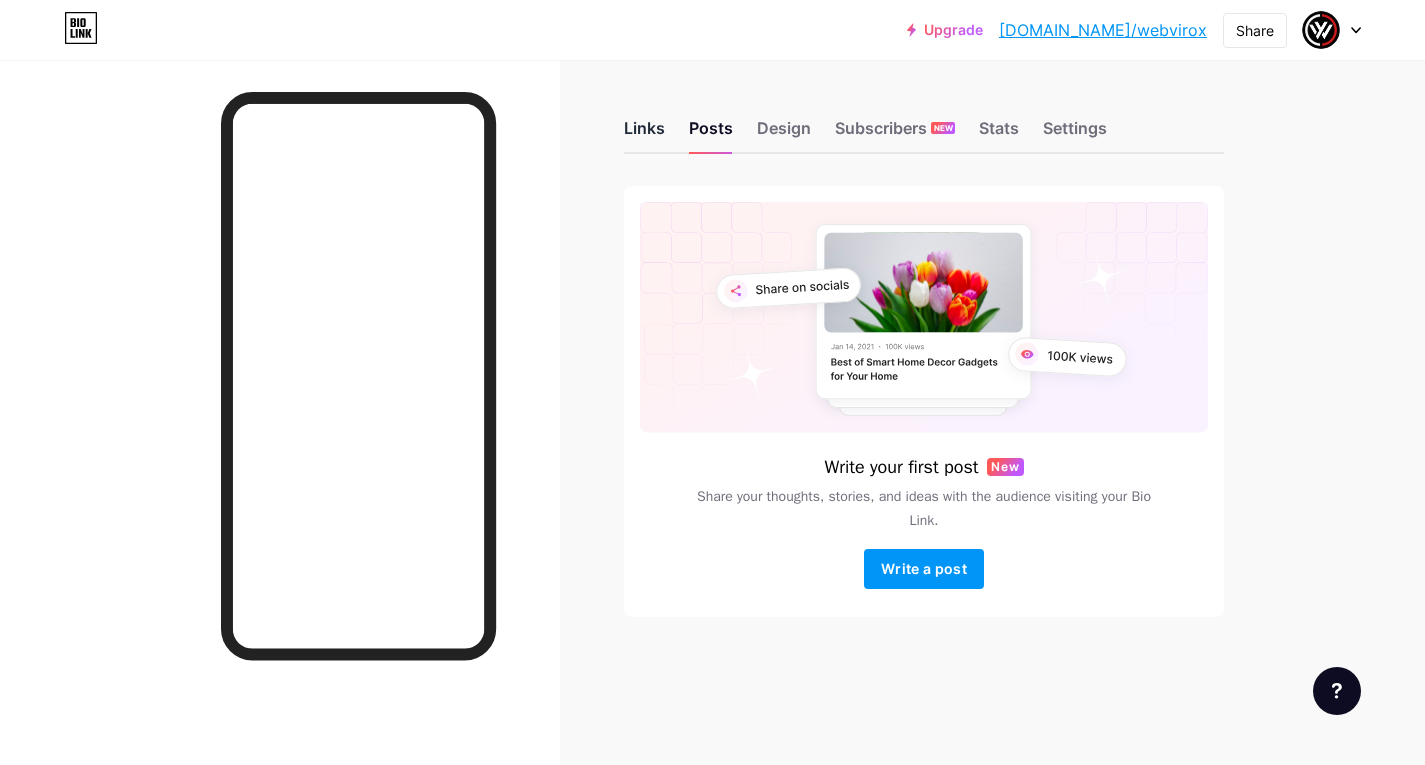 click on "Links" at bounding box center [644, 134] 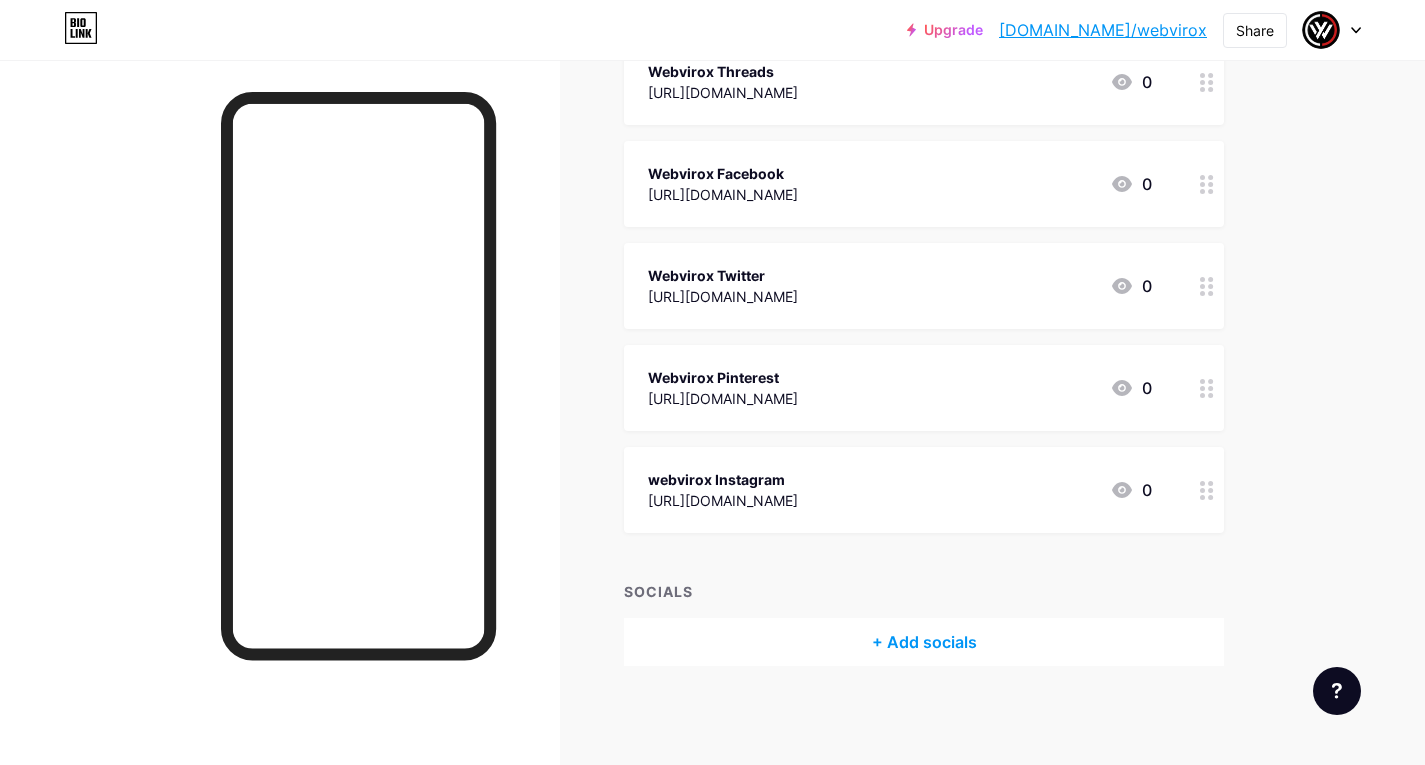 scroll, scrollTop: 0, scrollLeft: 0, axis: both 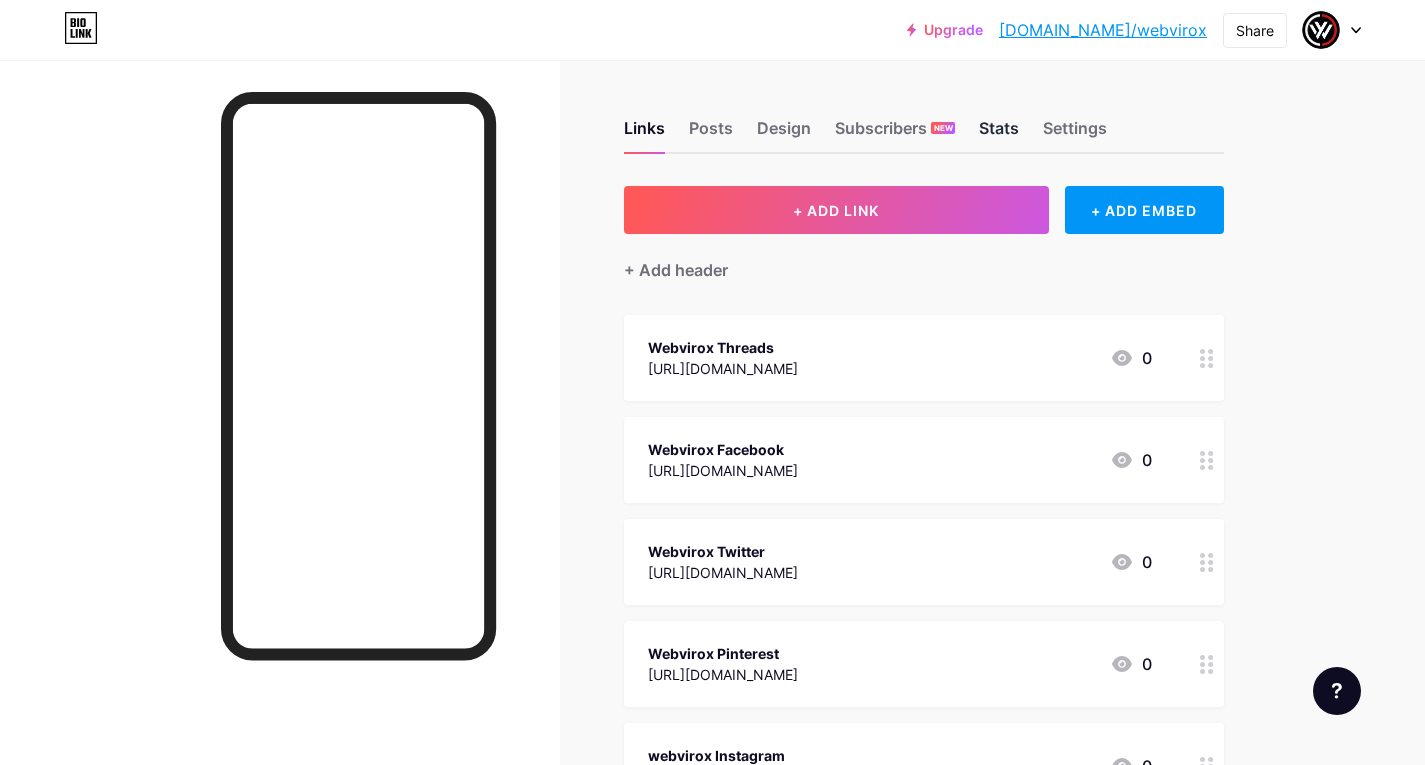 click on "Stats" at bounding box center [999, 134] 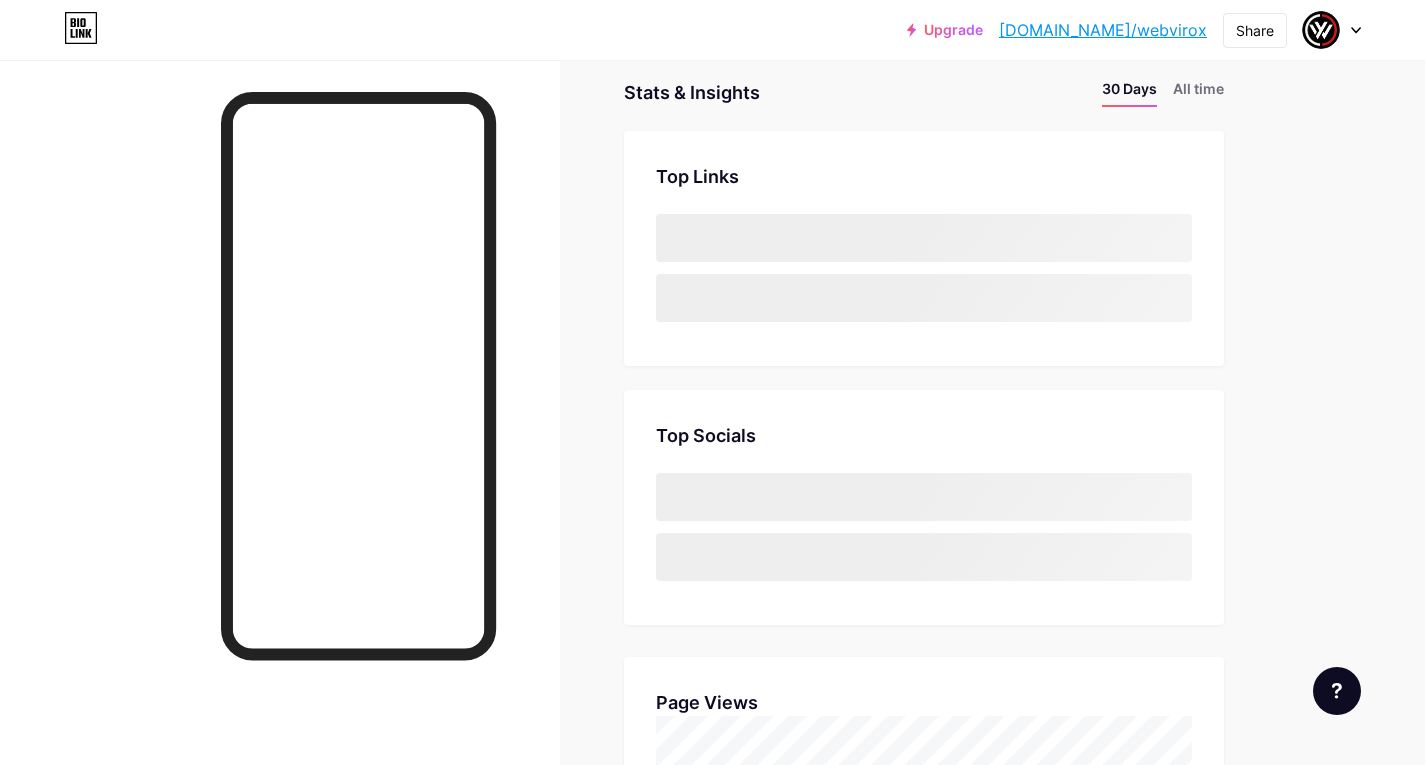 scroll, scrollTop: 299, scrollLeft: 0, axis: vertical 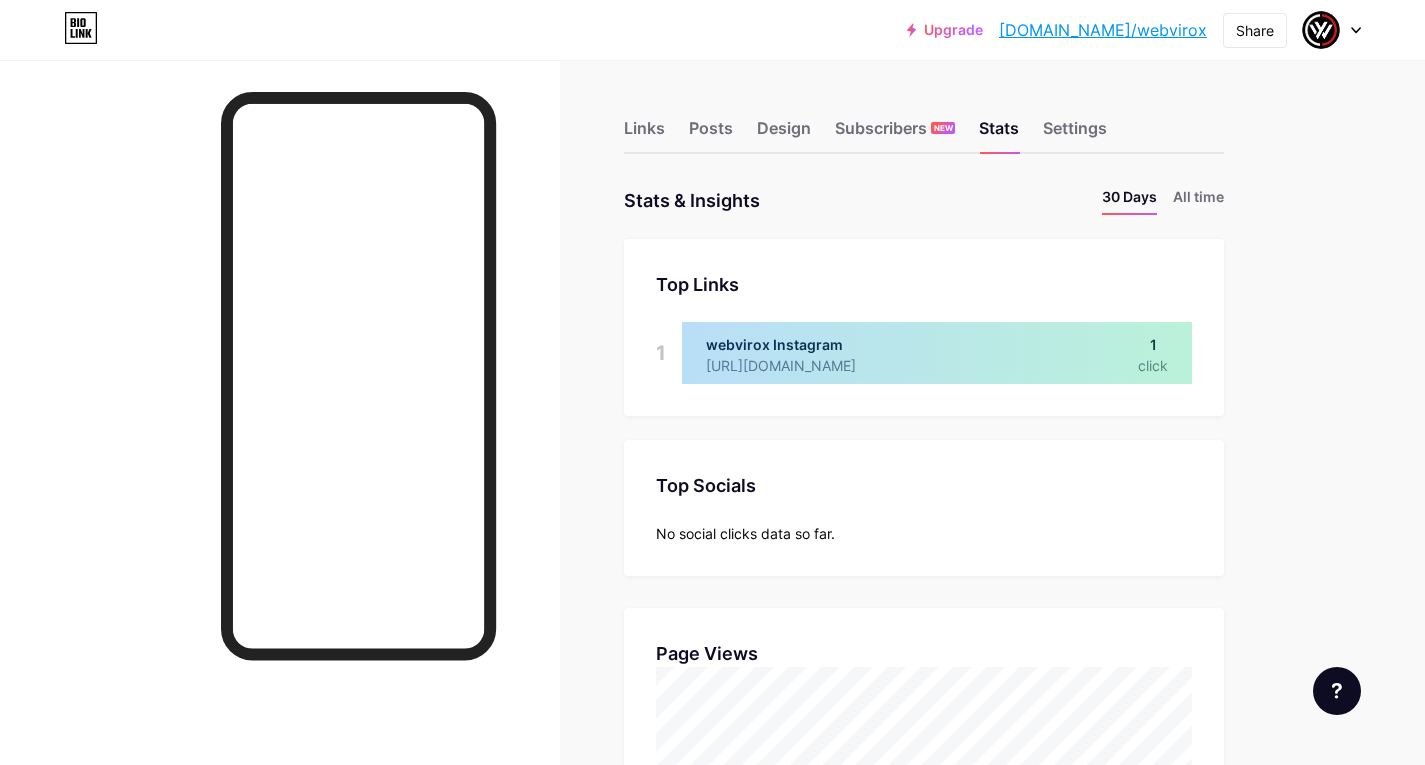 click on "Upgrade" at bounding box center [945, 30] 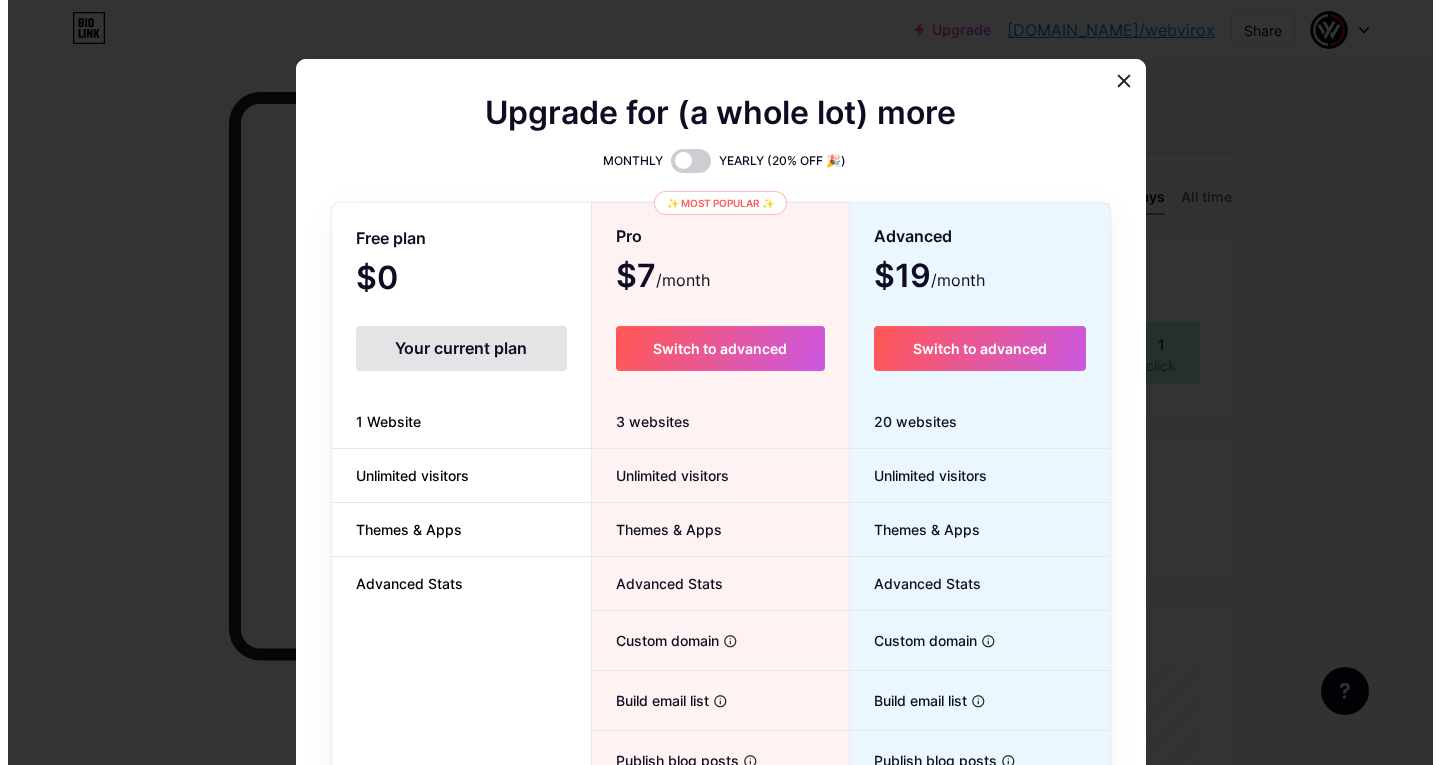 scroll, scrollTop: 999235, scrollLeft: 998560, axis: both 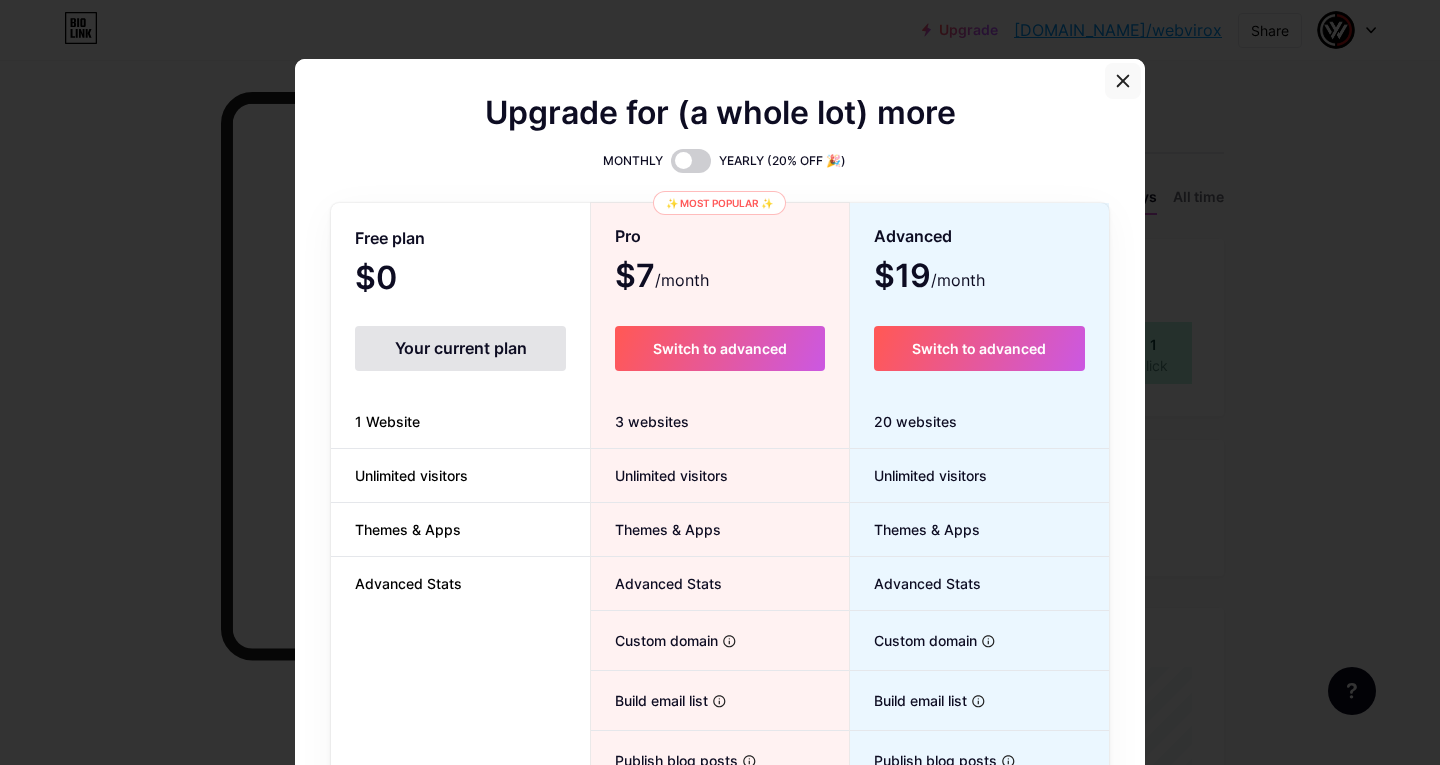 click 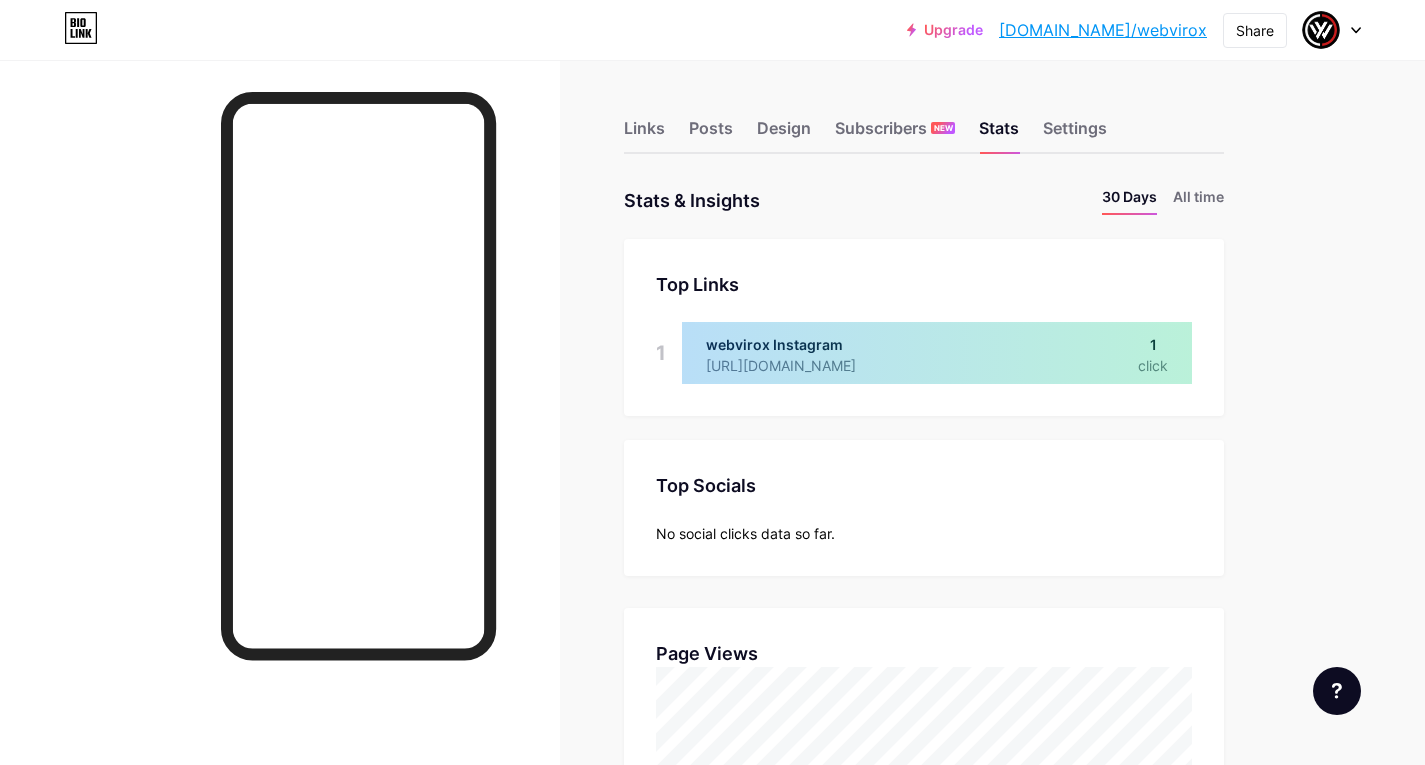 scroll, scrollTop: 765, scrollLeft: 1425, axis: both 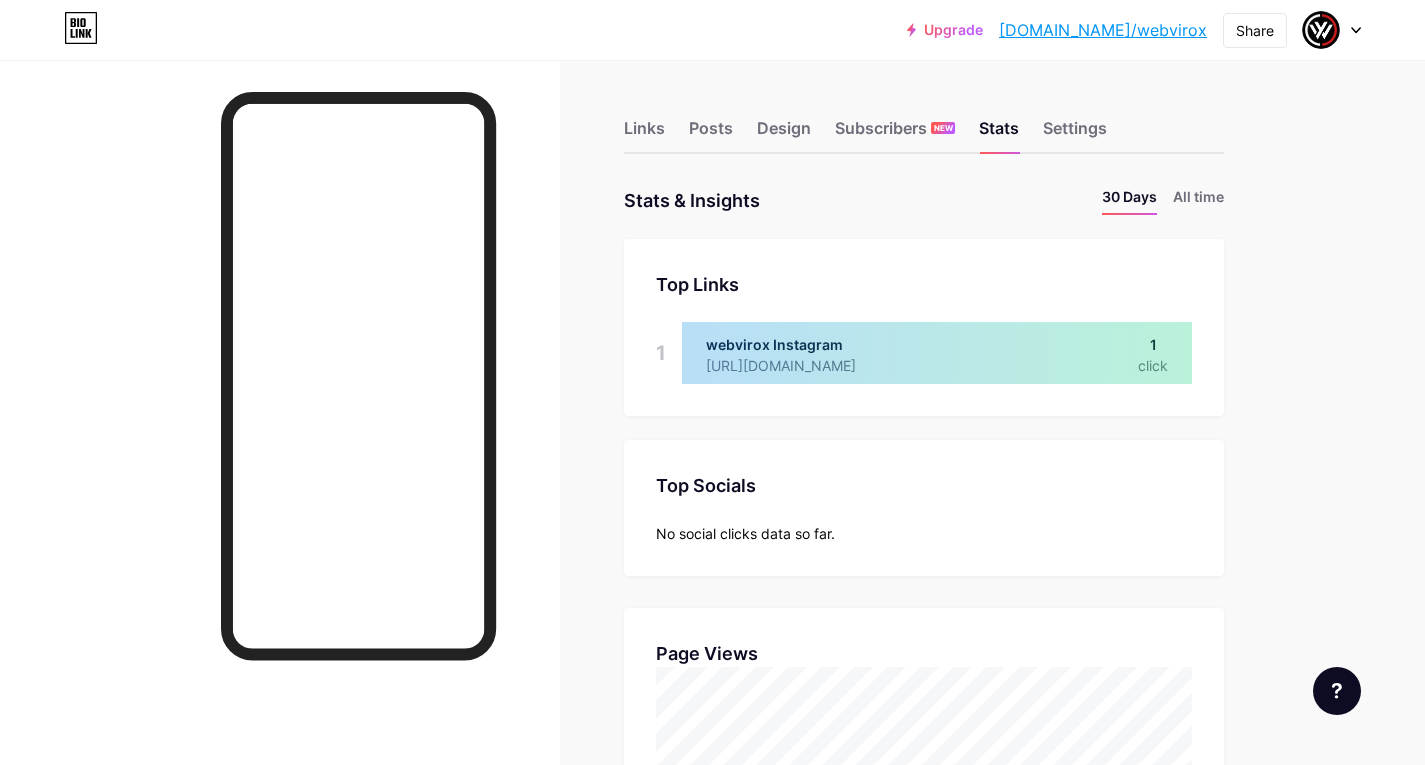 click on "Links
Posts
Design
Subscribers
NEW
Stats
Settings" at bounding box center (924, 119) 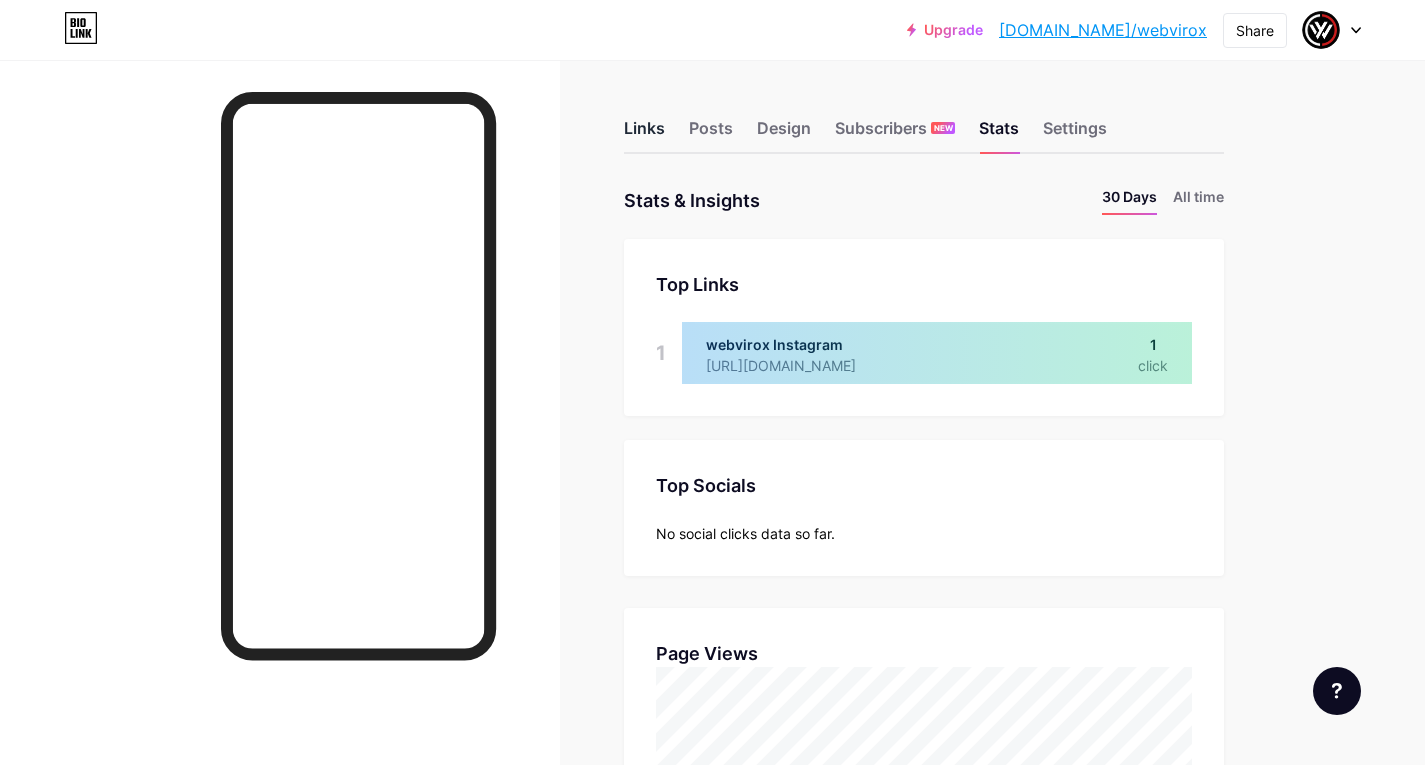 click on "Links" at bounding box center (644, 134) 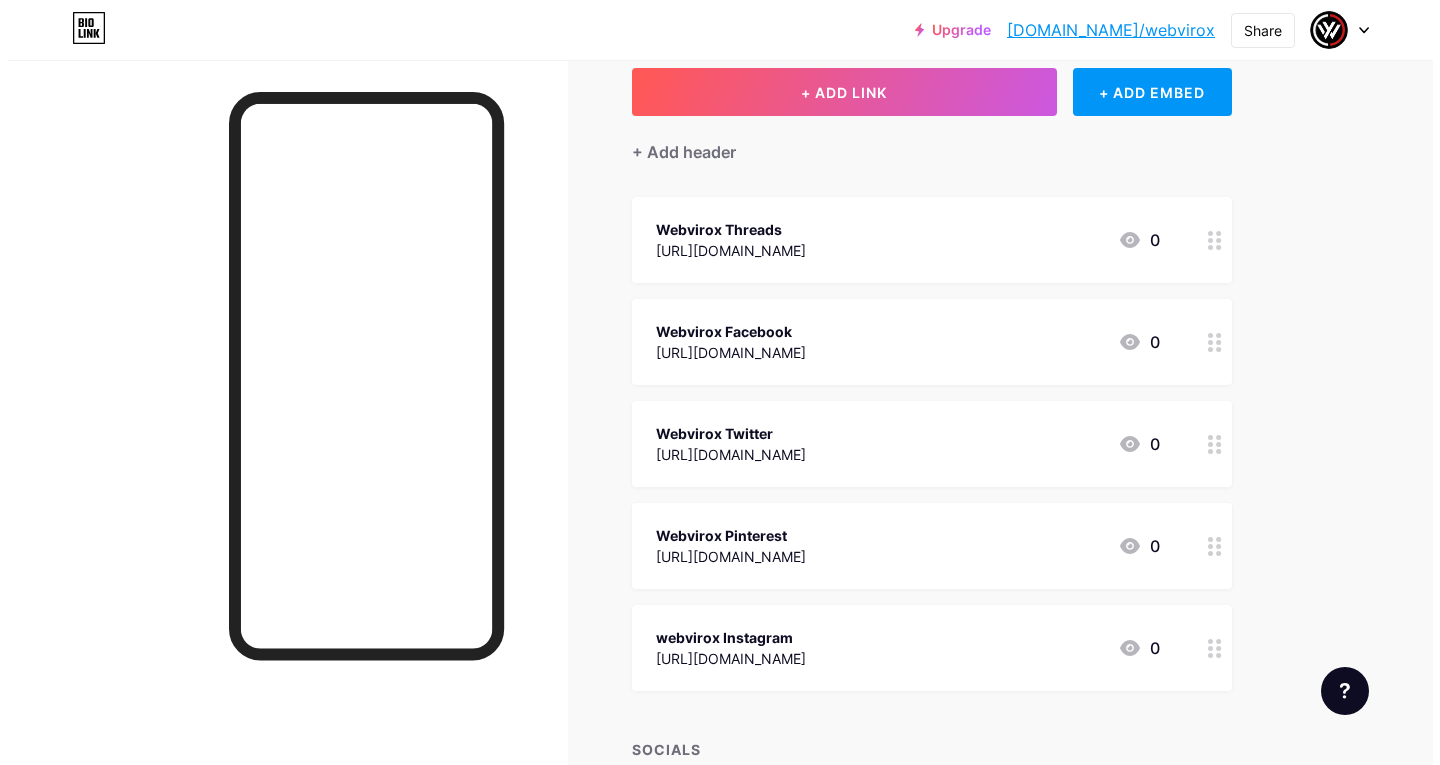 scroll, scrollTop: 276, scrollLeft: 0, axis: vertical 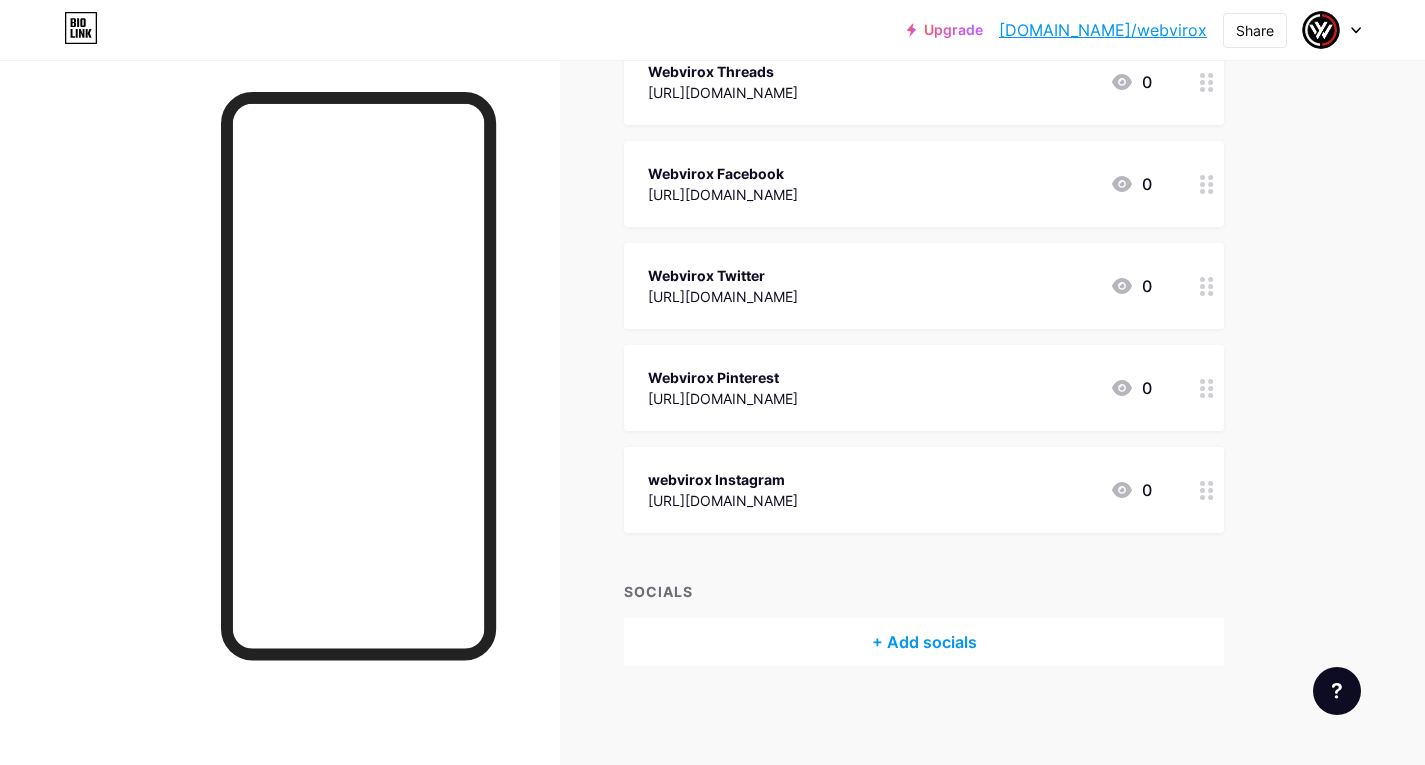 click on "Upgrade" at bounding box center (945, 30) 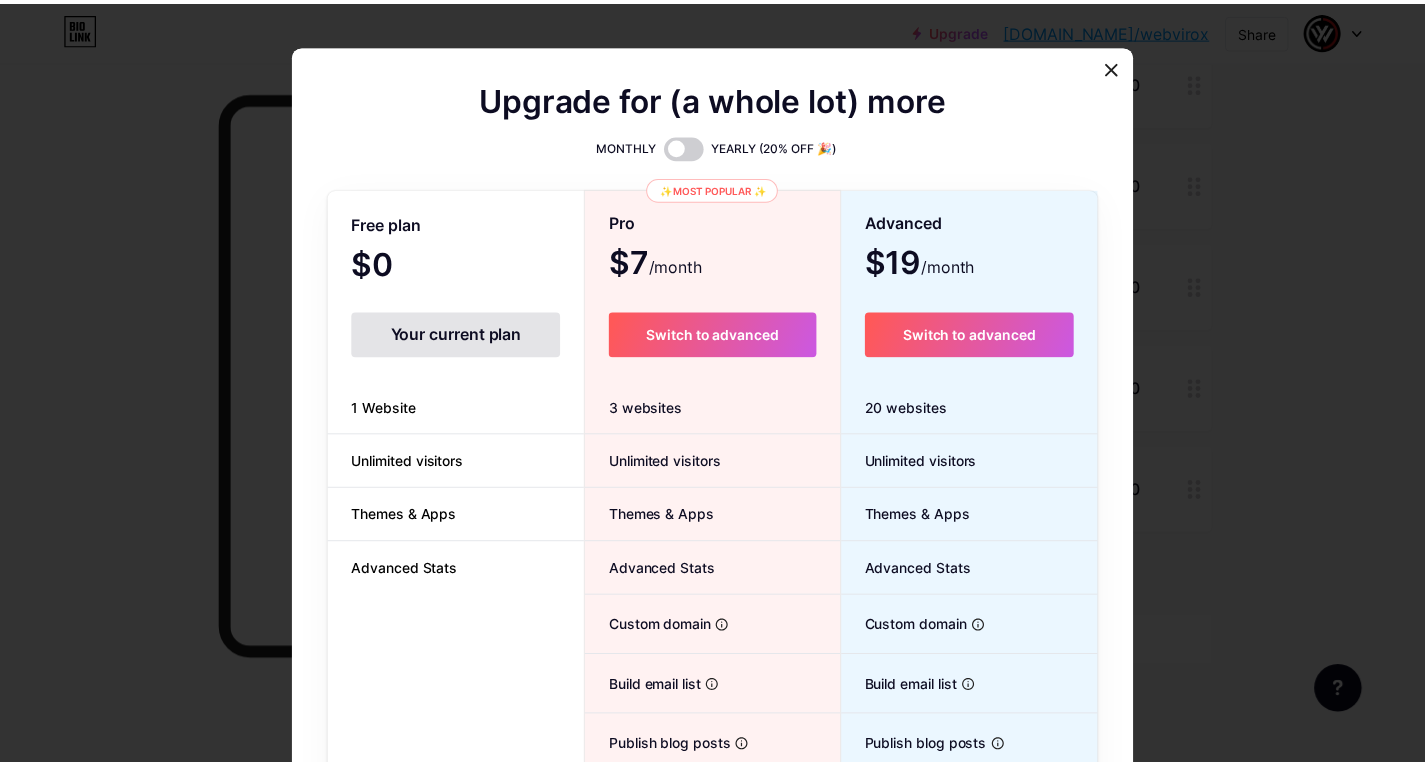 scroll, scrollTop: 0, scrollLeft: 0, axis: both 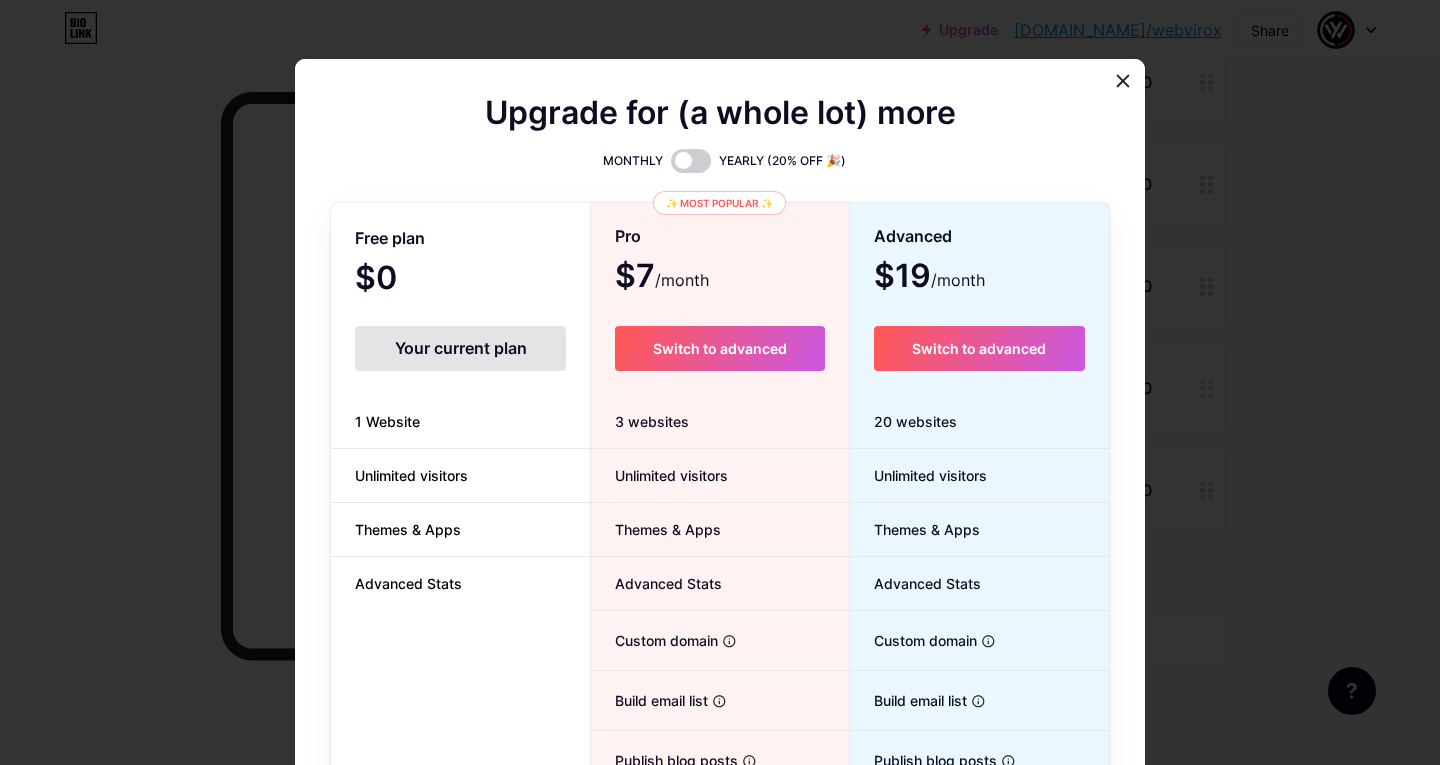 click at bounding box center (720, 382) 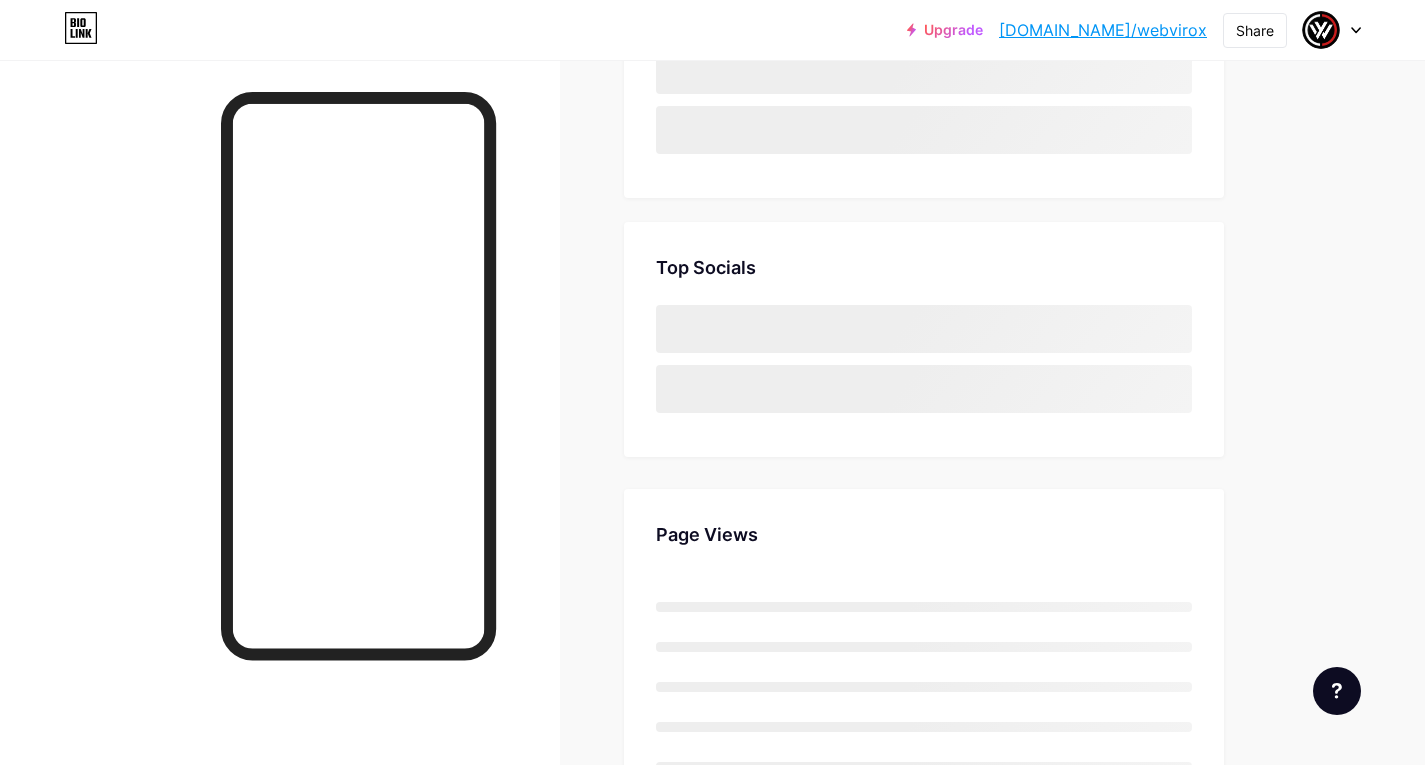 scroll, scrollTop: 0, scrollLeft: 0, axis: both 